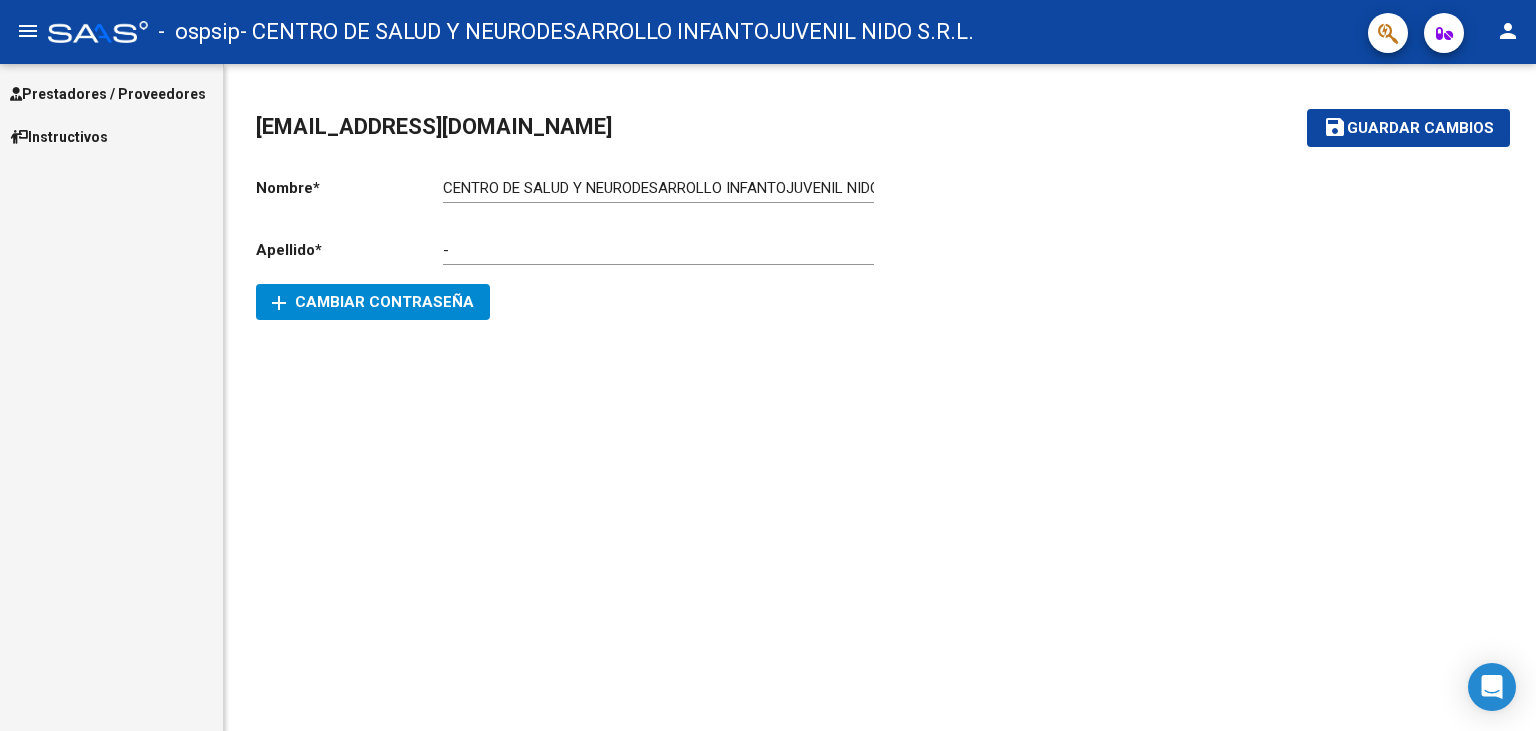 scroll, scrollTop: 0, scrollLeft: 0, axis: both 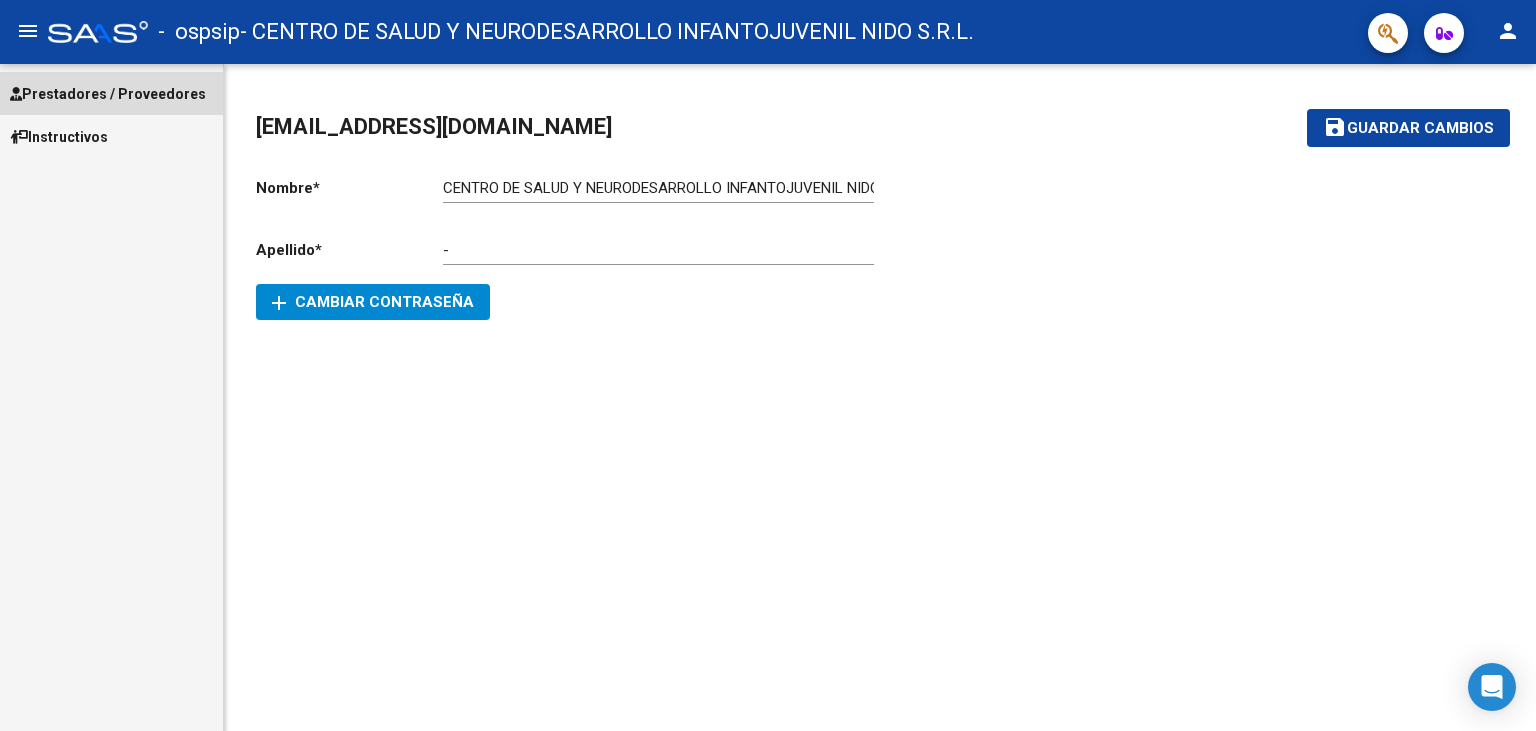 click on "Prestadores / Proveedores" at bounding box center (108, 94) 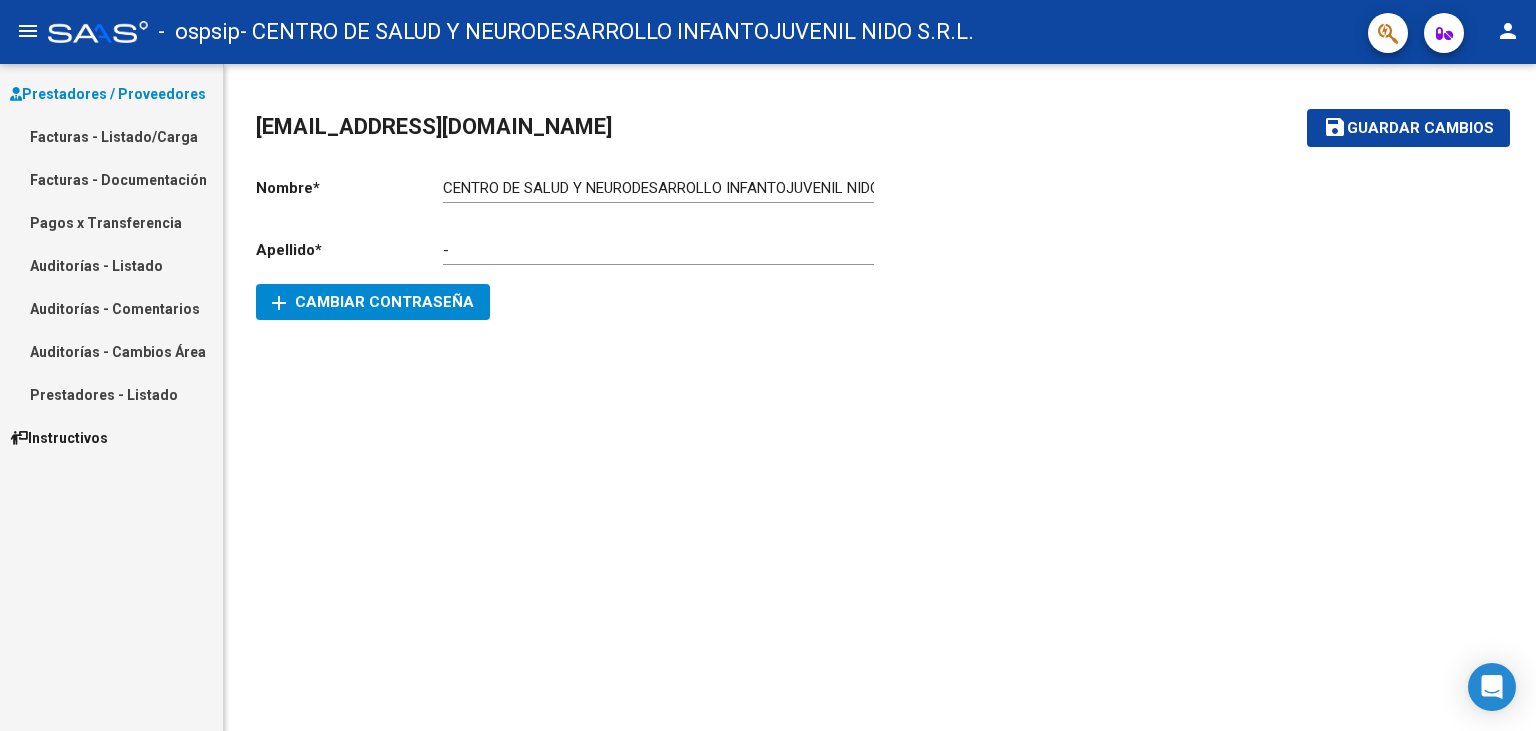 click on "Facturas - Listado/Carga" at bounding box center [111, 136] 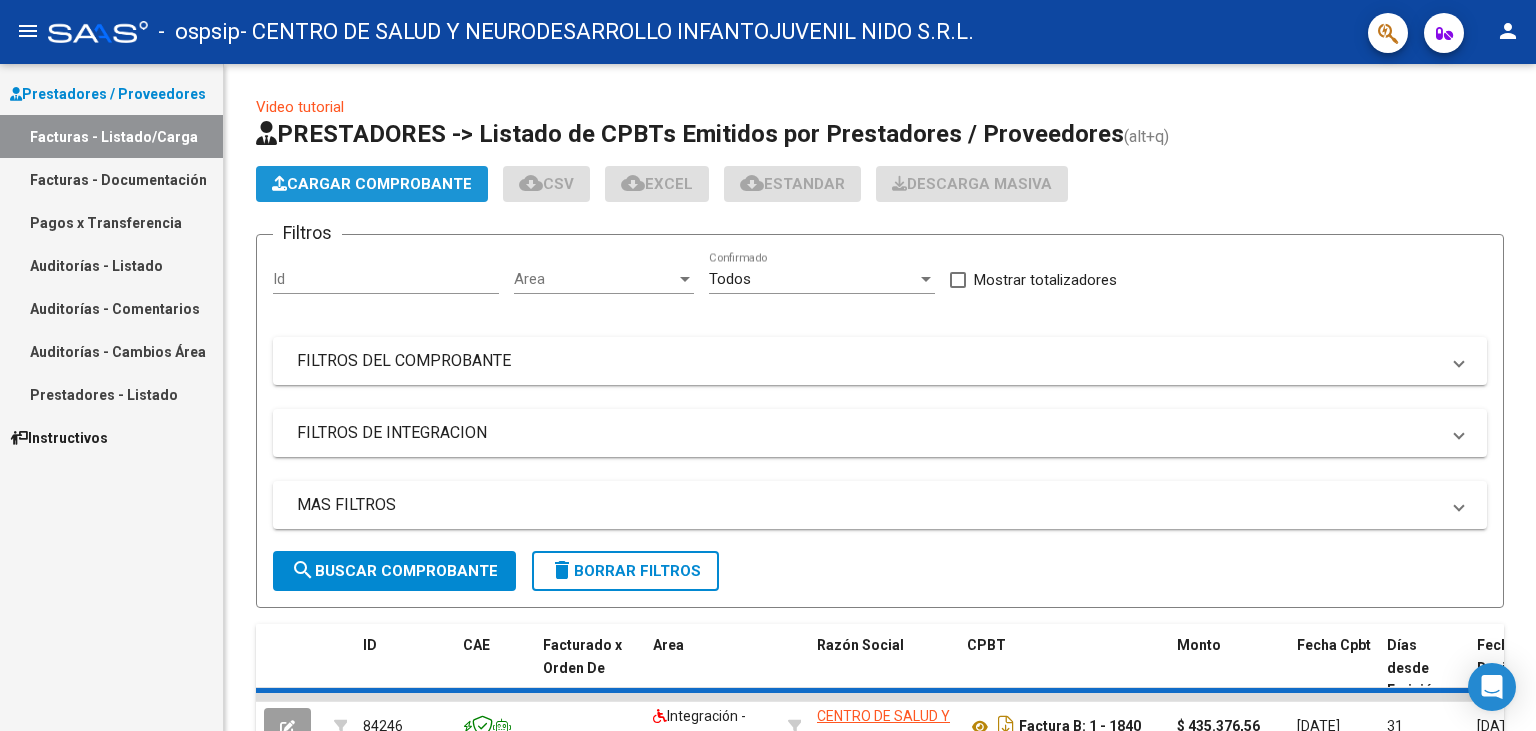click on "Cargar Comprobante" 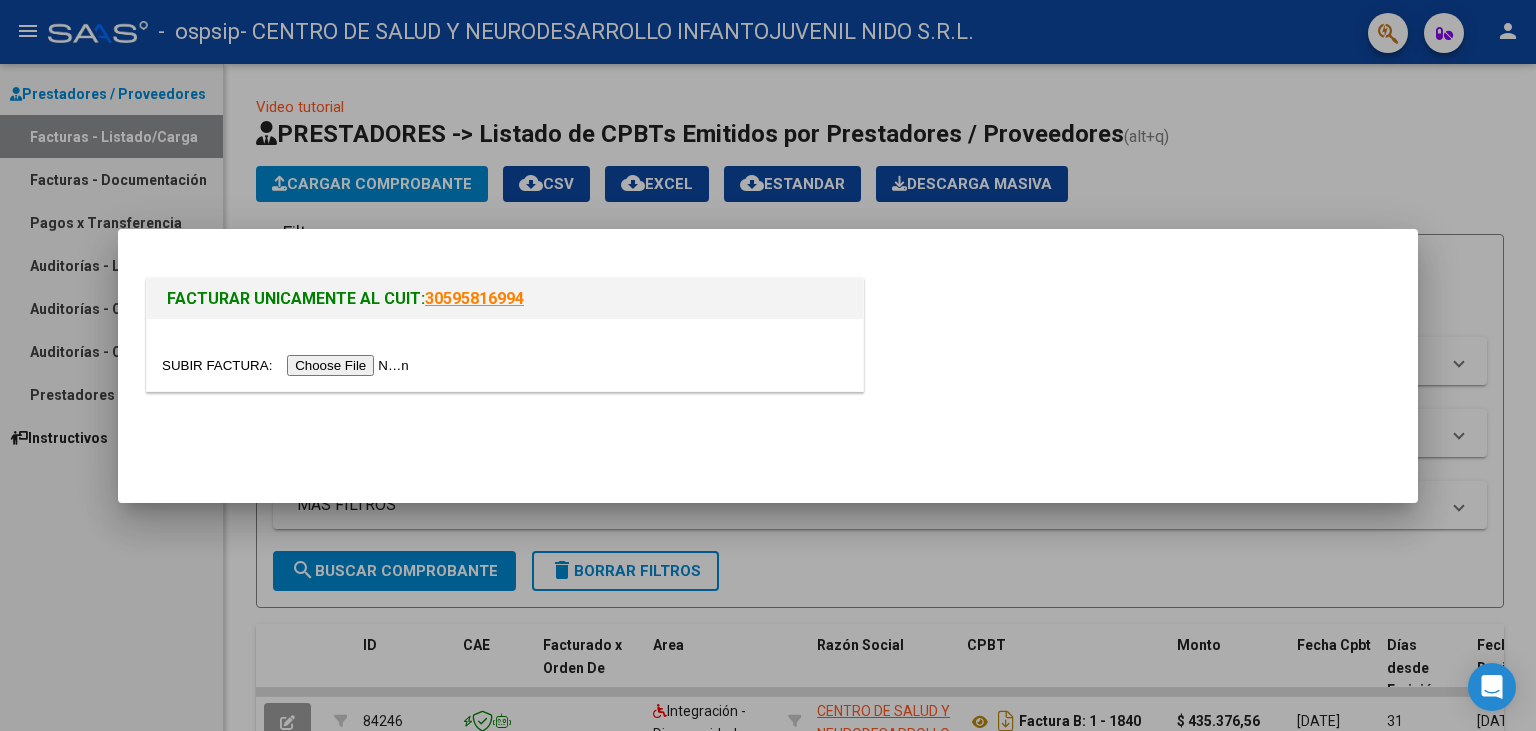 click at bounding box center (288, 365) 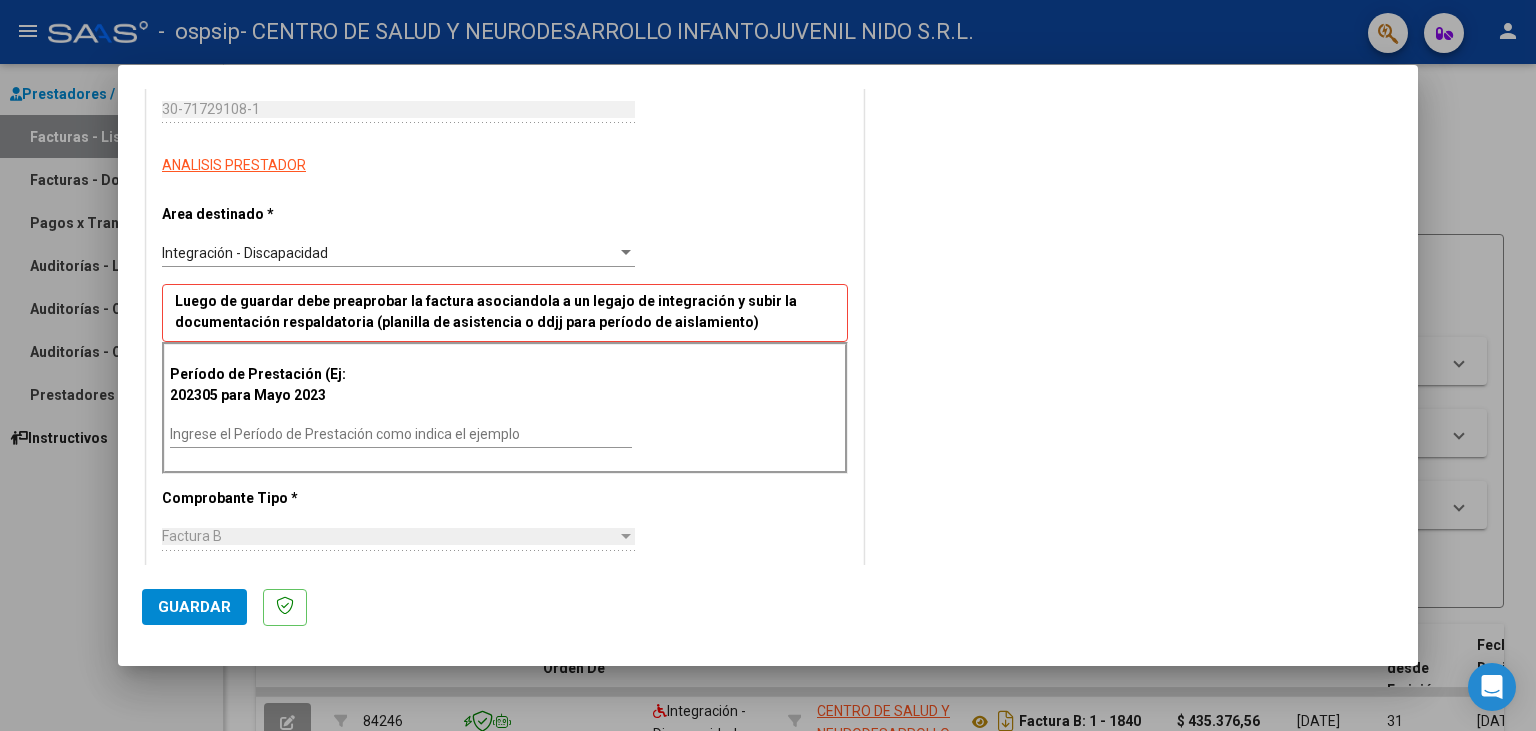 scroll, scrollTop: 403, scrollLeft: 0, axis: vertical 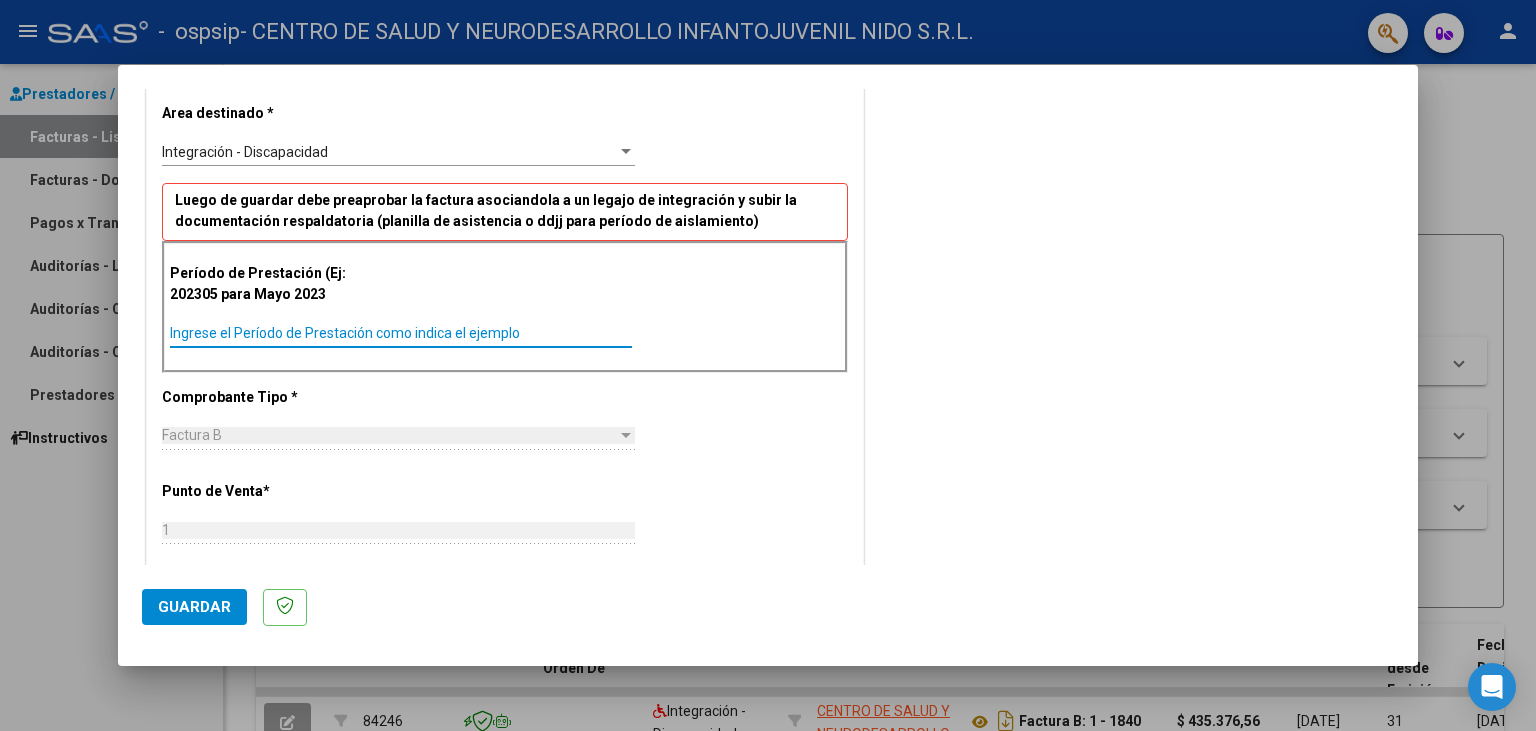 click on "Ingrese el Período de Prestación como indica el ejemplo" at bounding box center (401, 333) 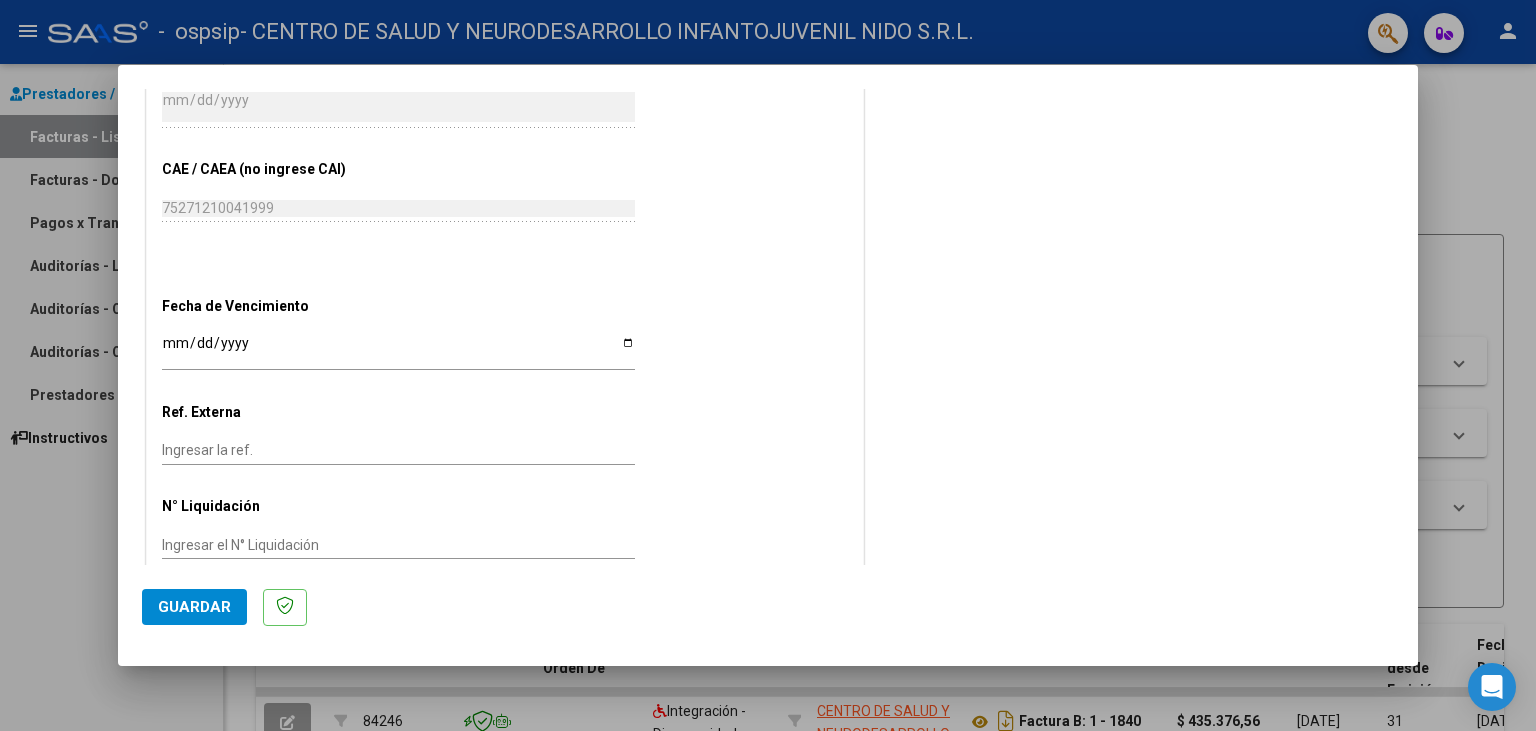 scroll, scrollTop: 1122, scrollLeft: 0, axis: vertical 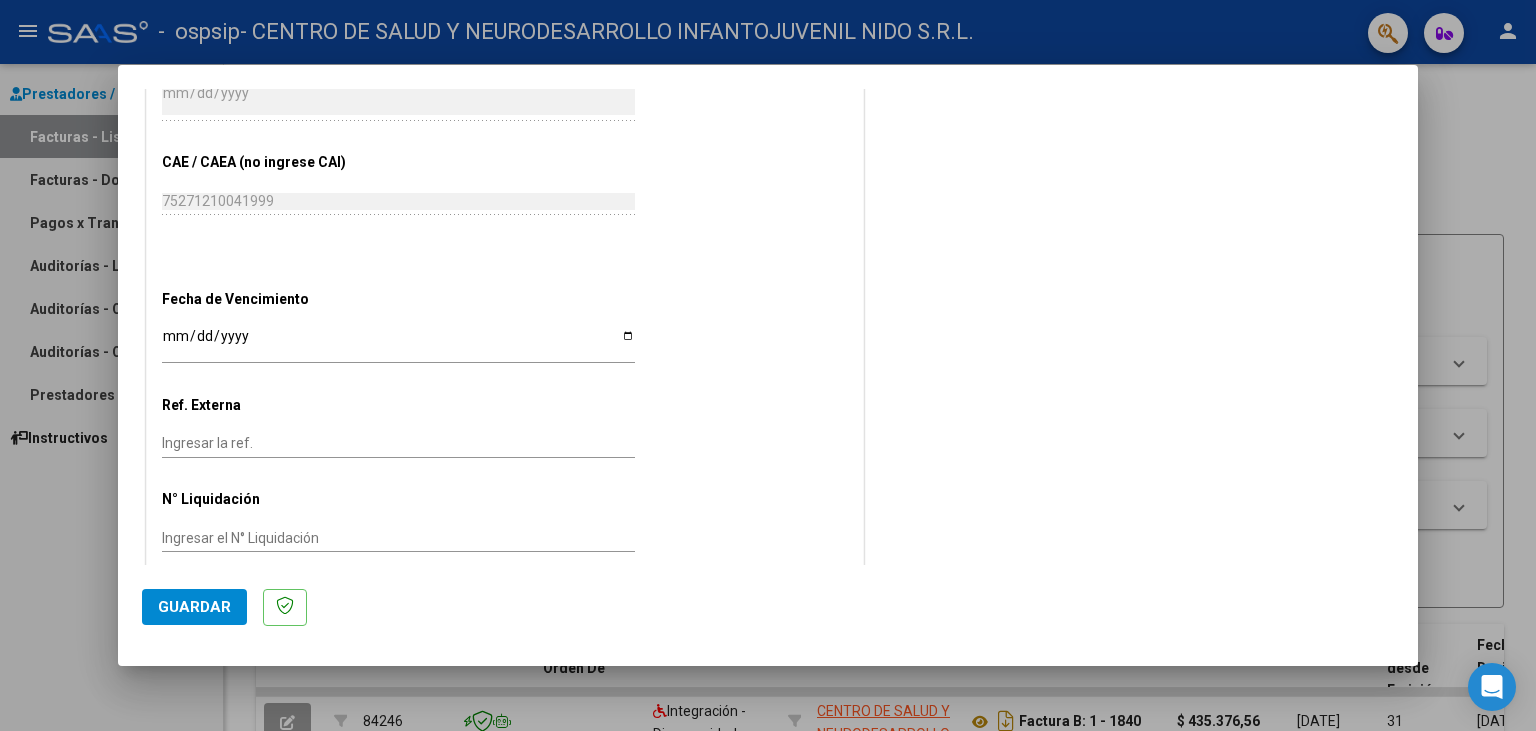 type on "202506" 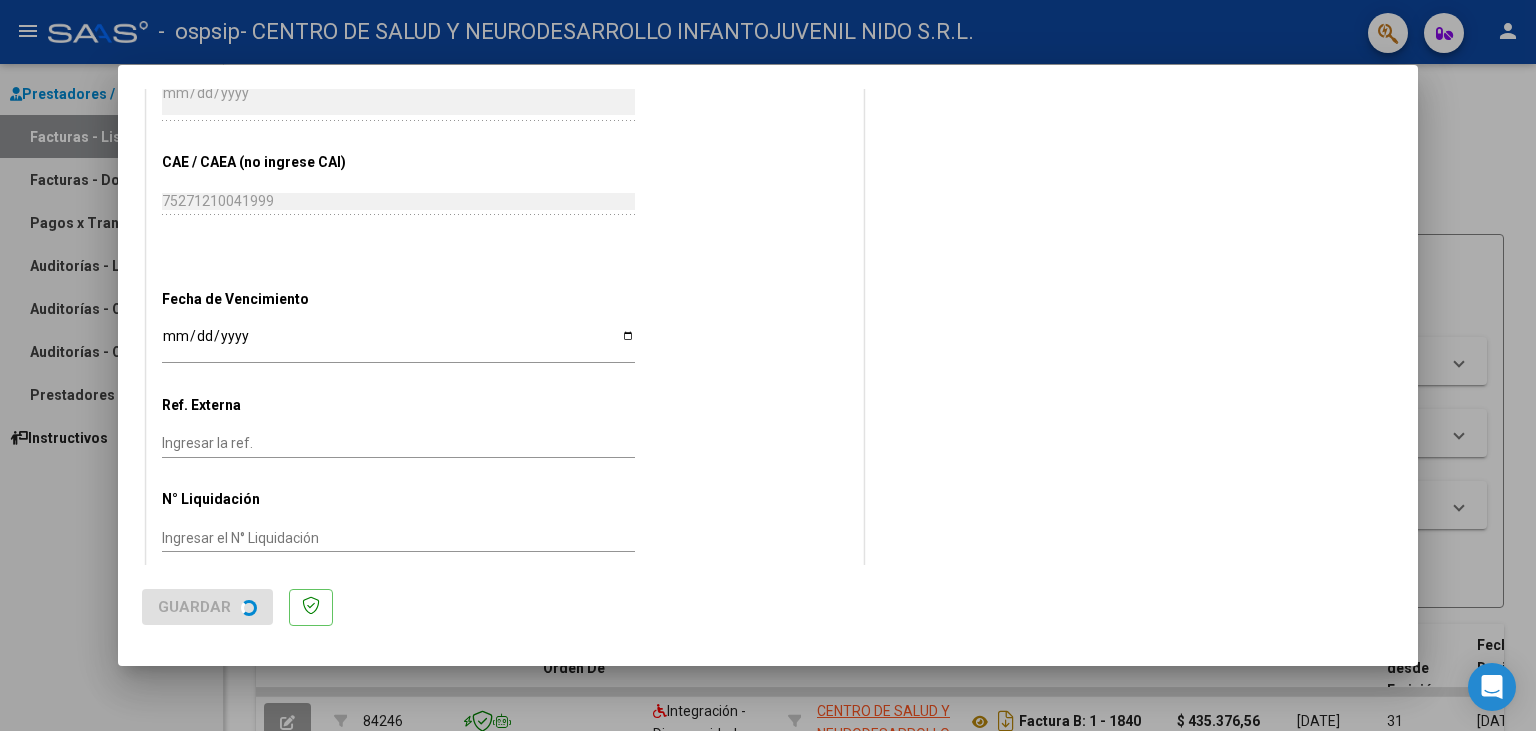 scroll, scrollTop: 0, scrollLeft: 0, axis: both 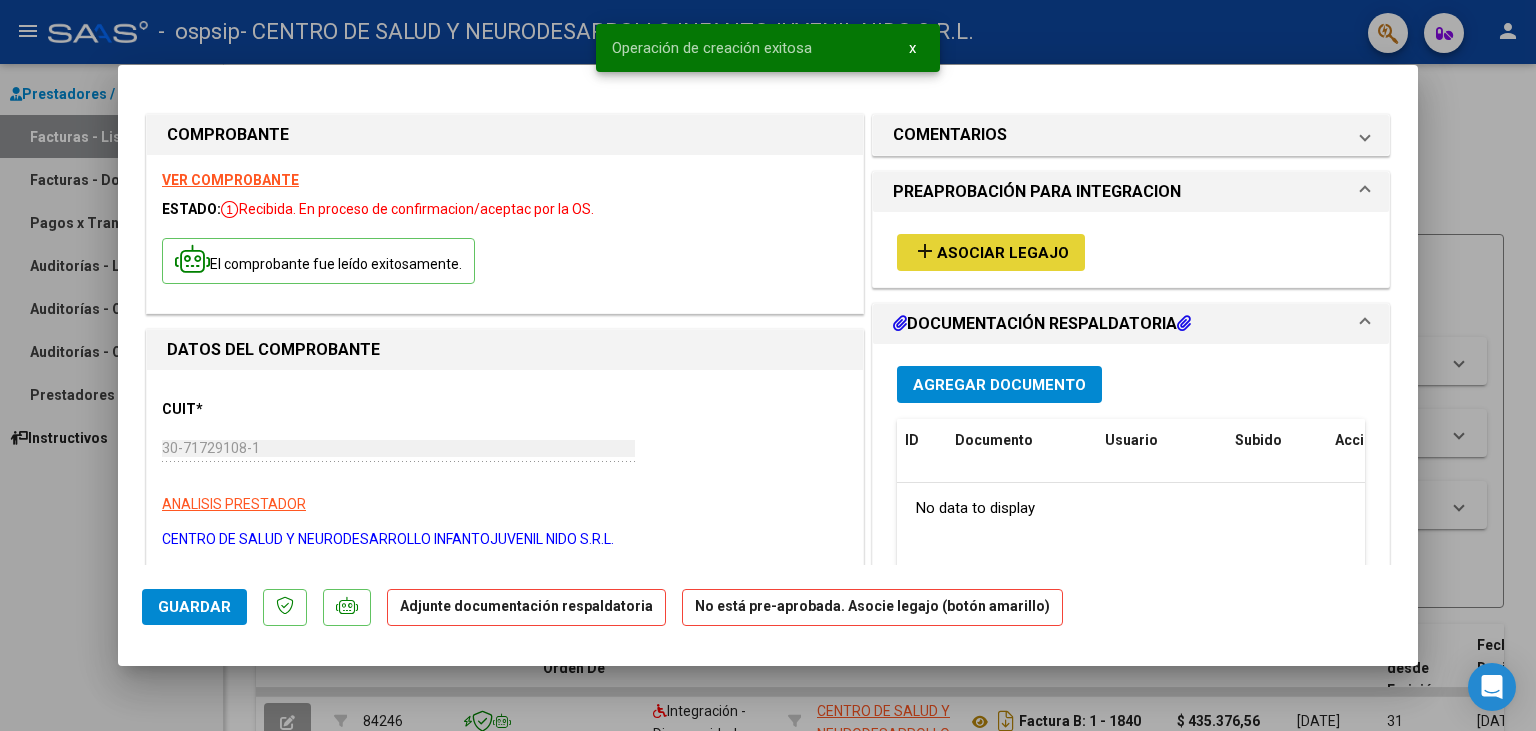 click on "Asociar Legajo" at bounding box center (1003, 253) 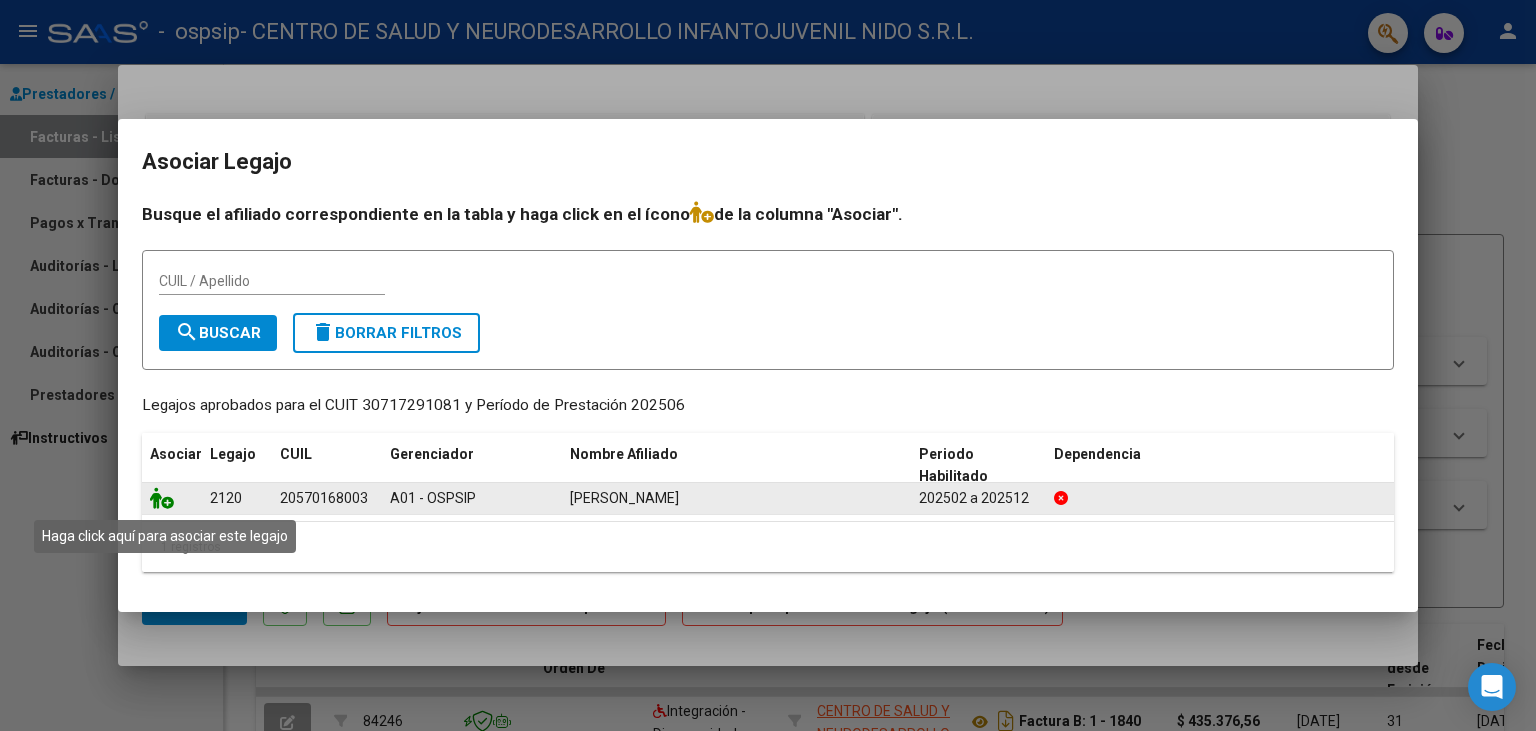 click 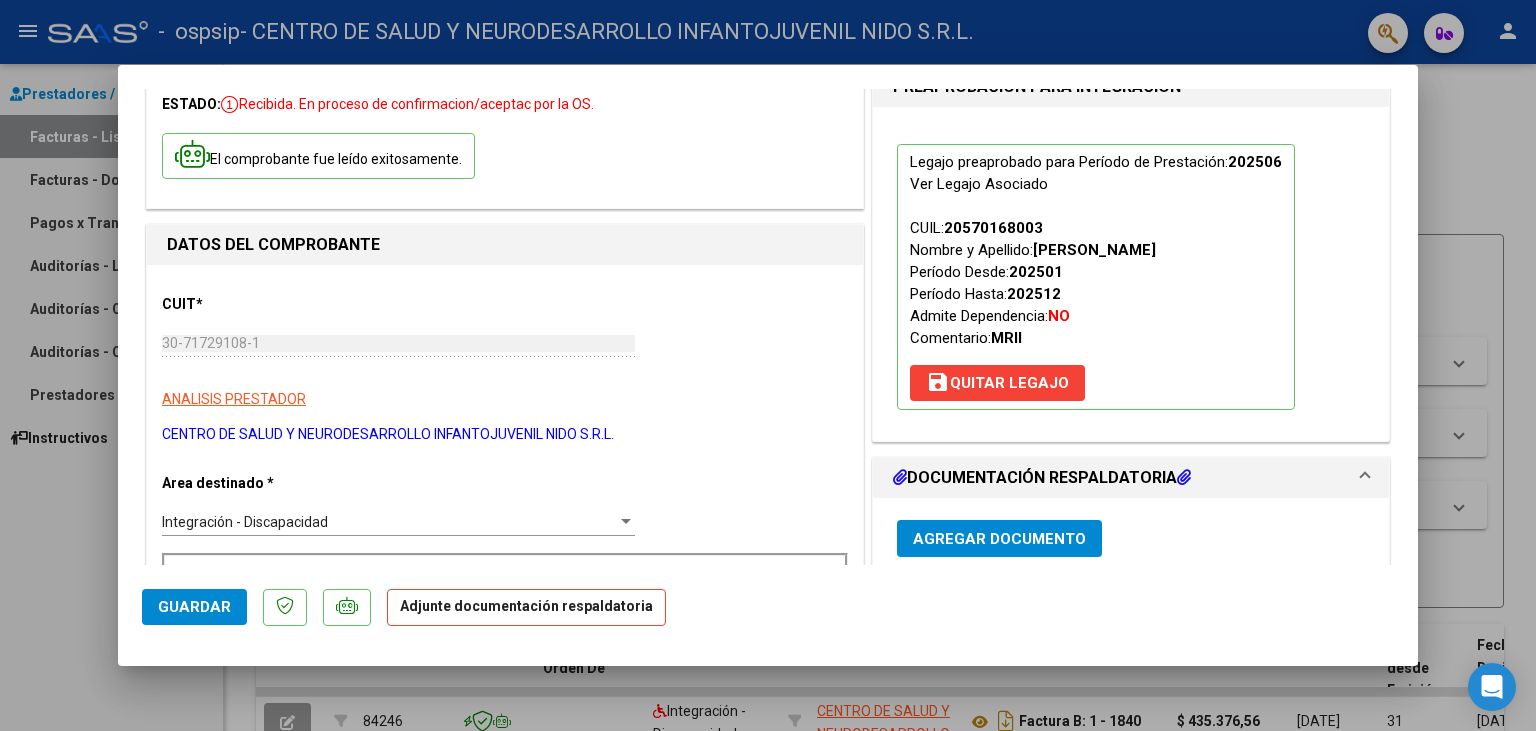 scroll, scrollTop: 202, scrollLeft: 0, axis: vertical 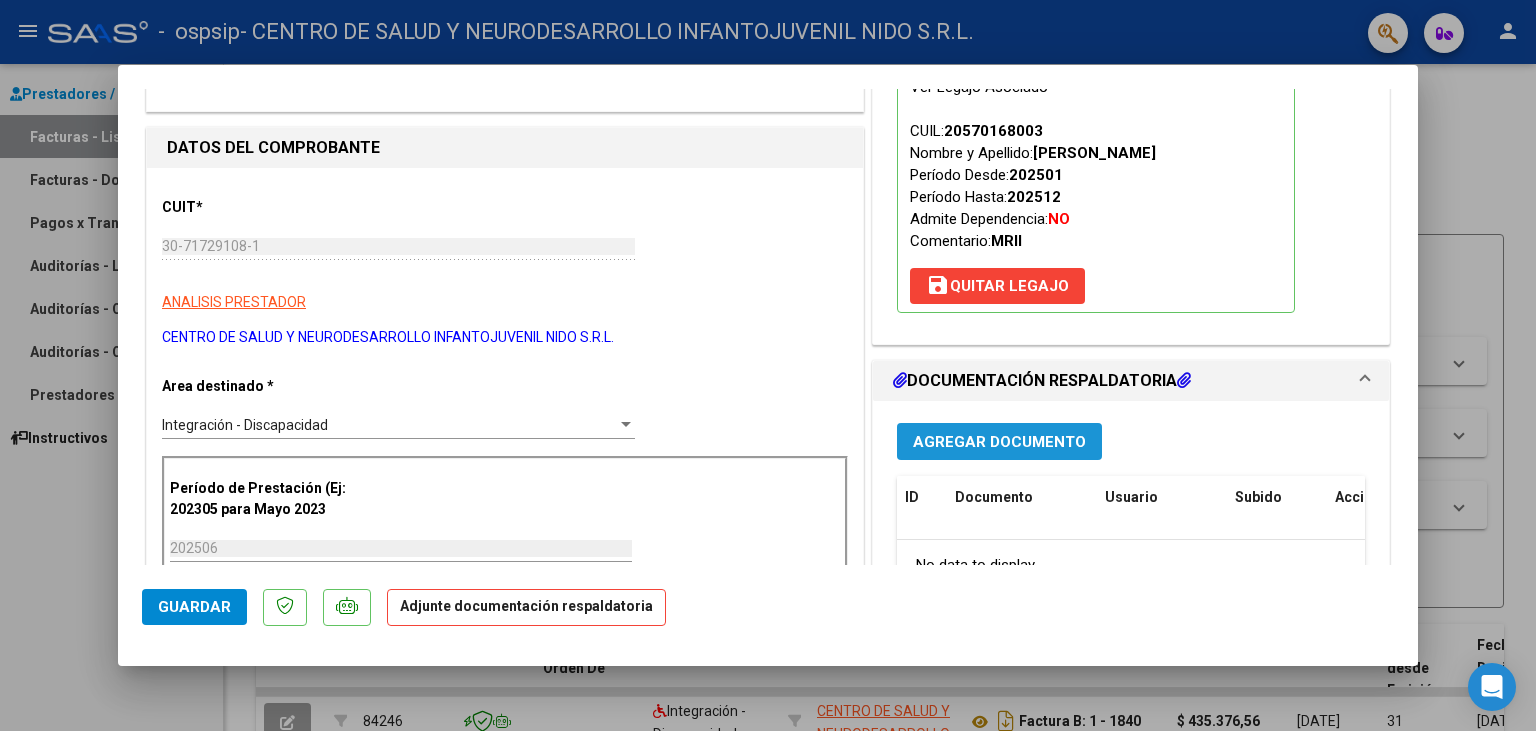 click on "Agregar Documento" at bounding box center [999, 441] 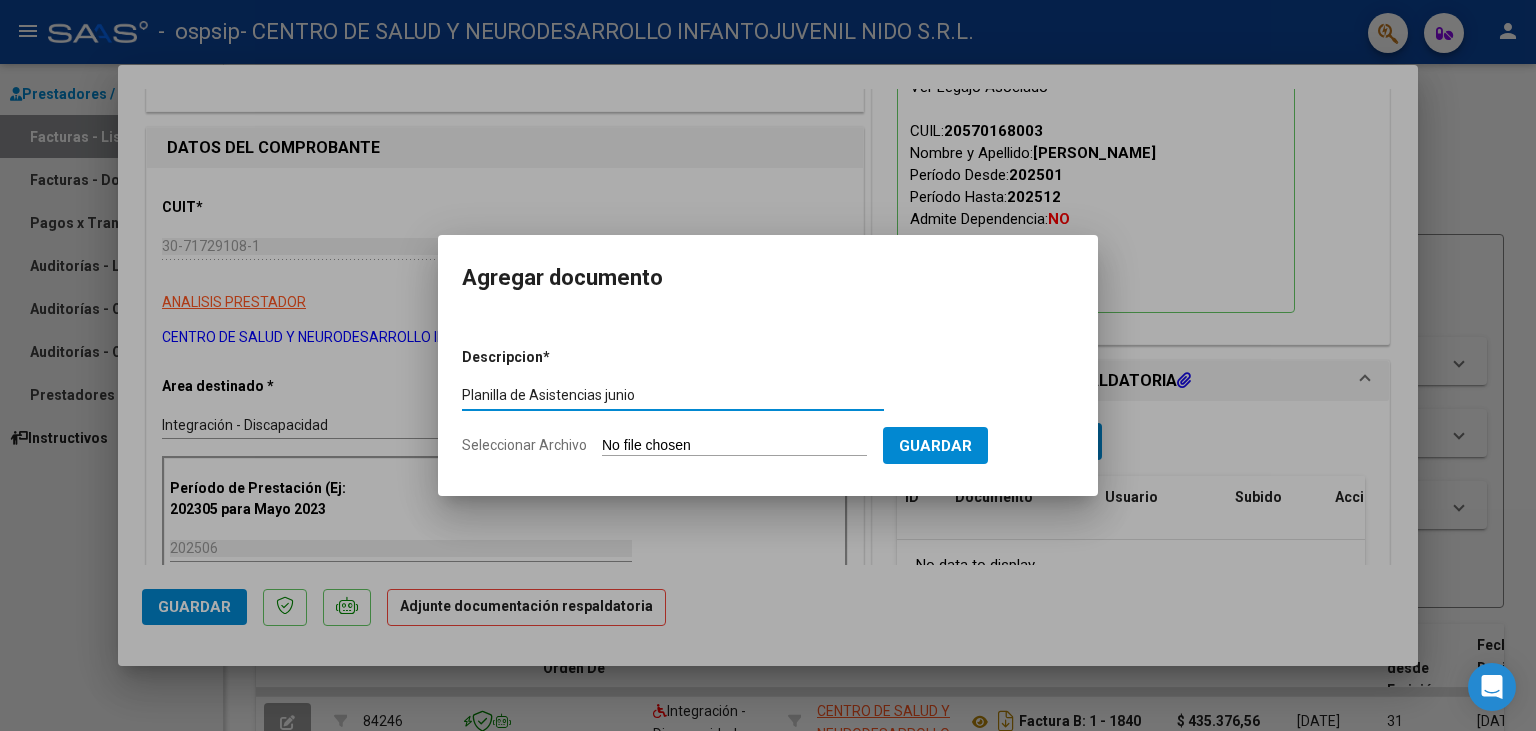 type on "Planilla de Asistencias junio" 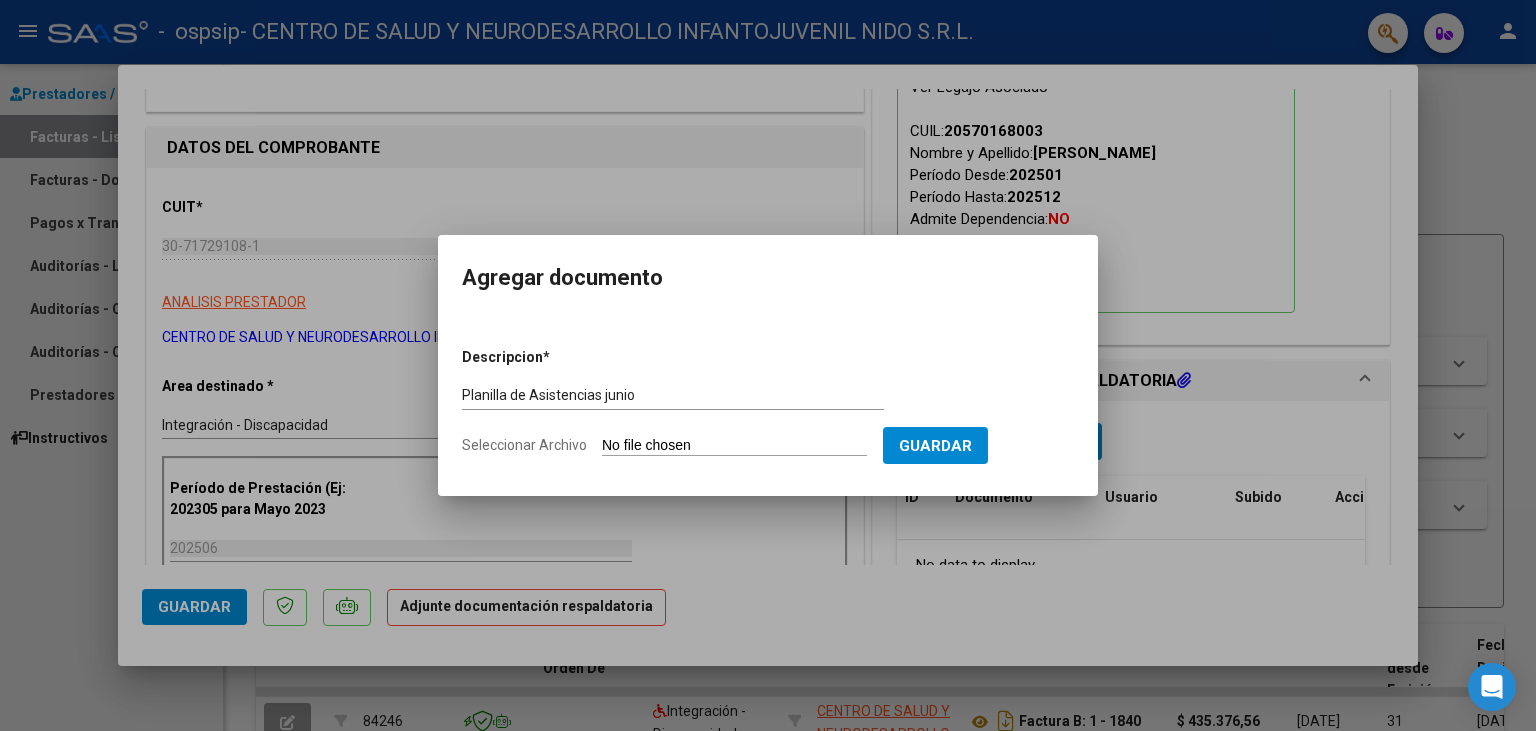 type on "C:\fakepath\Planilla de Asistencias junio.pdf" 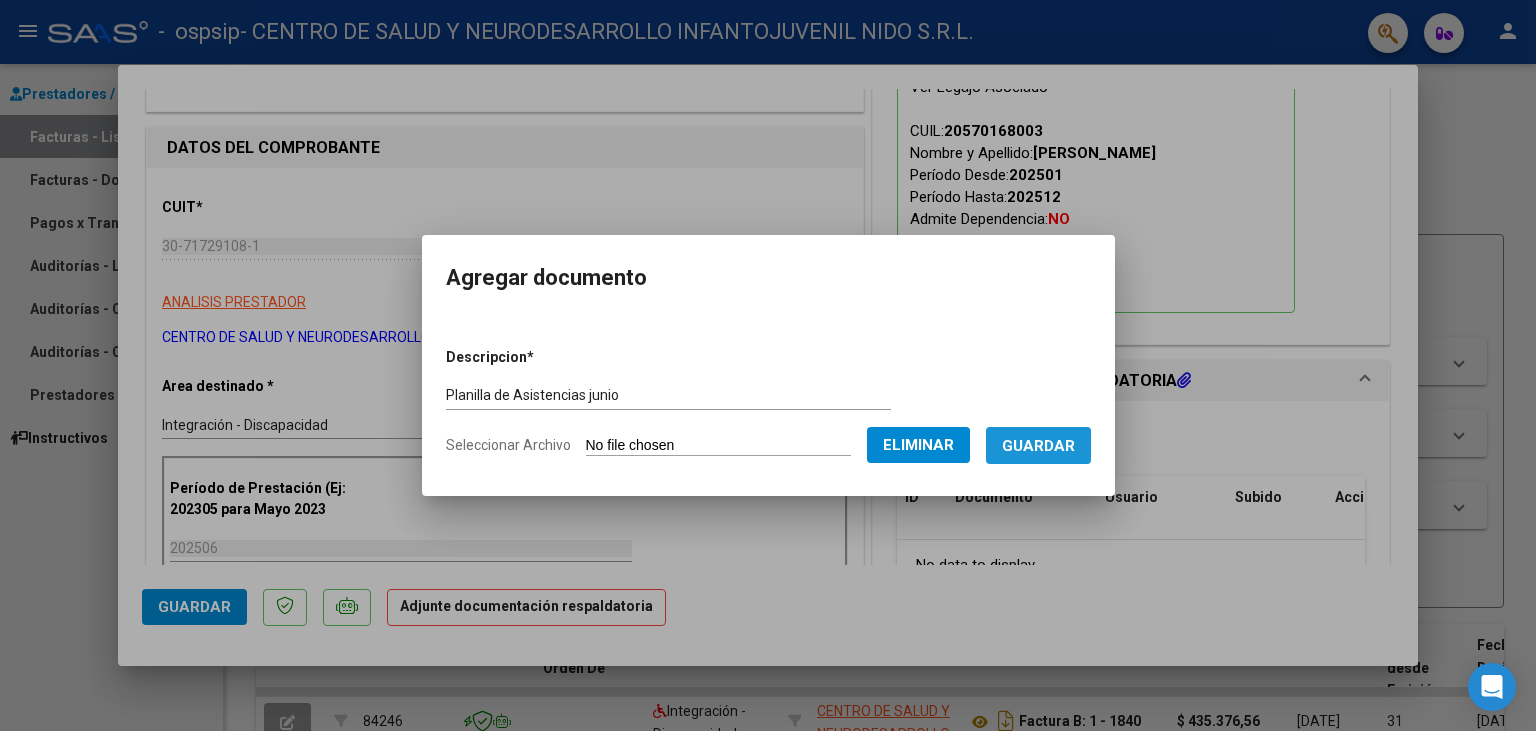 click on "Guardar" at bounding box center (1038, 446) 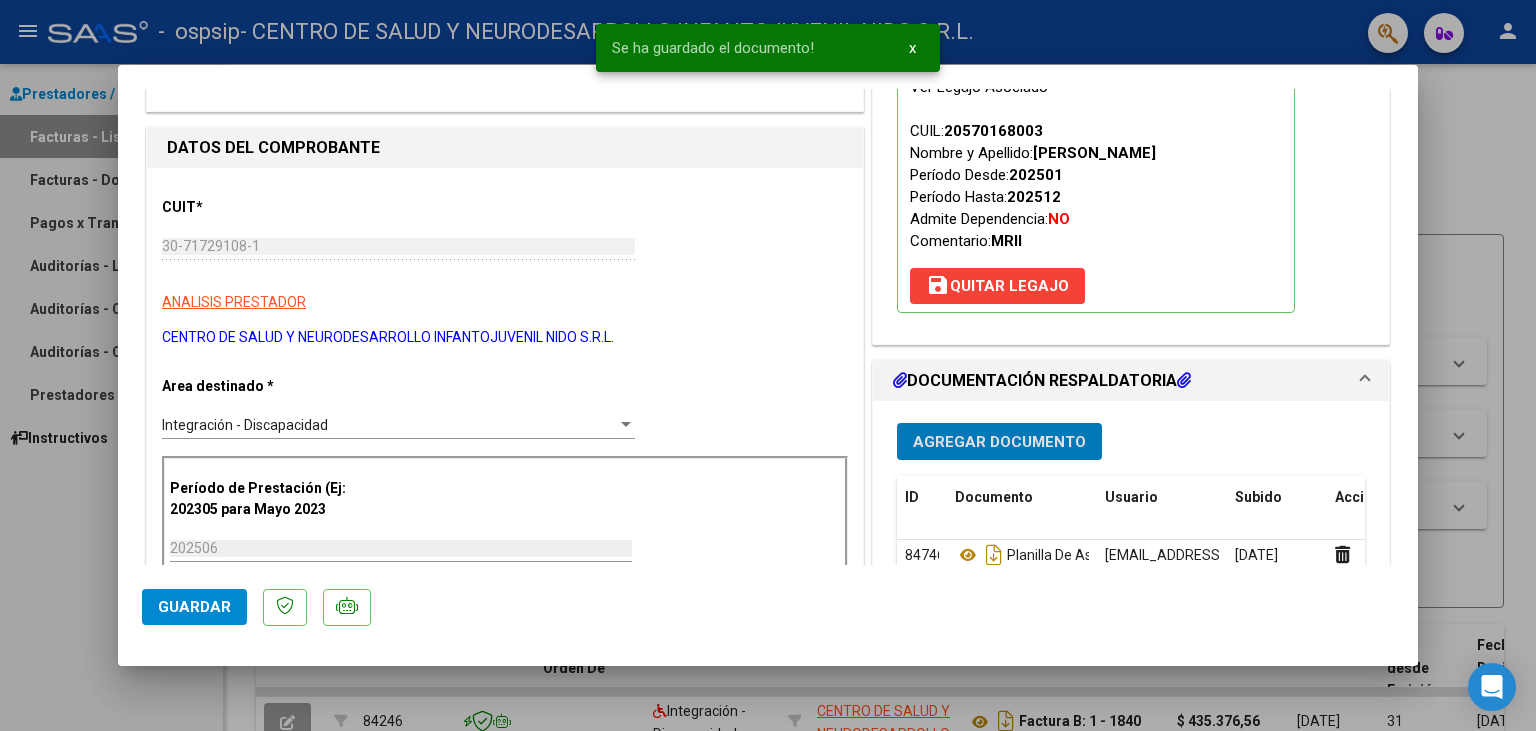 click on "Guardar" 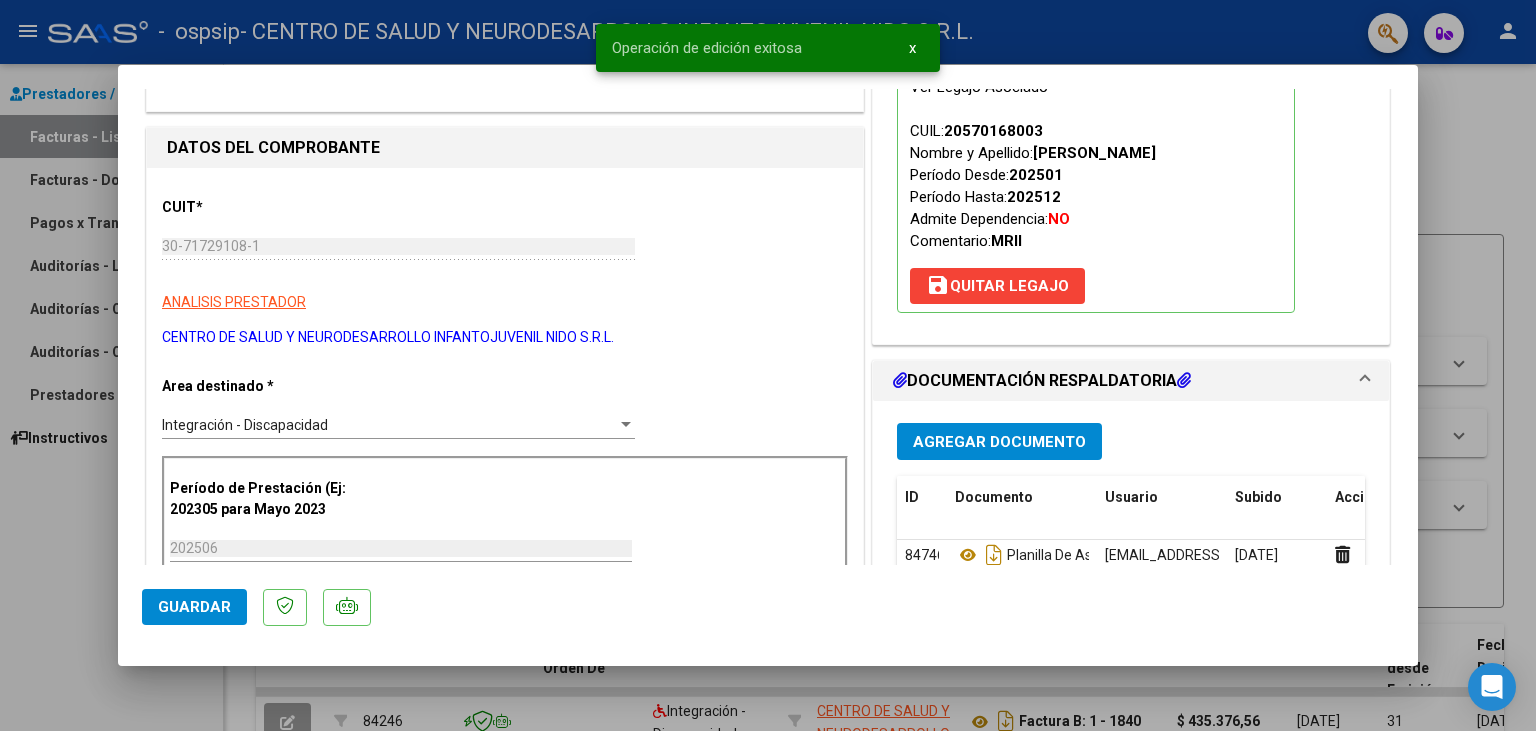type 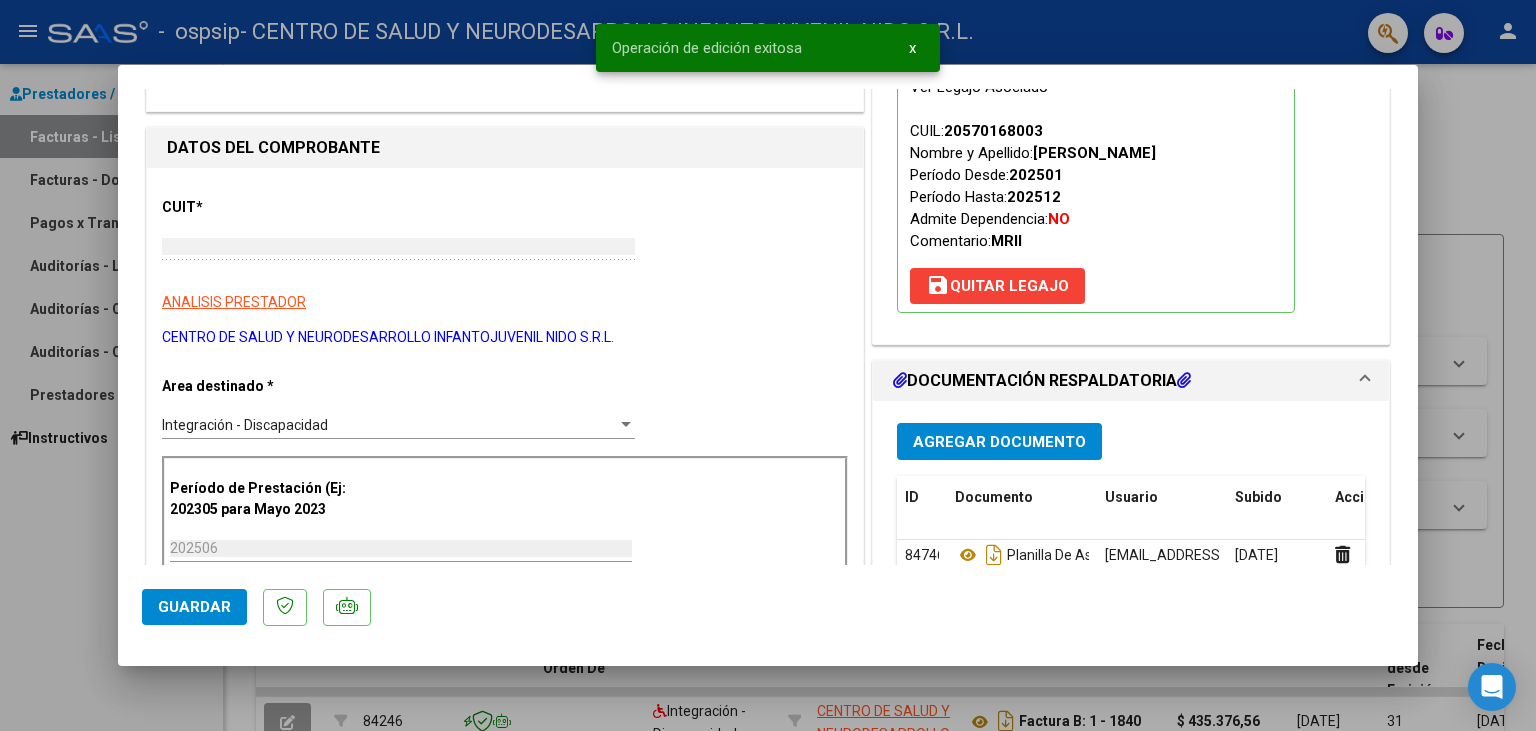type 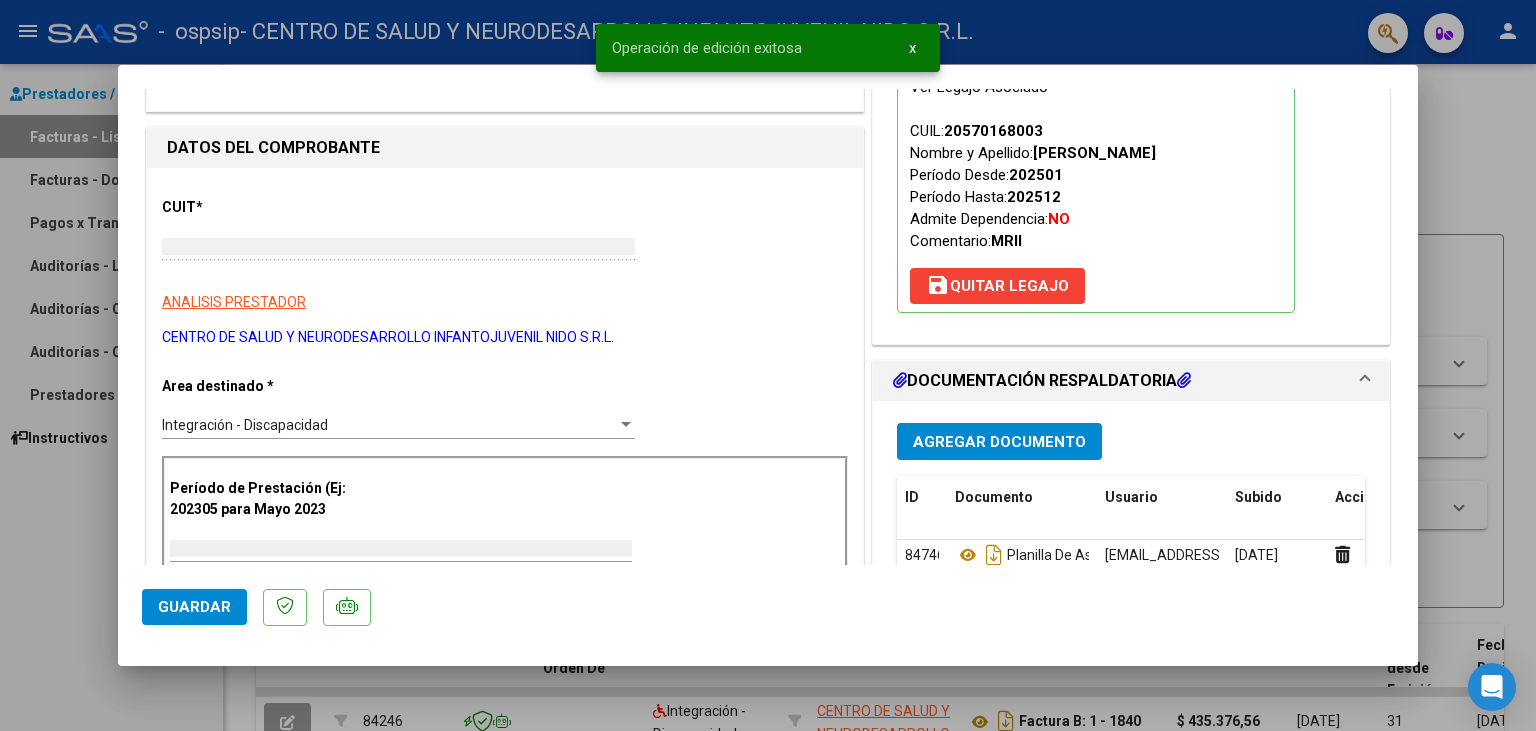 scroll, scrollTop: 0, scrollLeft: 0, axis: both 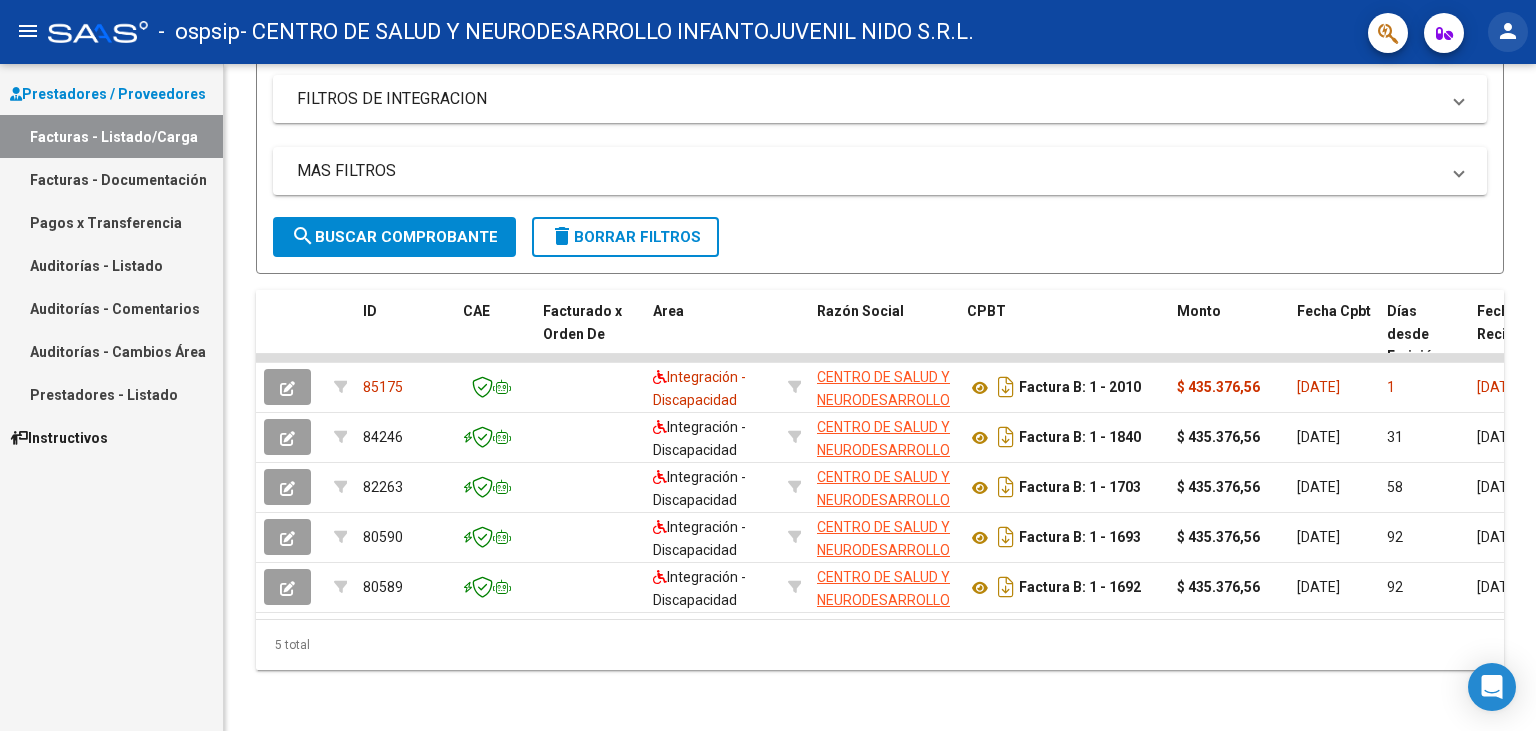 click on "person" 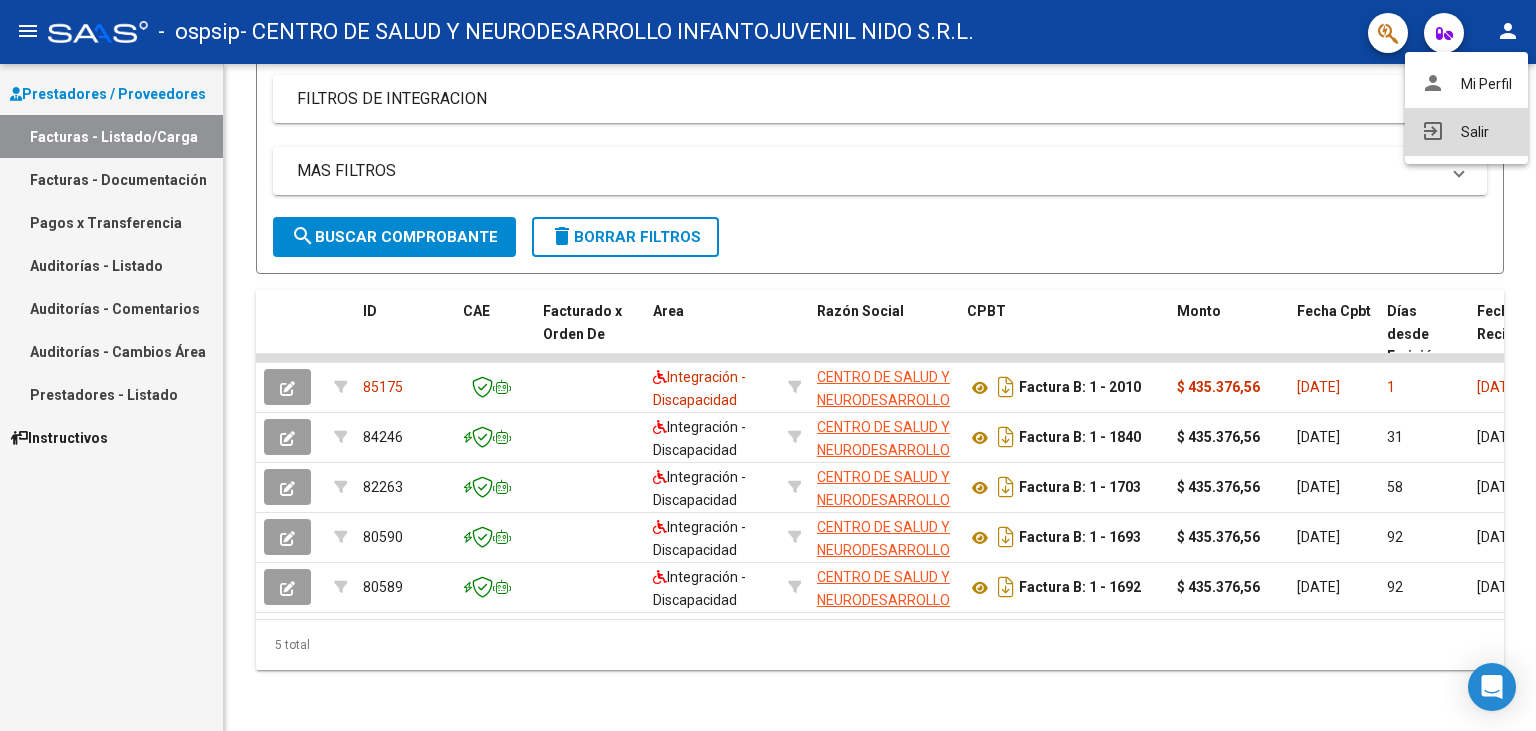 click on "exit_to_app  Salir" at bounding box center [1466, 132] 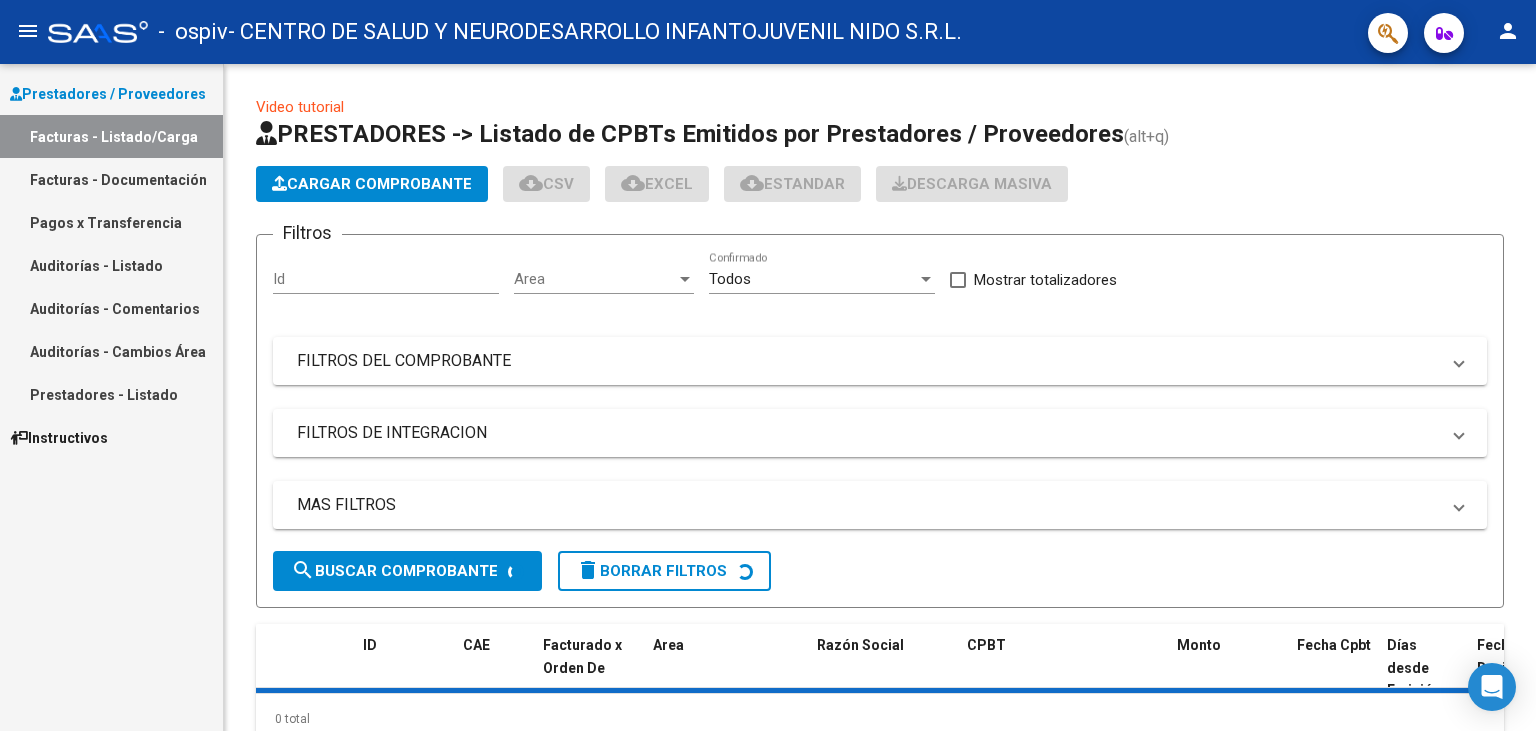 scroll, scrollTop: 0, scrollLeft: 0, axis: both 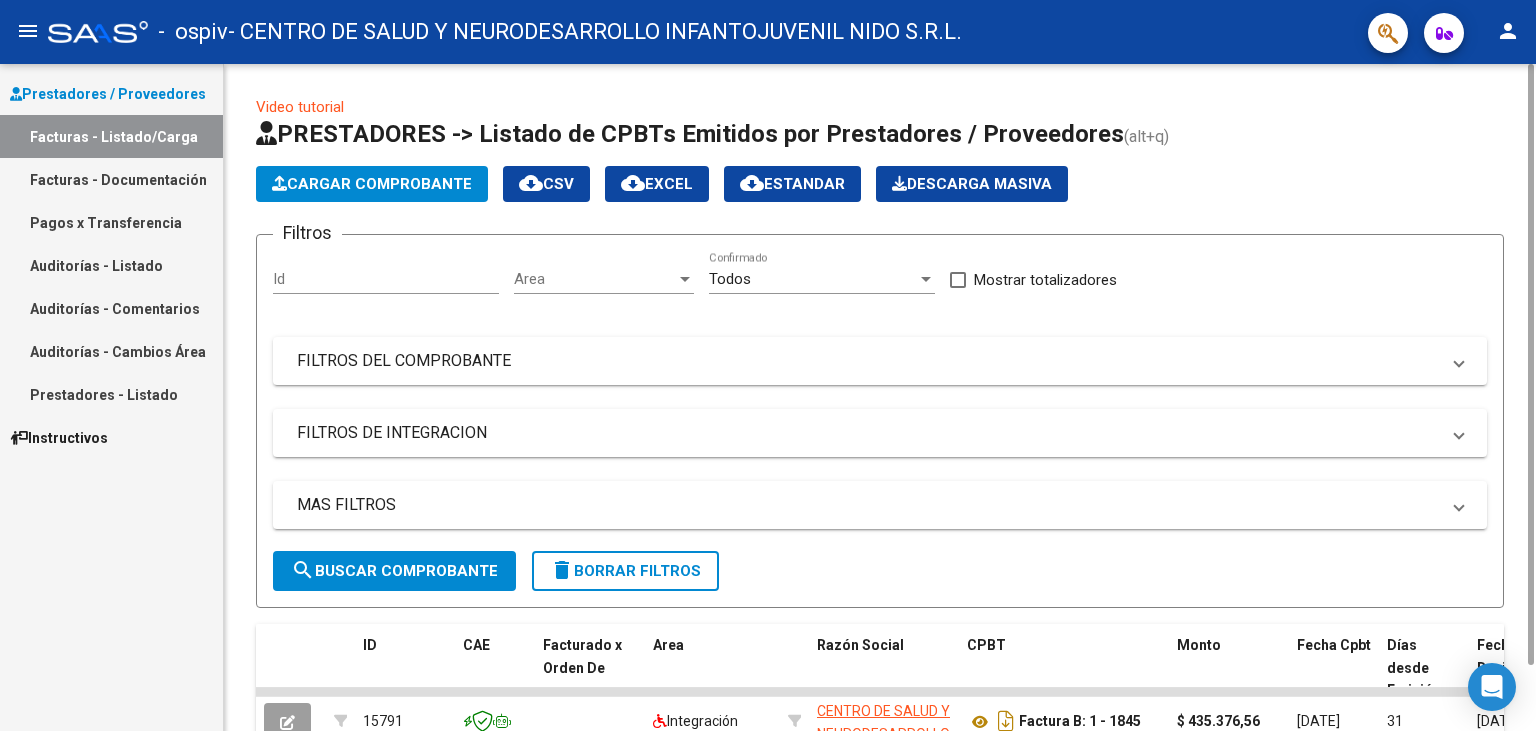 click on "Cargar Comprobante" 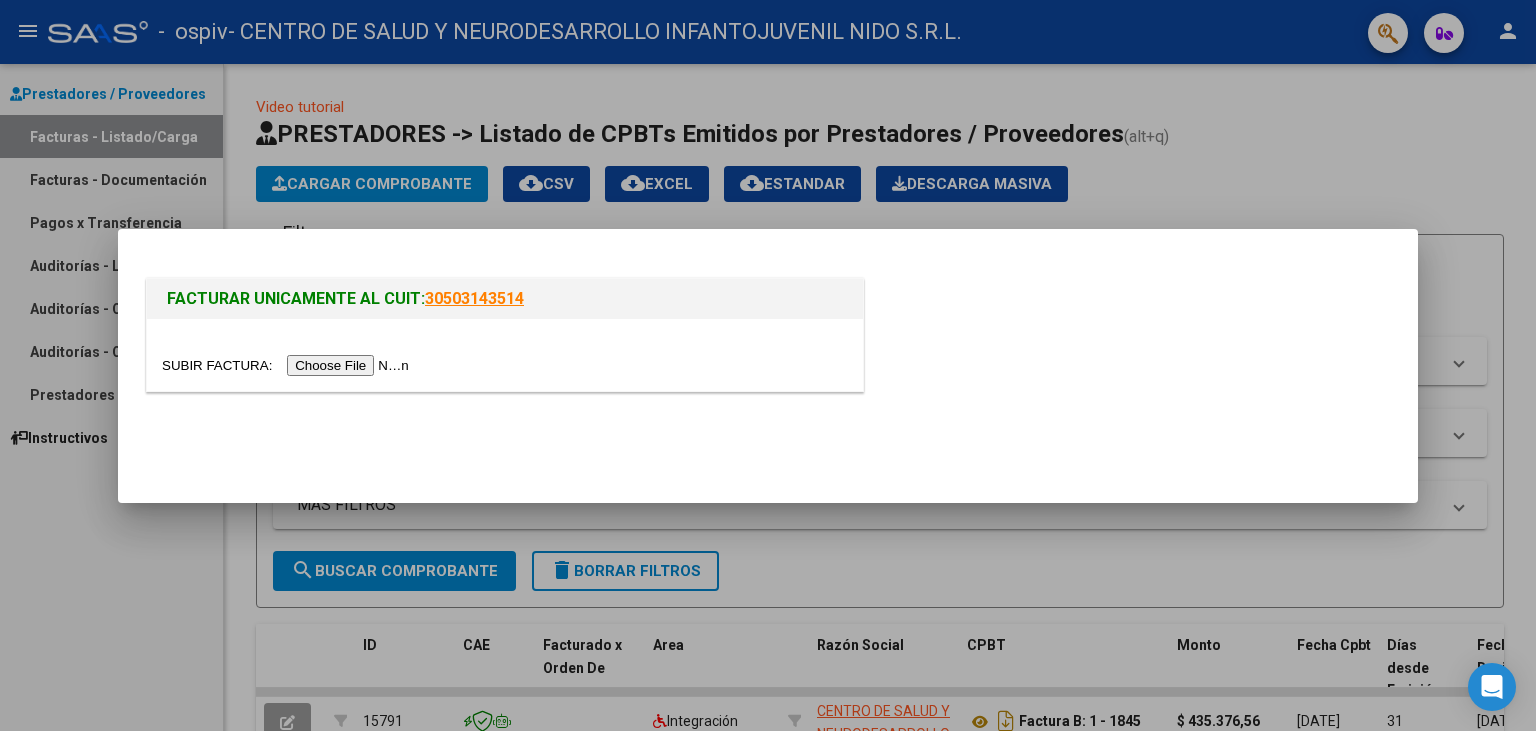 click at bounding box center [505, 355] 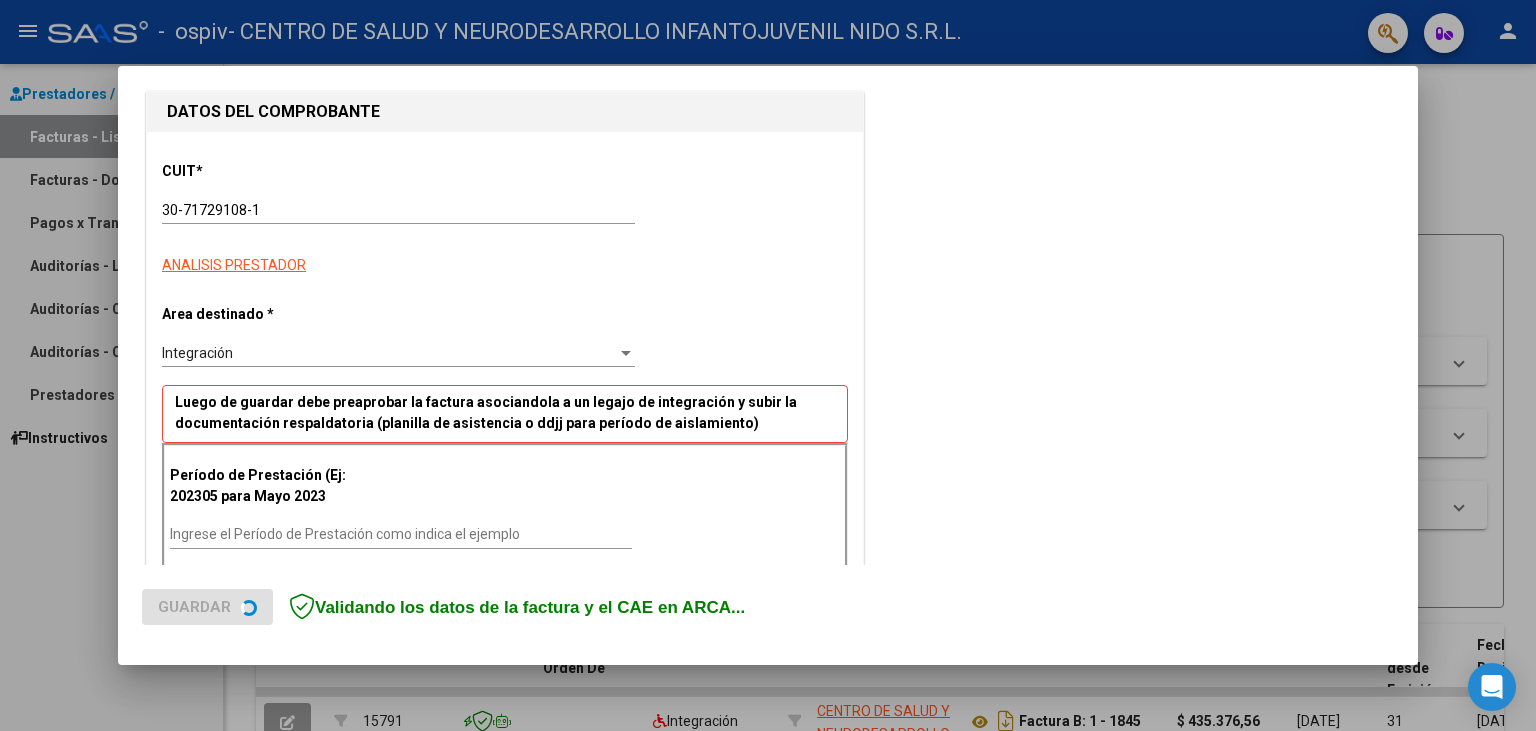 scroll, scrollTop: 302, scrollLeft: 0, axis: vertical 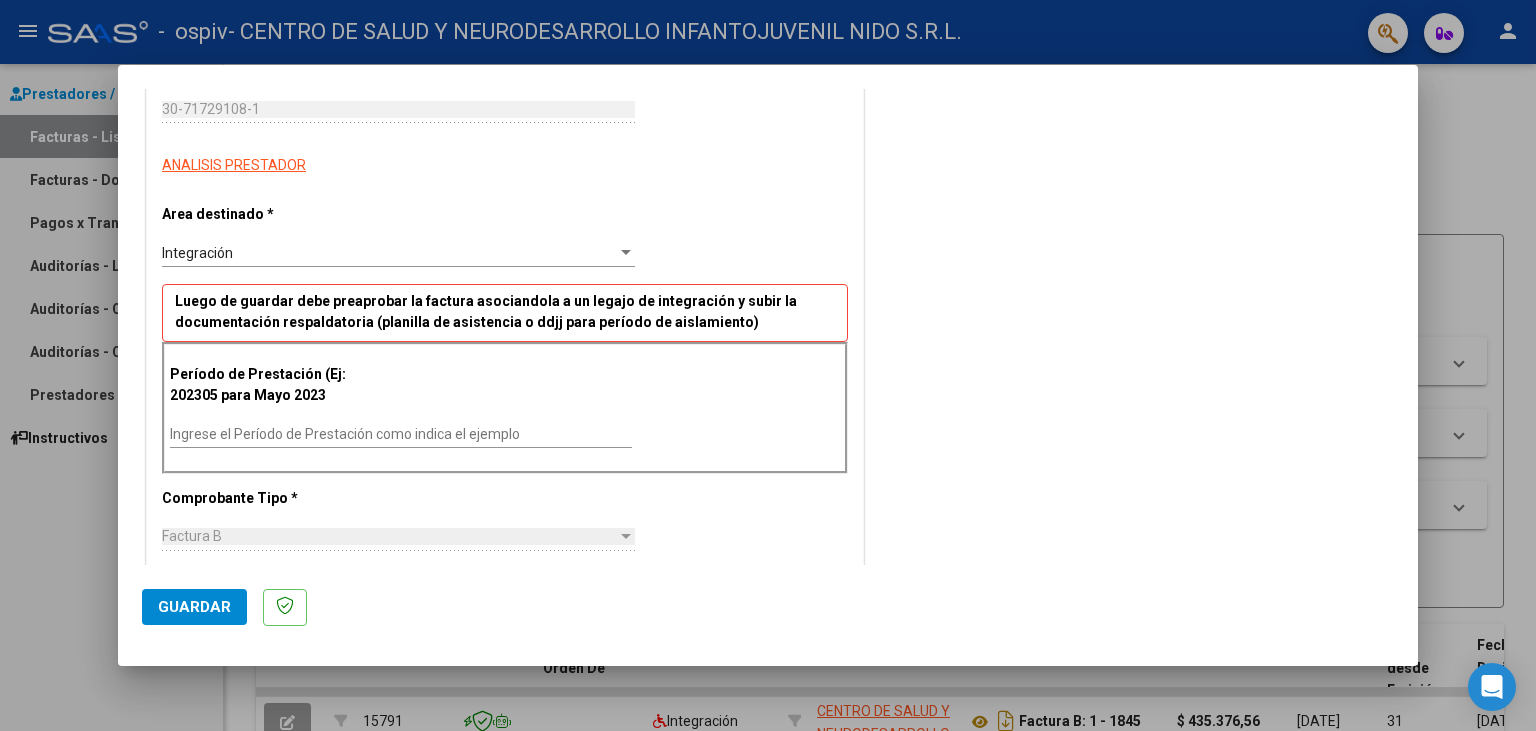 click on "Ingrese el Período de Prestación como indica el ejemplo" at bounding box center (401, 434) 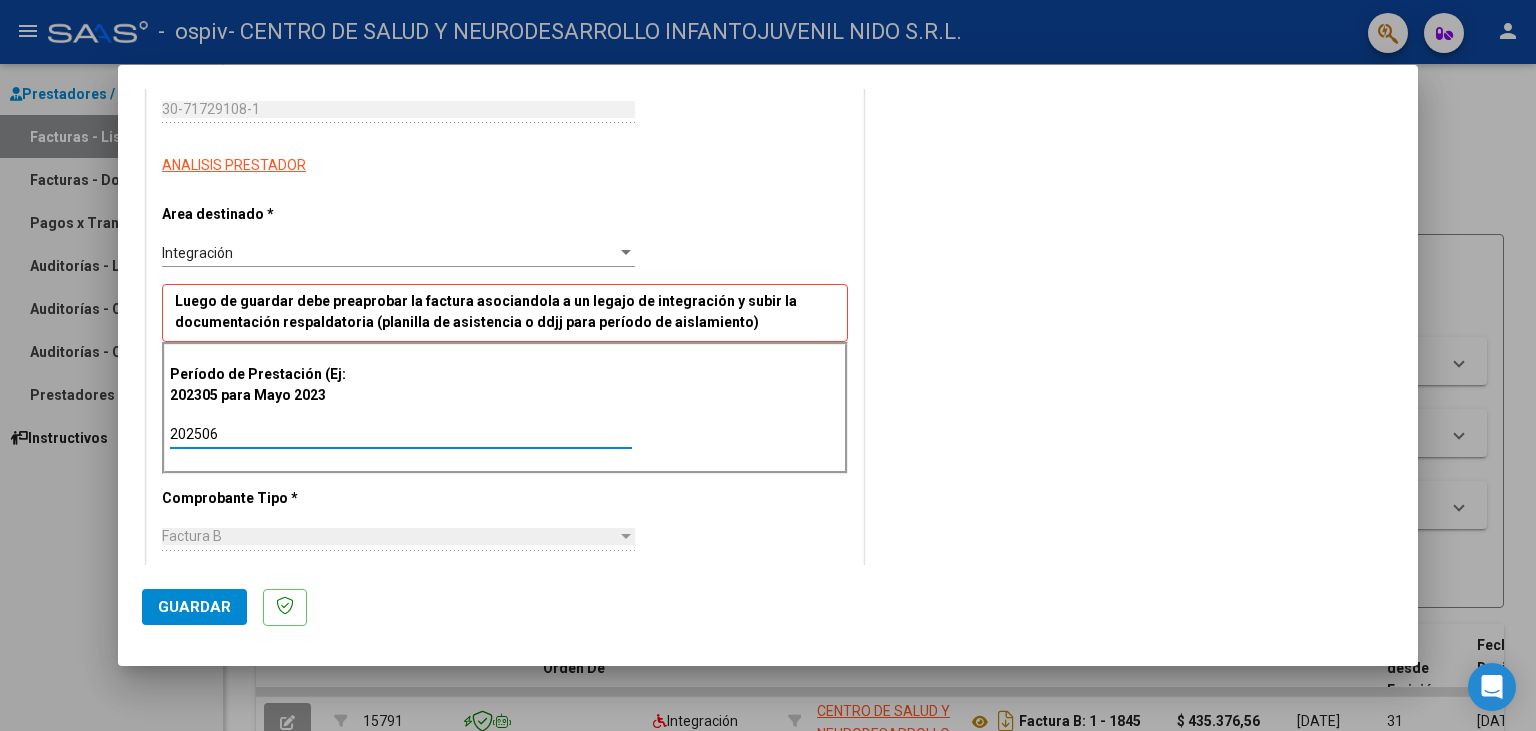type on "202506" 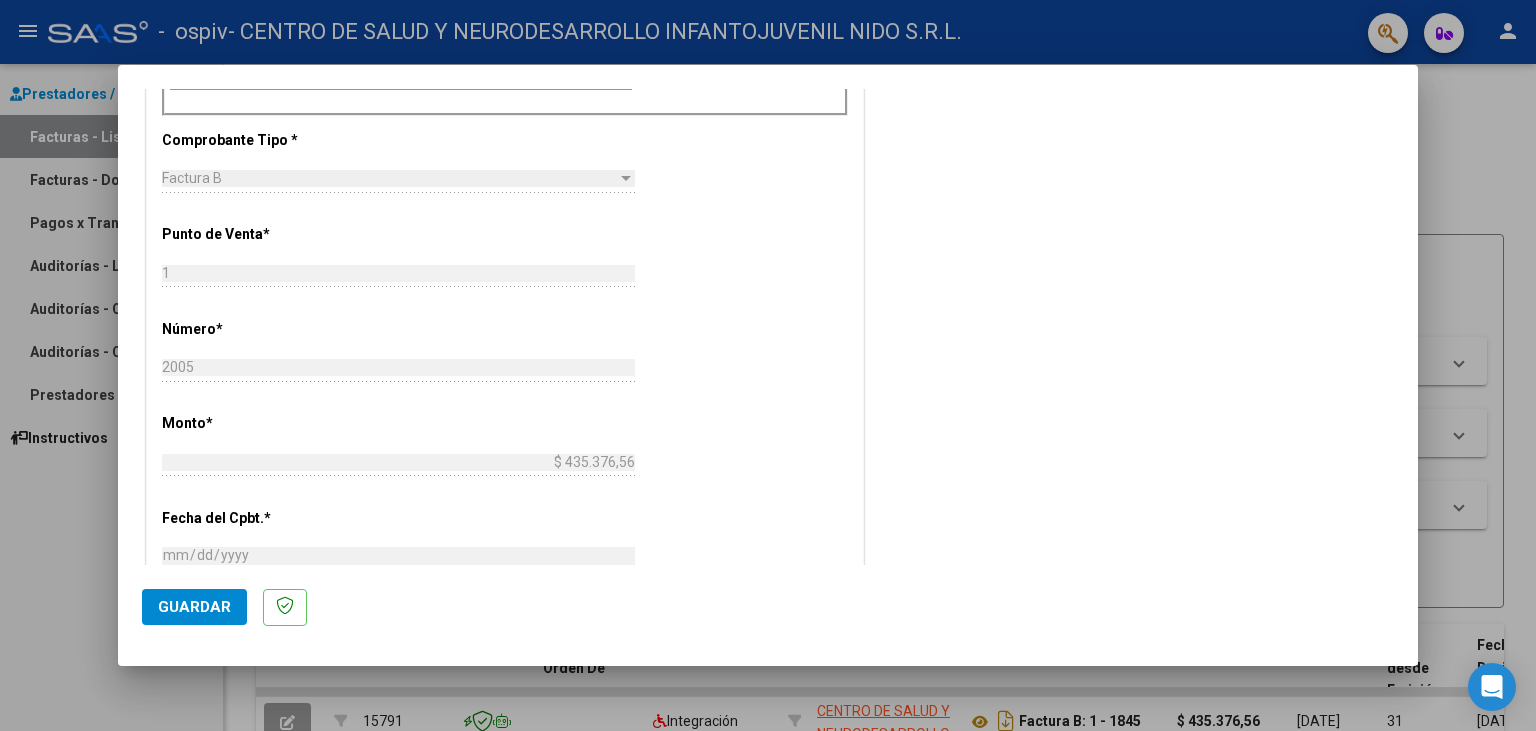 scroll, scrollTop: 706, scrollLeft: 0, axis: vertical 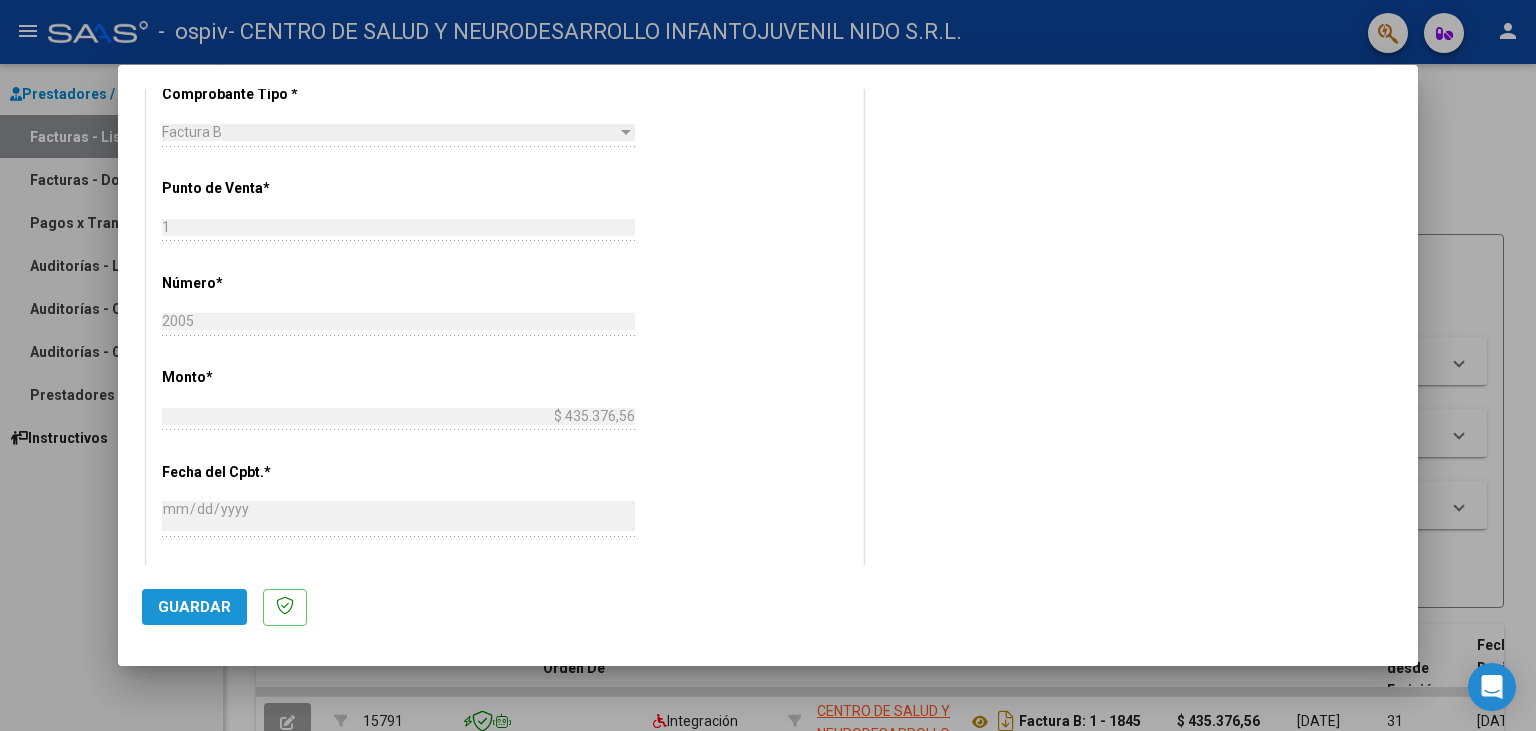 click on "Guardar" 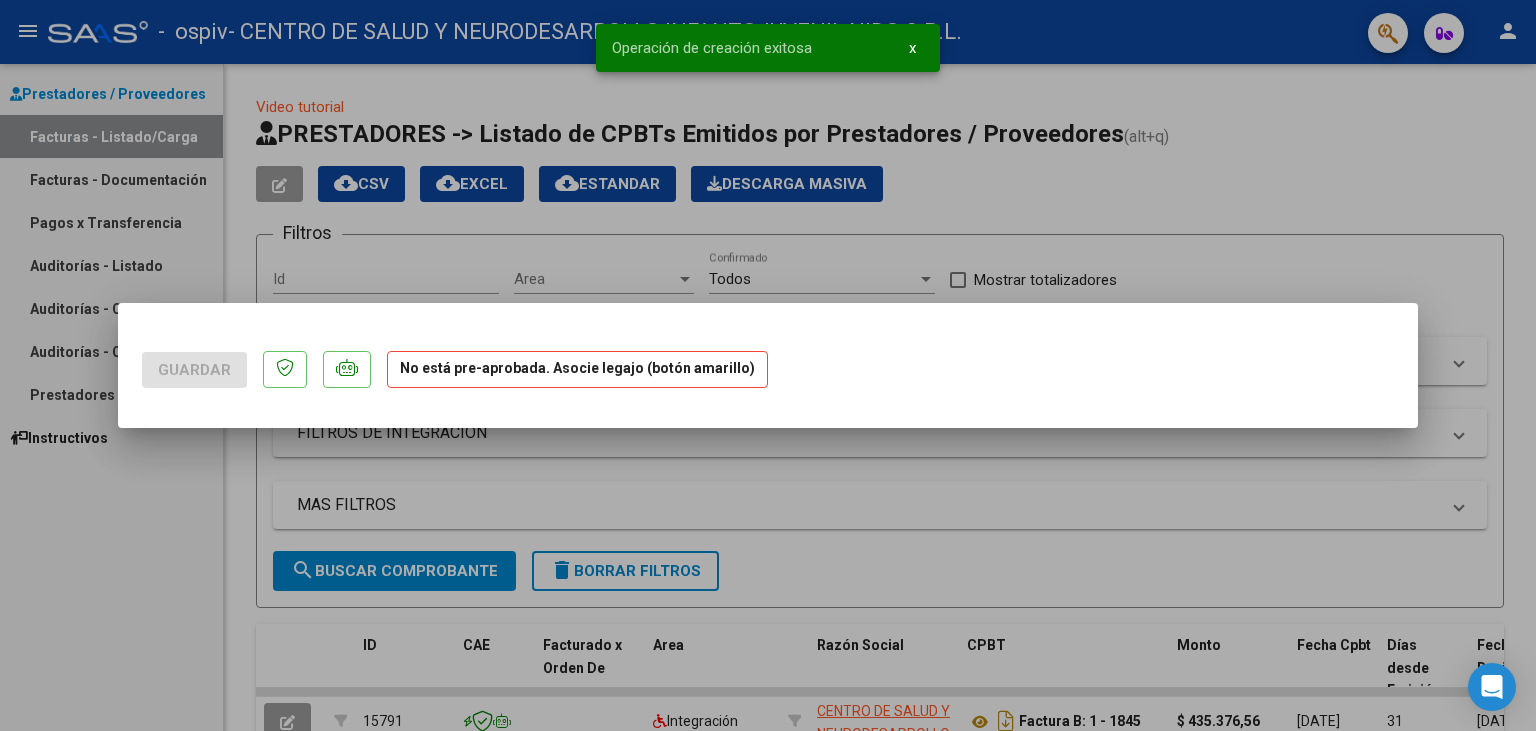 scroll, scrollTop: 0, scrollLeft: 0, axis: both 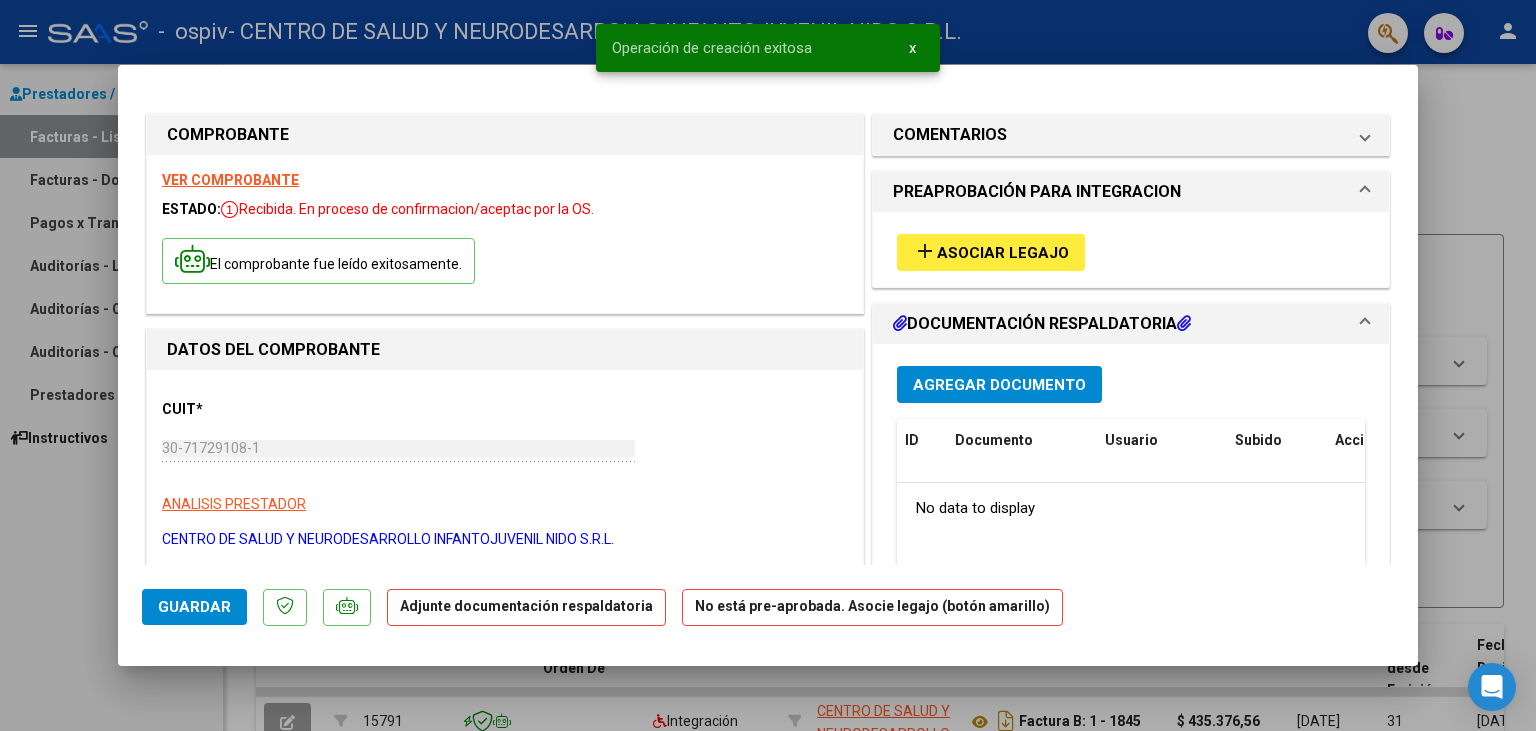 click on "add Asociar Legajo" at bounding box center [1006, 237] 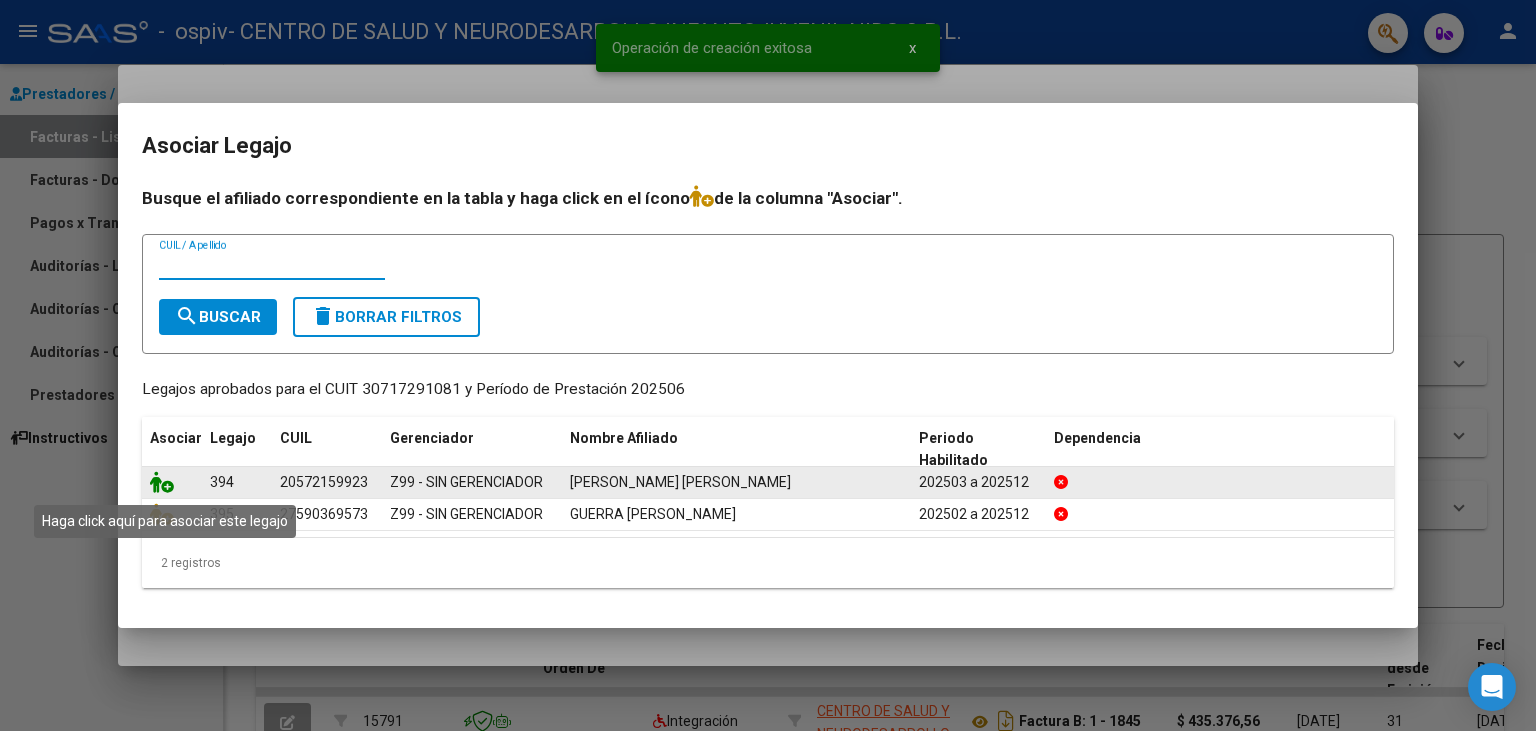click 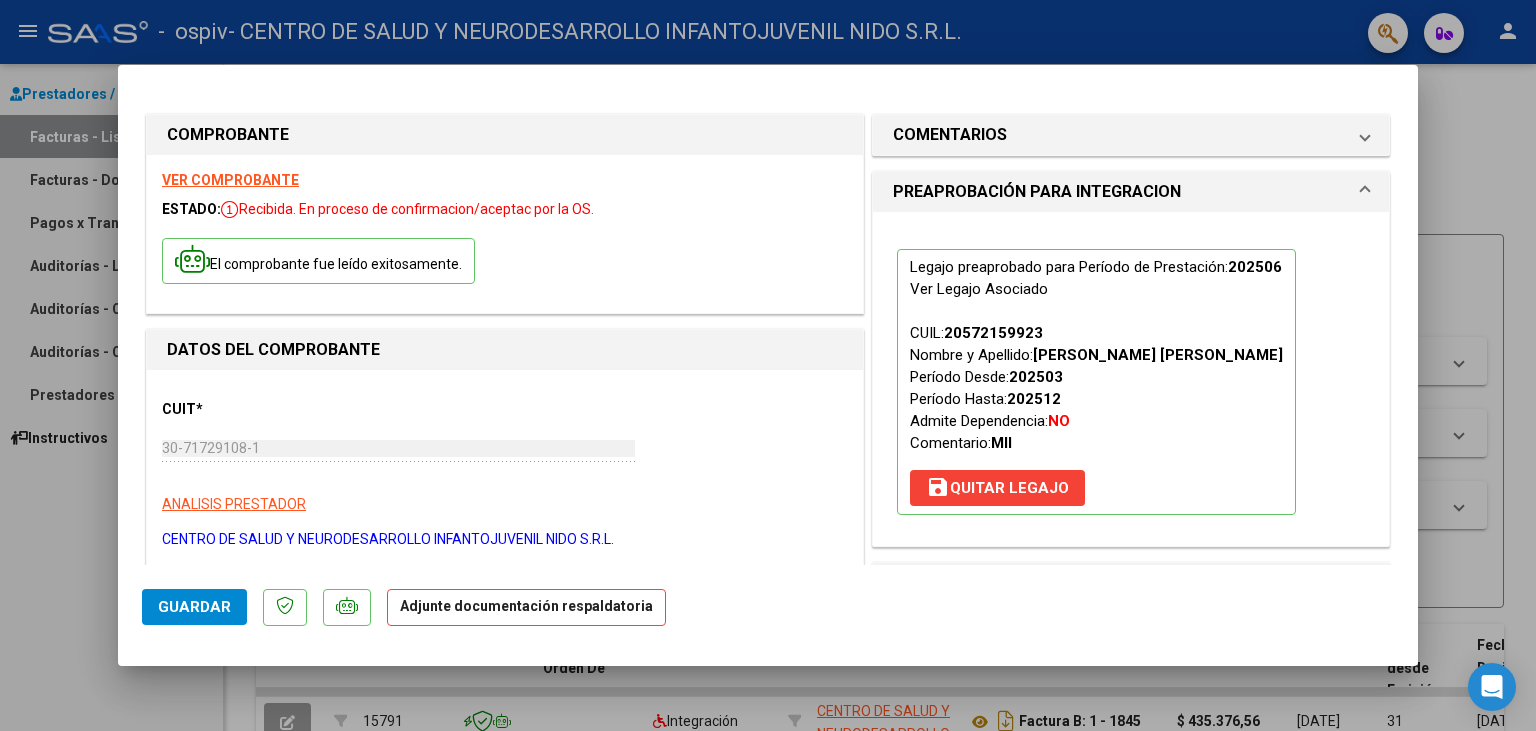 scroll, scrollTop: 202, scrollLeft: 0, axis: vertical 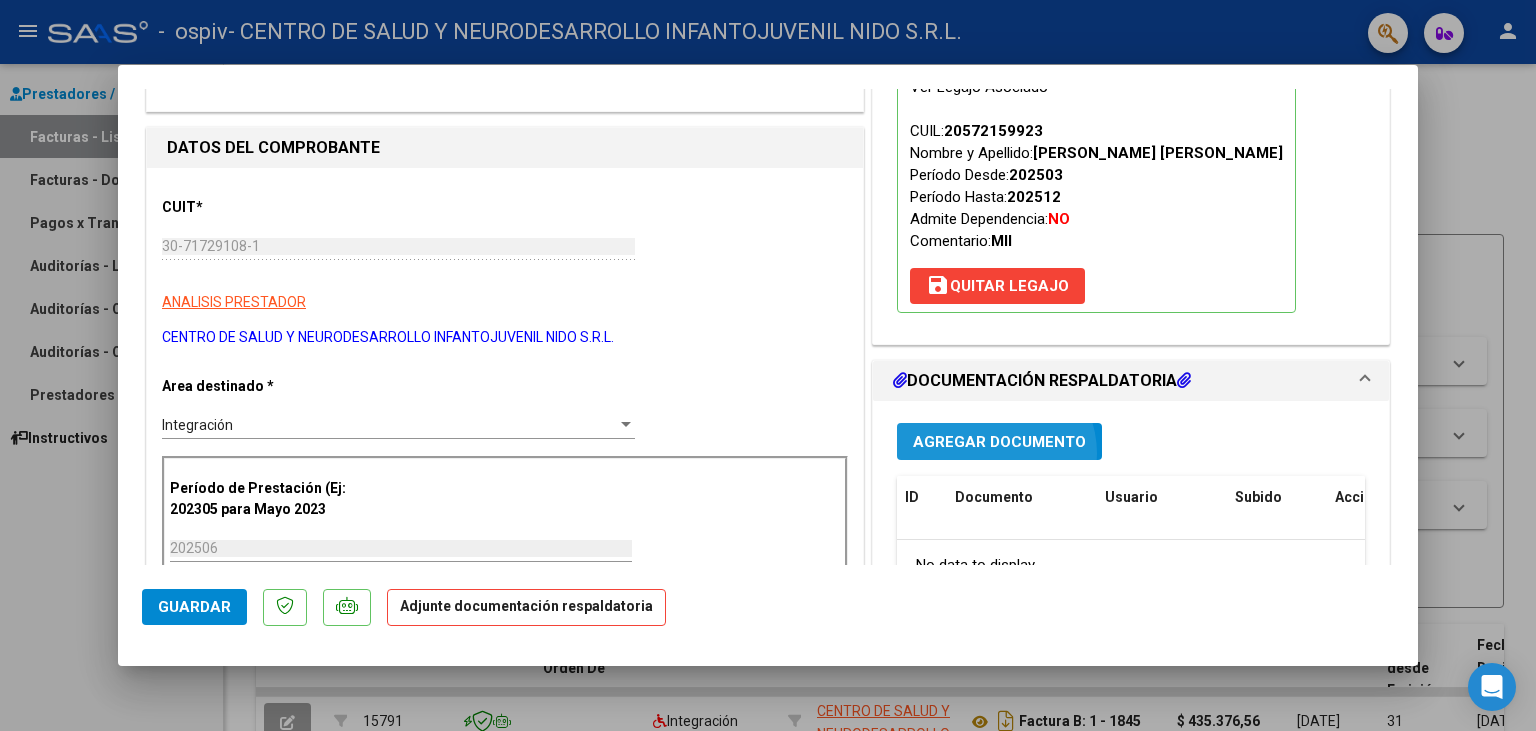 click on "Agregar Documento" at bounding box center [999, 441] 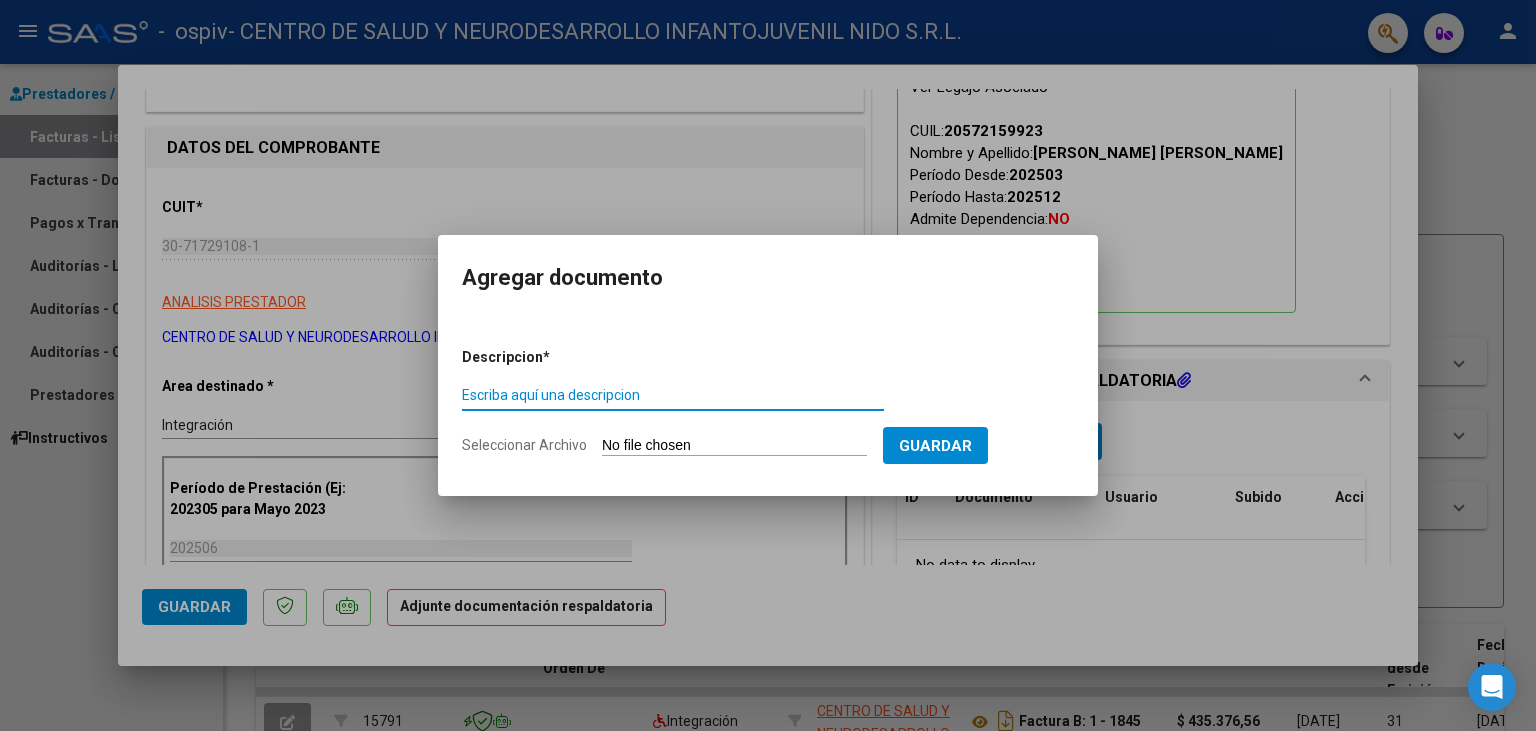 click on "Descripcion  *   Escriba aquí una descripcion  Seleccionar Archivo Guardar" at bounding box center [768, 402] 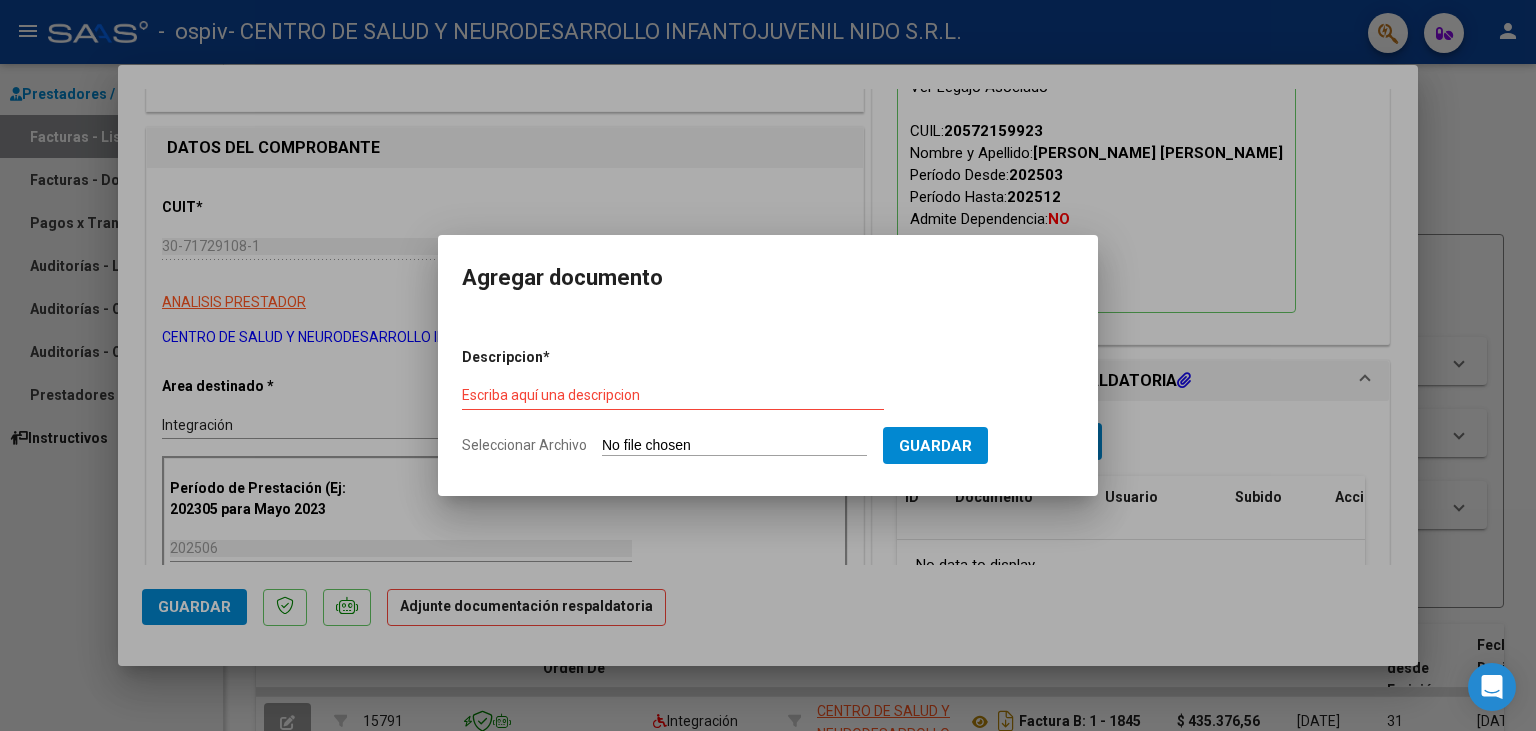 click on "Seleccionar Archivo" at bounding box center [734, 446] 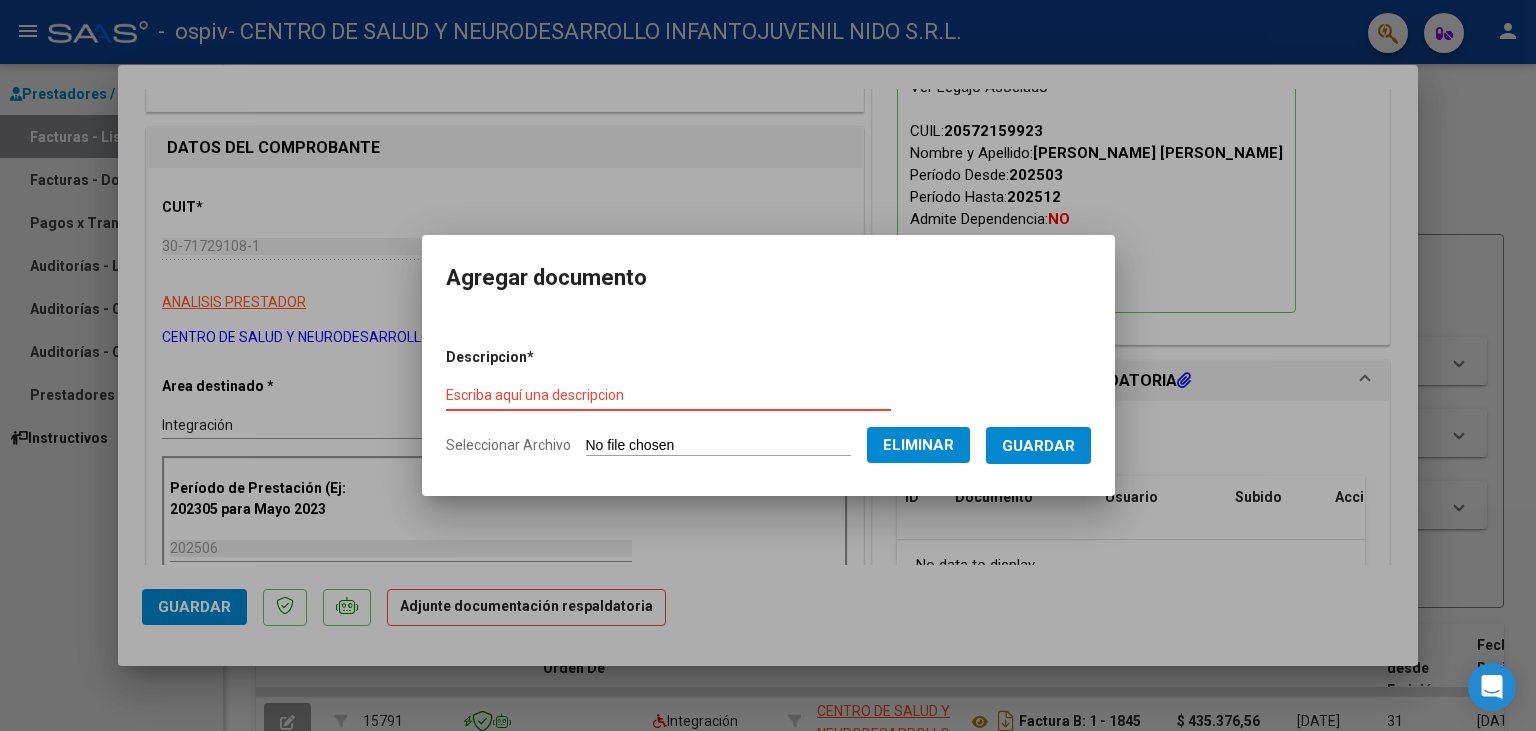 paste on "Planilla de Asistencias junio" 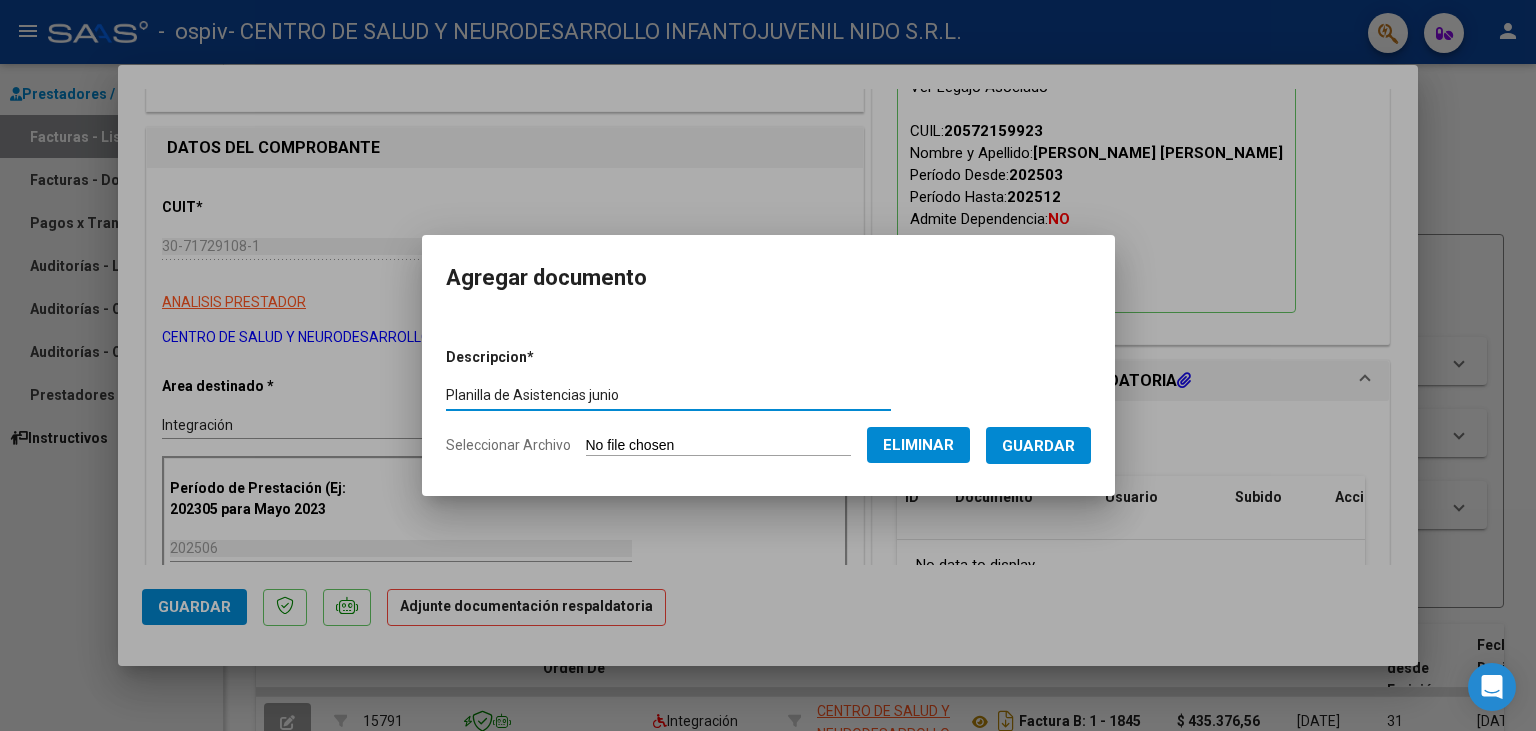 type on "Planilla de Asistencias junio" 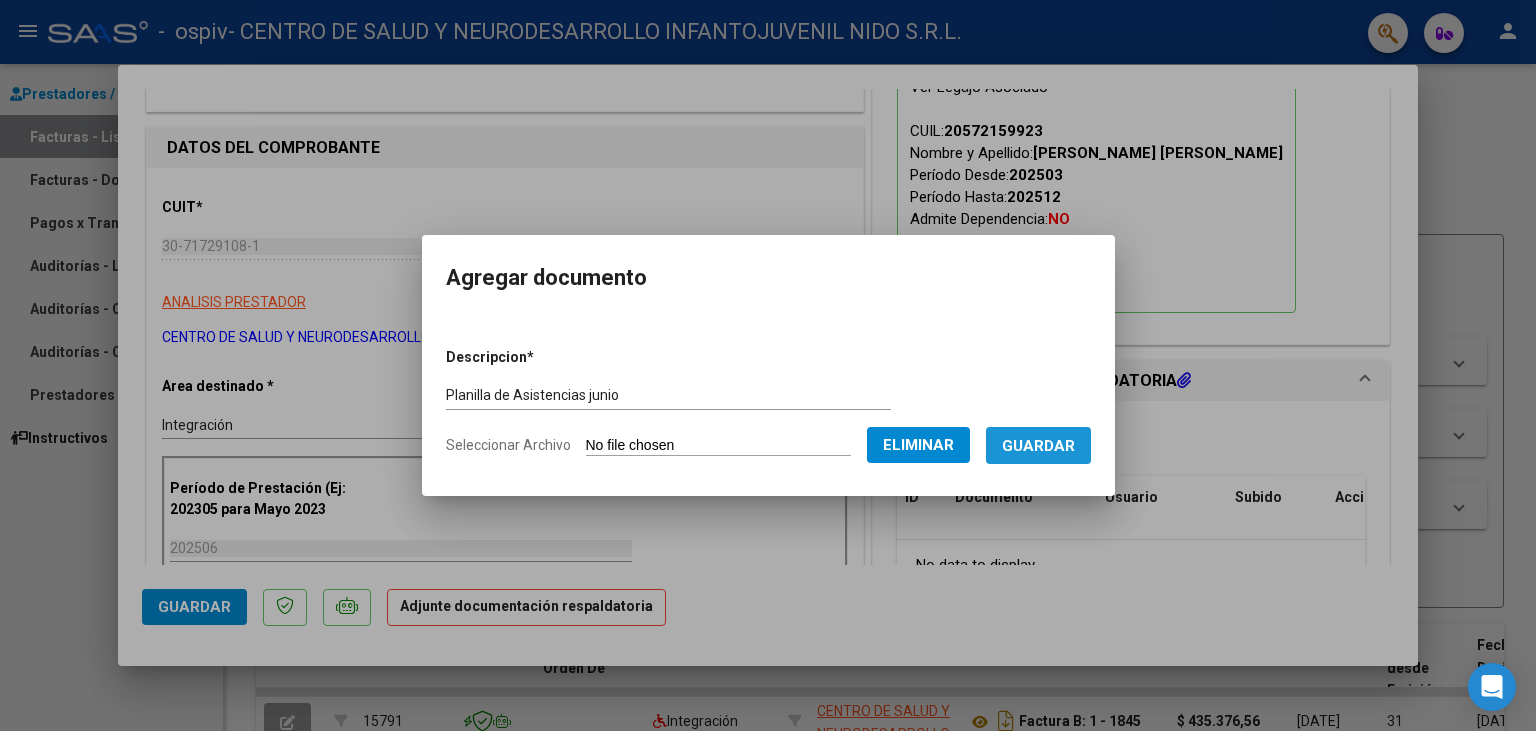 click on "Guardar" at bounding box center (1038, 446) 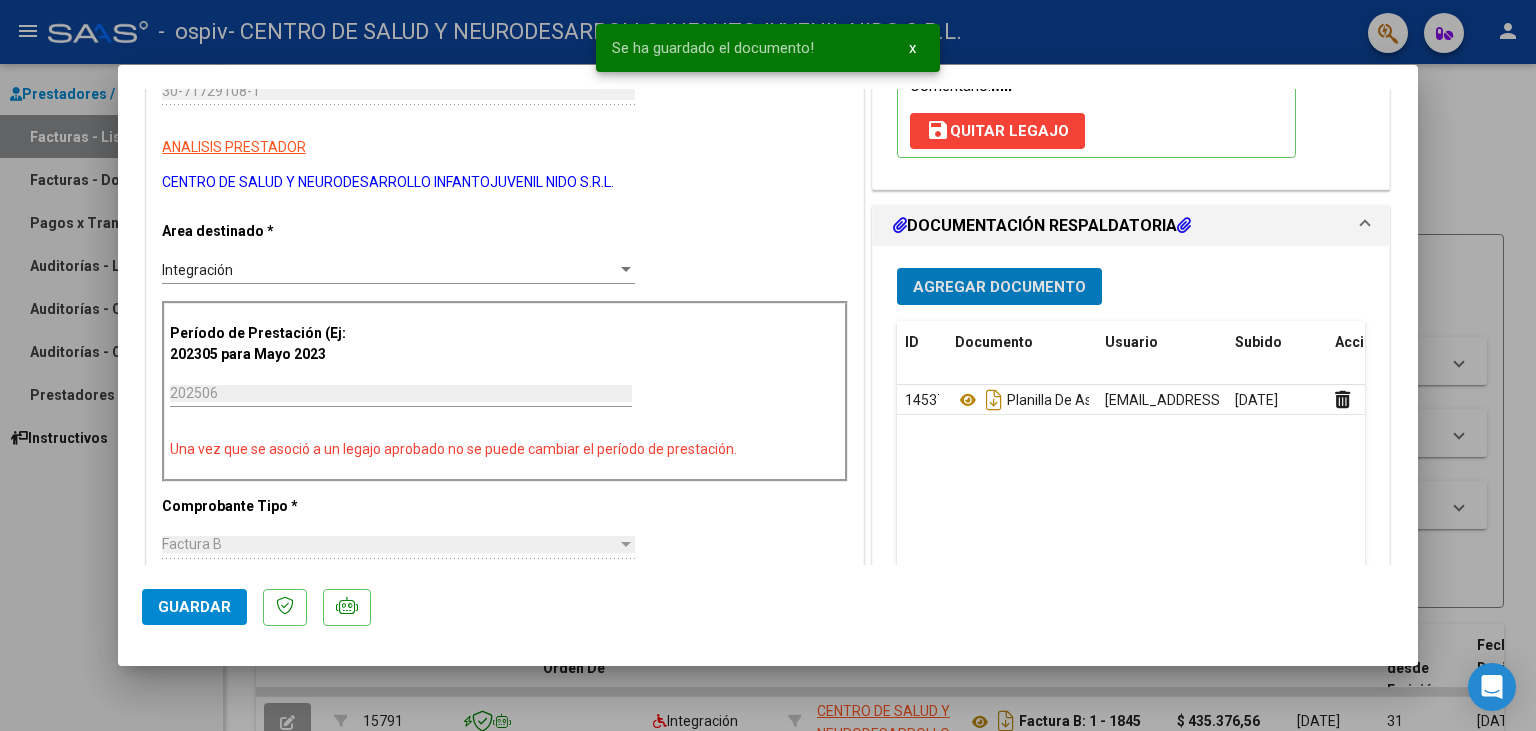 scroll, scrollTop: 504, scrollLeft: 0, axis: vertical 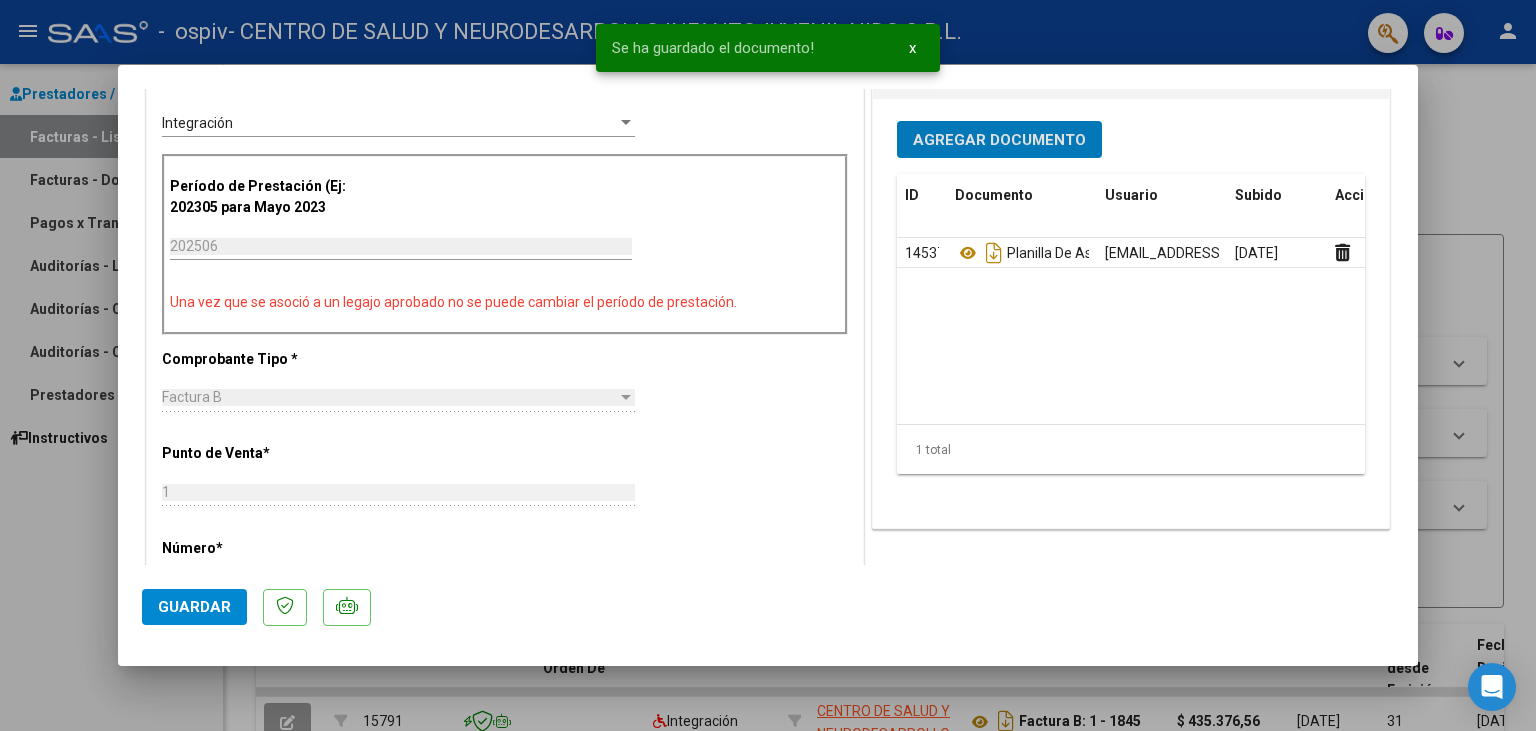 click on "Guardar" 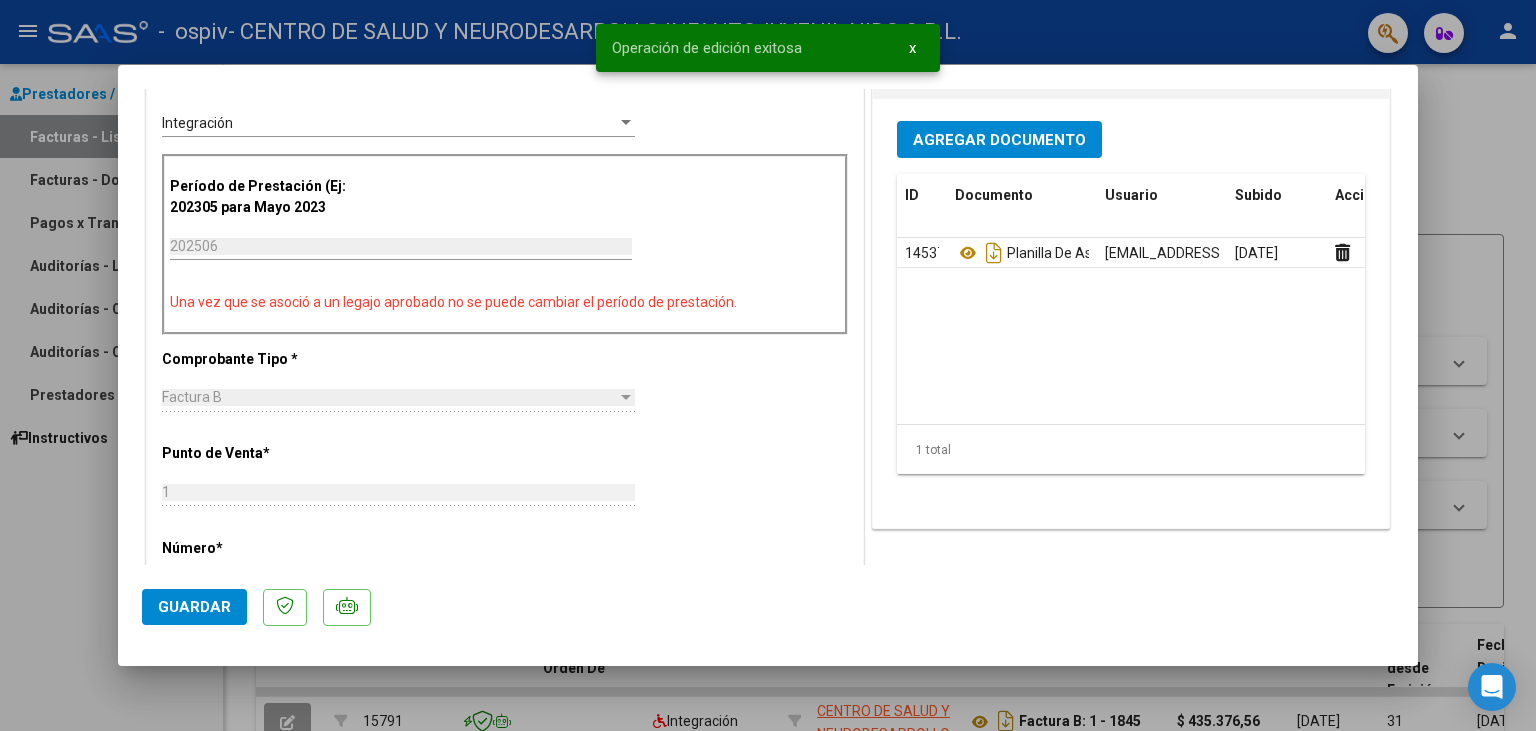 type 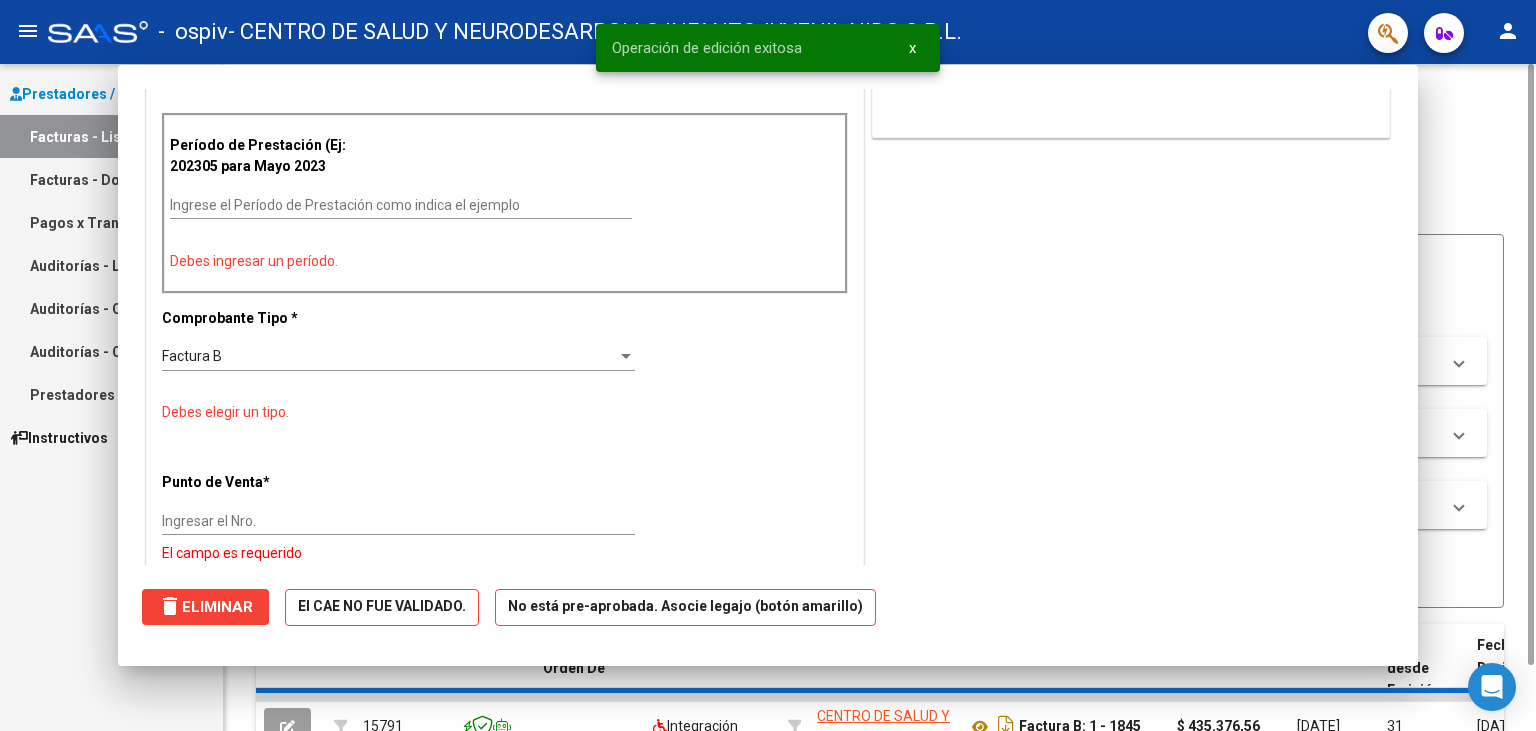 scroll, scrollTop: 0, scrollLeft: 0, axis: both 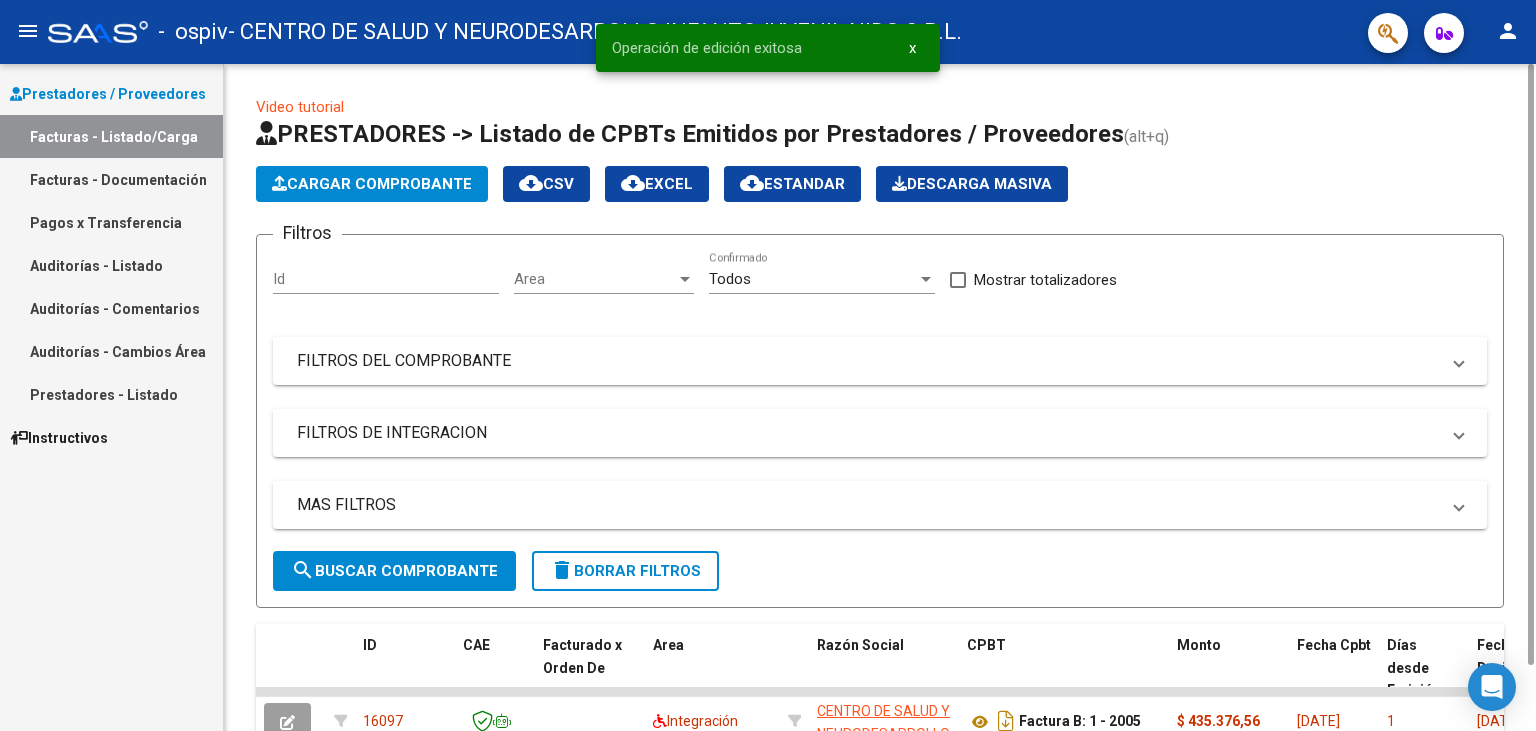 click on "Cargar Comprobante" 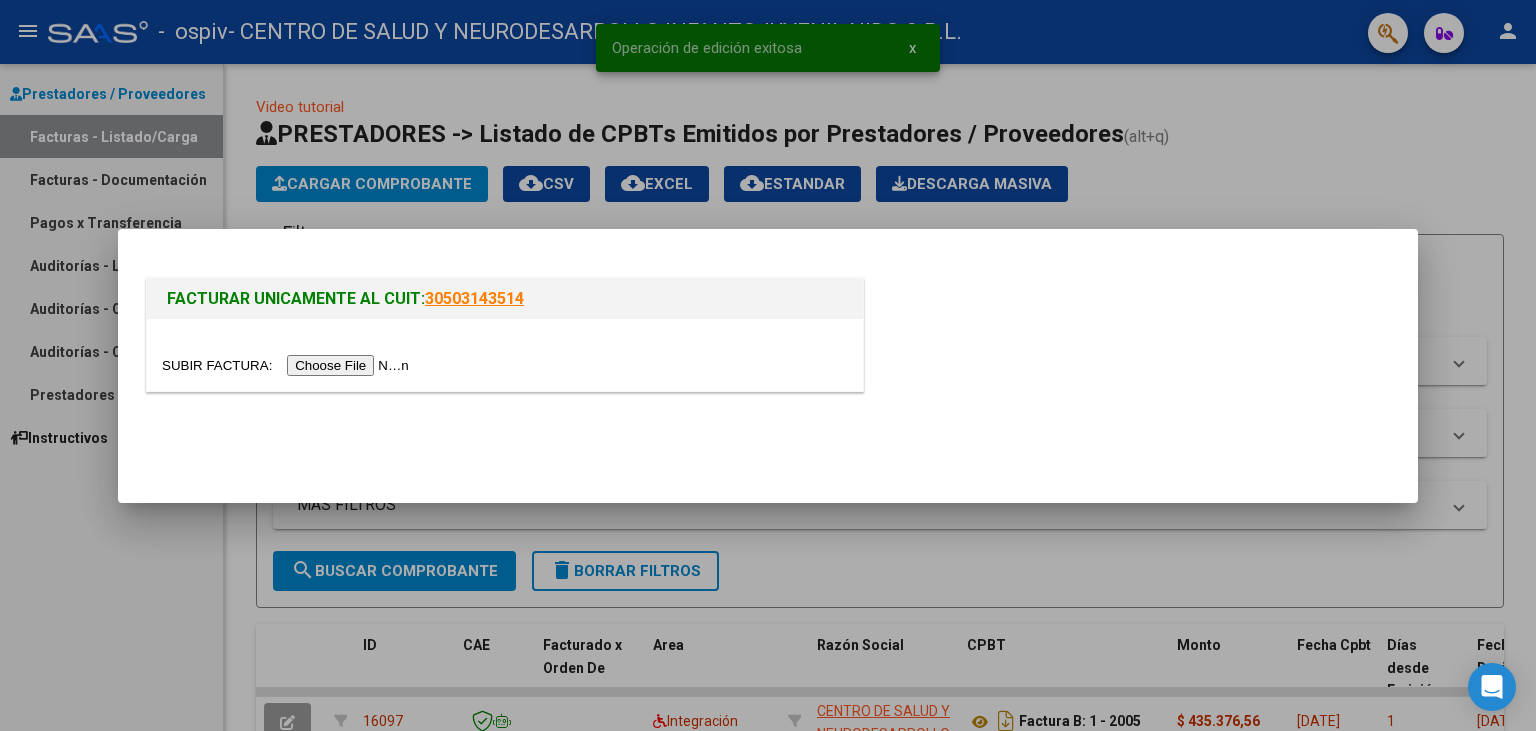 click at bounding box center (288, 365) 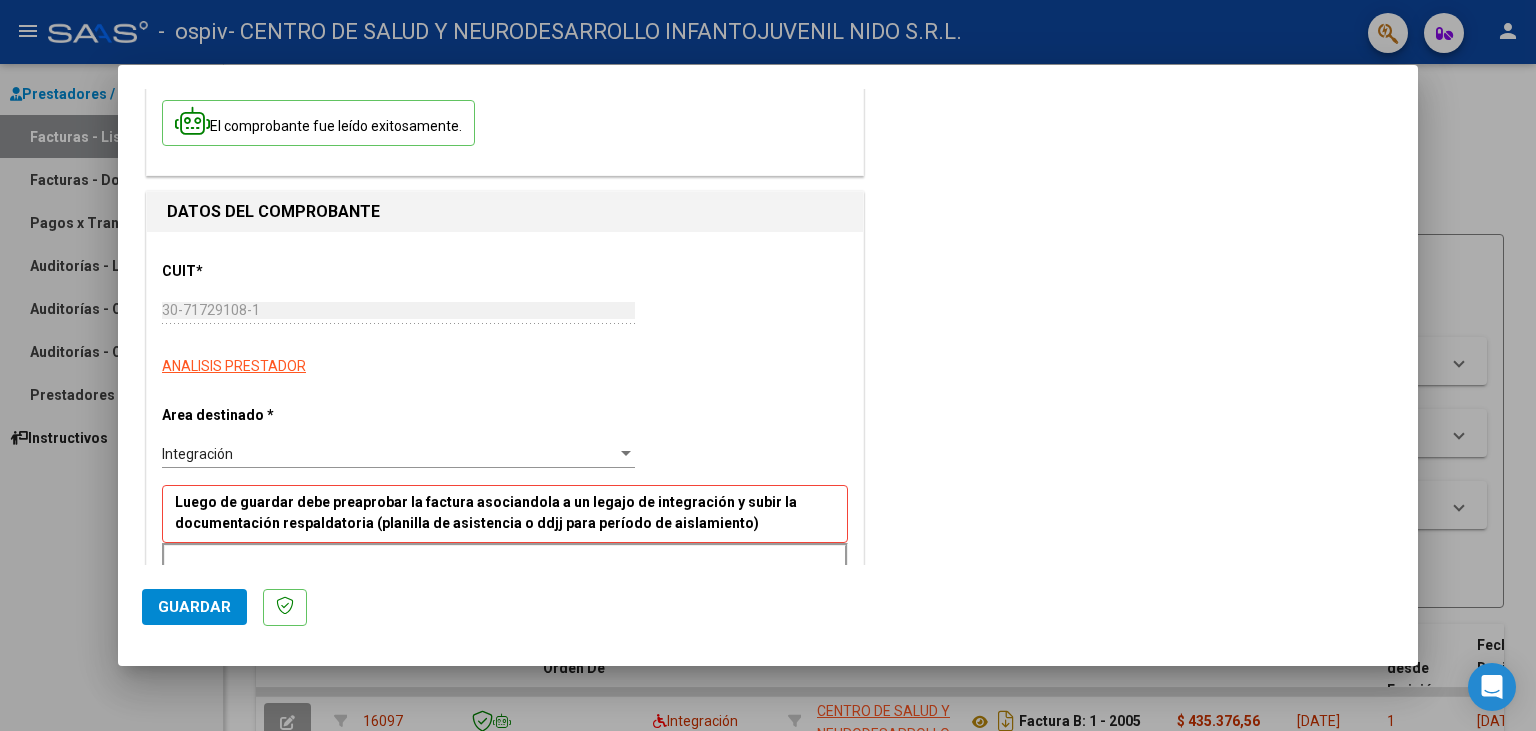 scroll, scrollTop: 202, scrollLeft: 0, axis: vertical 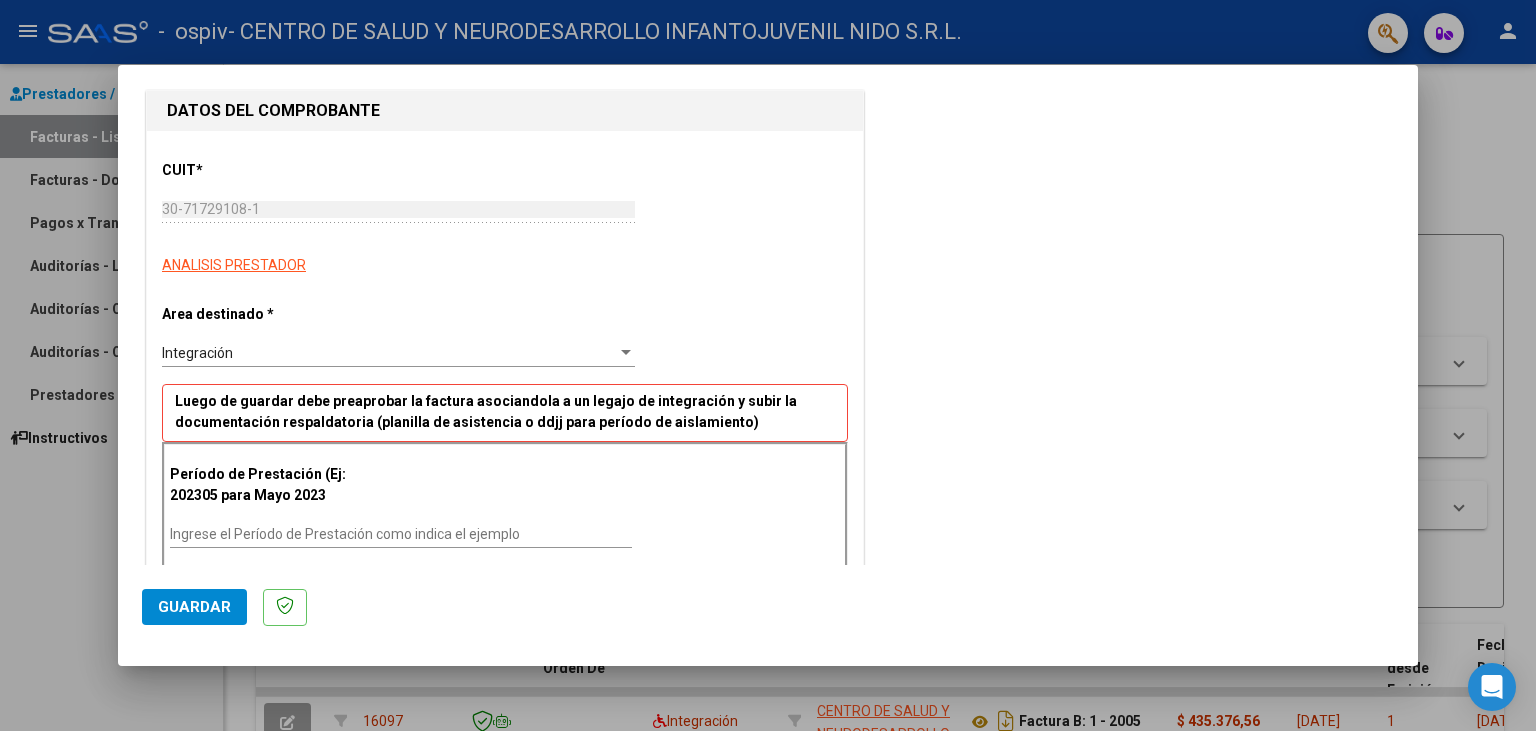 click on "Ingrese el Período de Prestación como indica el ejemplo" at bounding box center (401, 534) 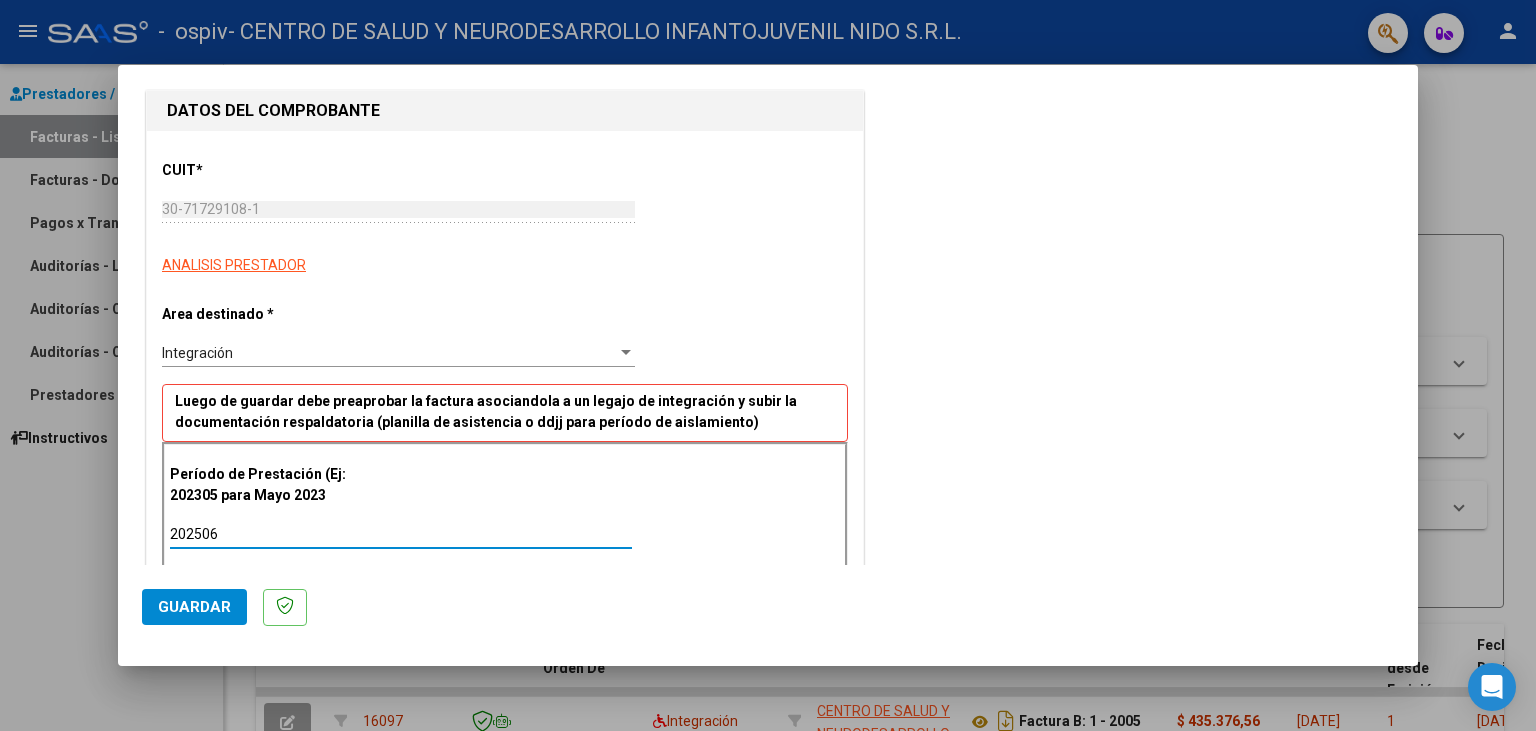 type on "202506" 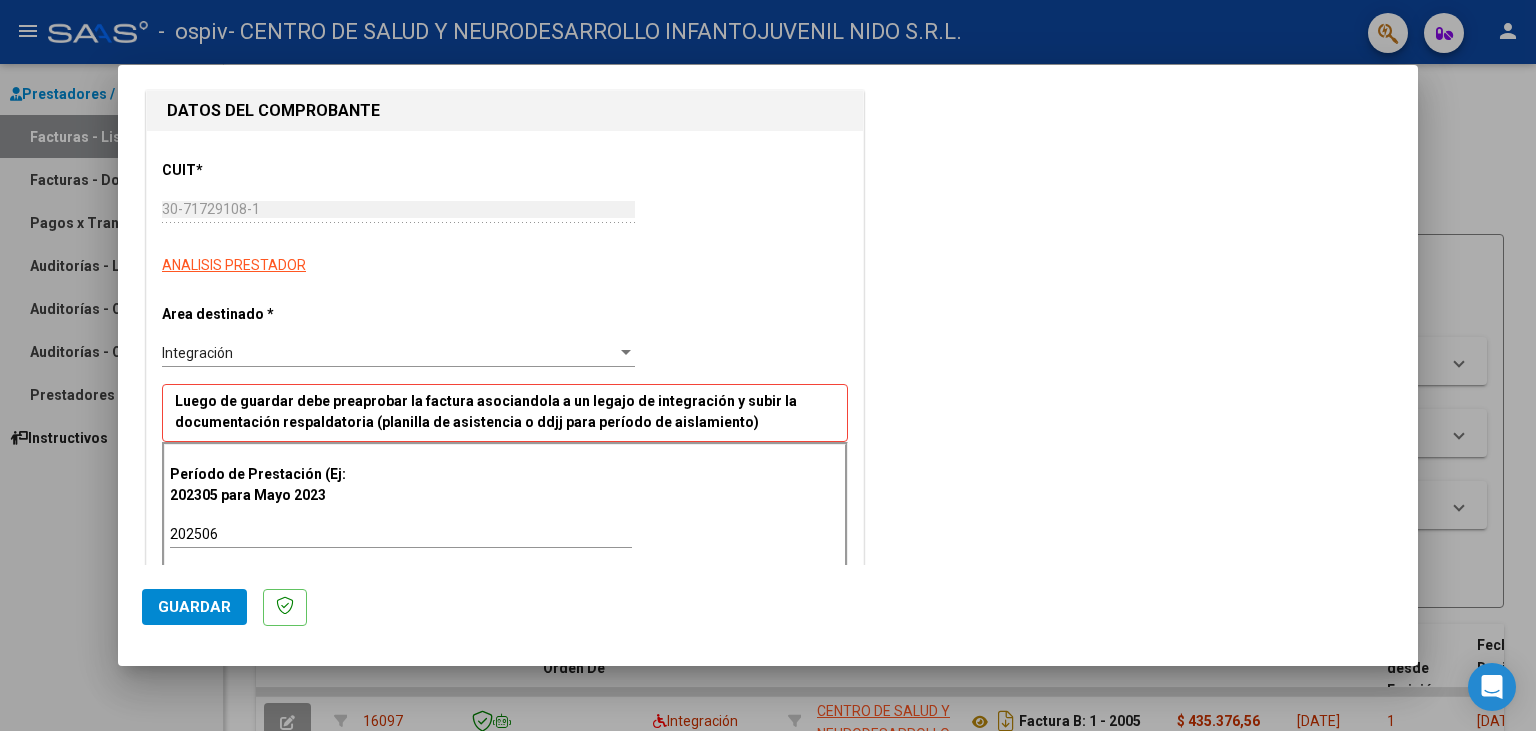 scroll, scrollTop: 403, scrollLeft: 0, axis: vertical 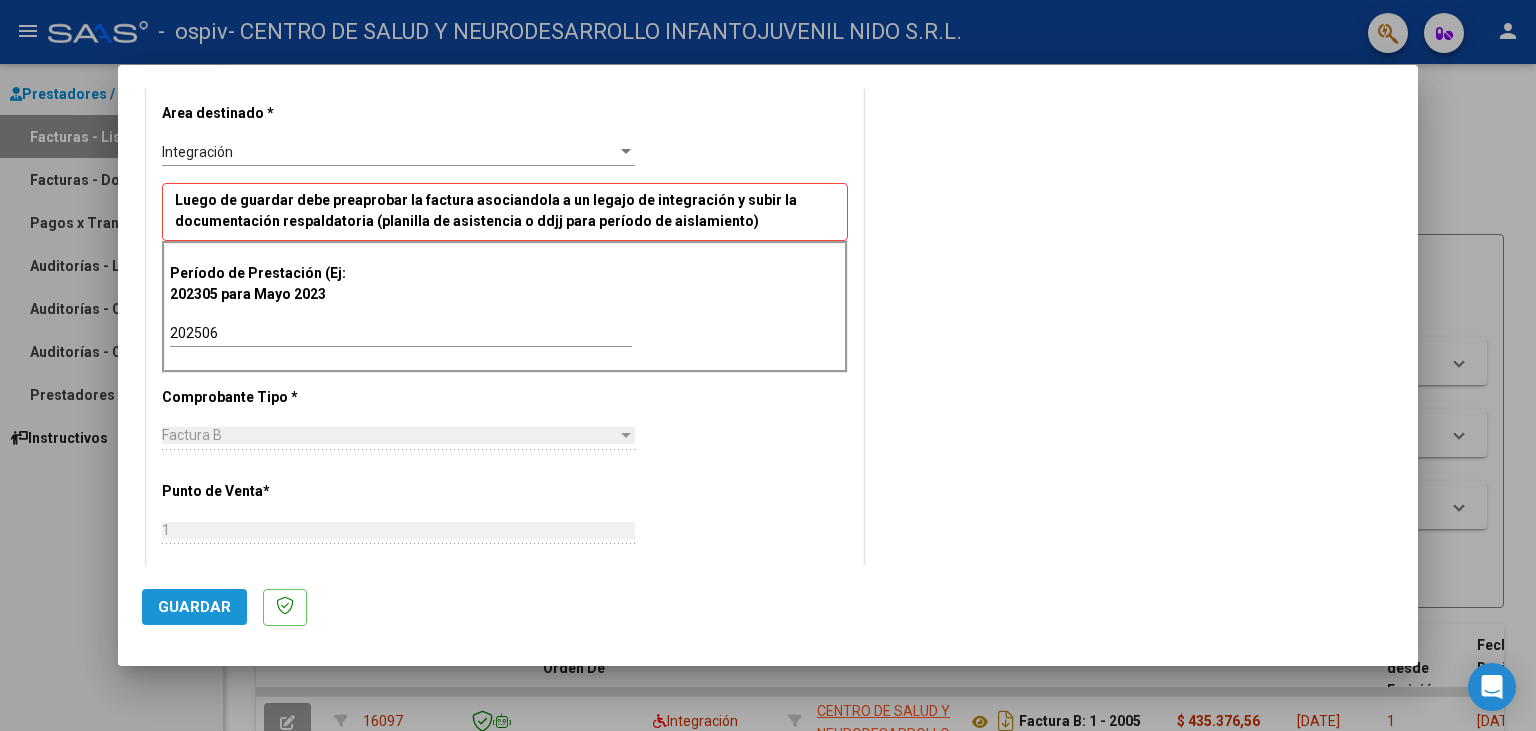 click on "Guardar" 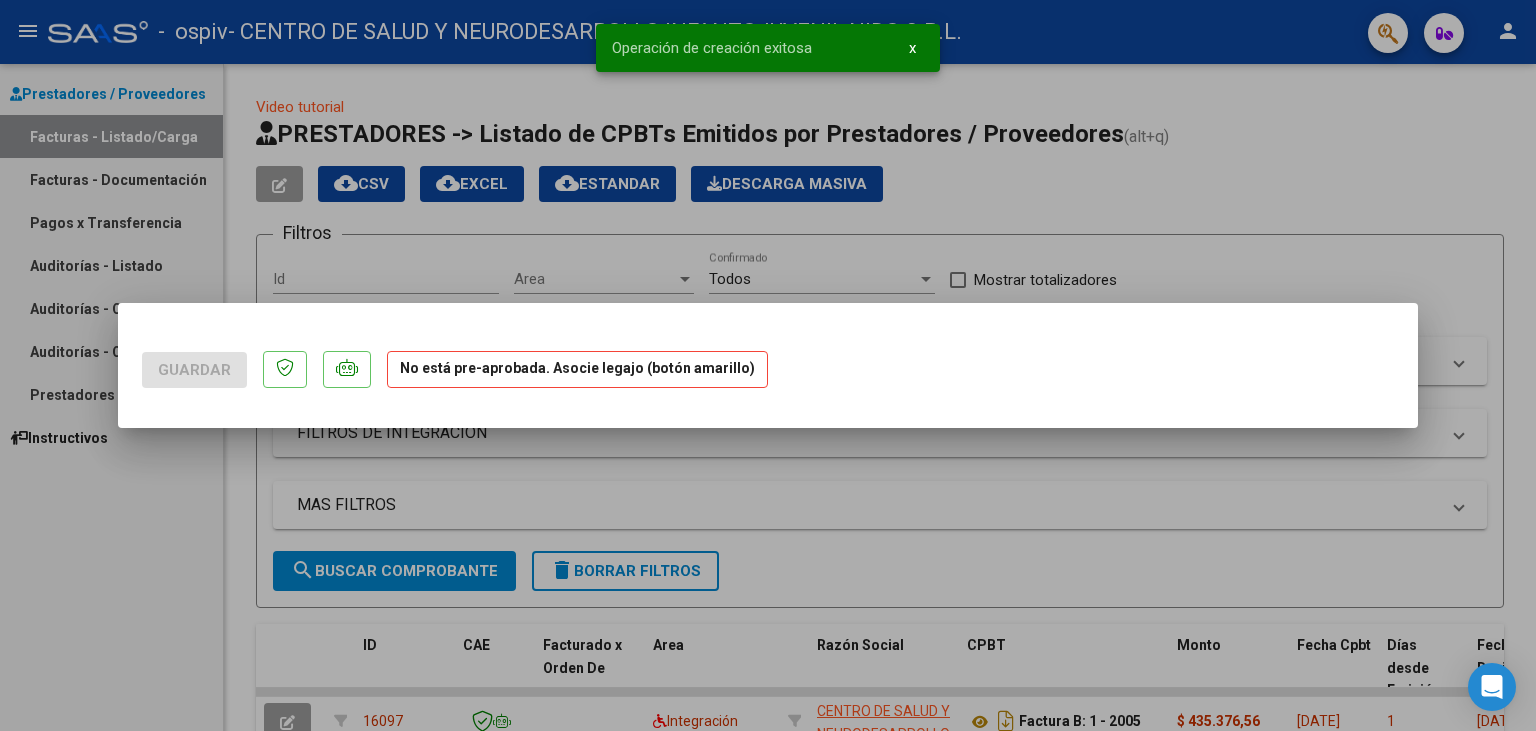 scroll, scrollTop: 0, scrollLeft: 0, axis: both 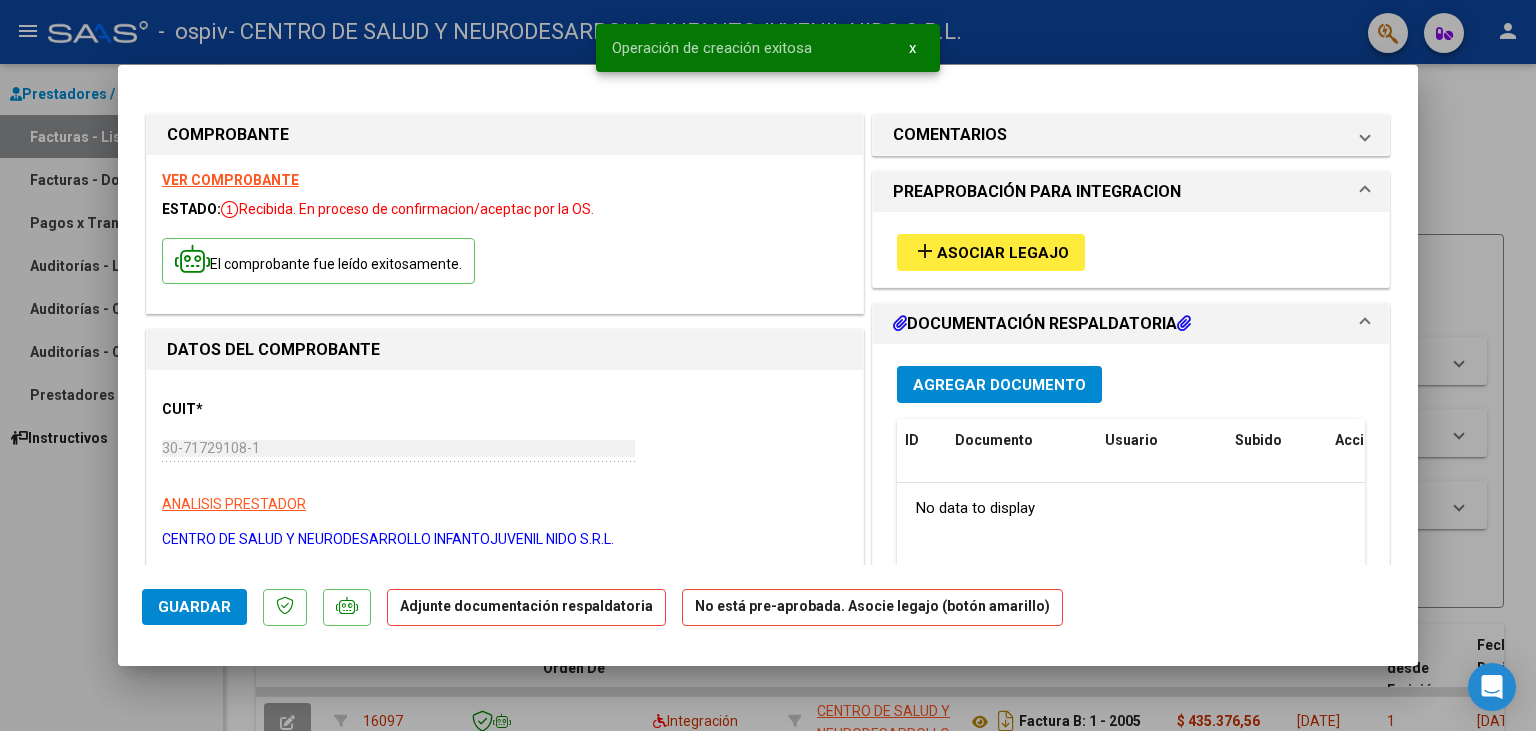 click on "Asociar Legajo" at bounding box center (1003, 253) 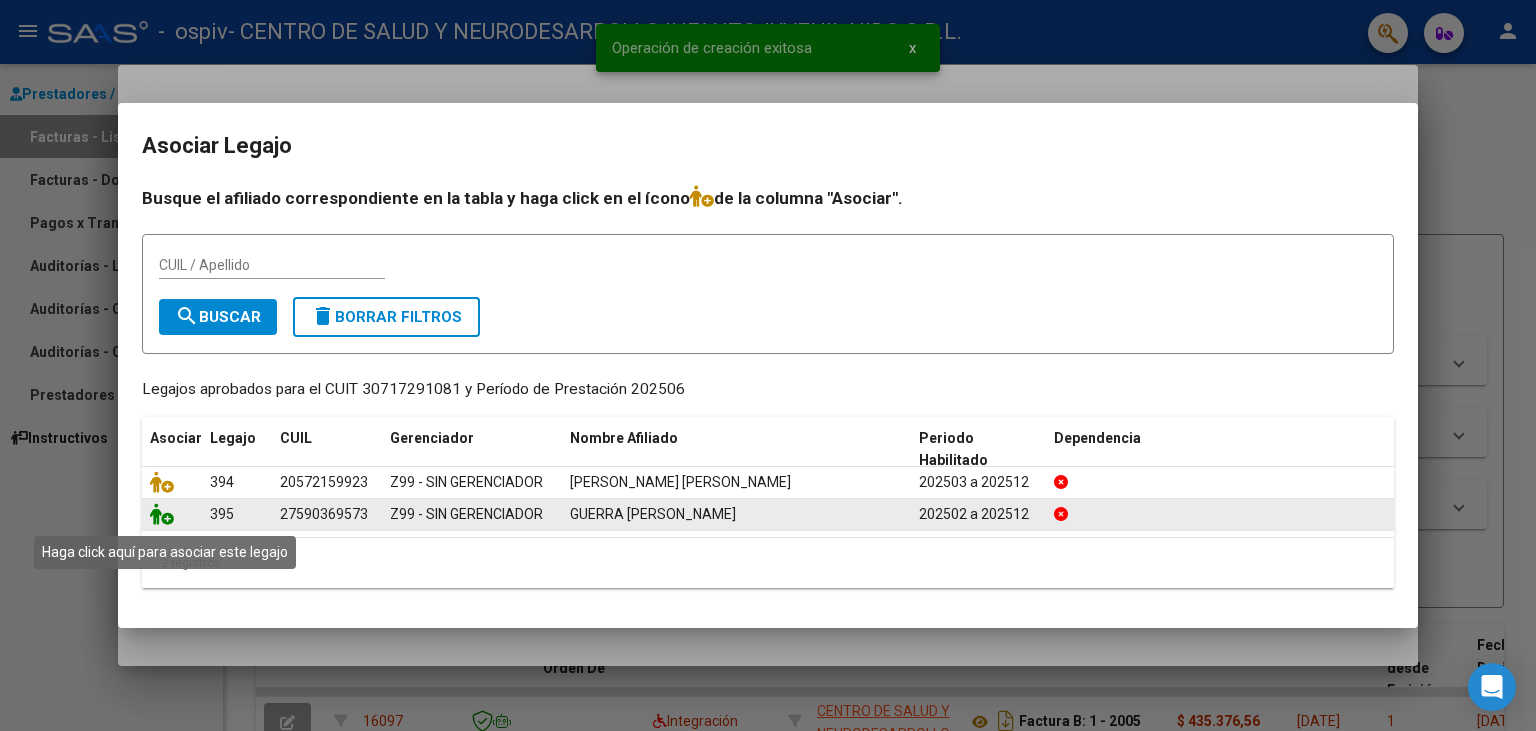 click 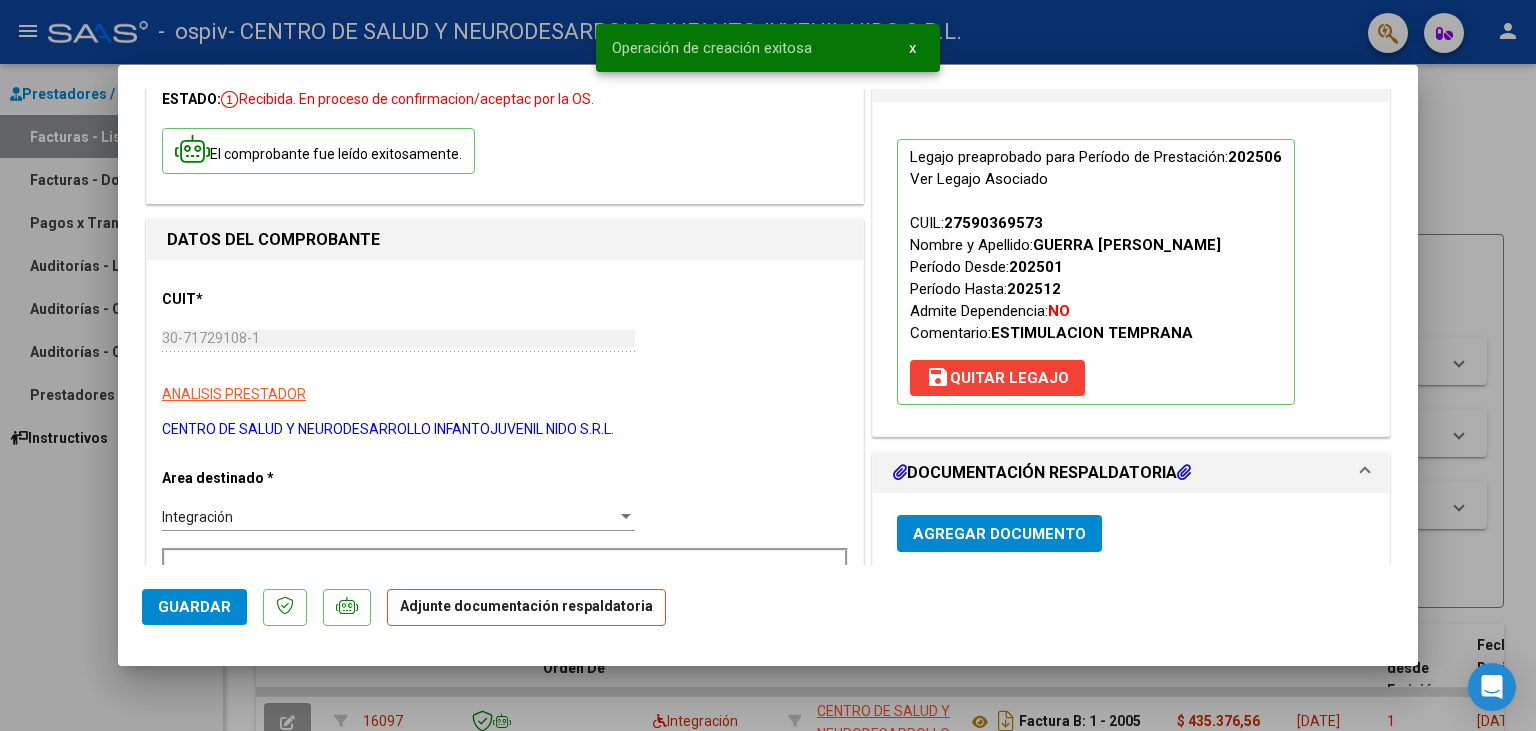 scroll, scrollTop: 202, scrollLeft: 0, axis: vertical 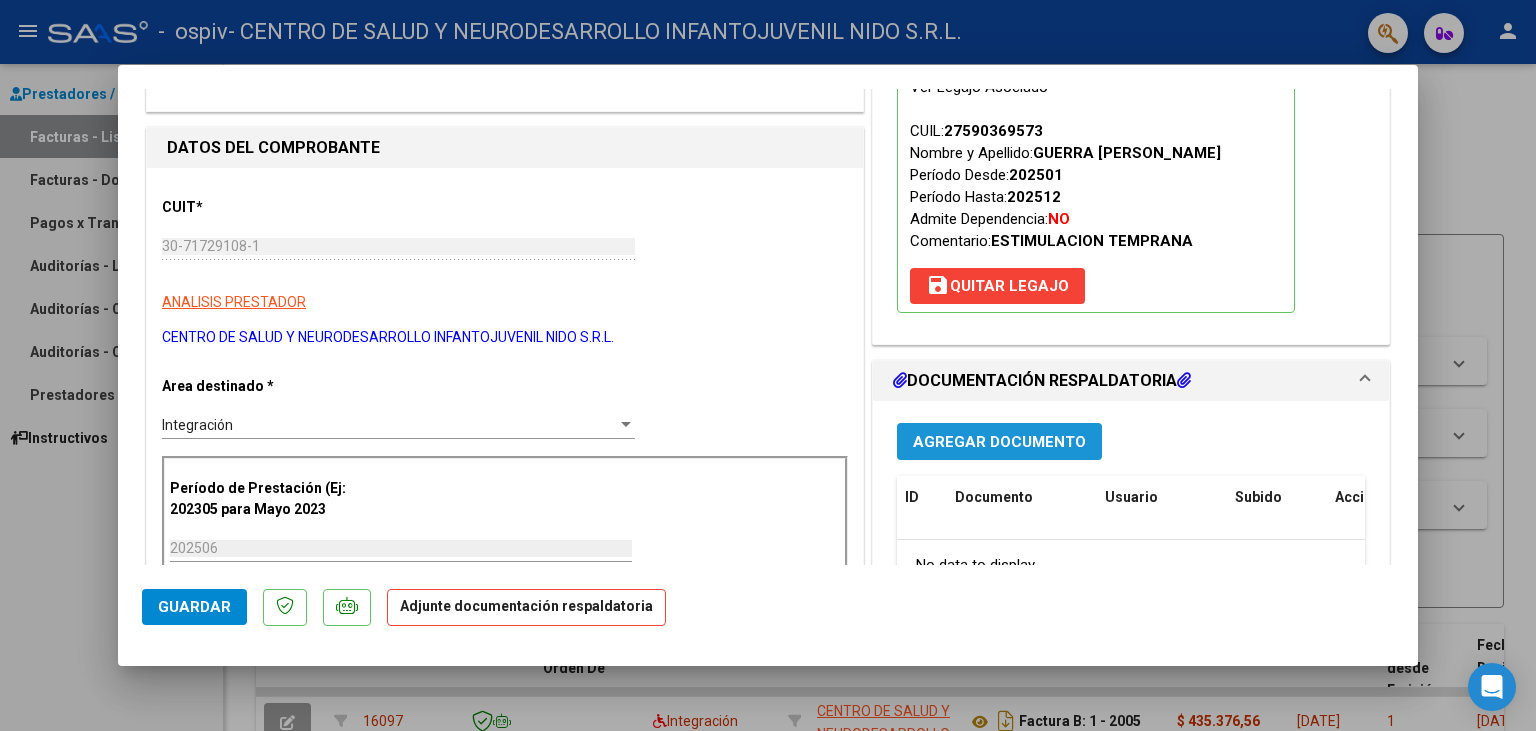click on "Agregar Documento" at bounding box center (999, 441) 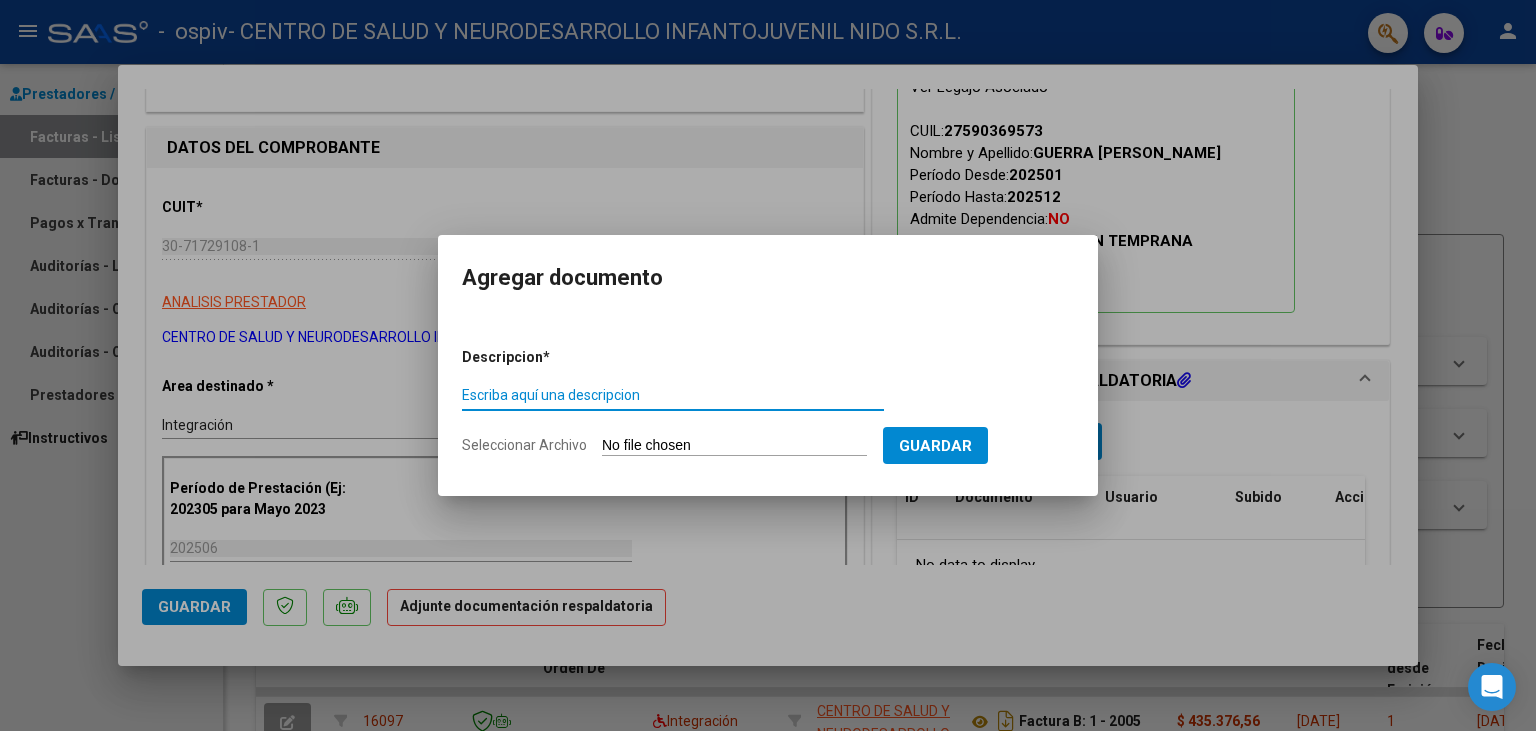 click on "Seleccionar Archivo" at bounding box center (734, 446) 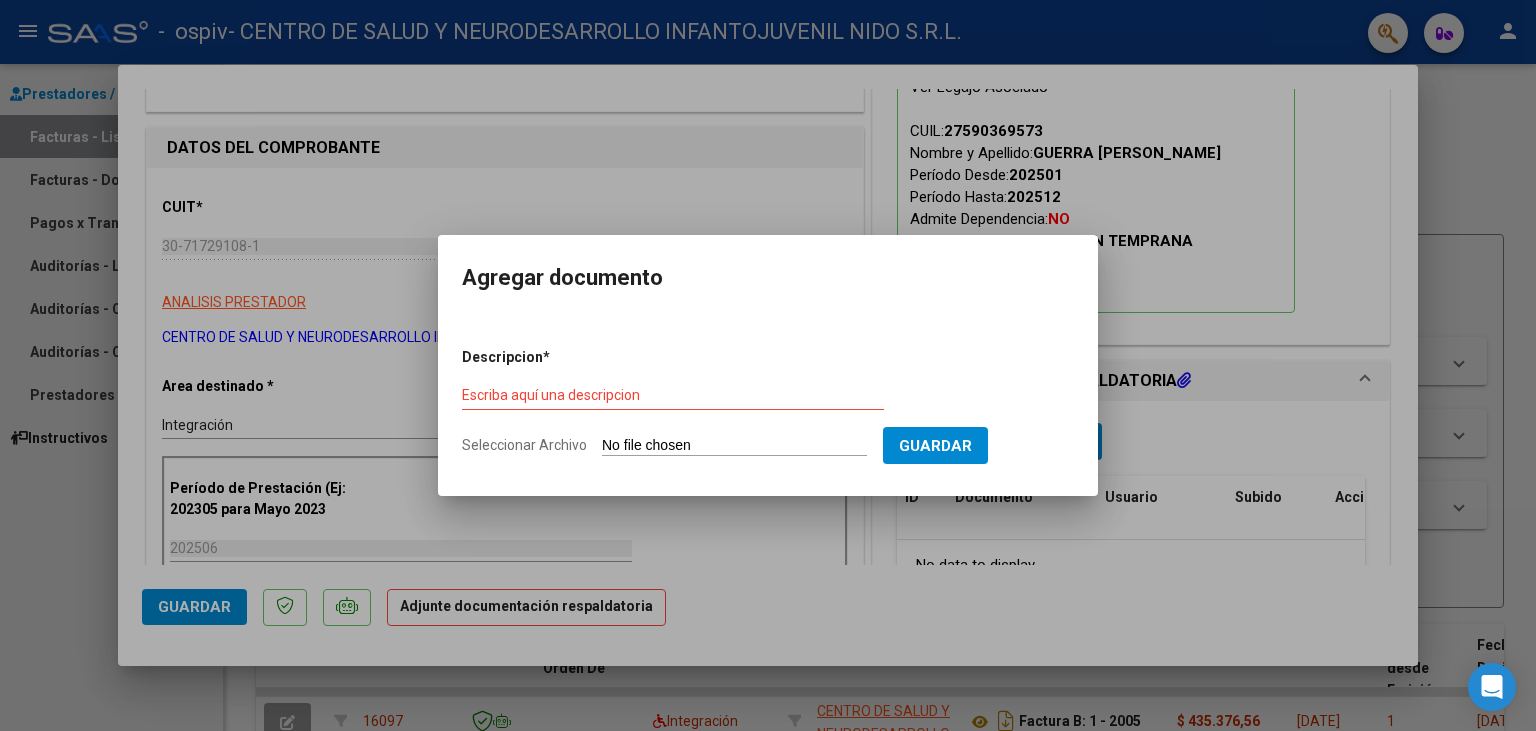 type on "C:\fakepath\Planilla de Asistencias junio.pdf" 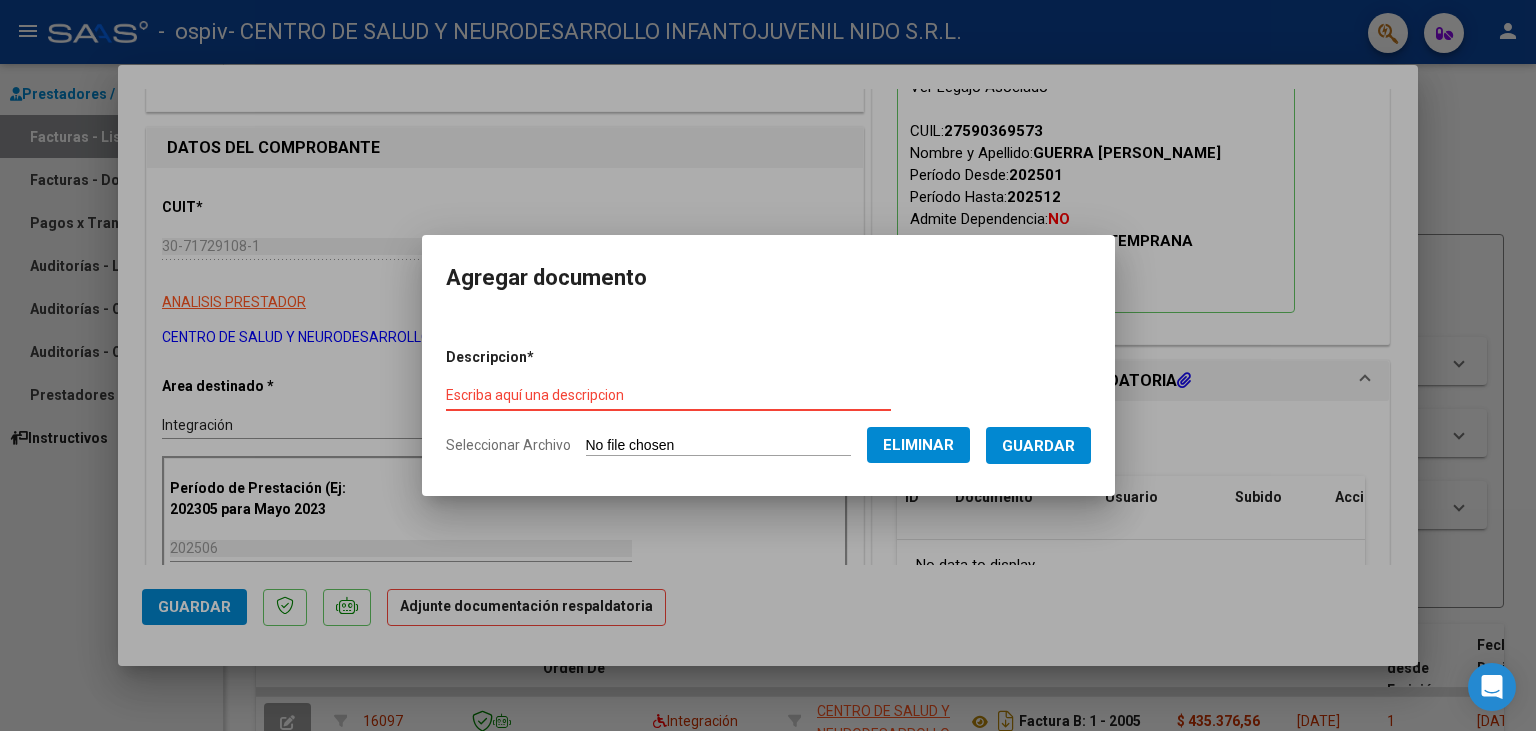 paste on "Planilla de Asistencias junio" 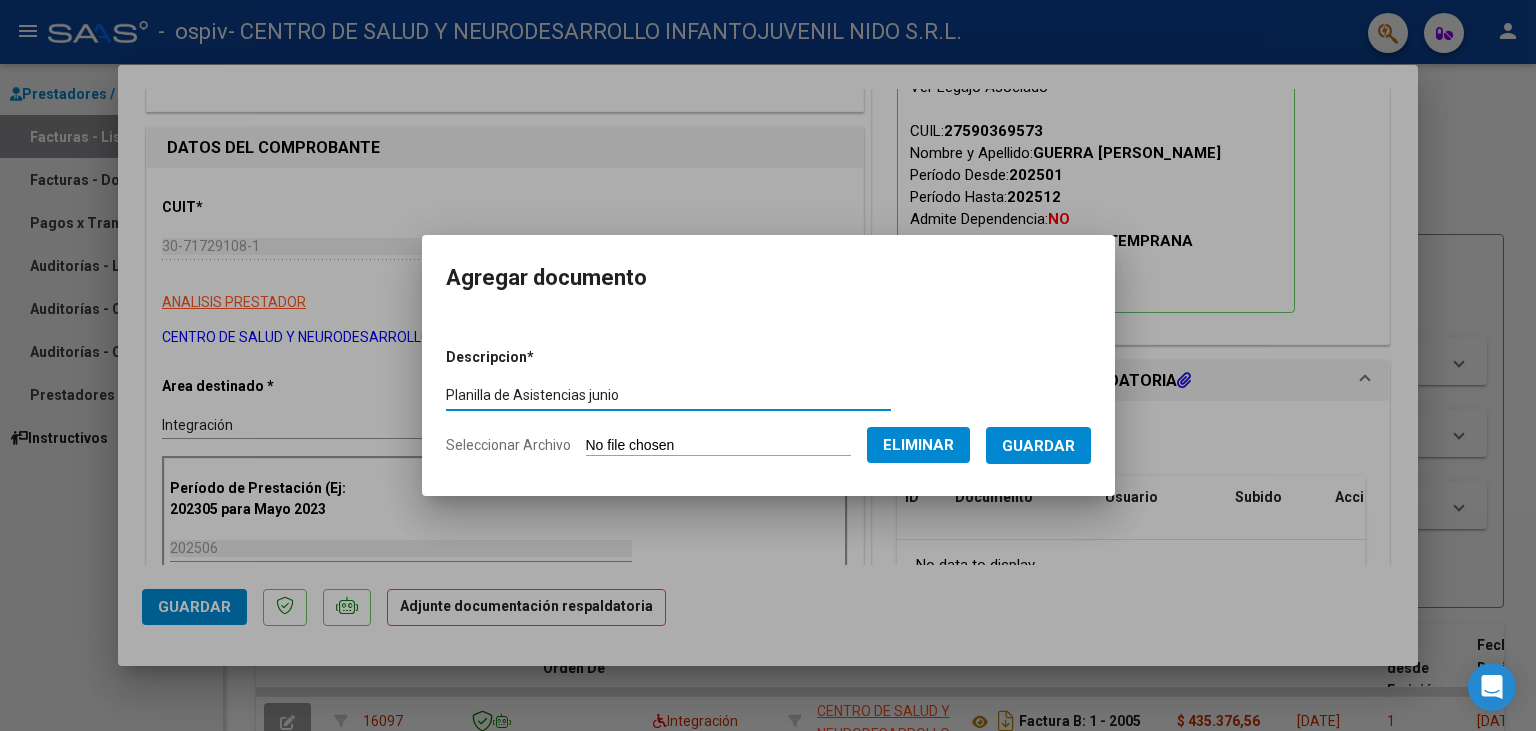 type on "Planilla de Asistencias junio" 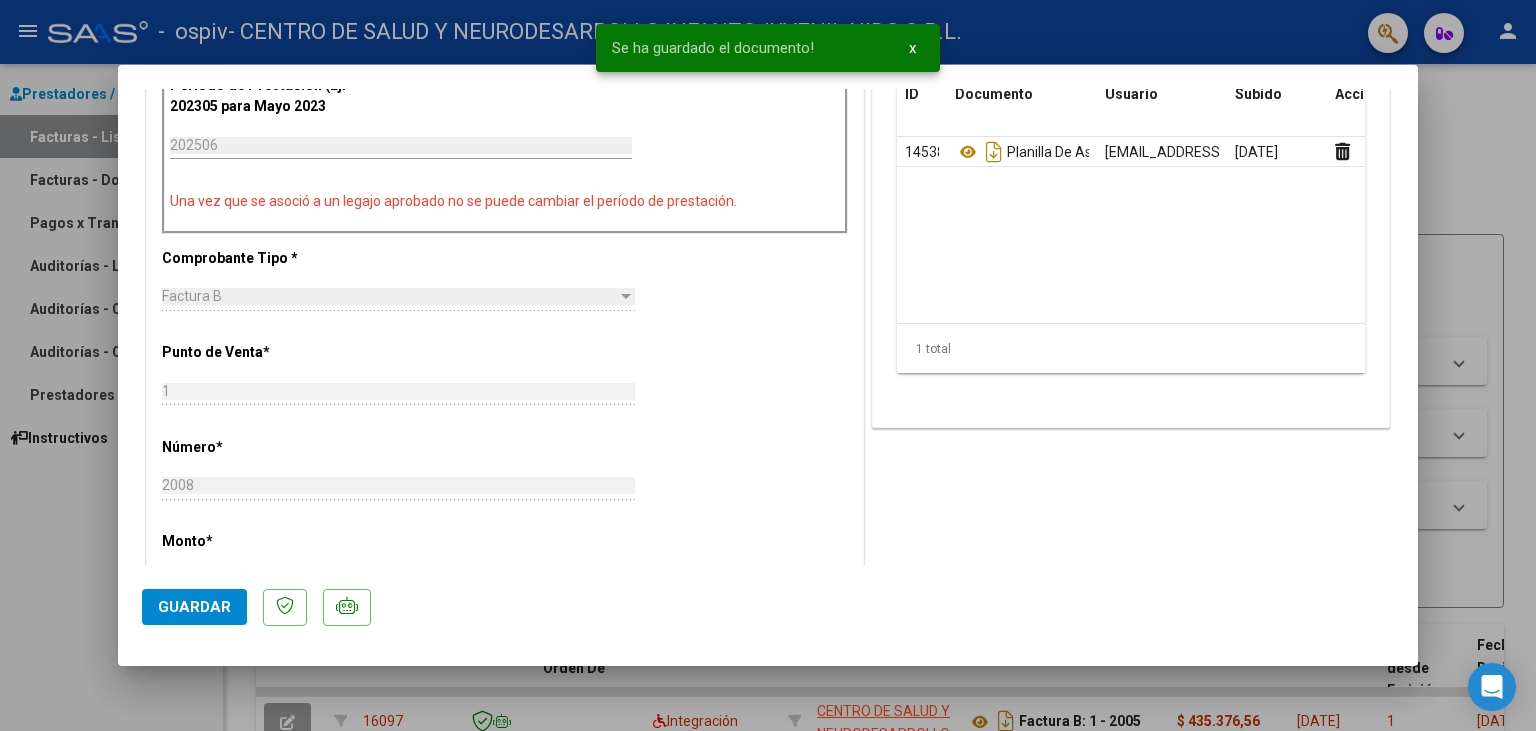 scroll, scrollTop: 706, scrollLeft: 0, axis: vertical 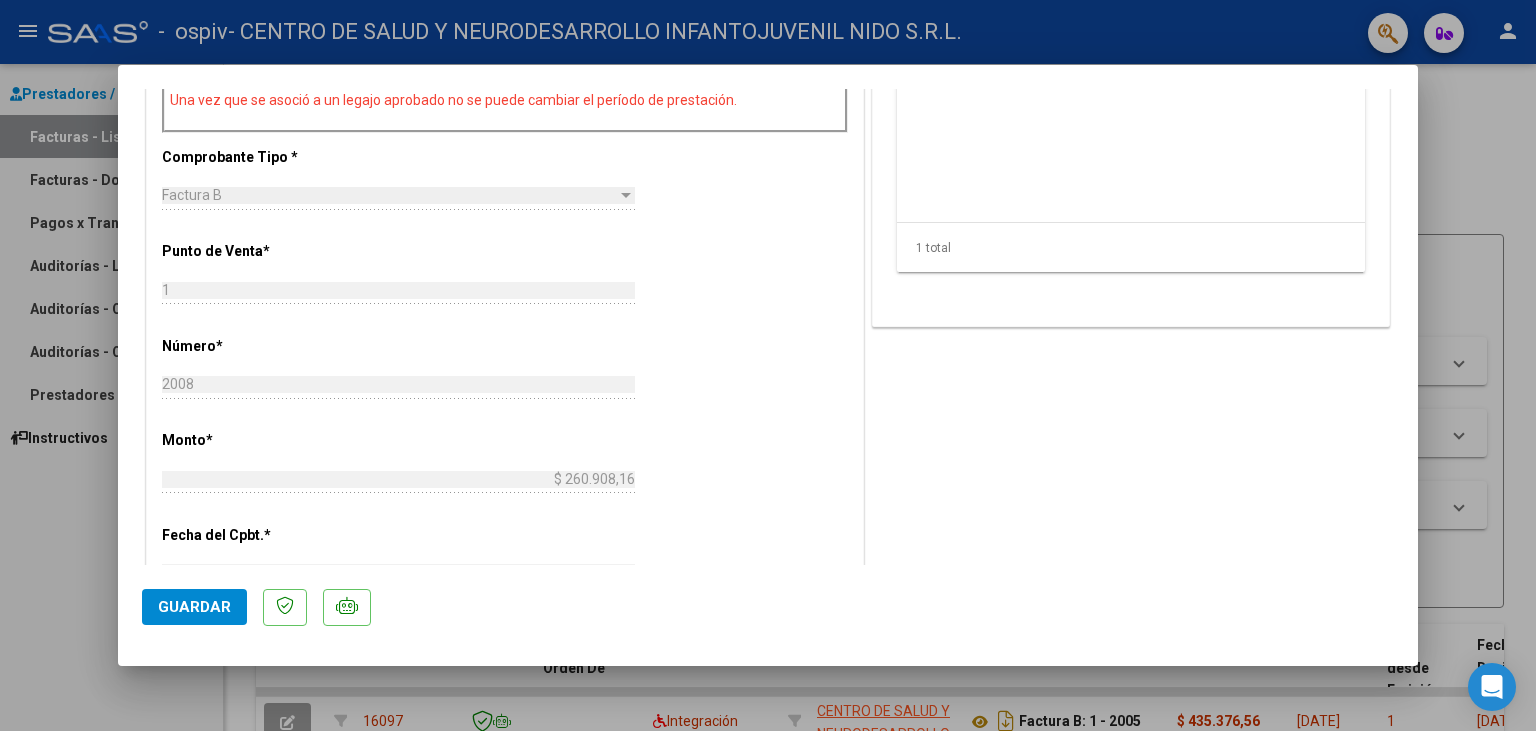 click on "Guardar" 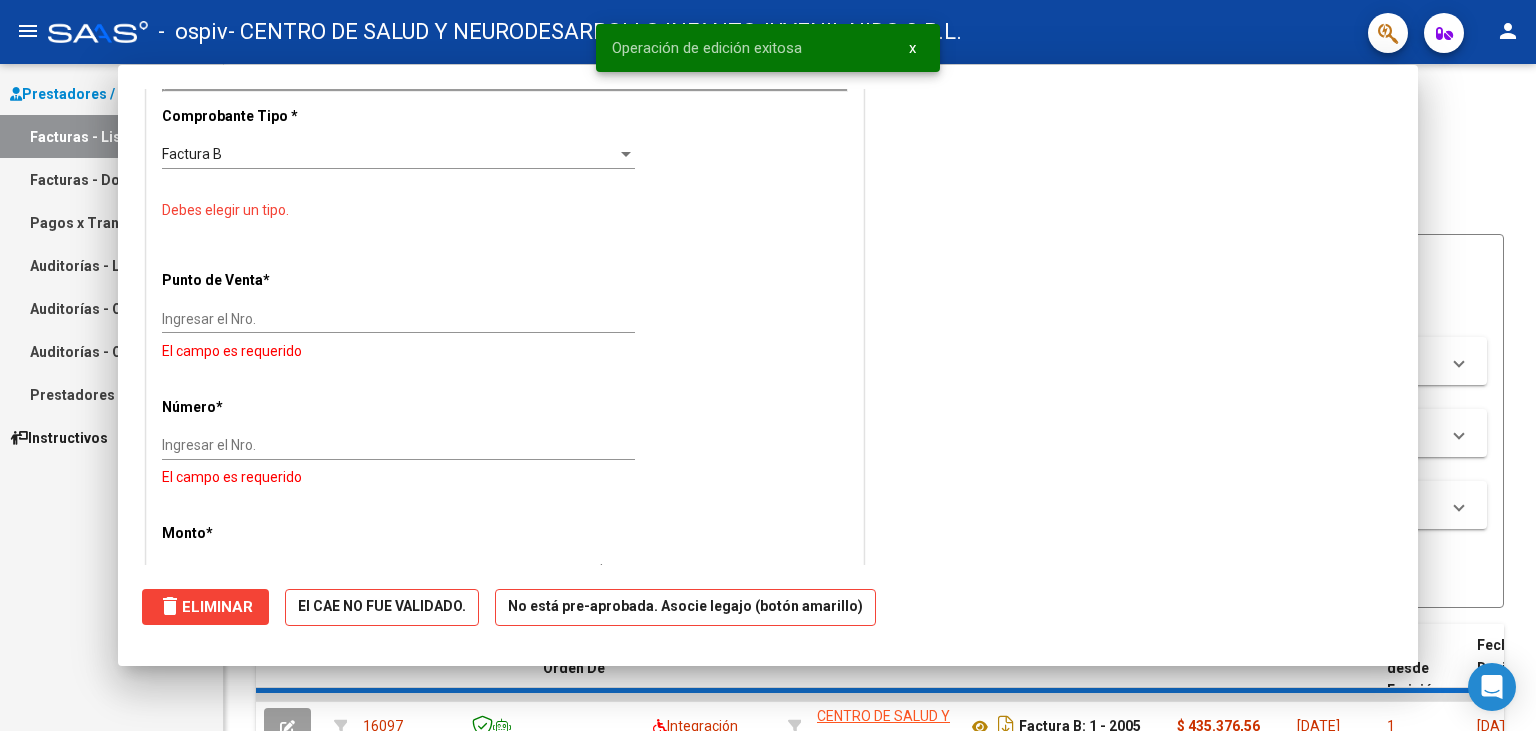 scroll, scrollTop: 0, scrollLeft: 0, axis: both 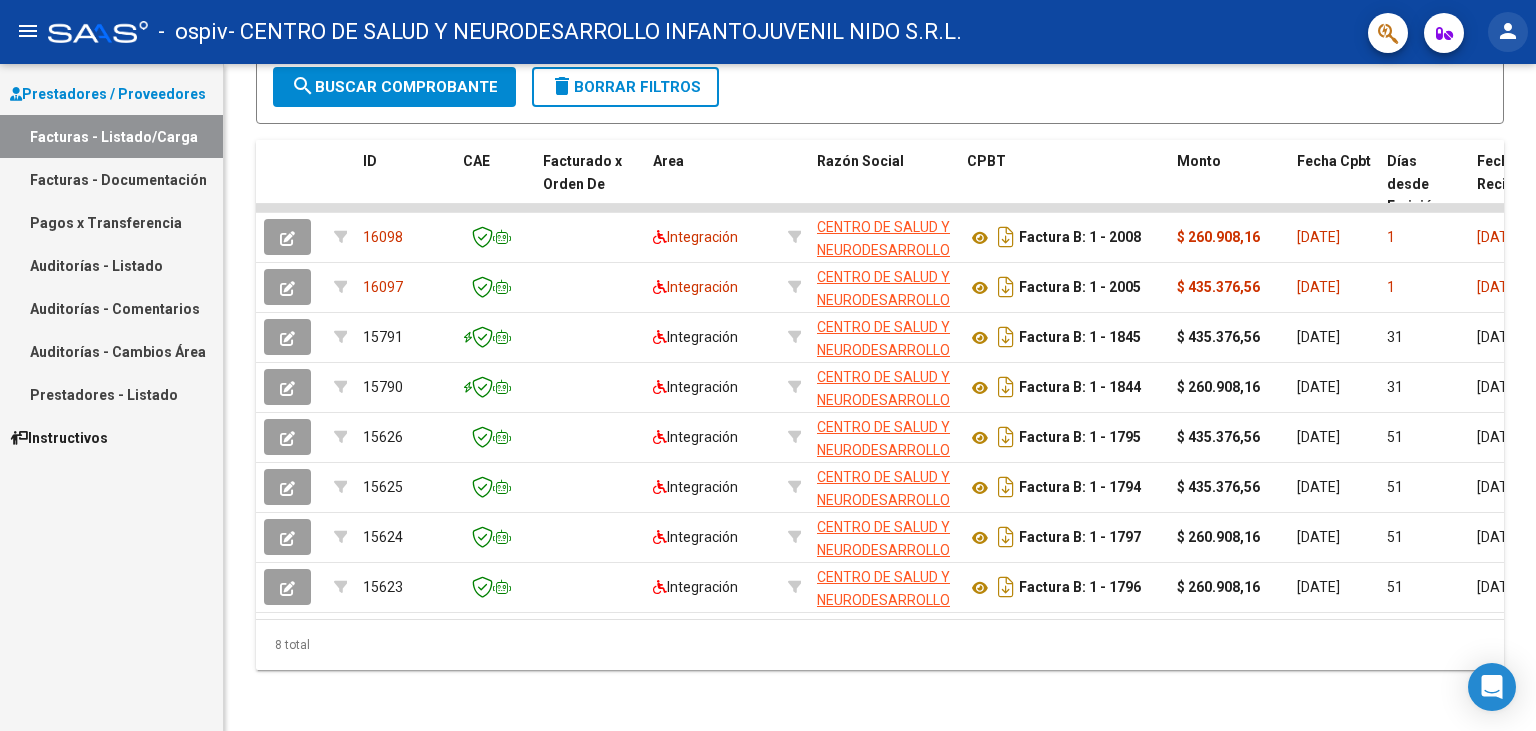 click on "person" 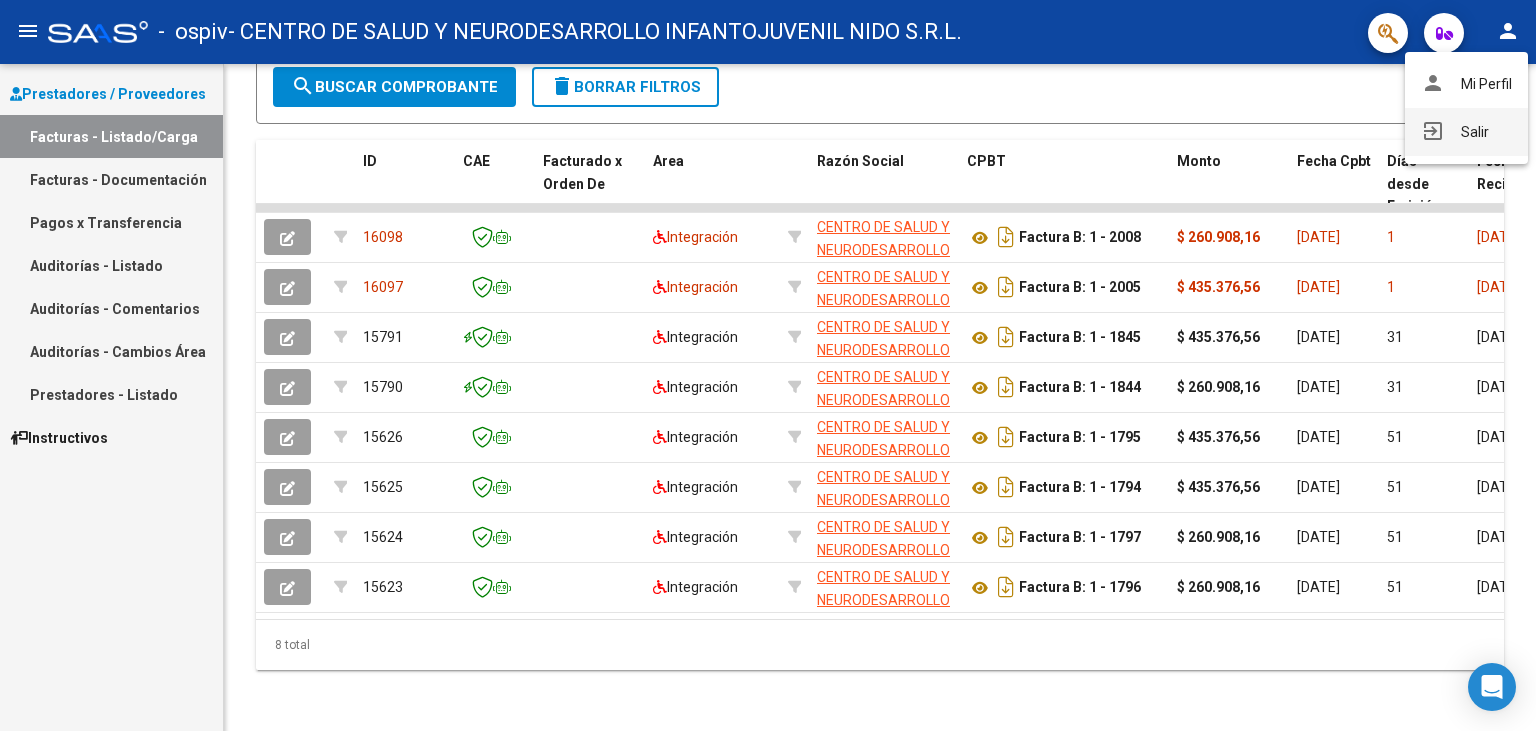 click on "exit_to_app  Salir" at bounding box center [1466, 132] 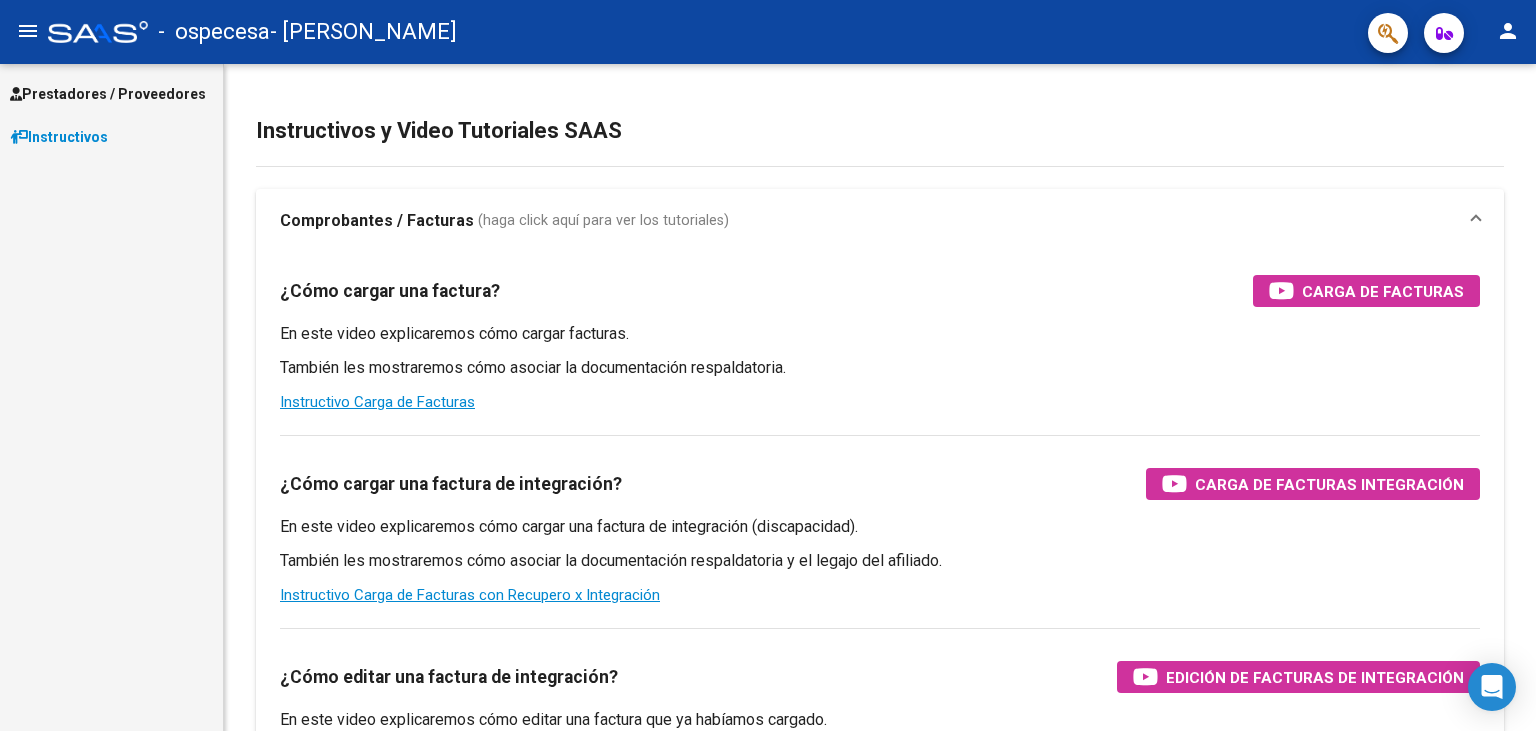 scroll, scrollTop: 0, scrollLeft: 0, axis: both 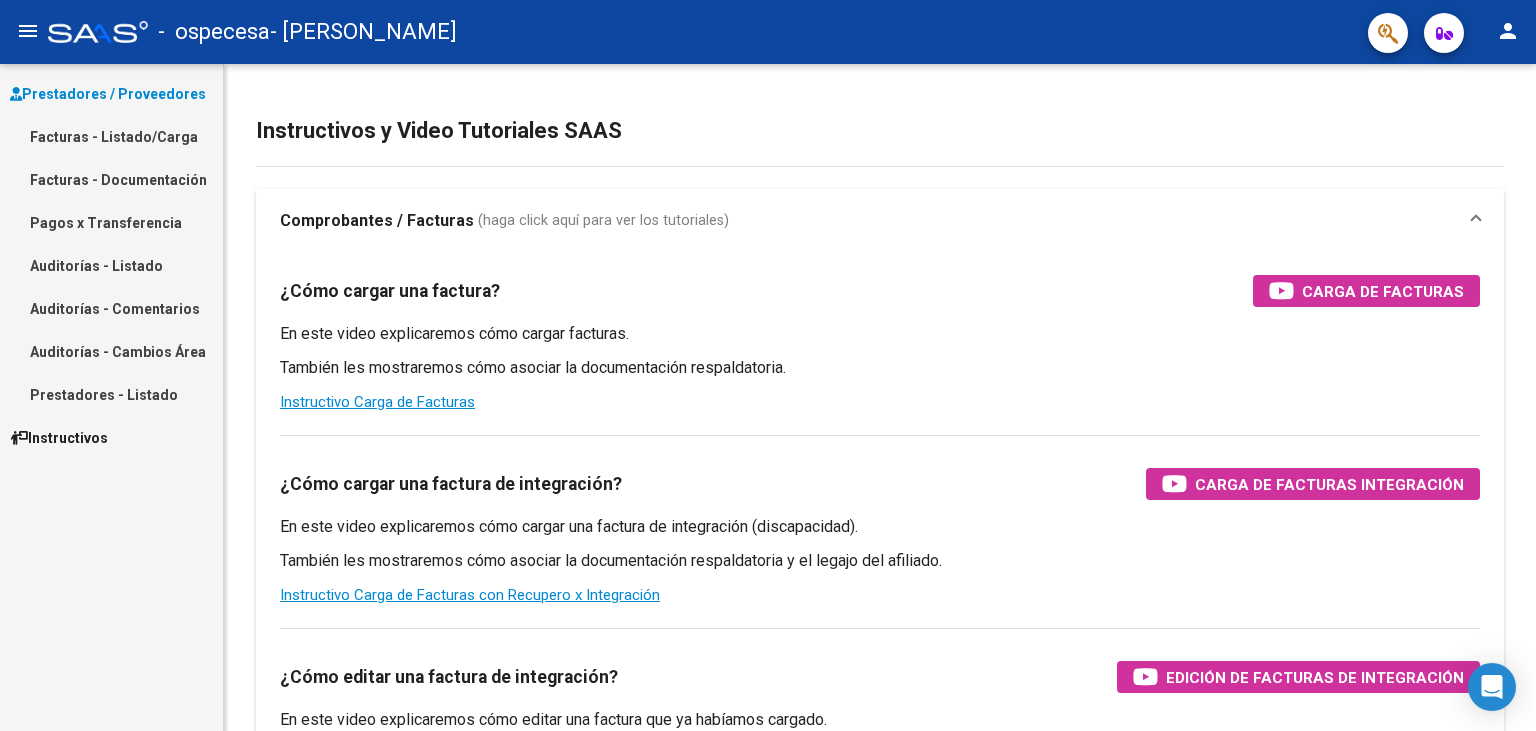 click on "Facturas - Listado/Carga" at bounding box center (111, 136) 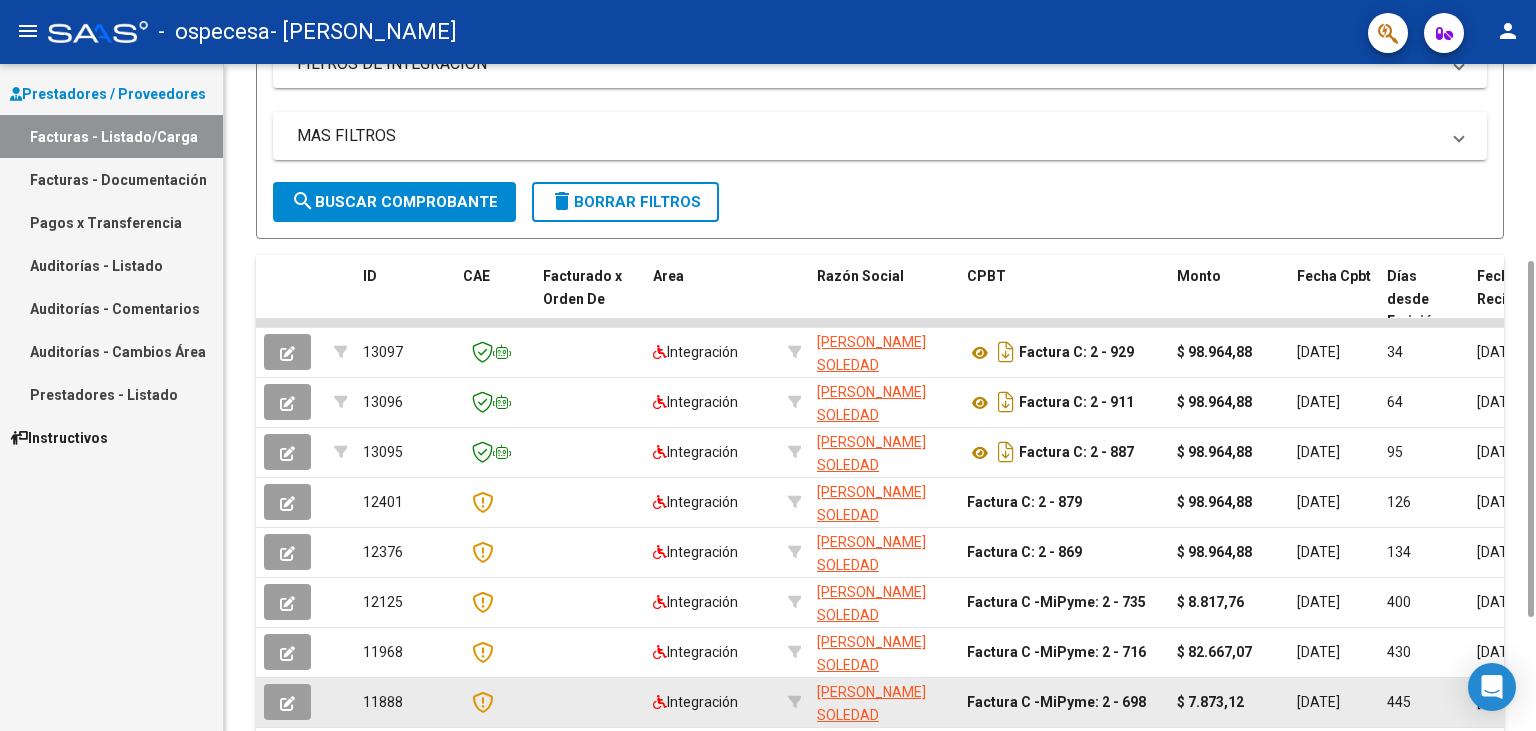 scroll, scrollTop: 584, scrollLeft: 0, axis: vertical 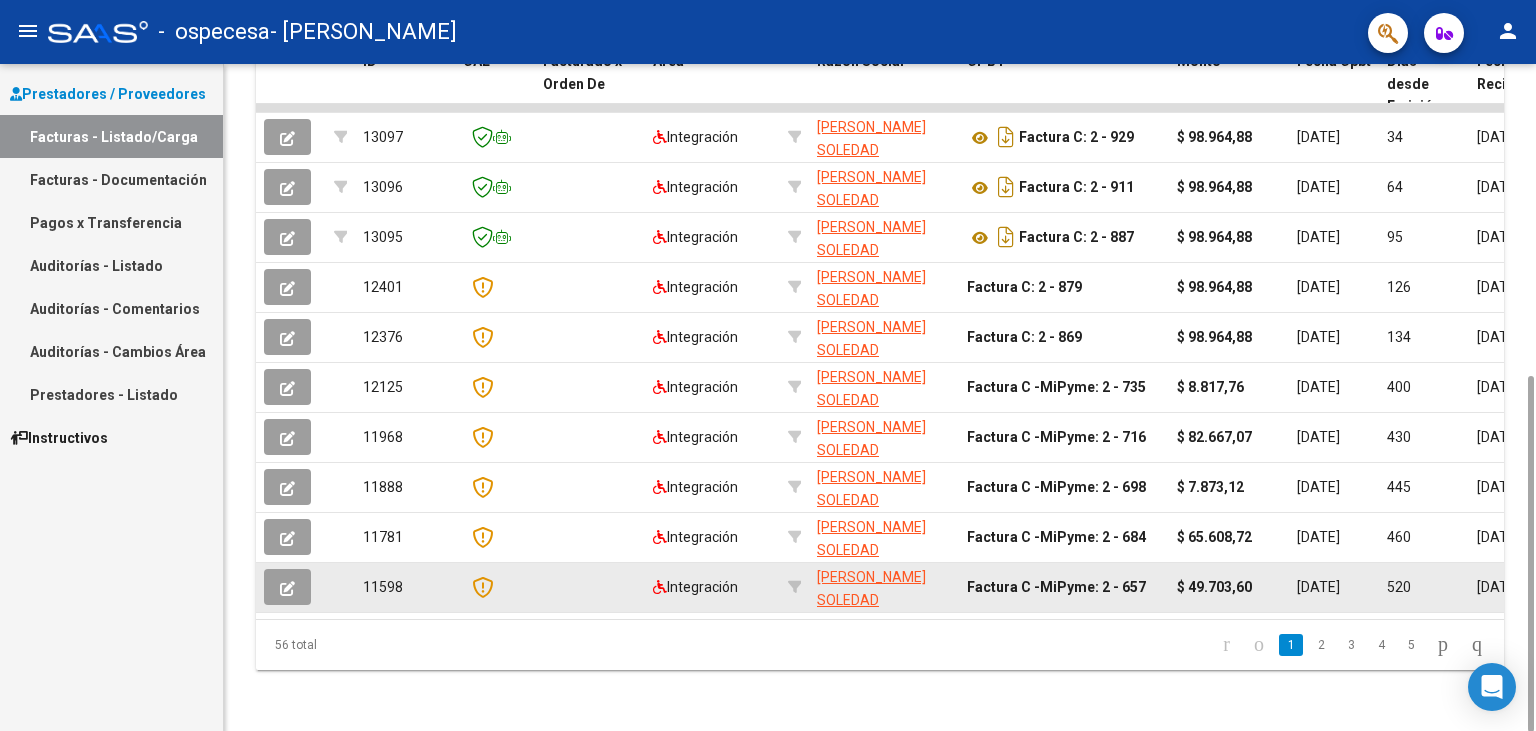 click 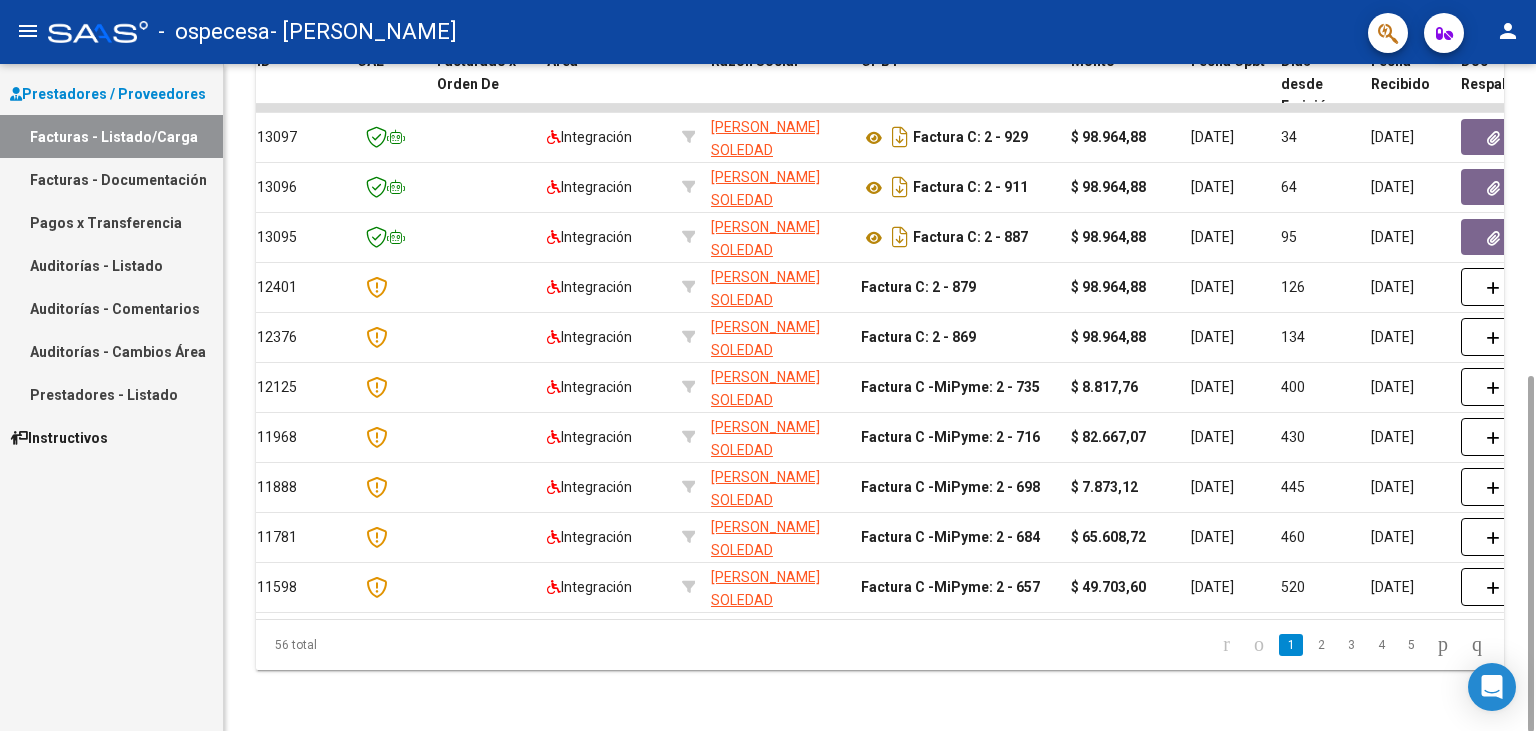 scroll, scrollTop: 0, scrollLeft: 0, axis: both 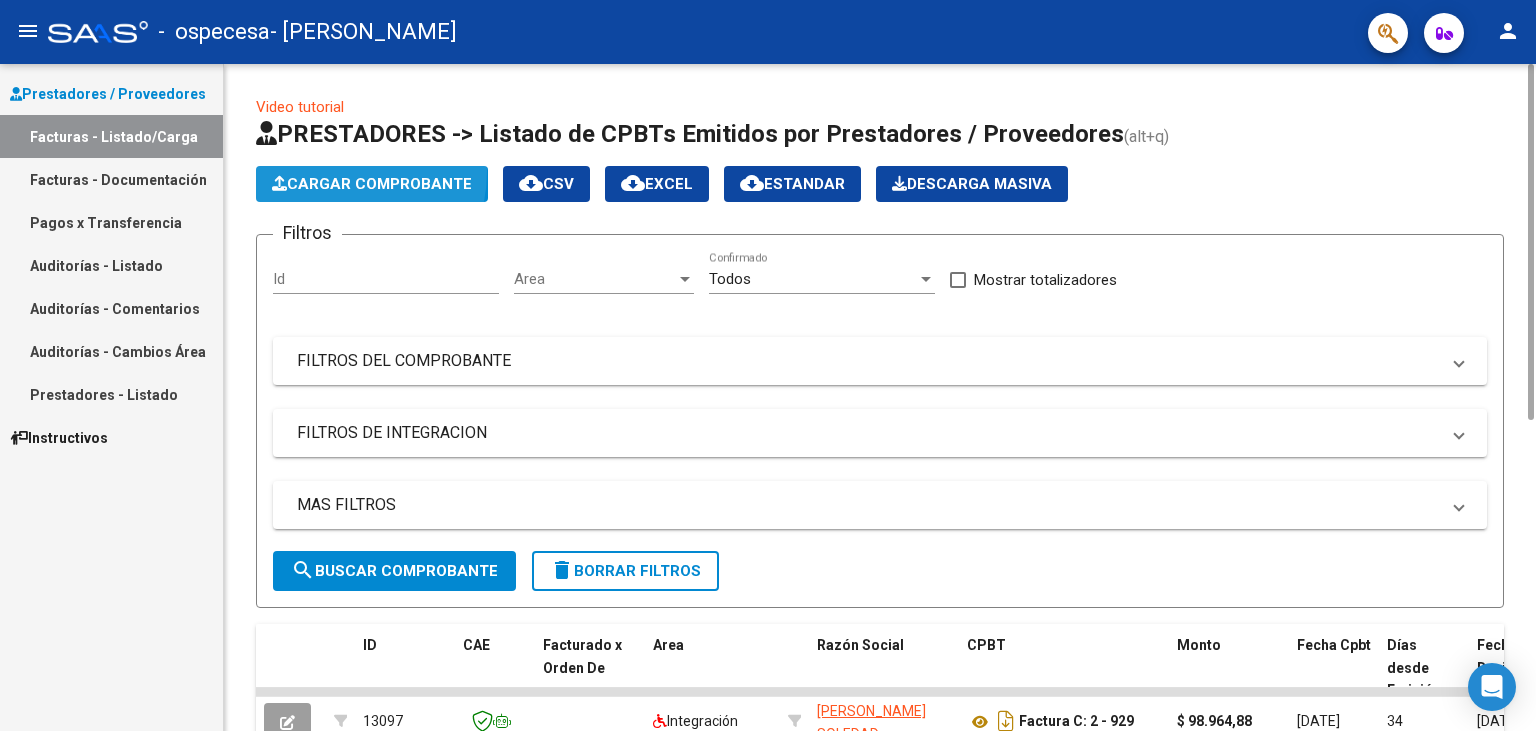 click on "Cargar Comprobante" 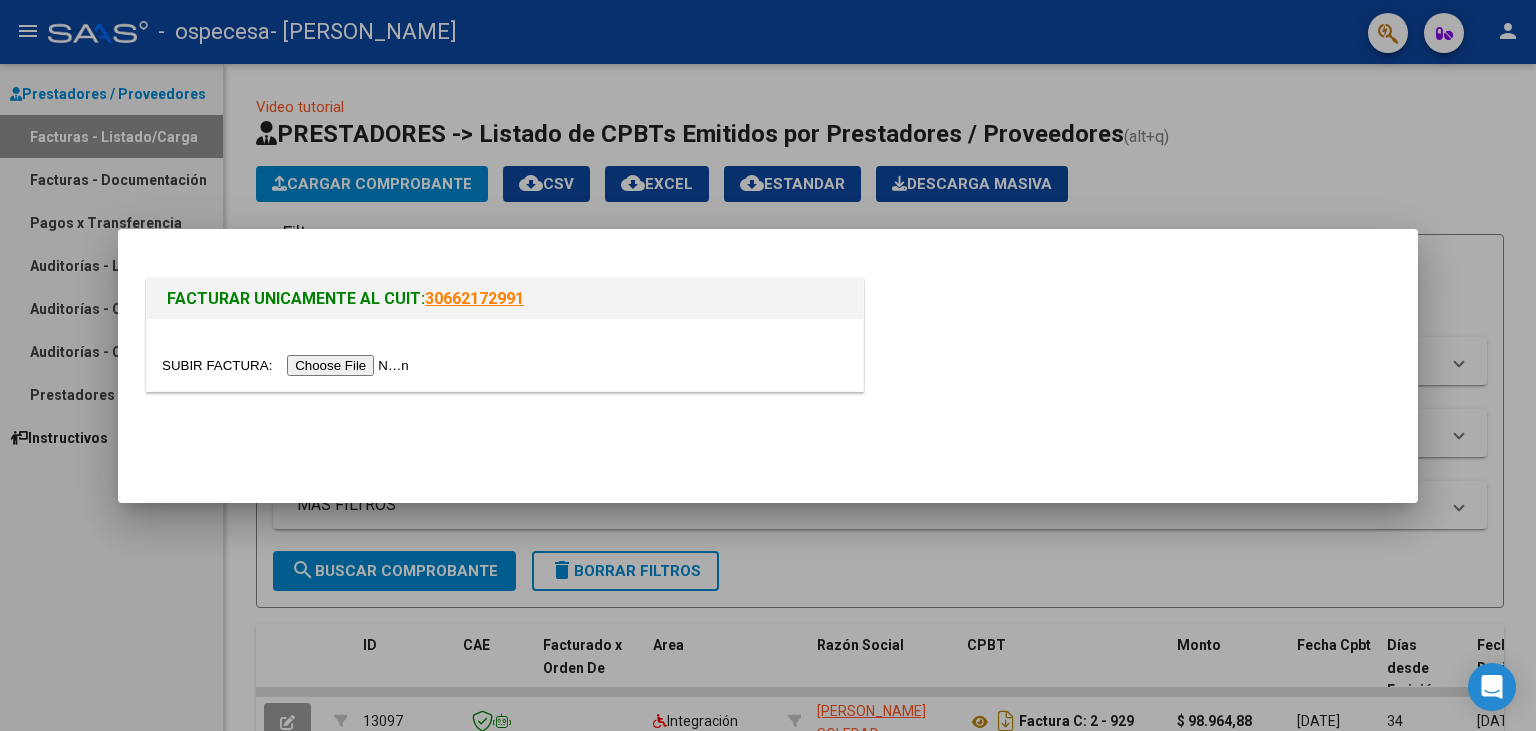 click at bounding box center (288, 365) 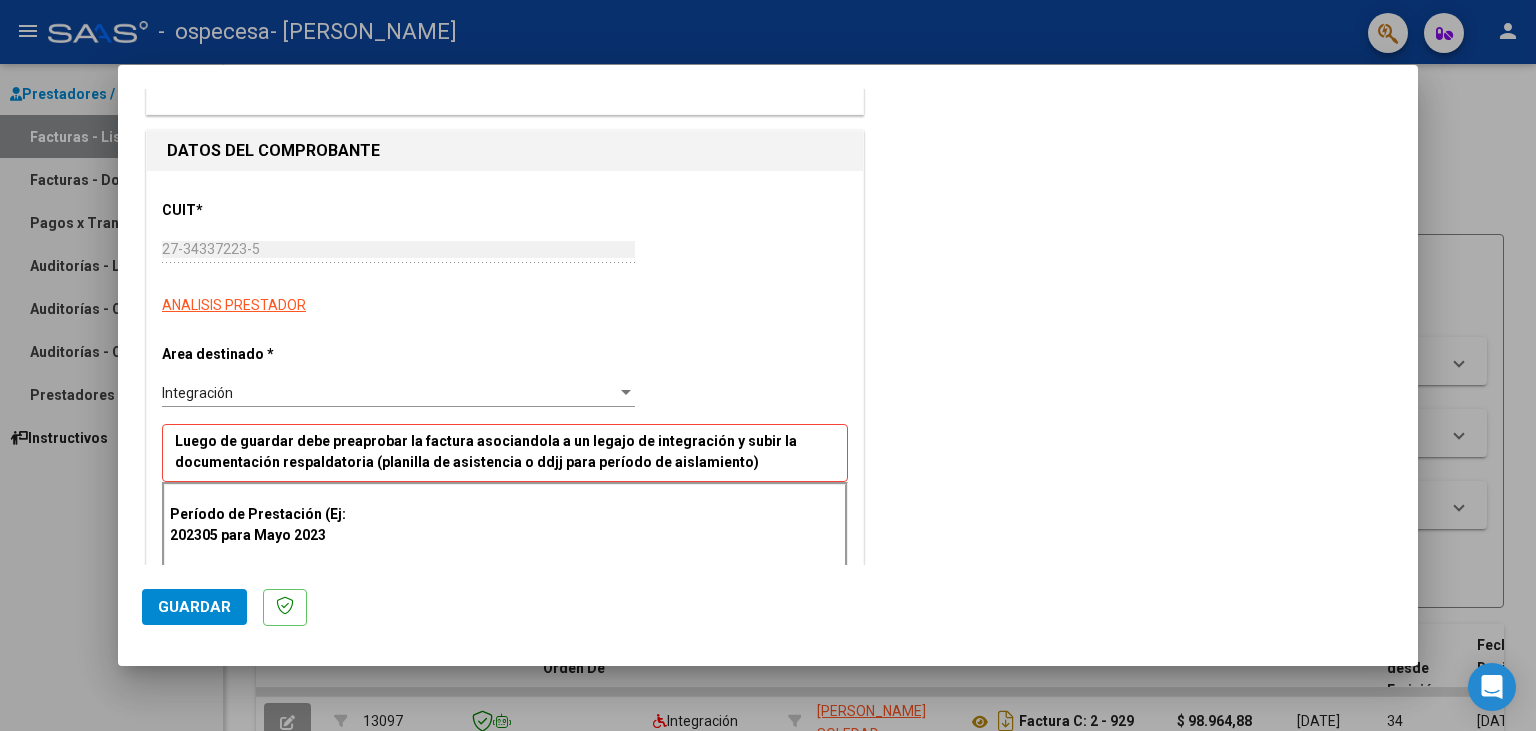 scroll, scrollTop: 202, scrollLeft: 0, axis: vertical 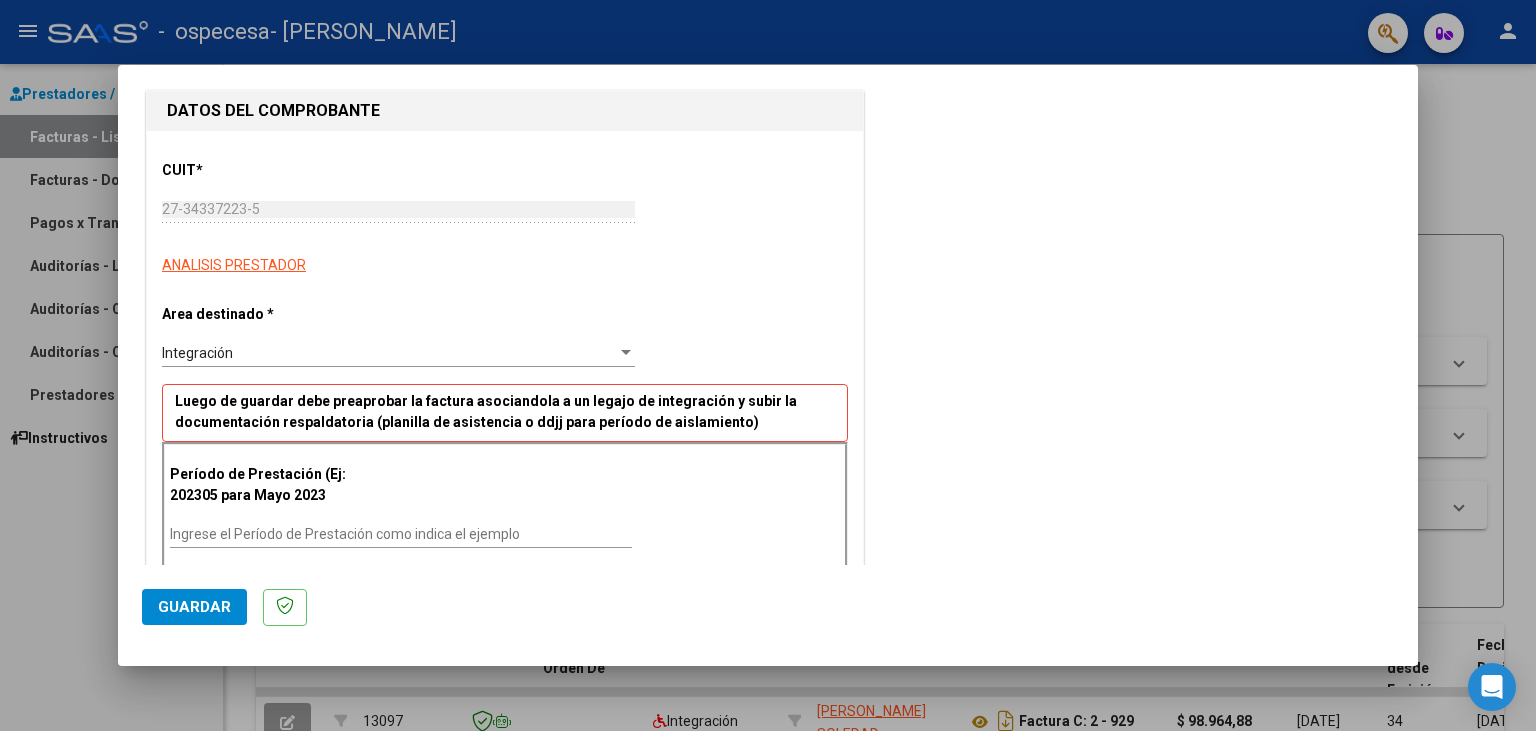 click on "Ingrese el Período de Prestación como indica el ejemplo" at bounding box center (401, 534) 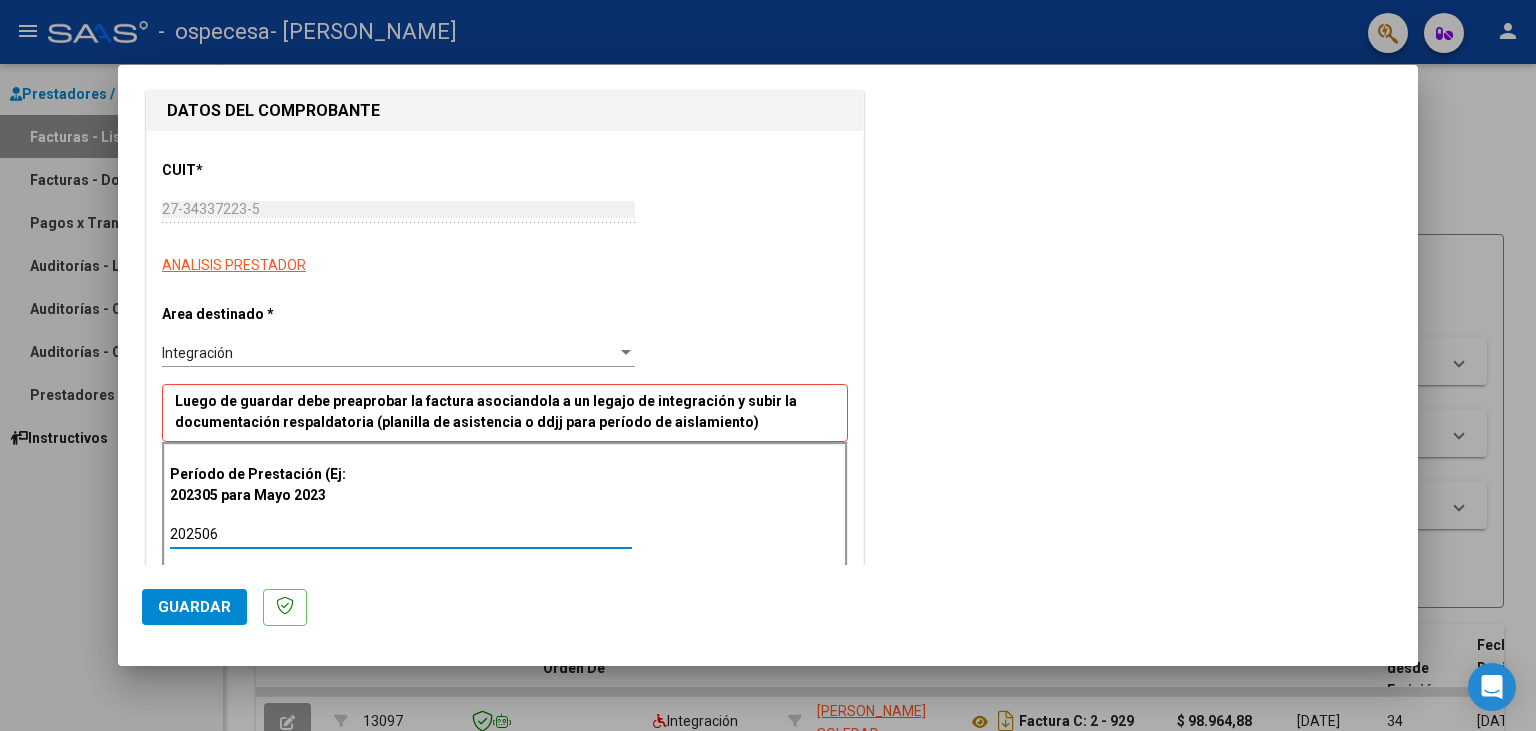 type on "202506" 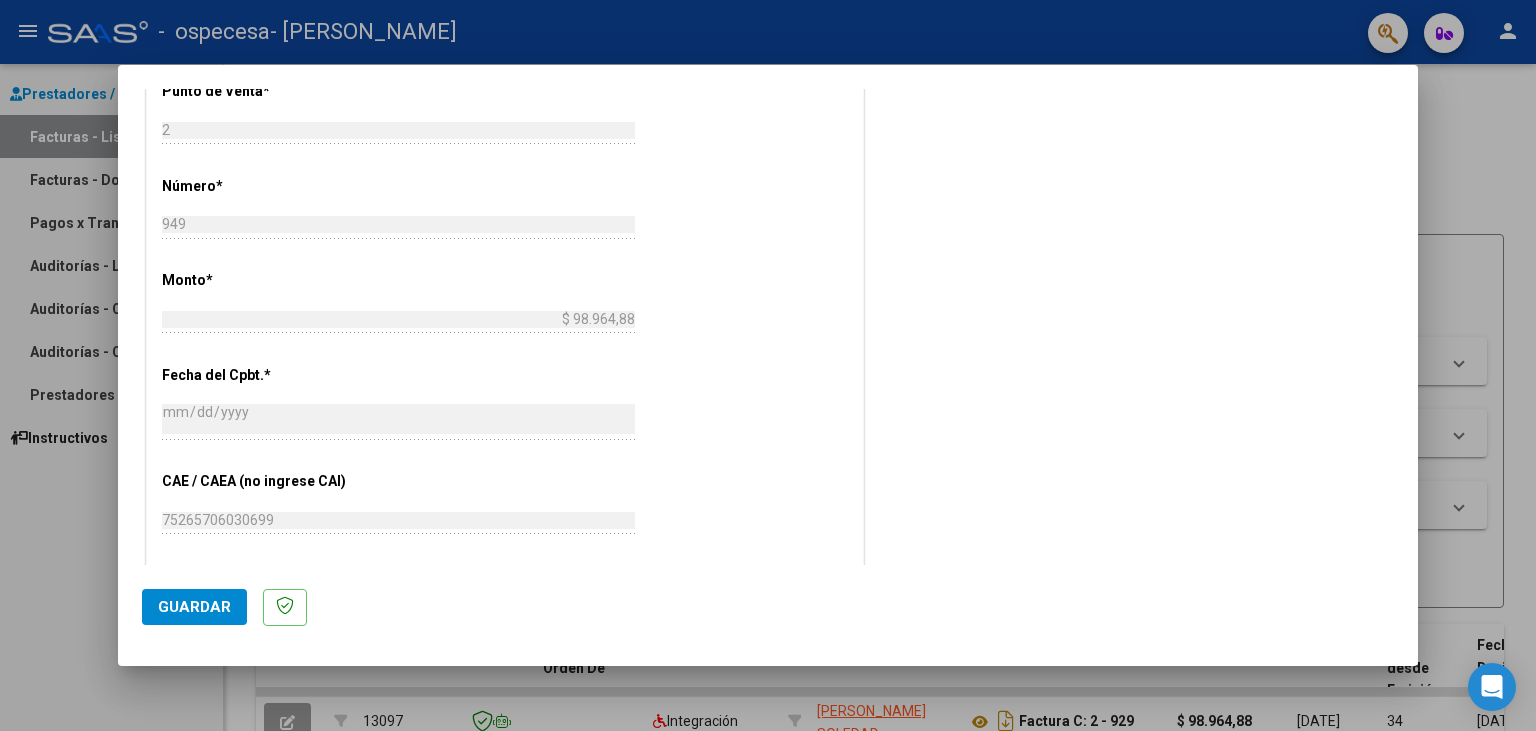 scroll, scrollTop: 1008, scrollLeft: 0, axis: vertical 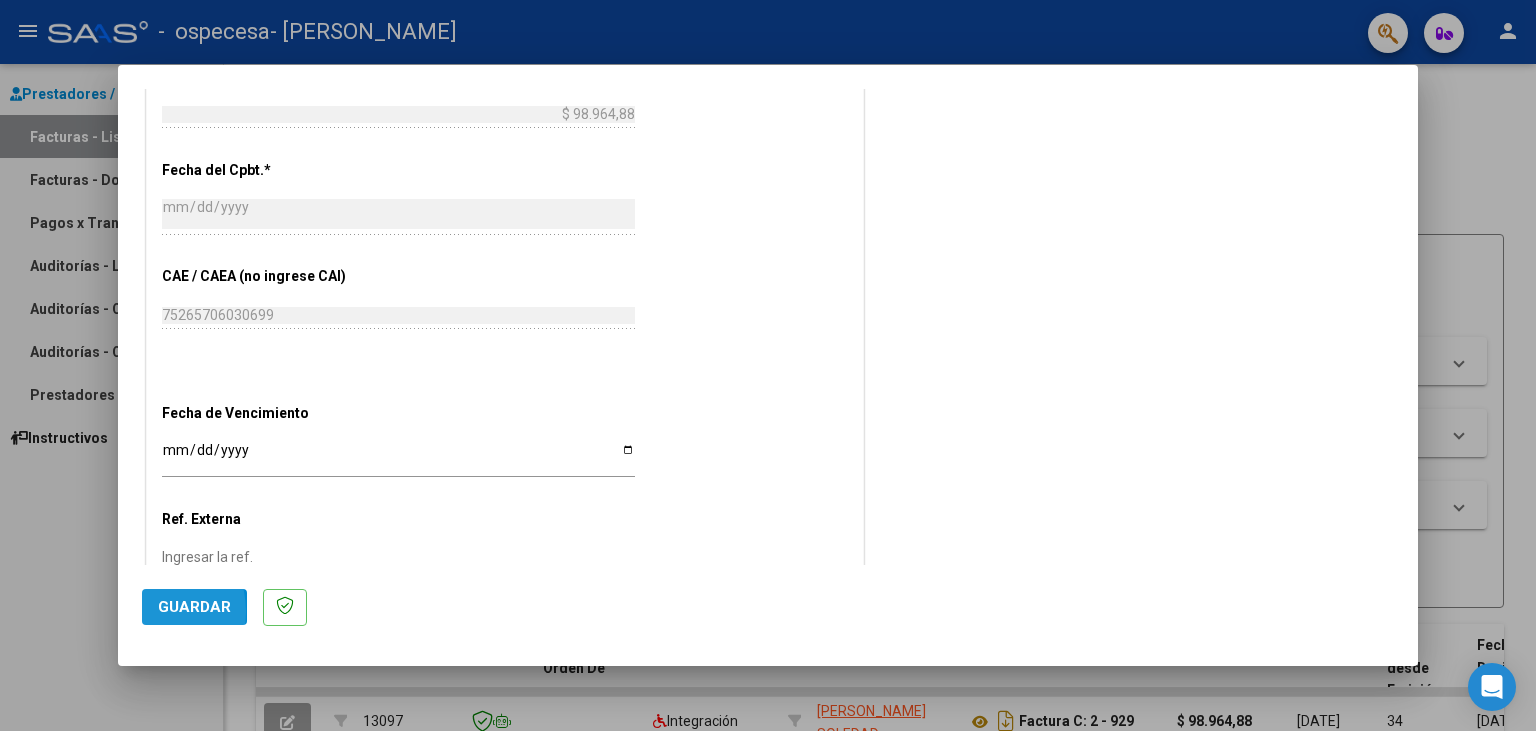 click on "Guardar" 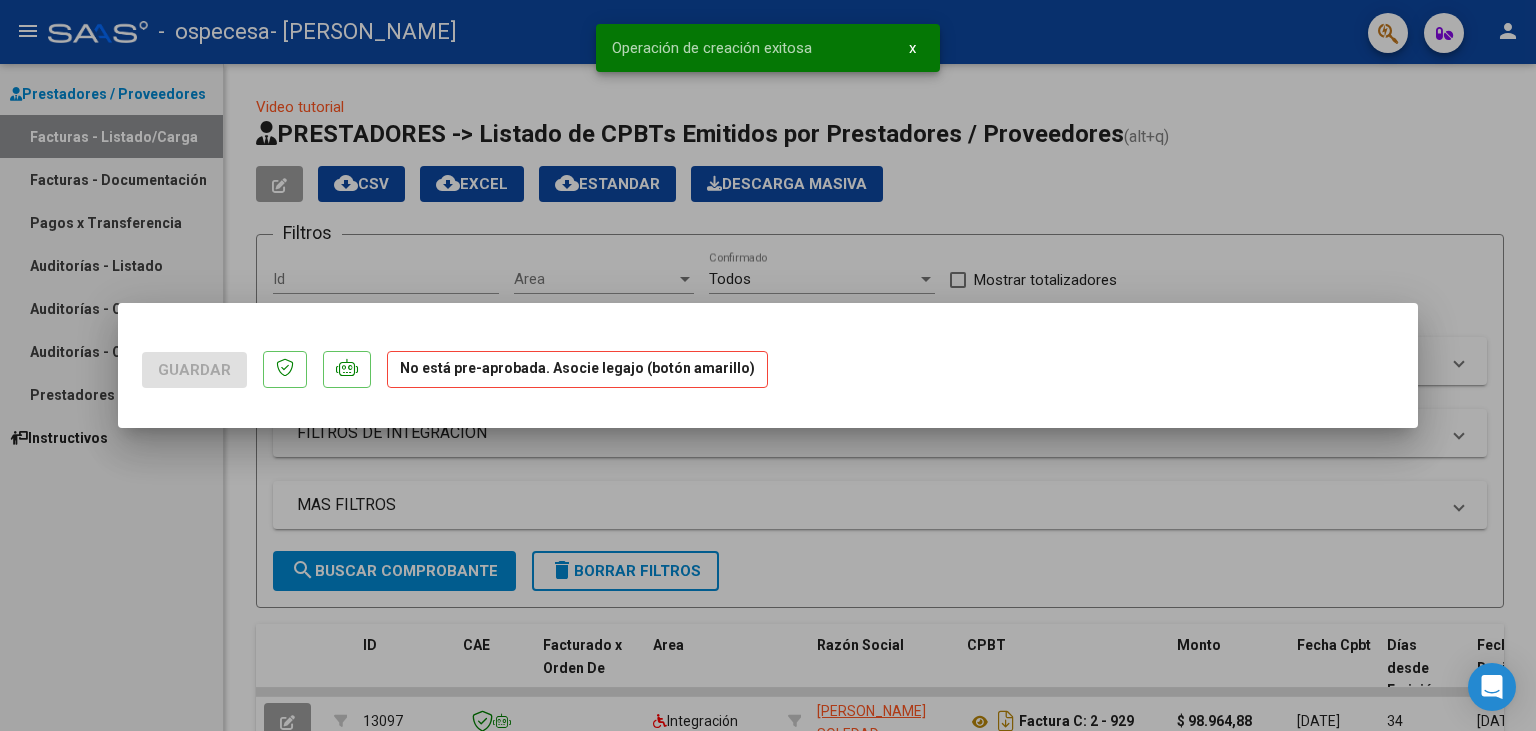 scroll, scrollTop: 0, scrollLeft: 0, axis: both 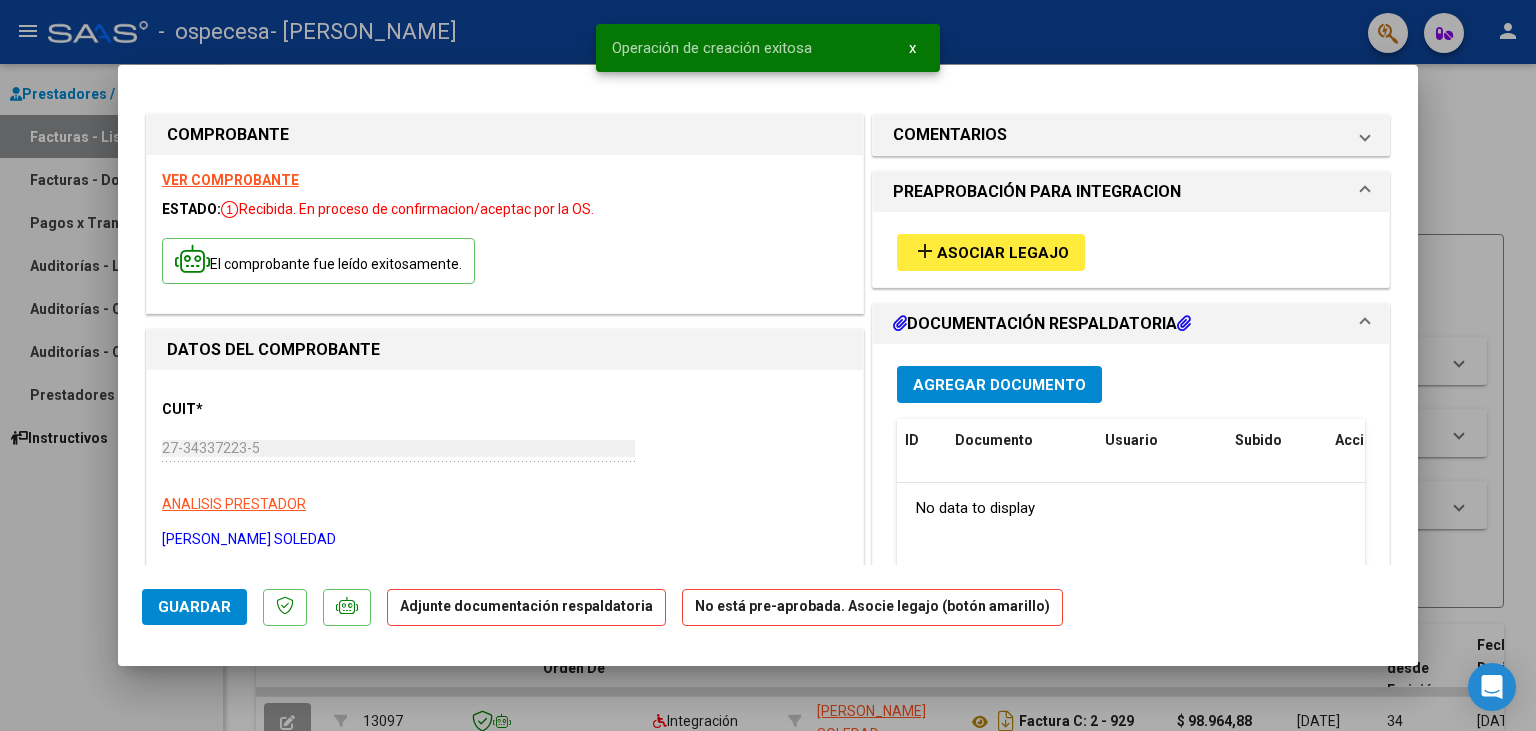 click on "add Asociar Legajo" at bounding box center (991, 252) 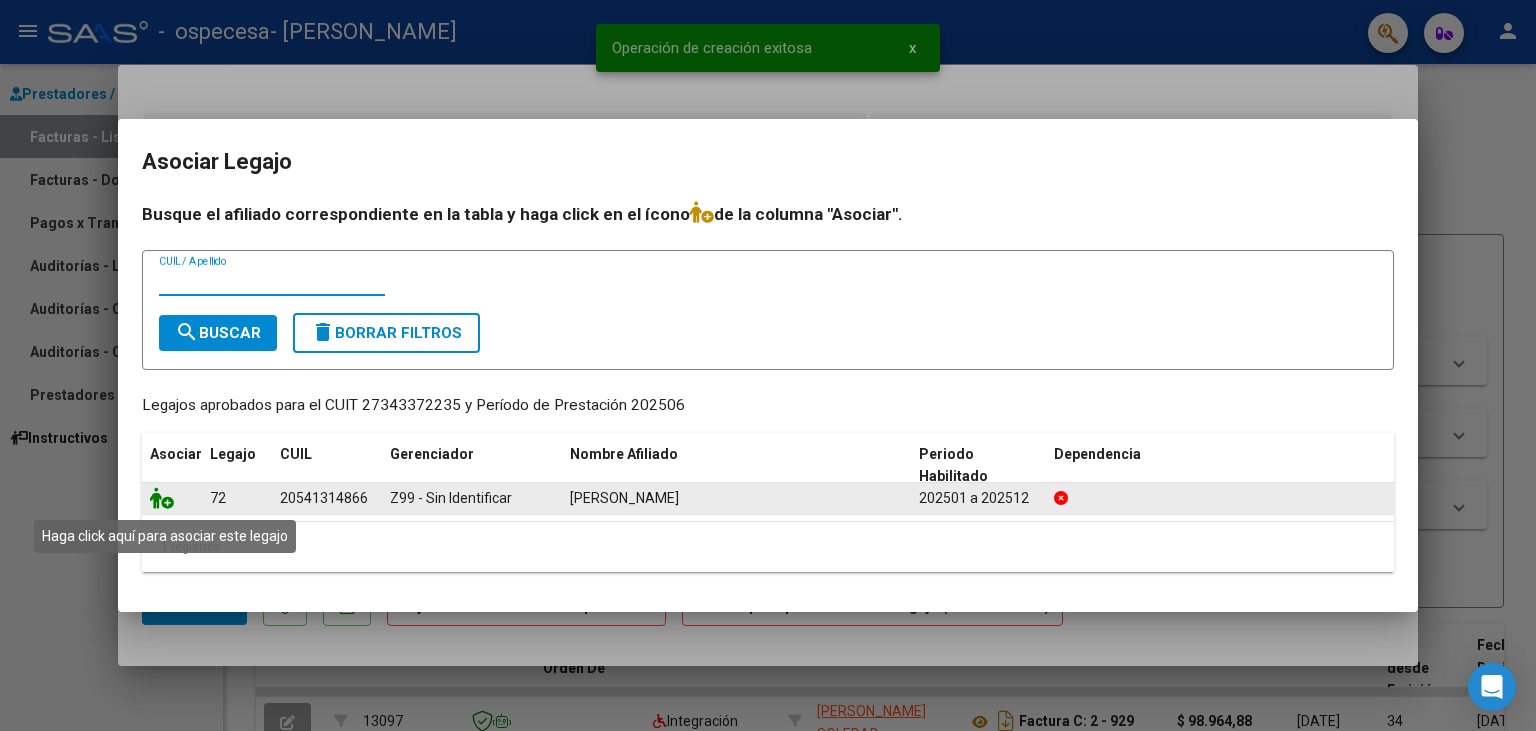 click 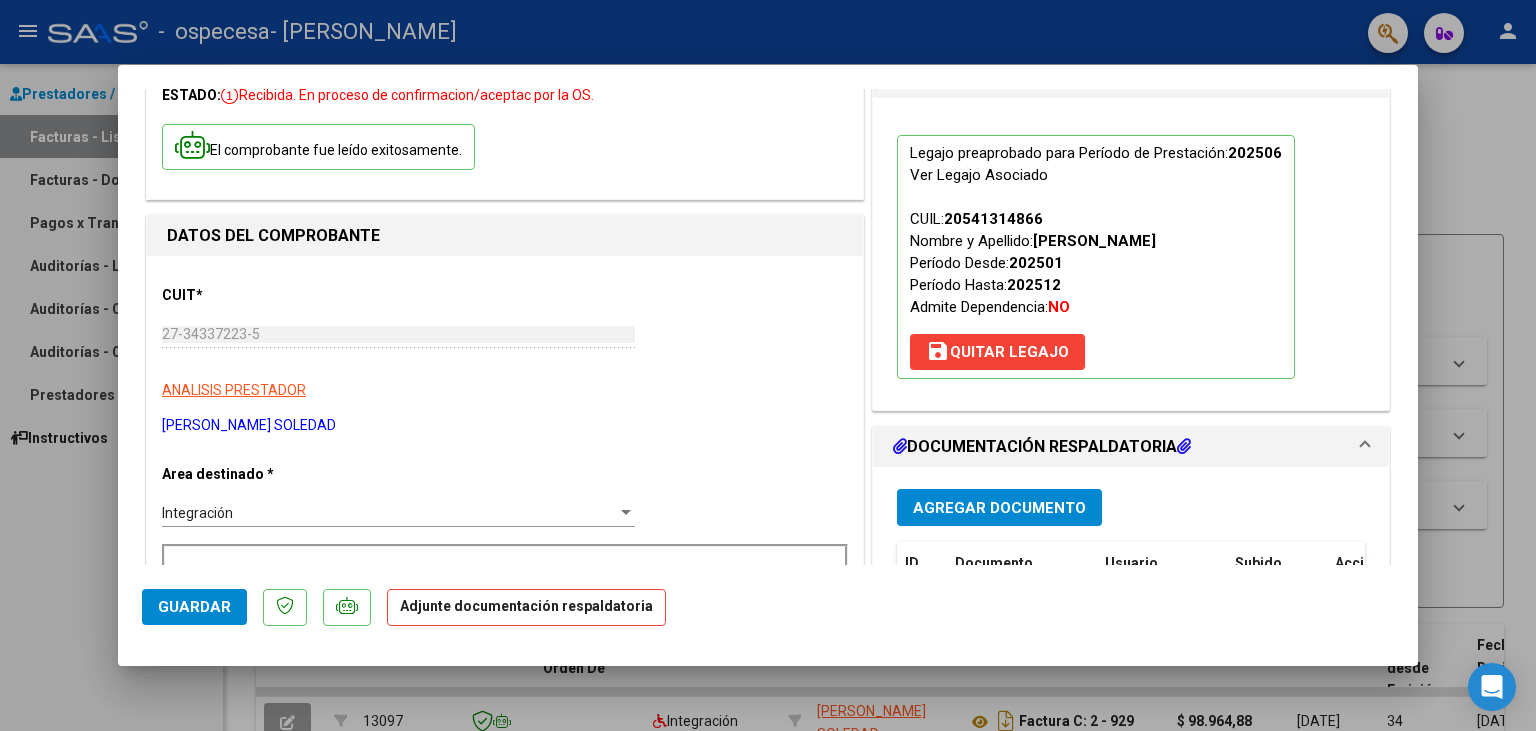 scroll, scrollTop: 202, scrollLeft: 0, axis: vertical 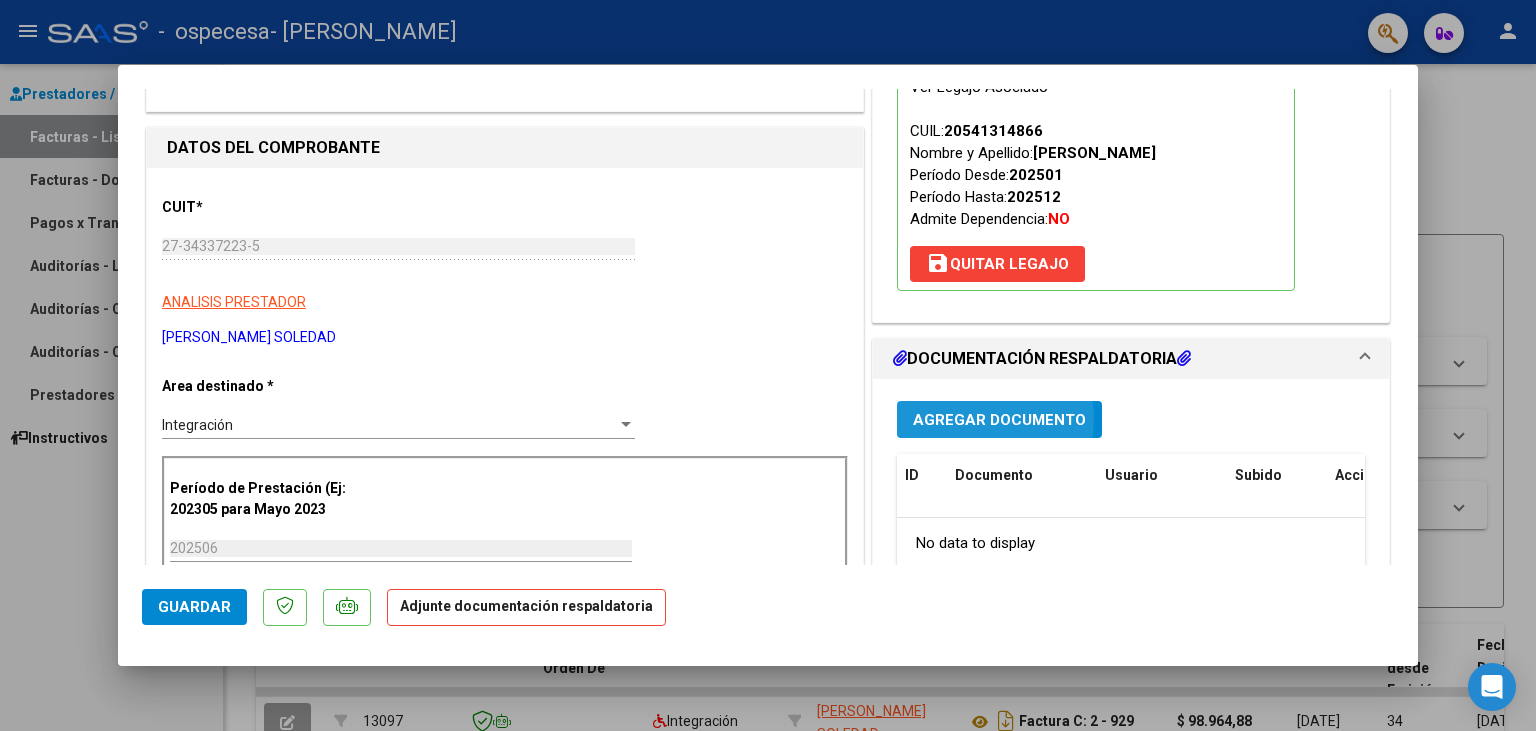 click on "Agregar Documento" at bounding box center (999, 420) 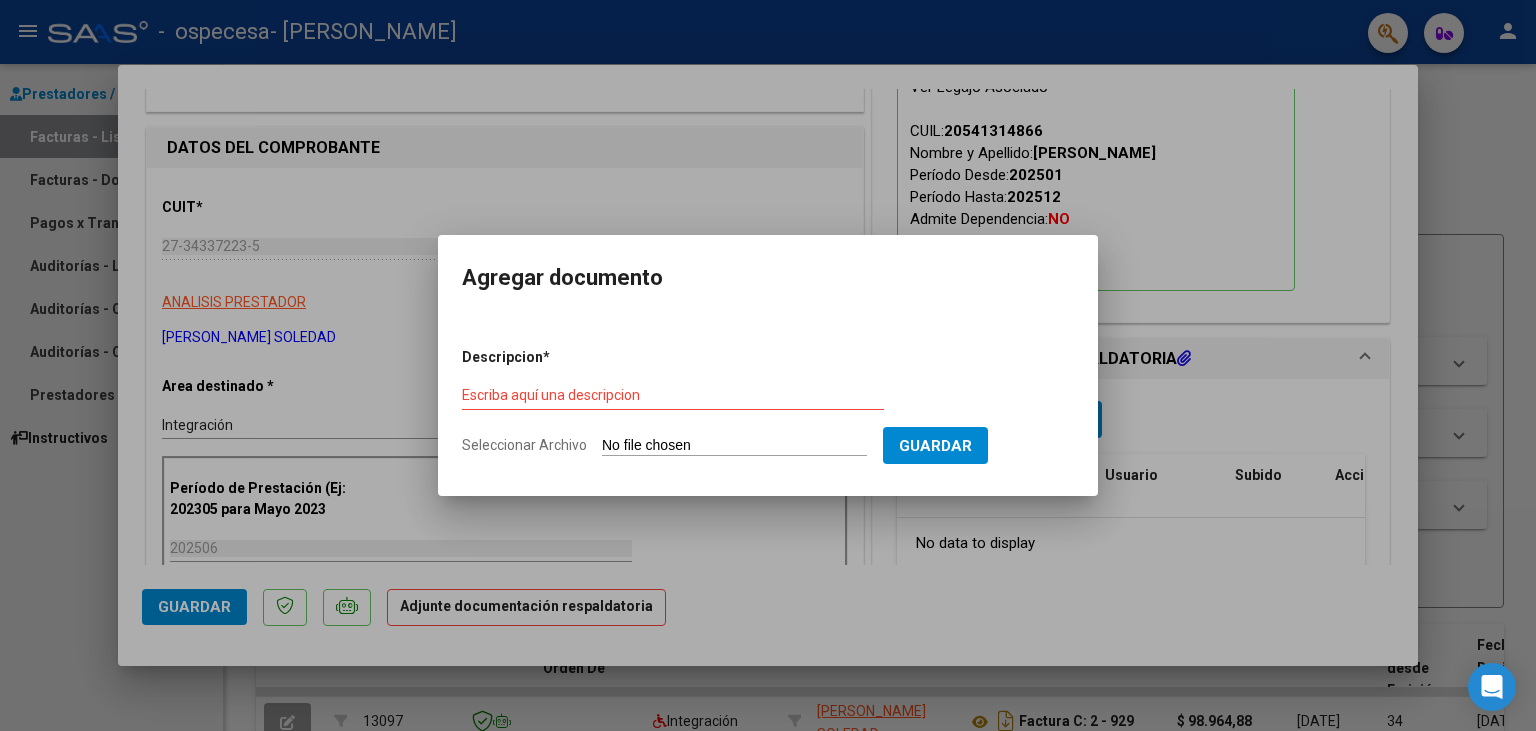 click on "Seleccionar Archivo" at bounding box center (734, 446) 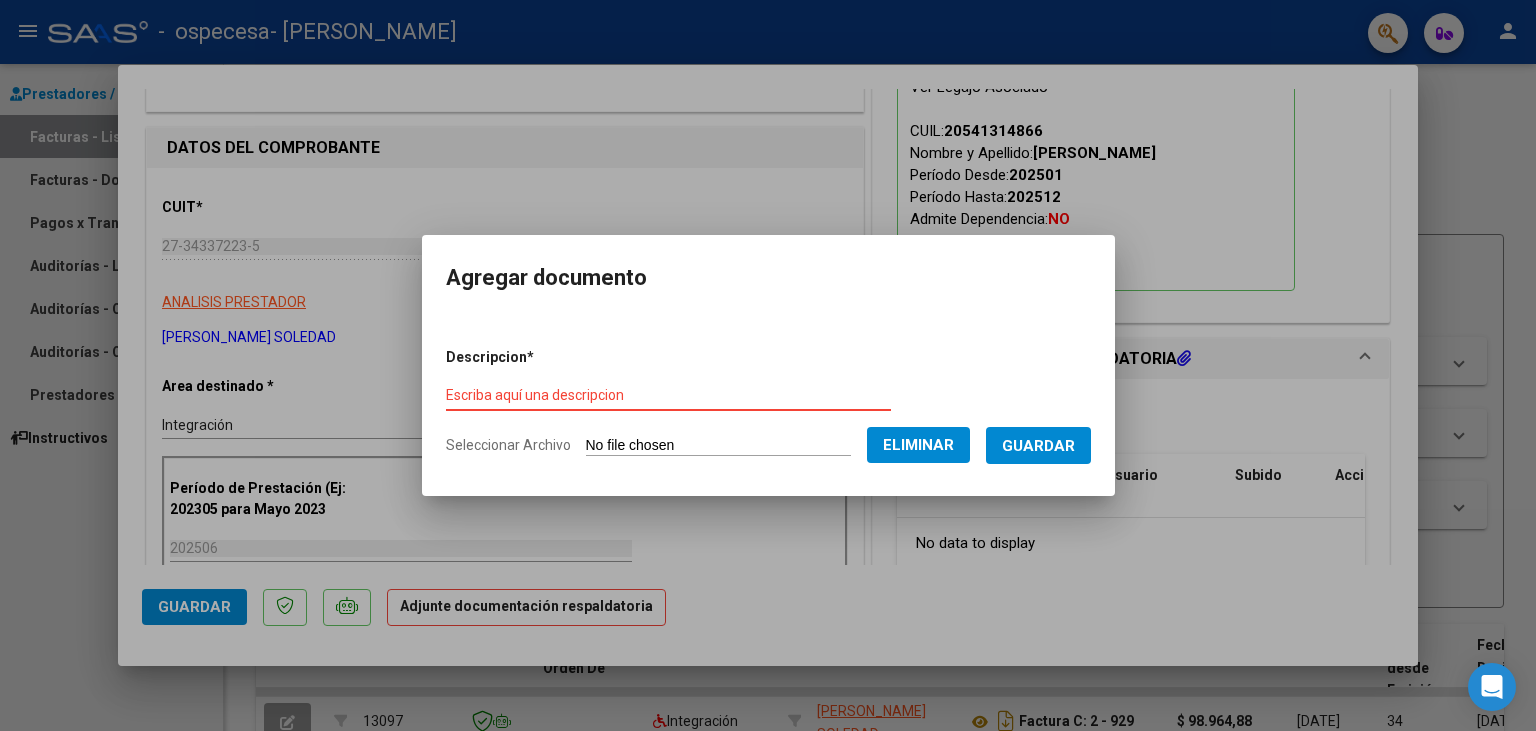 paste on "Planilla de Asistencias junio" 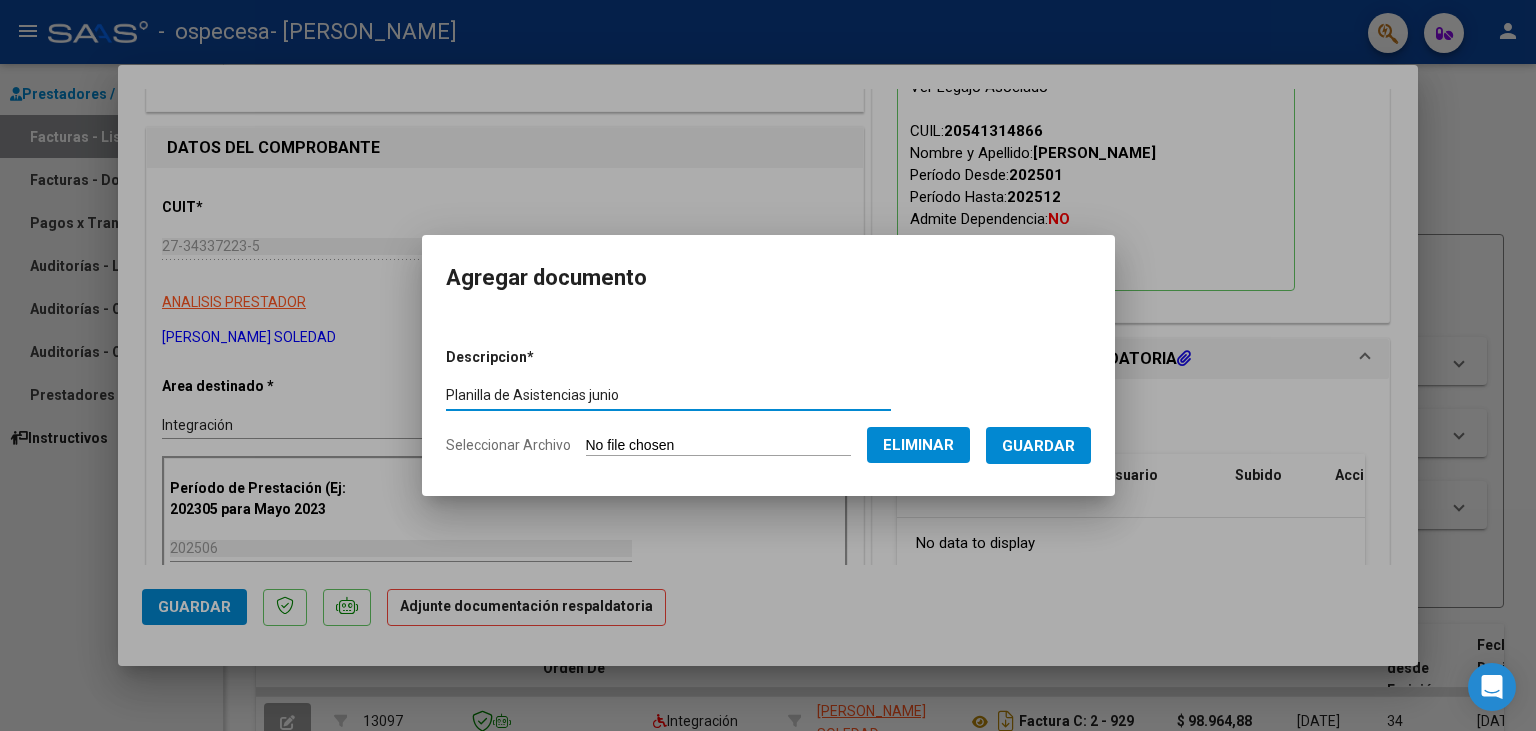 type on "Planilla de Asistencias junio" 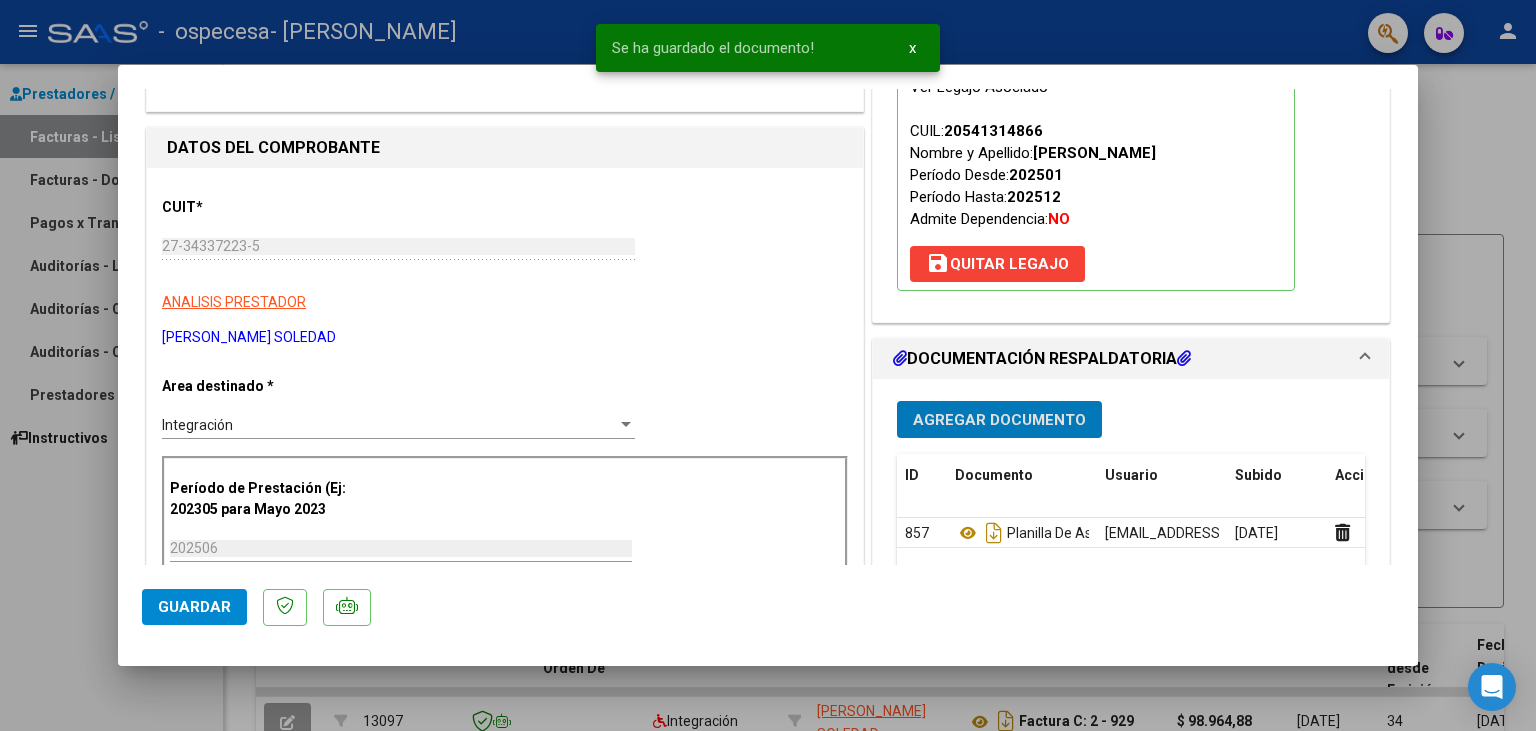 click on "Guardar" 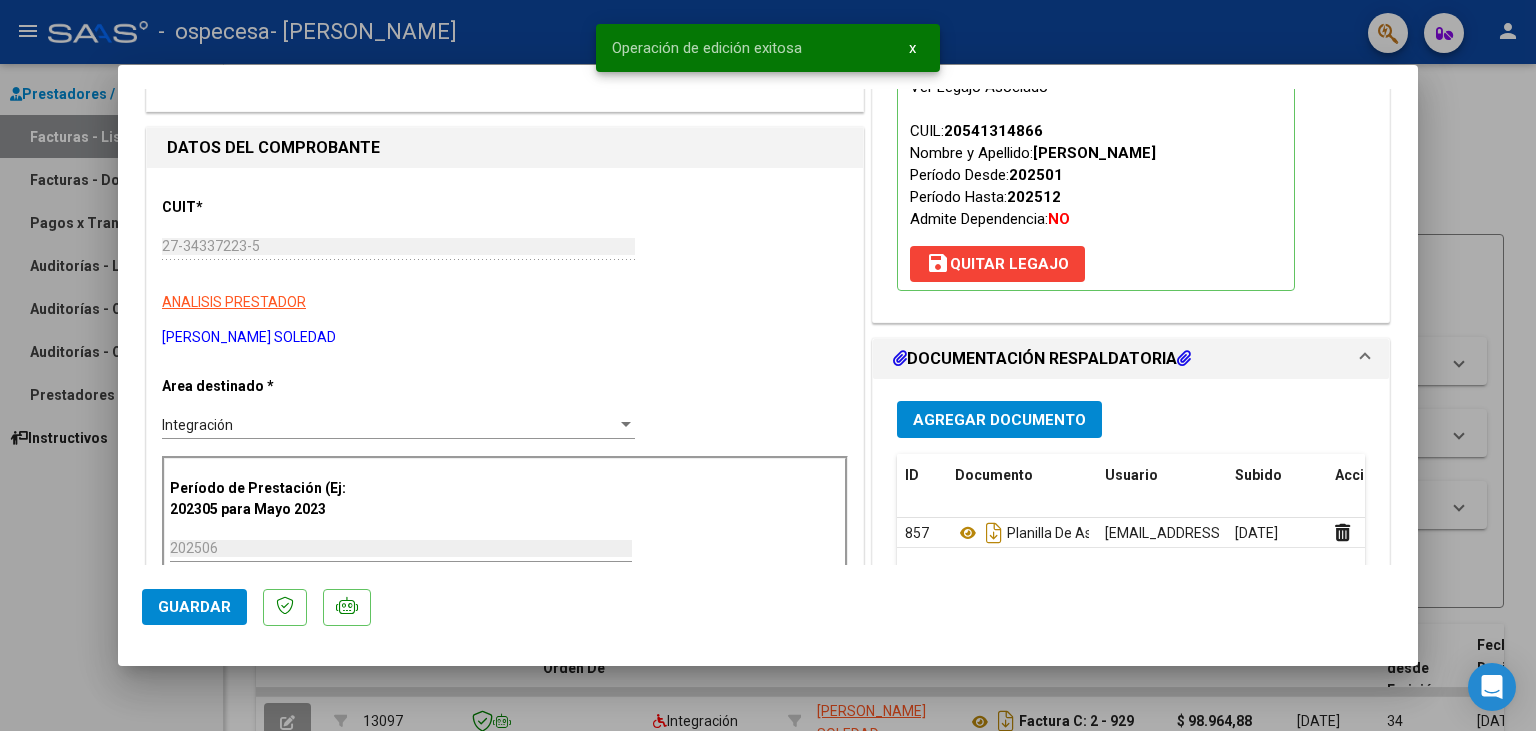 type 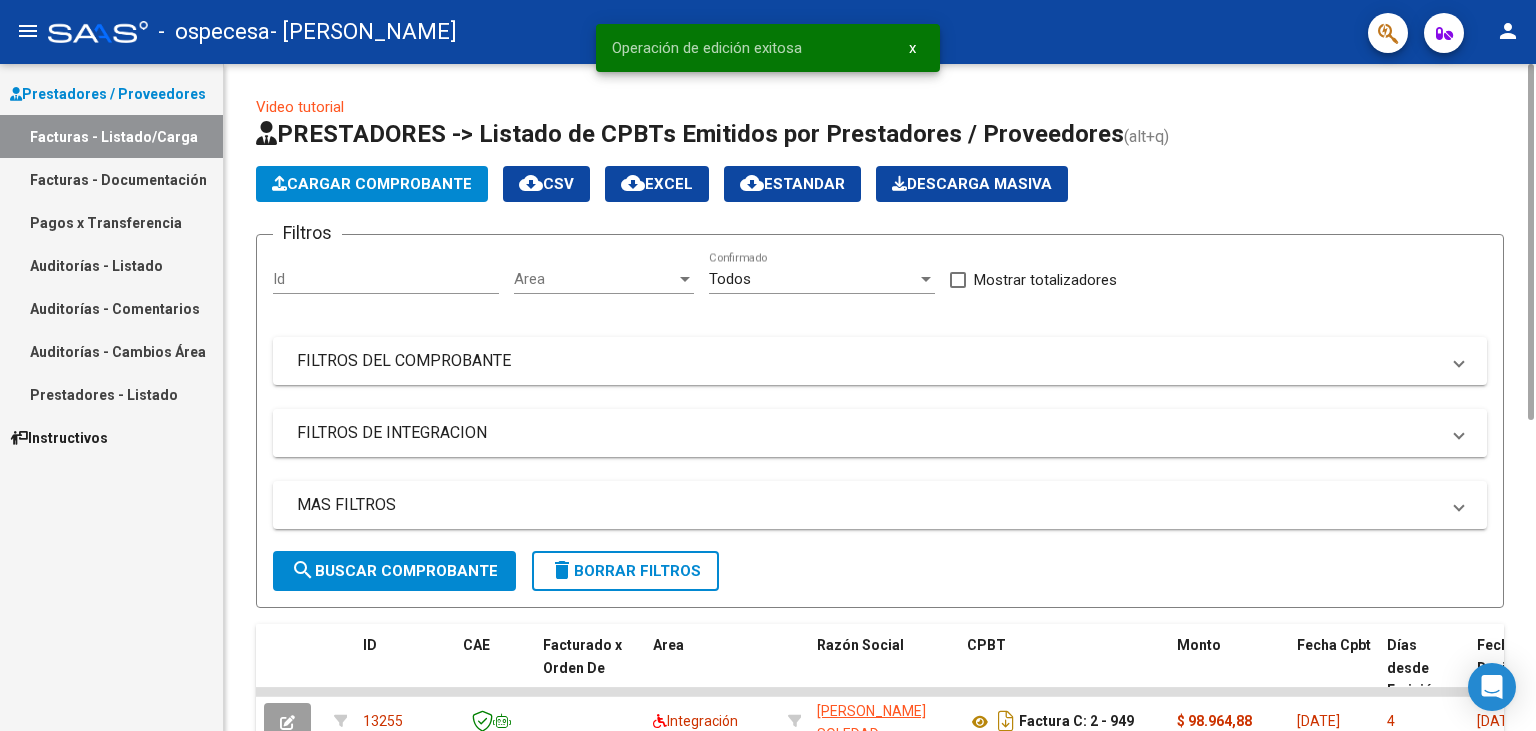 scroll, scrollTop: 432, scrollLeft: 0, axis: vertical 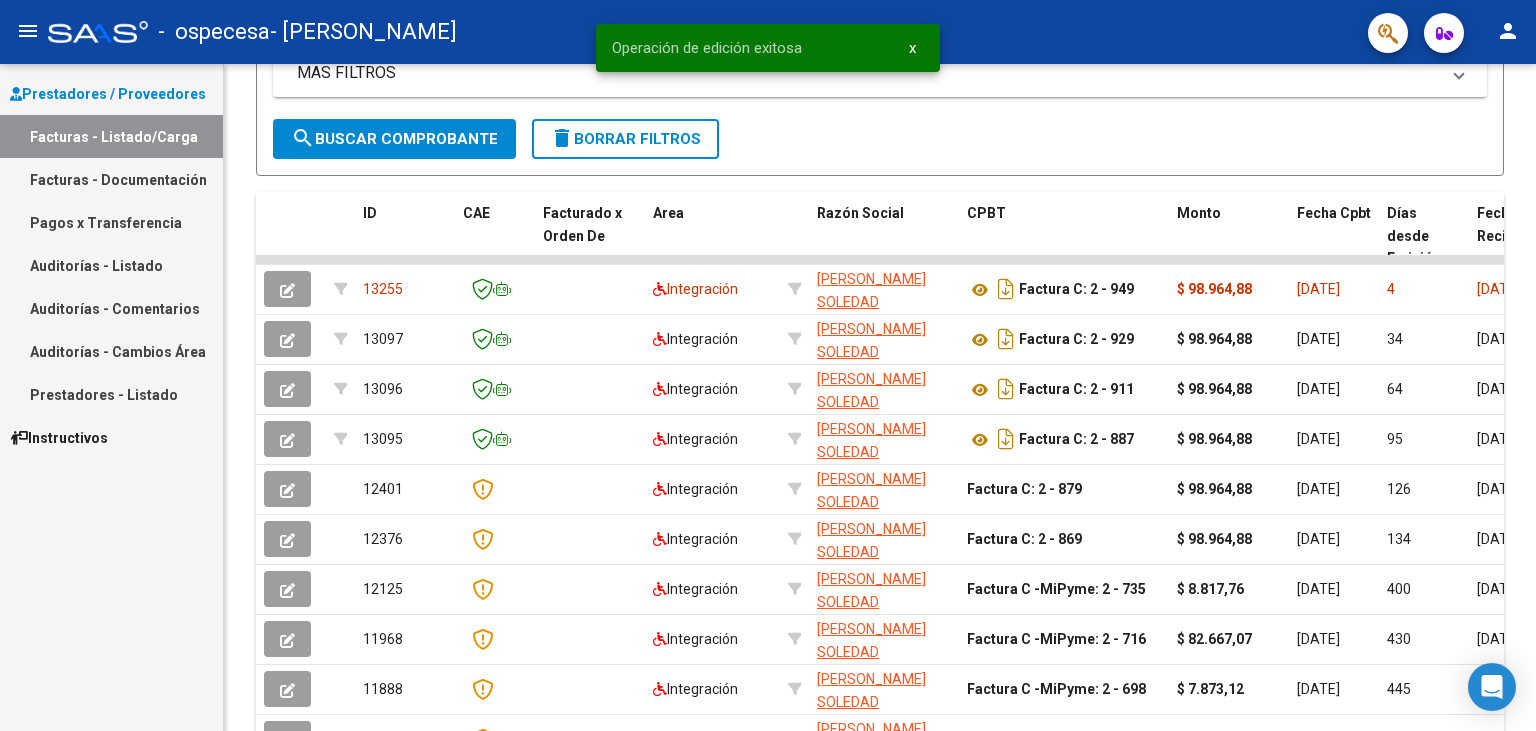 click on "person" 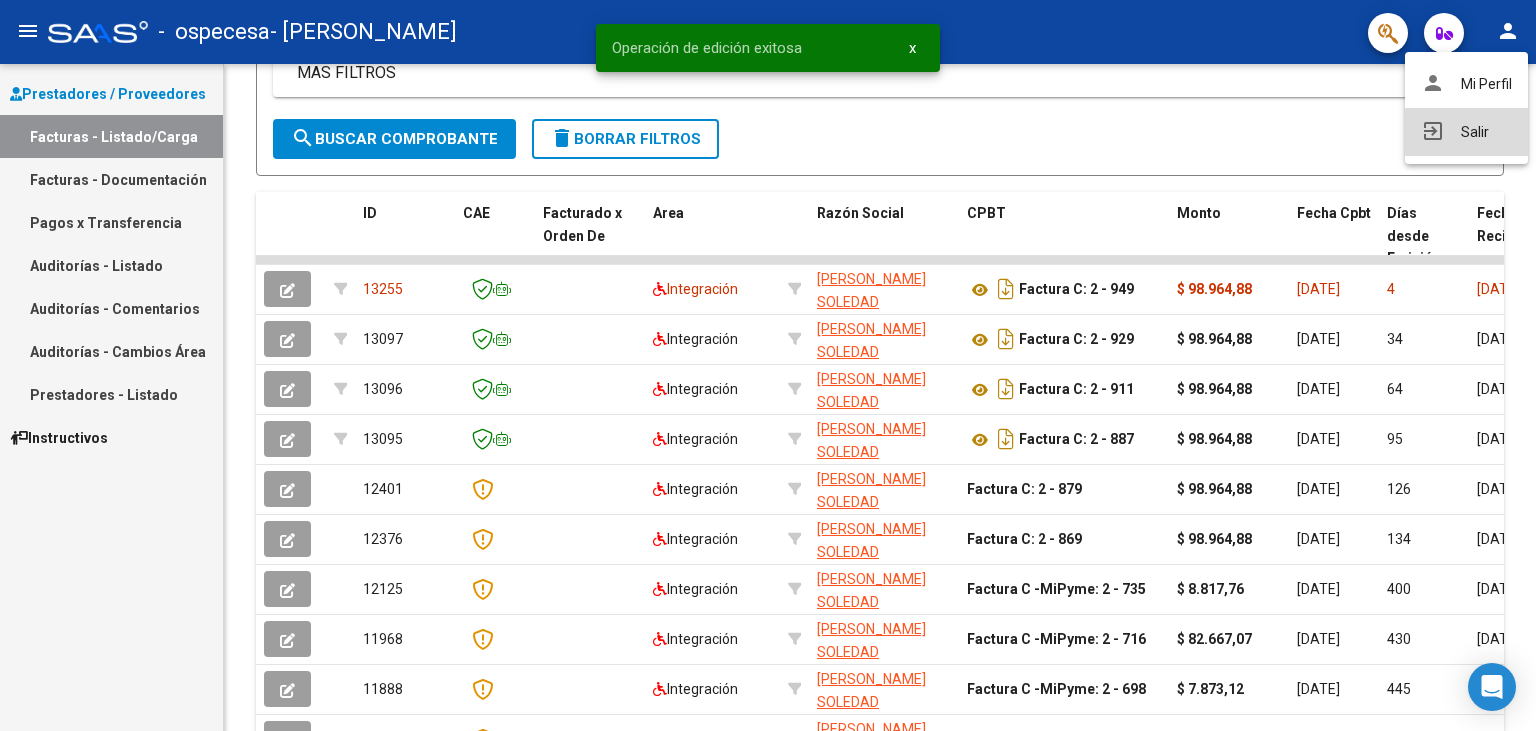 click on "exit_to_app  Salir" at bounding box center (1466, 132) 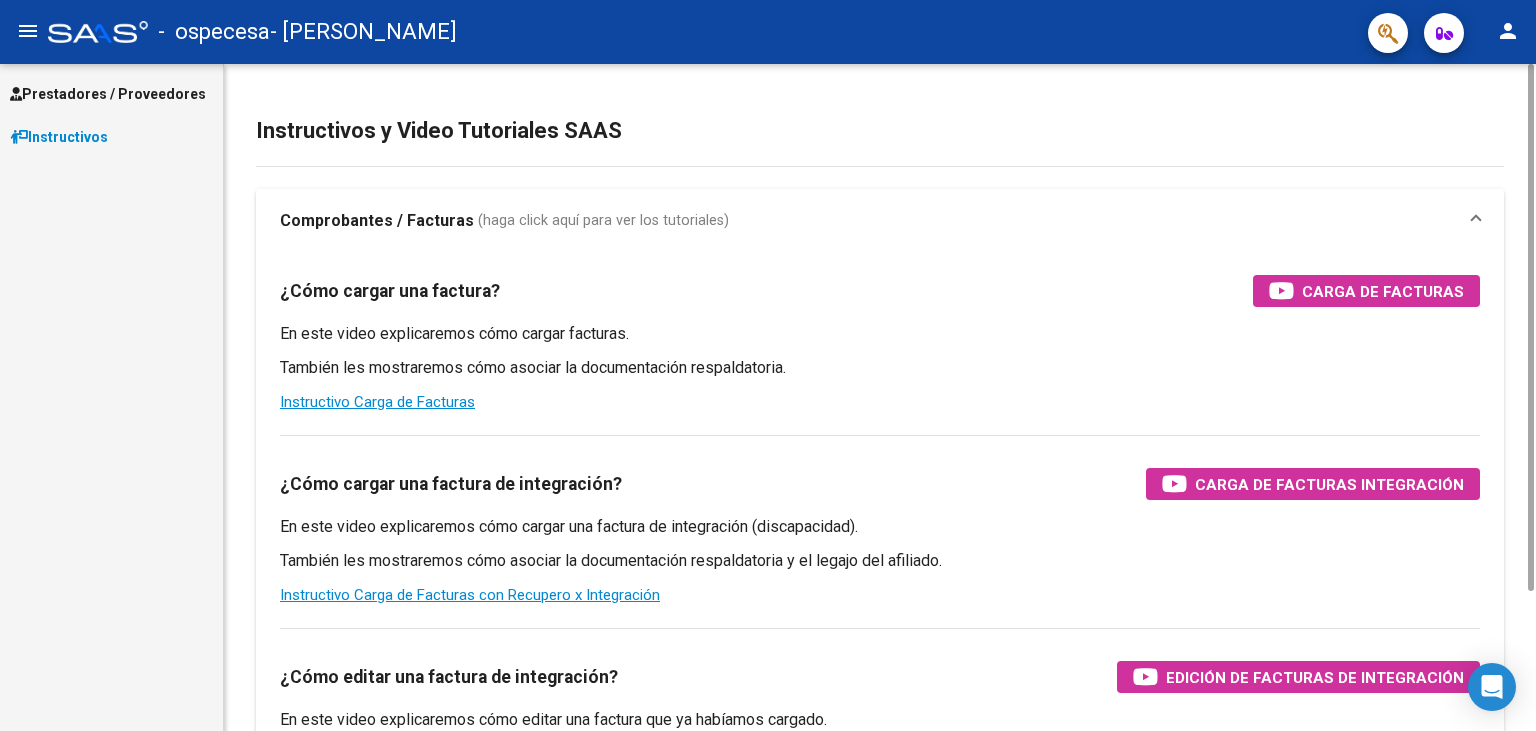 scroll, scrollTop: 0, scrollLeft: 0, axis: both 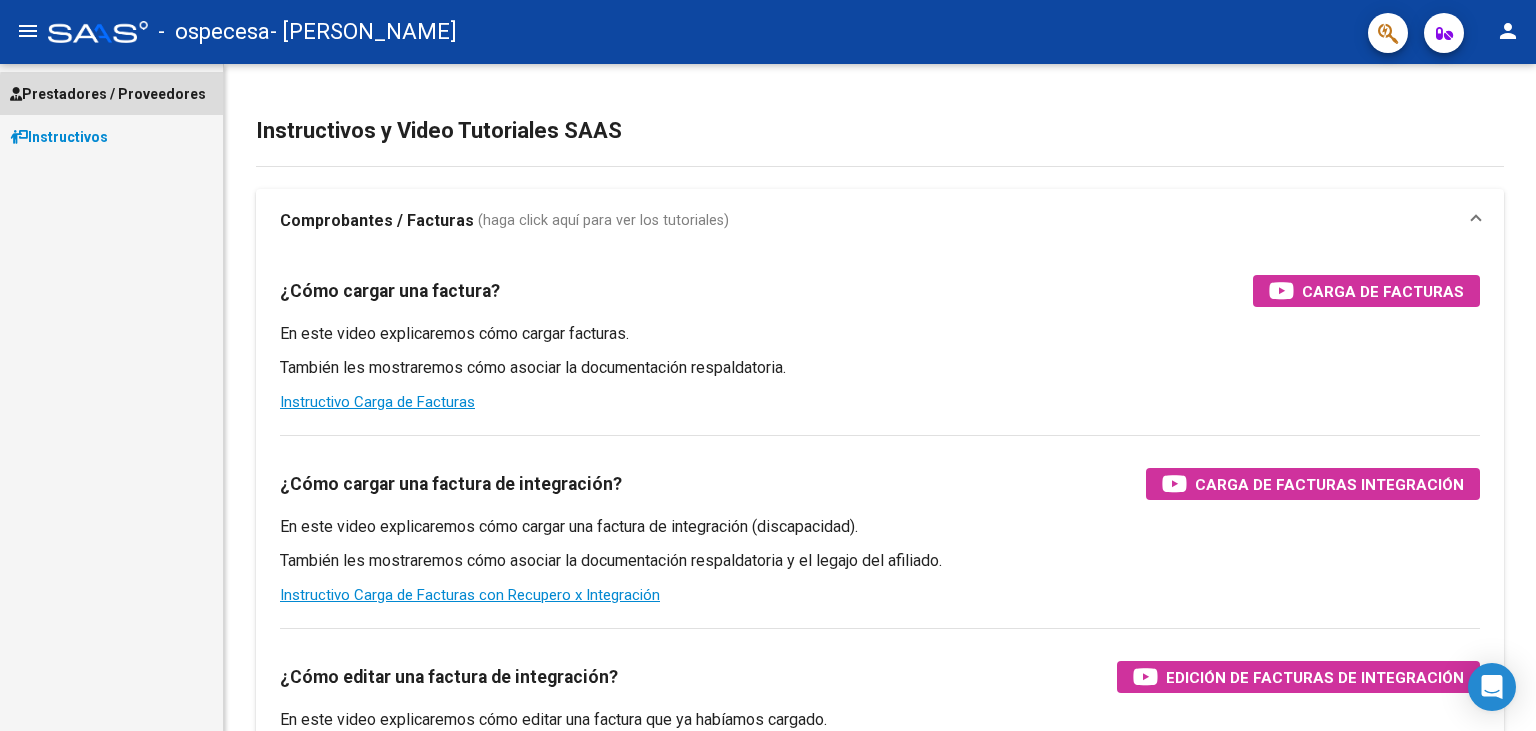 click on "Prestadores / Proveedores" at bounding box center (108, 94) 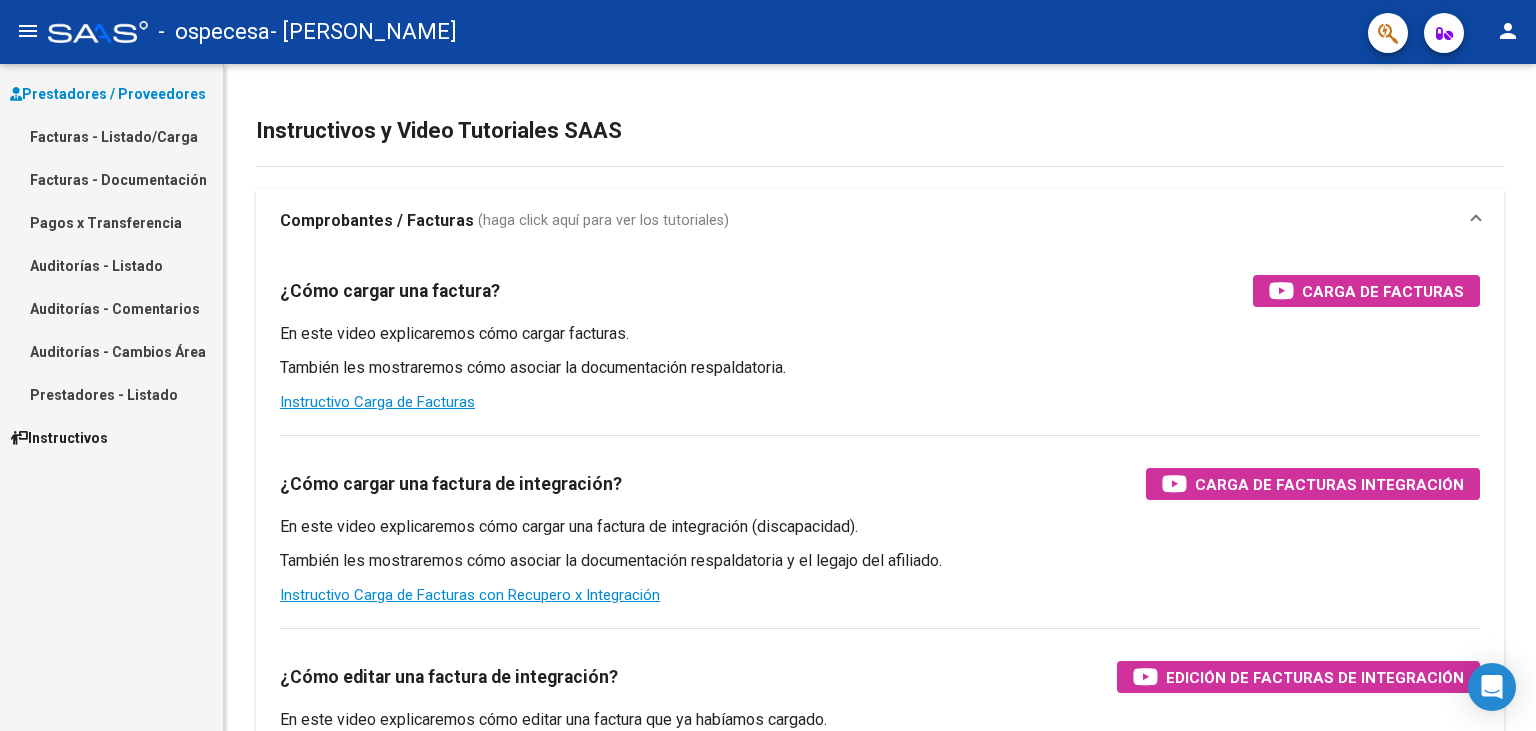 click on "Facturas - Listado/Carga" at bounding box center (111, 136) 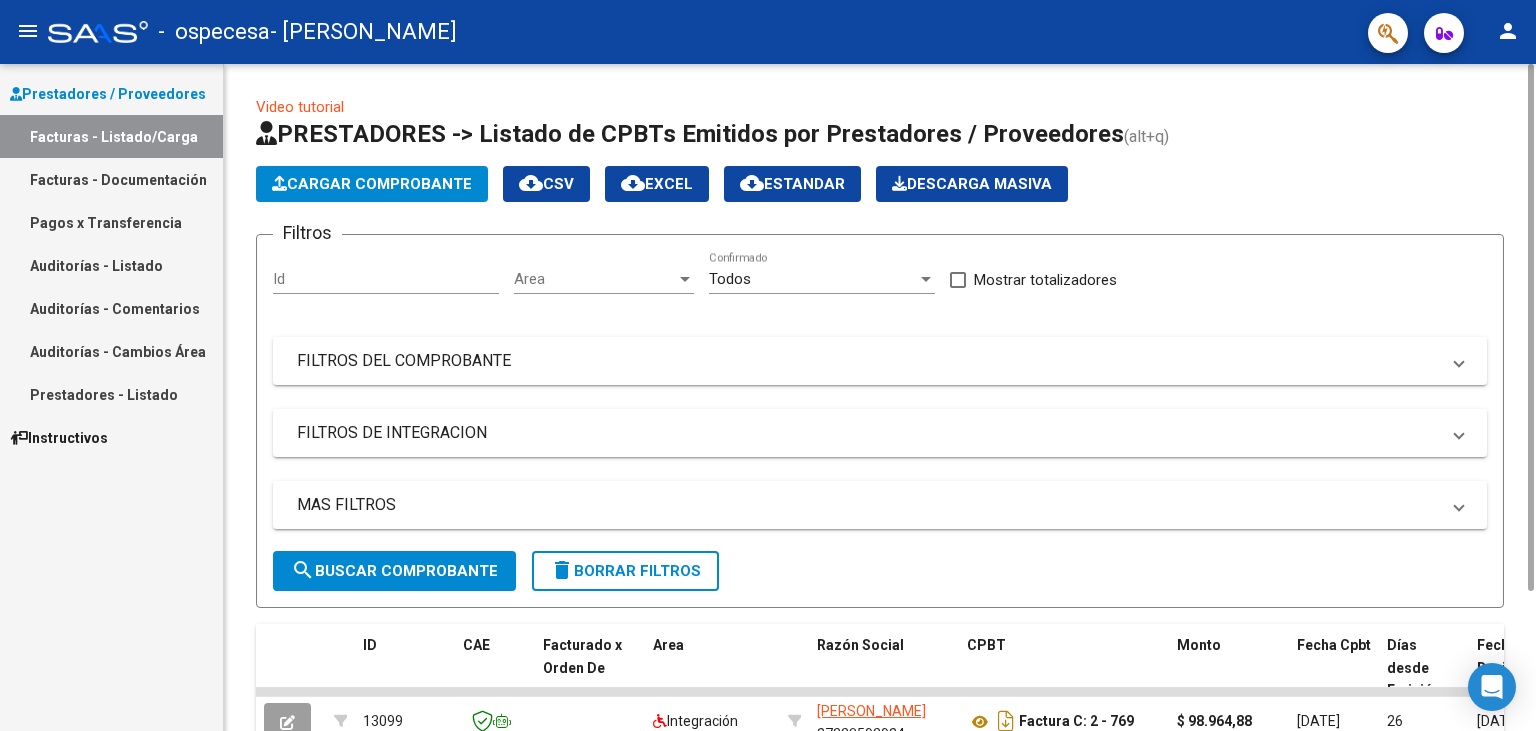 click on "Cargar Comprobante" 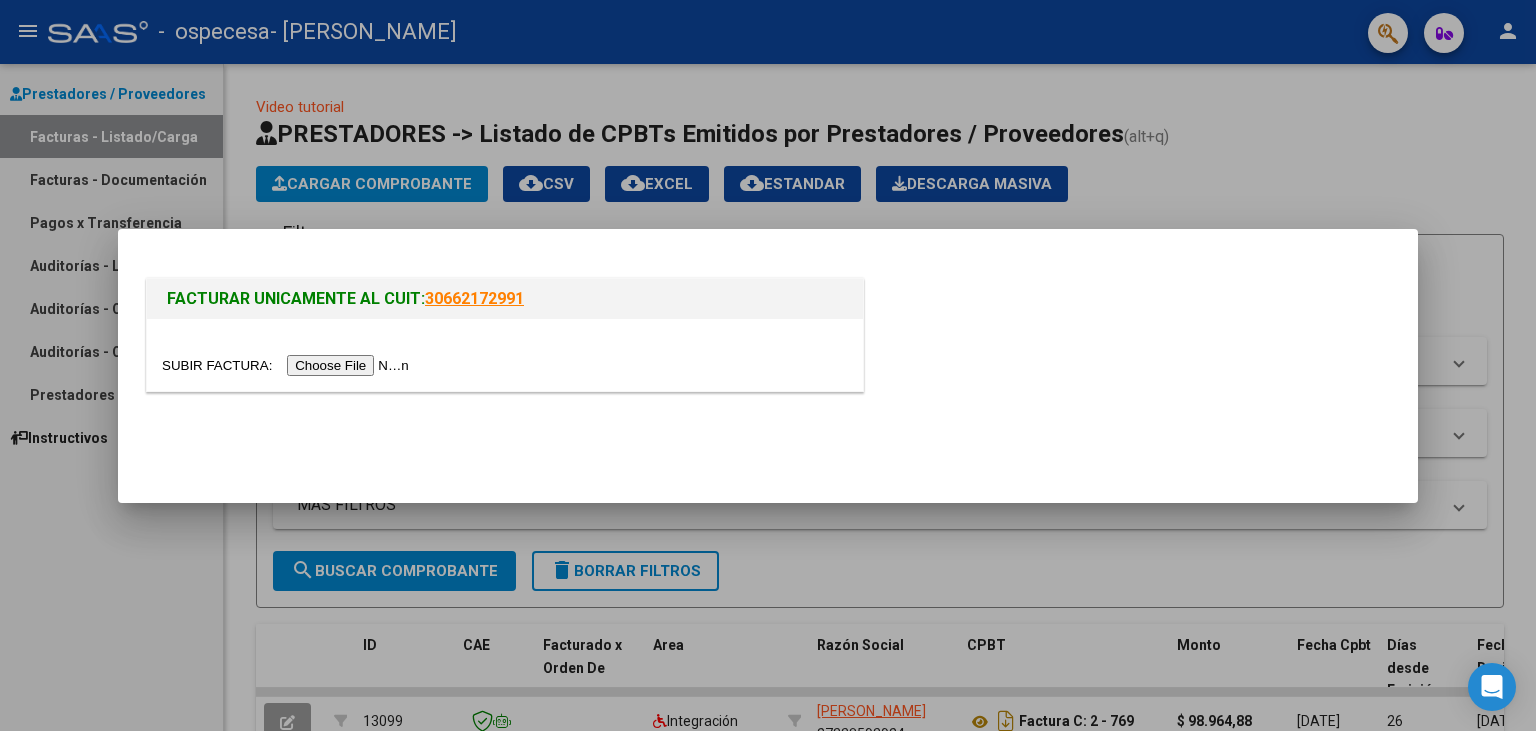 click at bounding box center [288, 365] 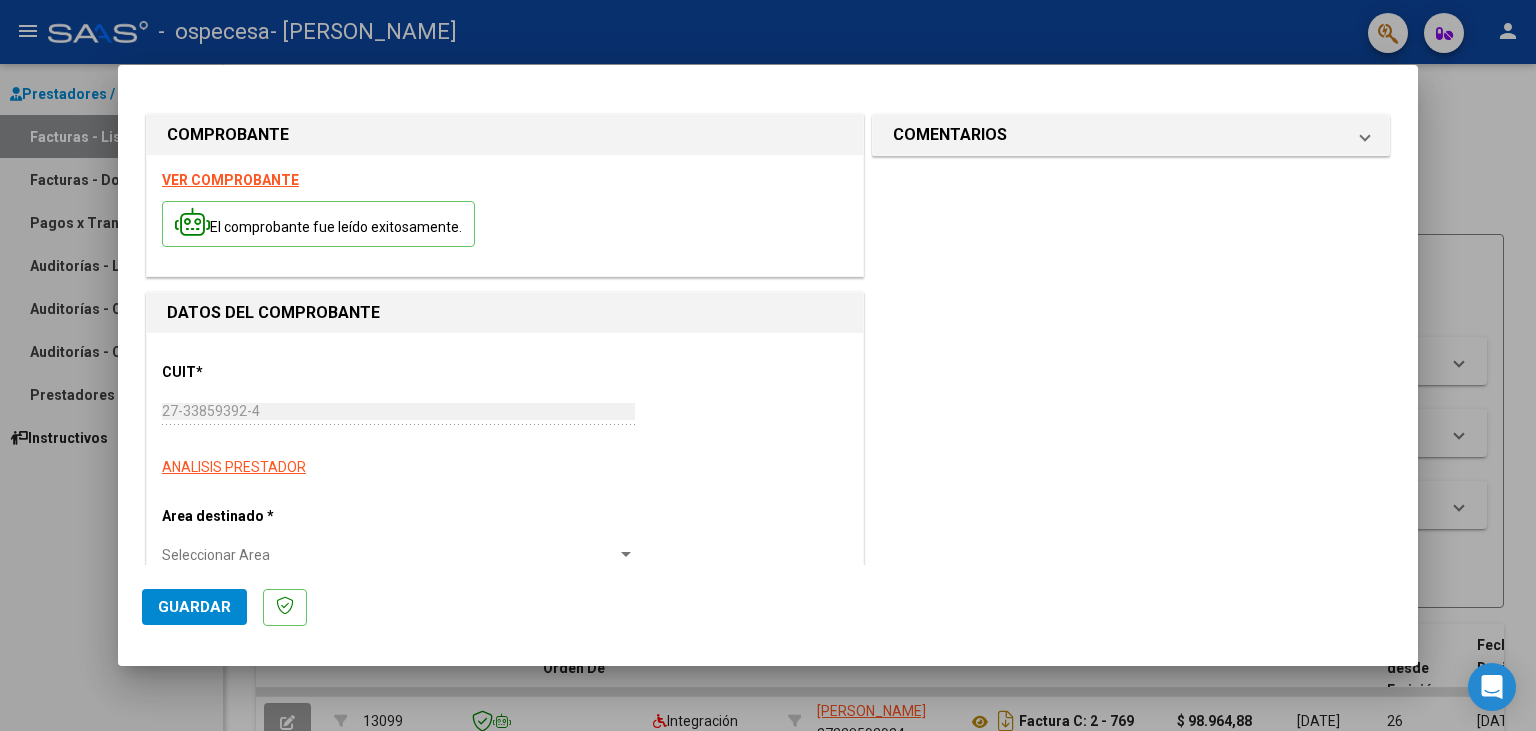 scroll, scrollTop: 101, scrollLeft: 0, axis: vertical 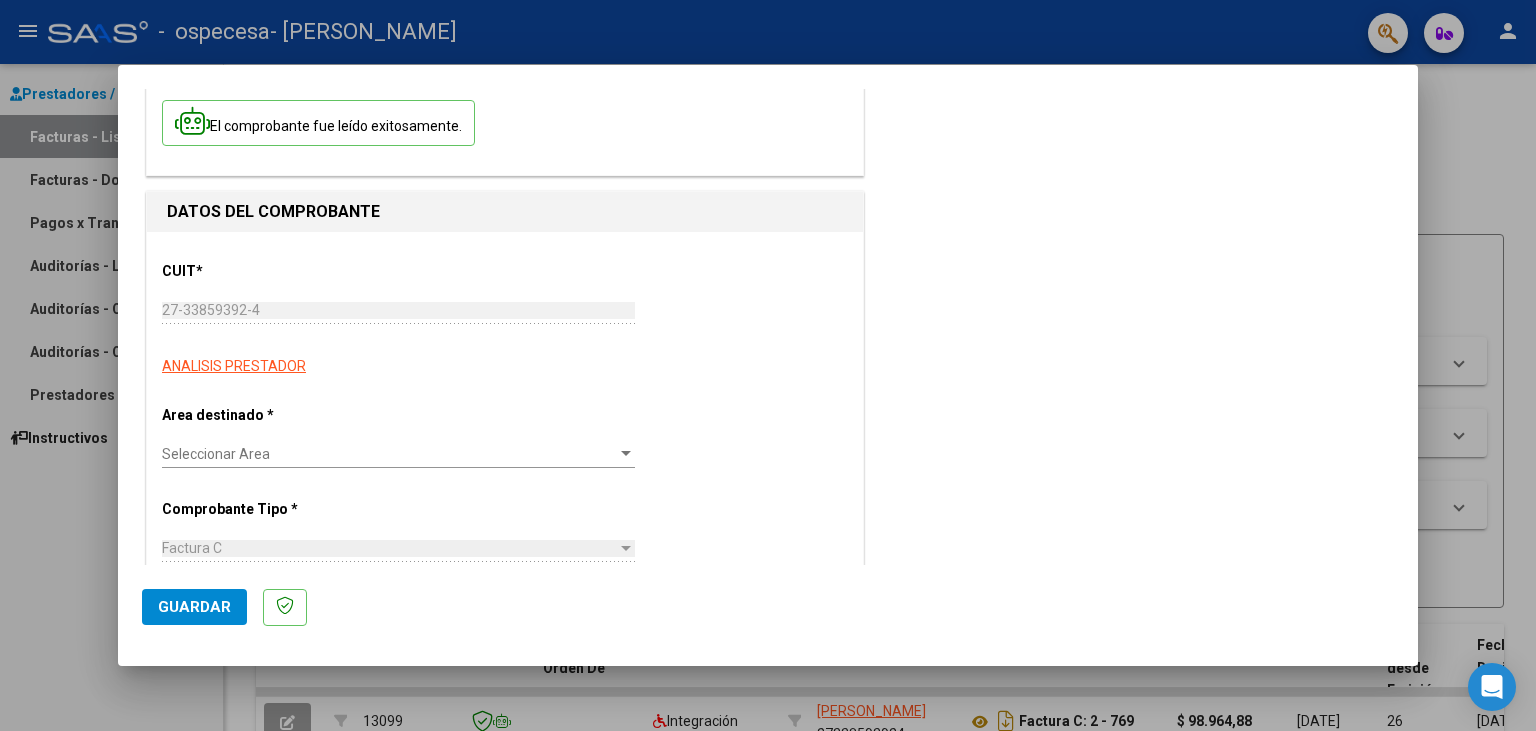click on "Seleccionar Area" at bounding box center (389, 454) 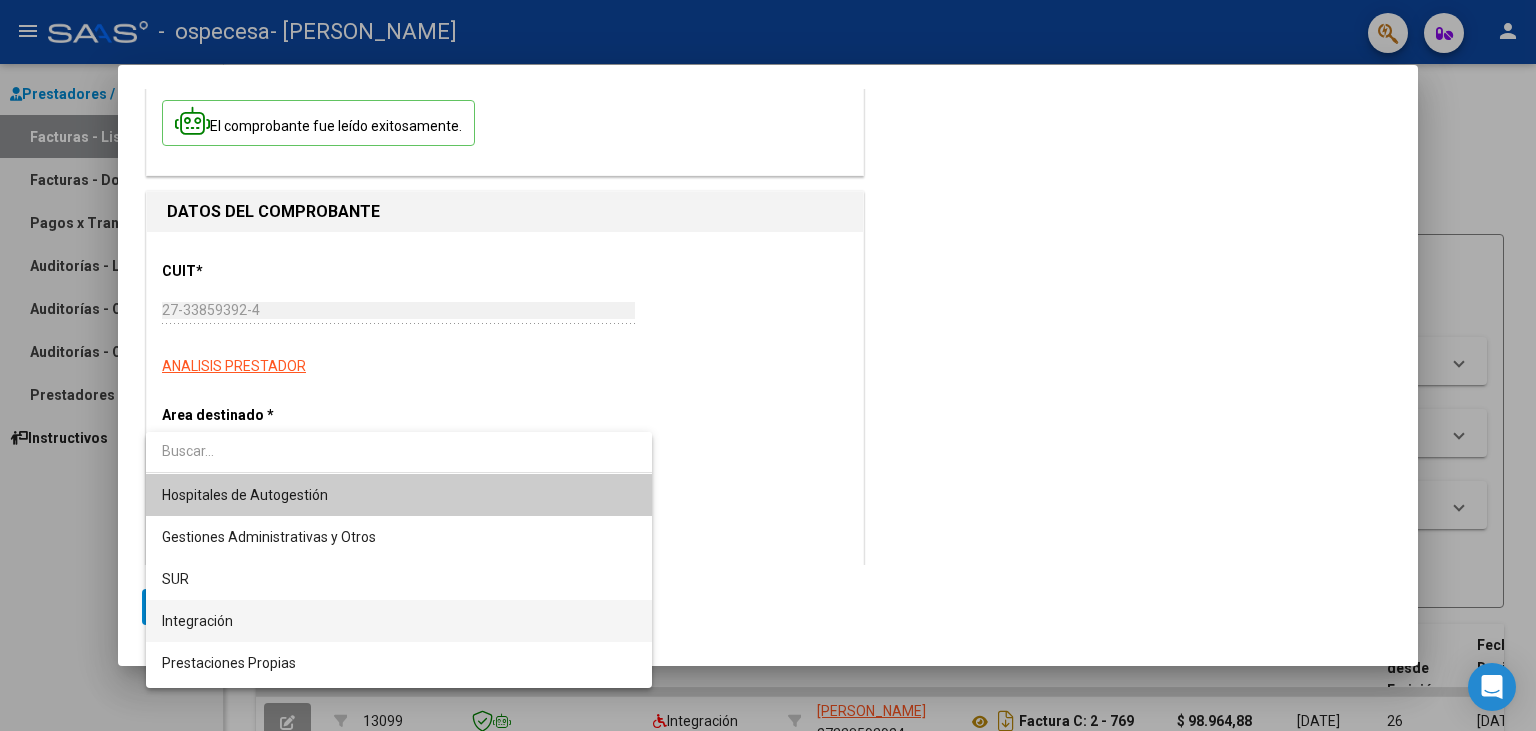 click on "Integración" at bounding box center [399, 621] 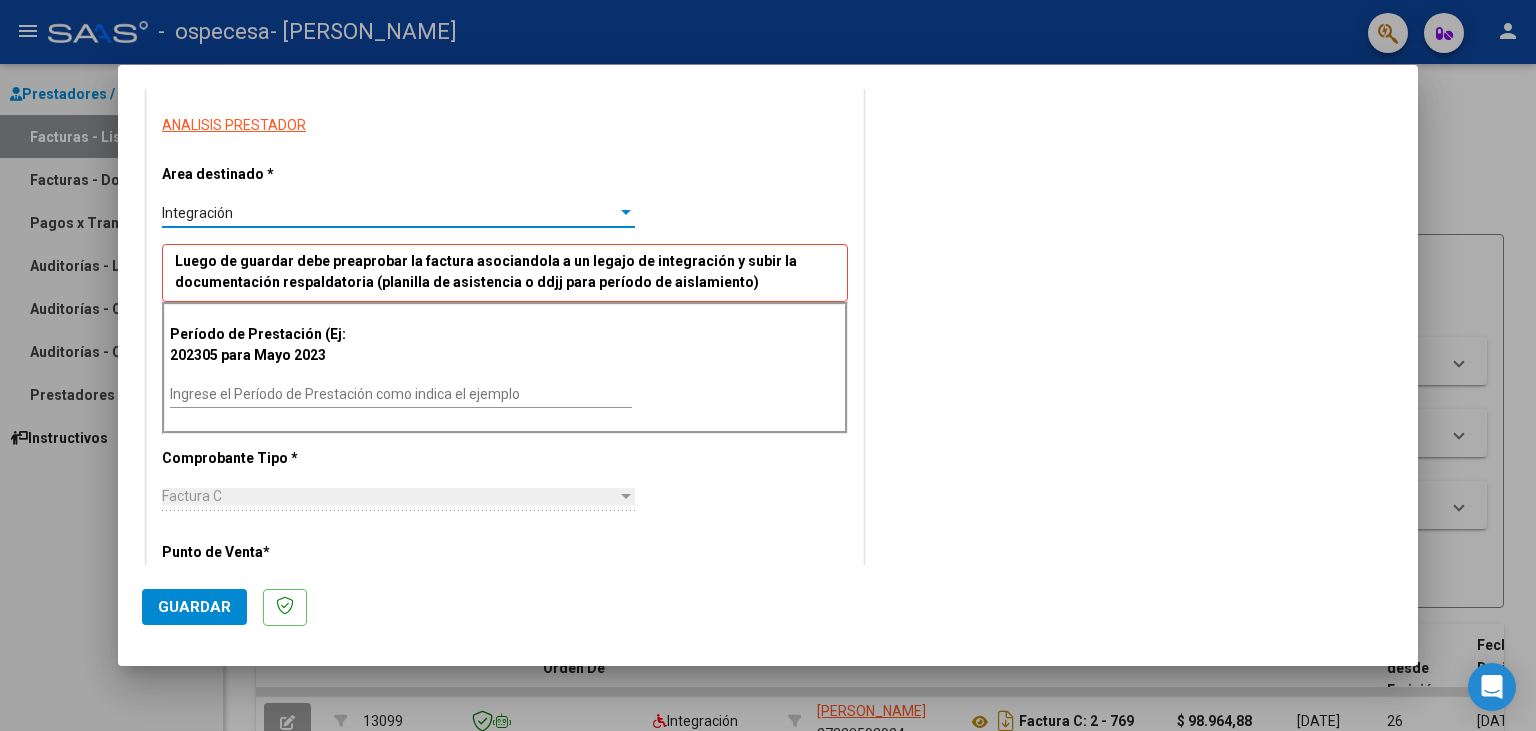 scroll, scrollTop: 403, scrollLeft: 0, axis: vertical 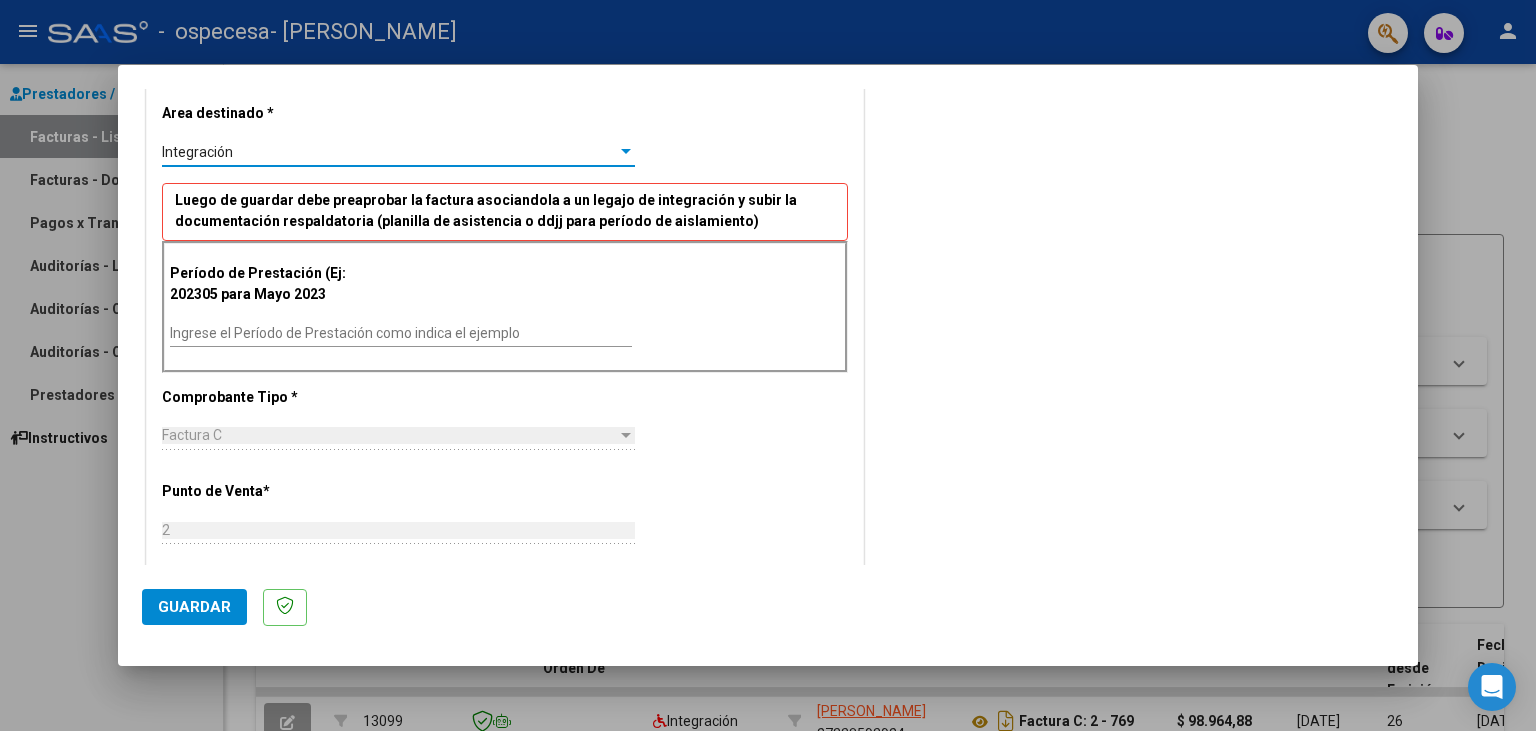 click on "Ingrese el Período de Prestación como indica el ejemplo" at bounding box center (401, 333) 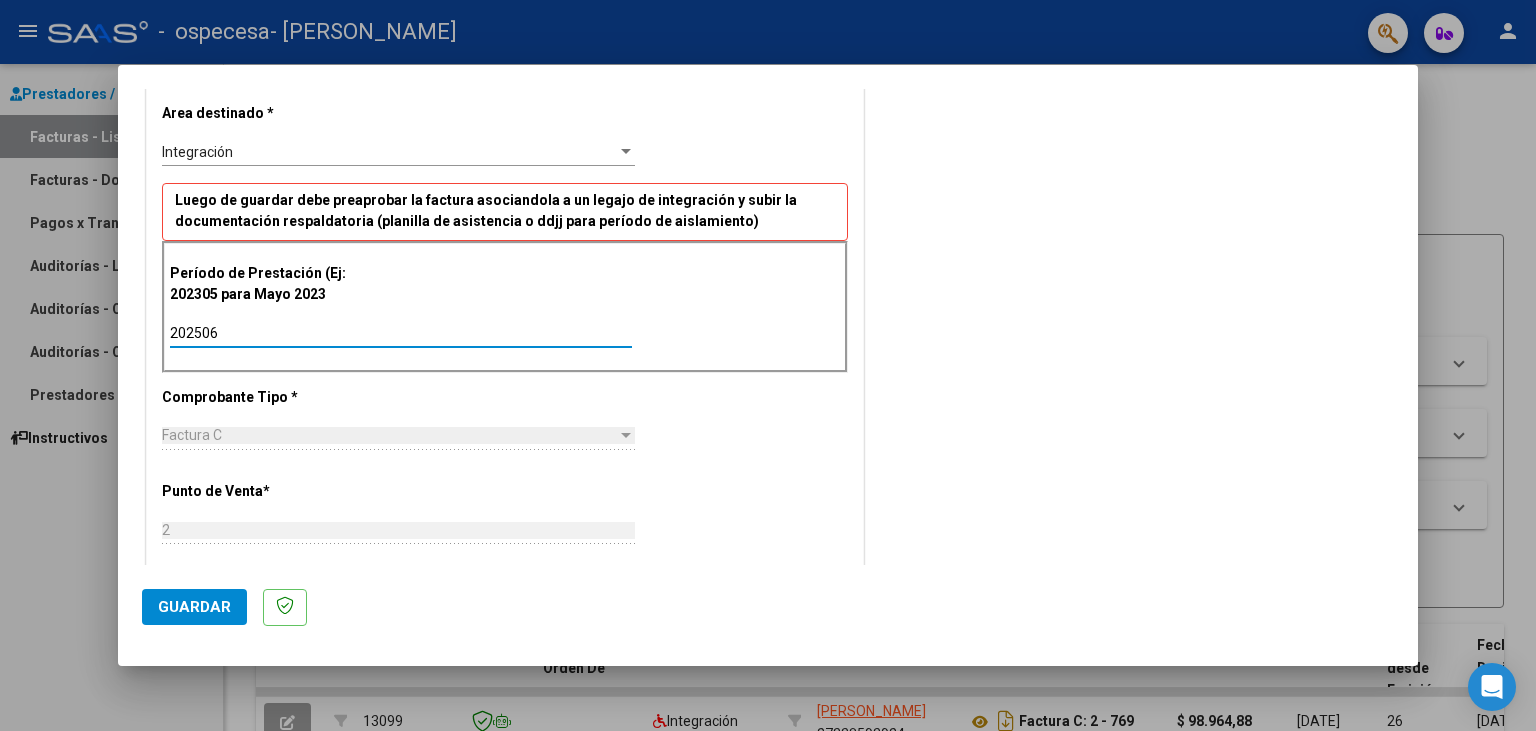 type on "202506" 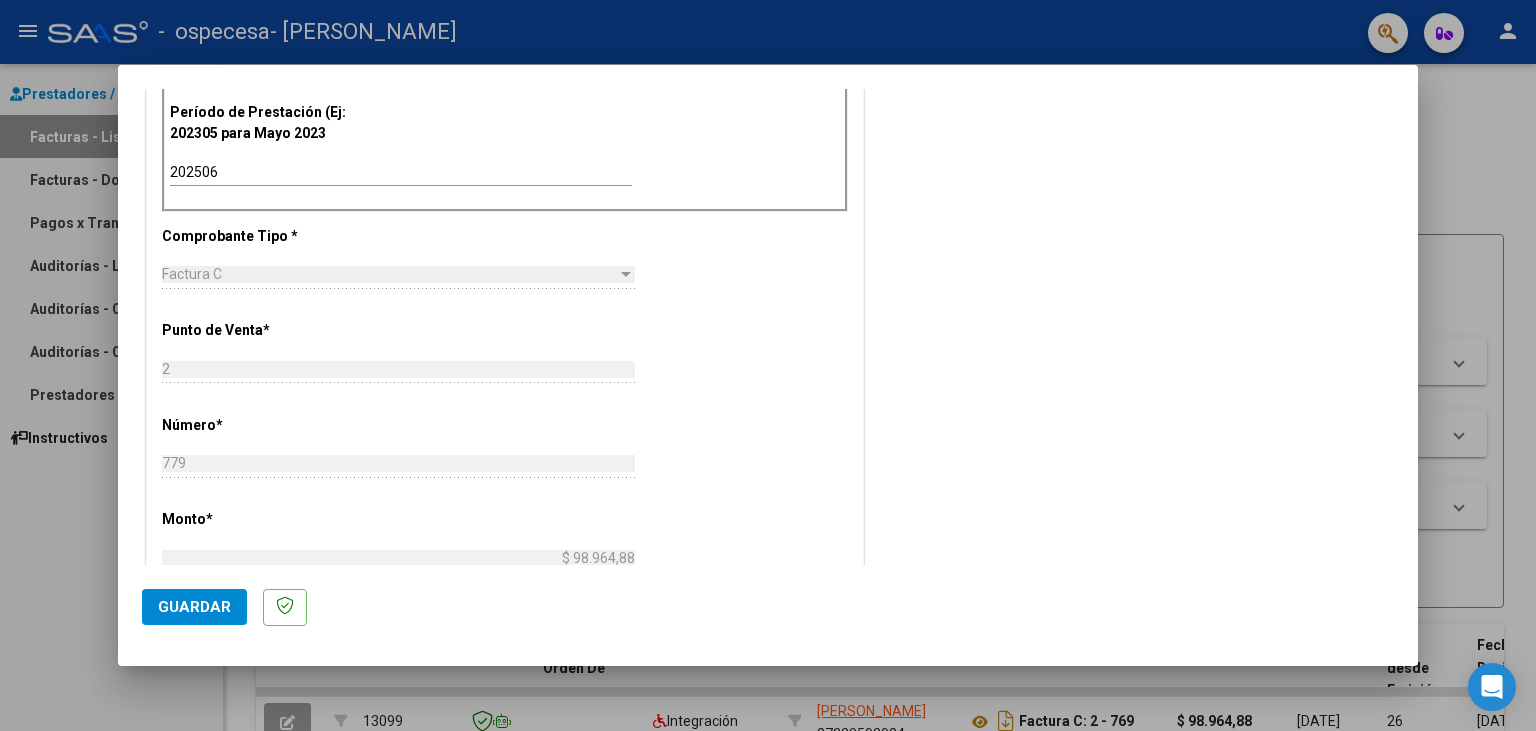 scroll, scrollTop: 706, scrollLeft: 0, axis: vertical 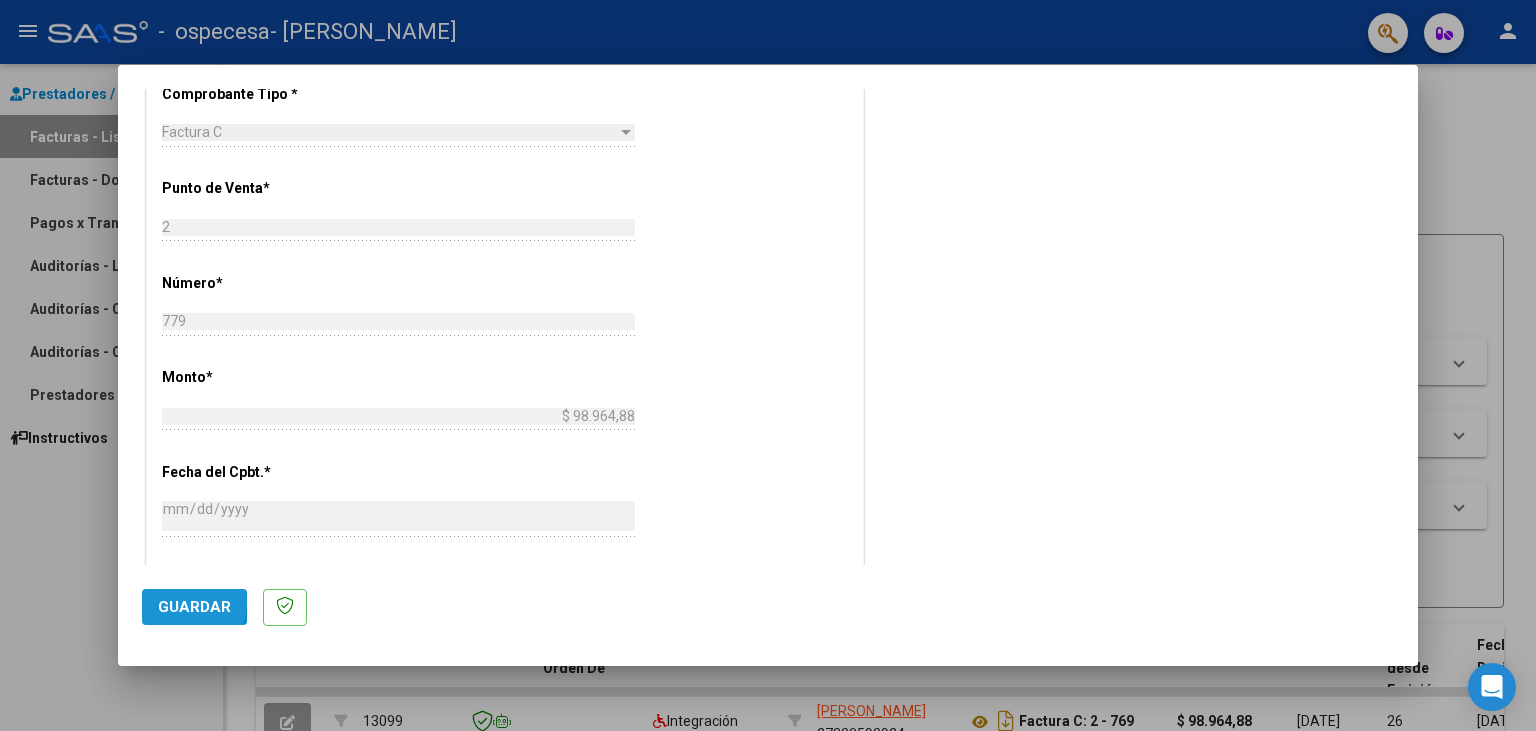 click on "Guardar" 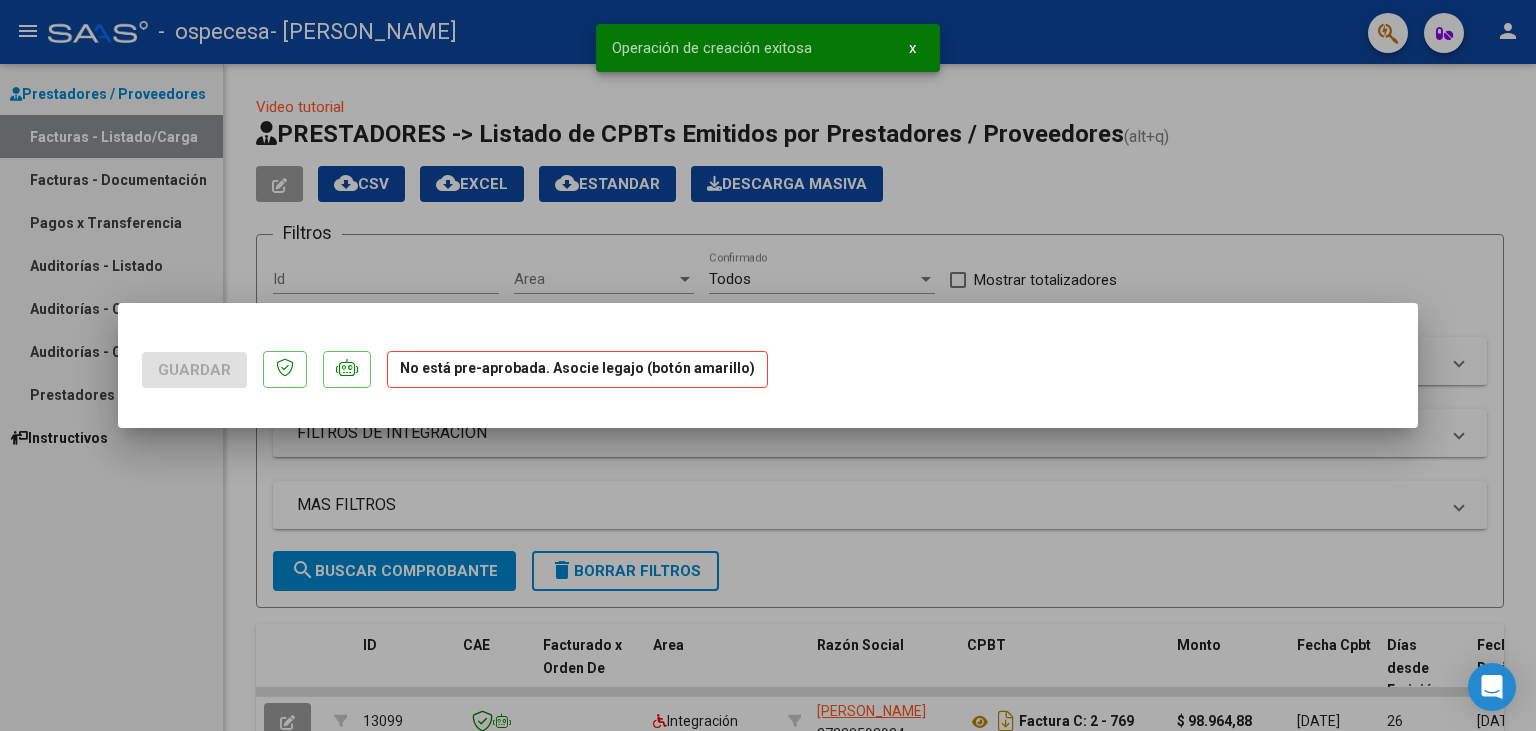 scroll, scrollTop: 0, scrollLeft: 0, axis: both 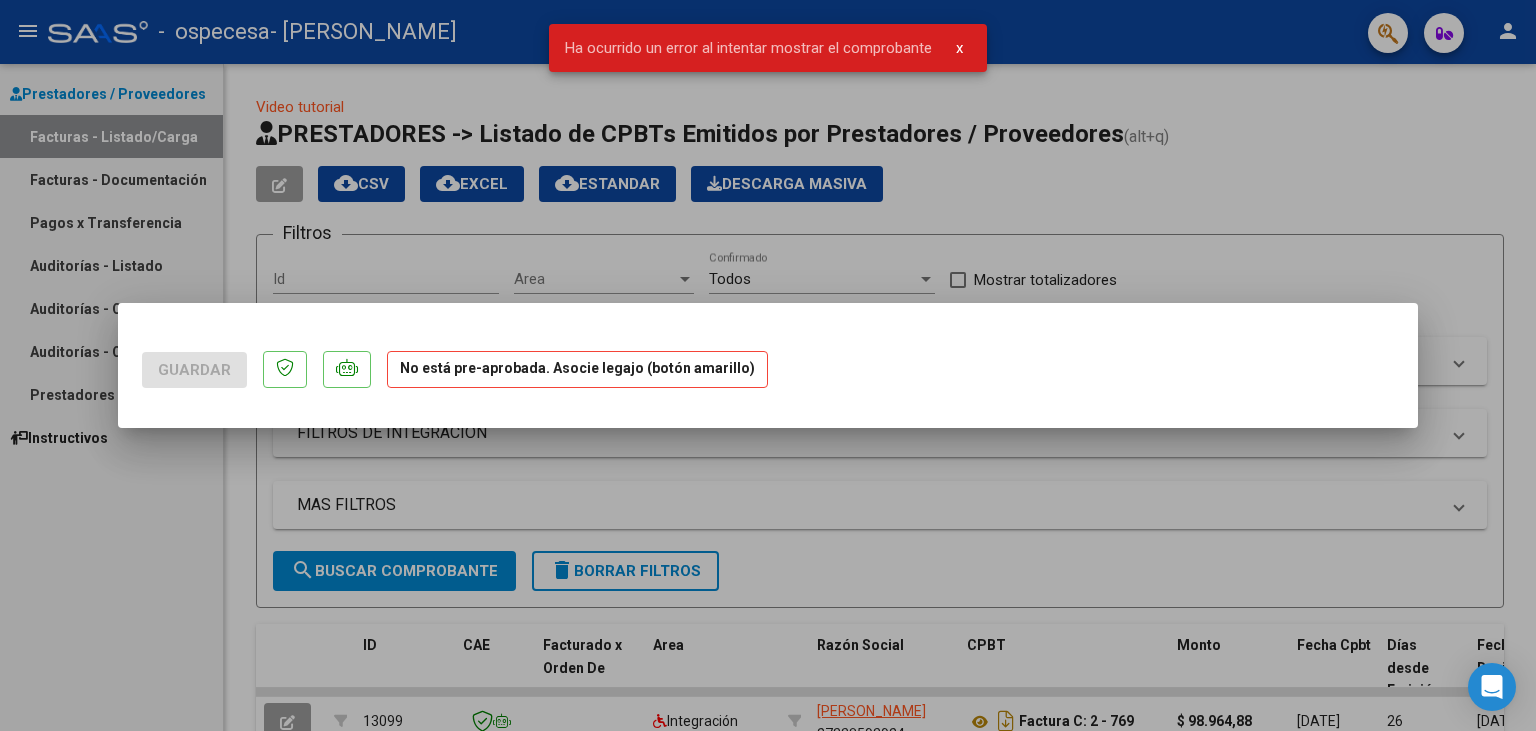 click on "x" at bounding box center [959, 48] 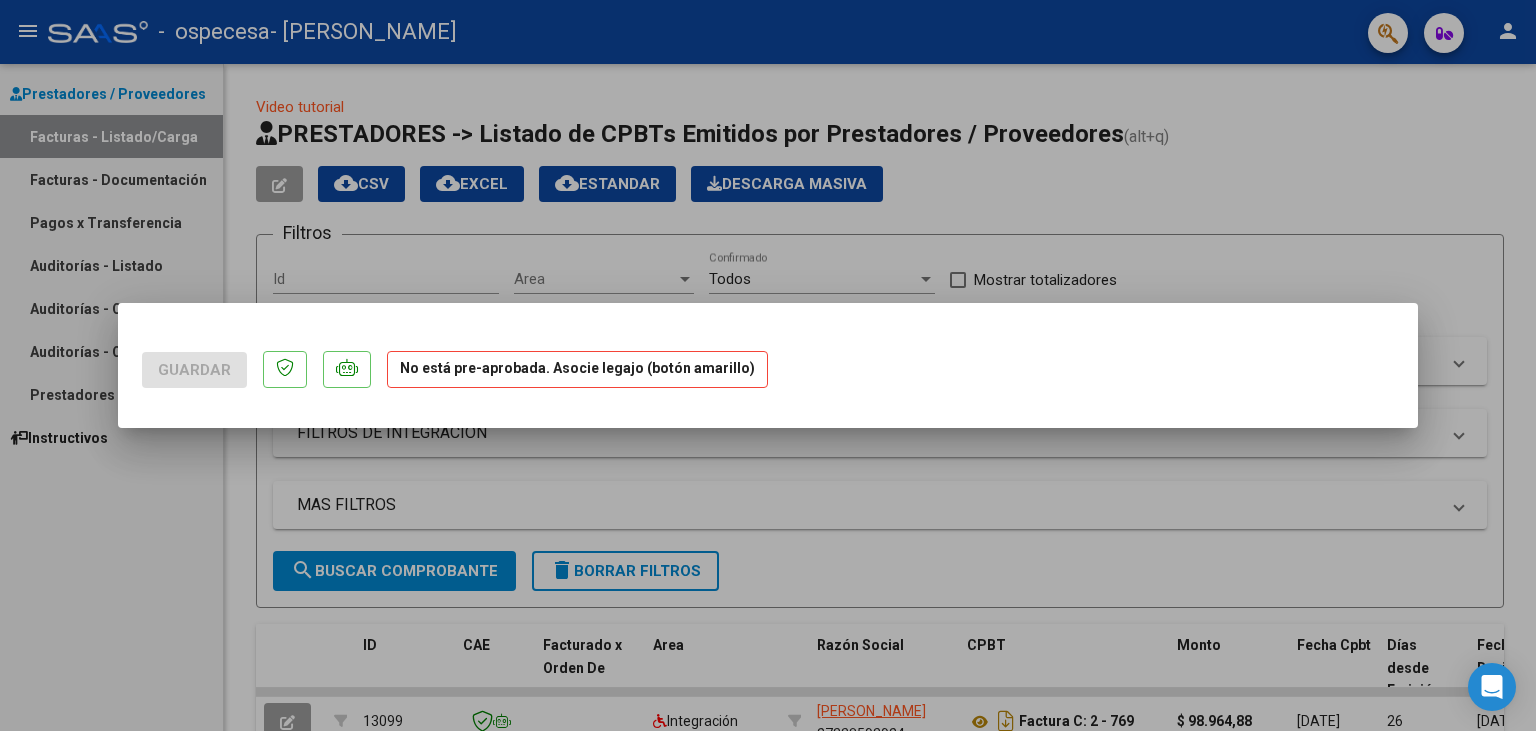 click at bounding box center [768, 365] 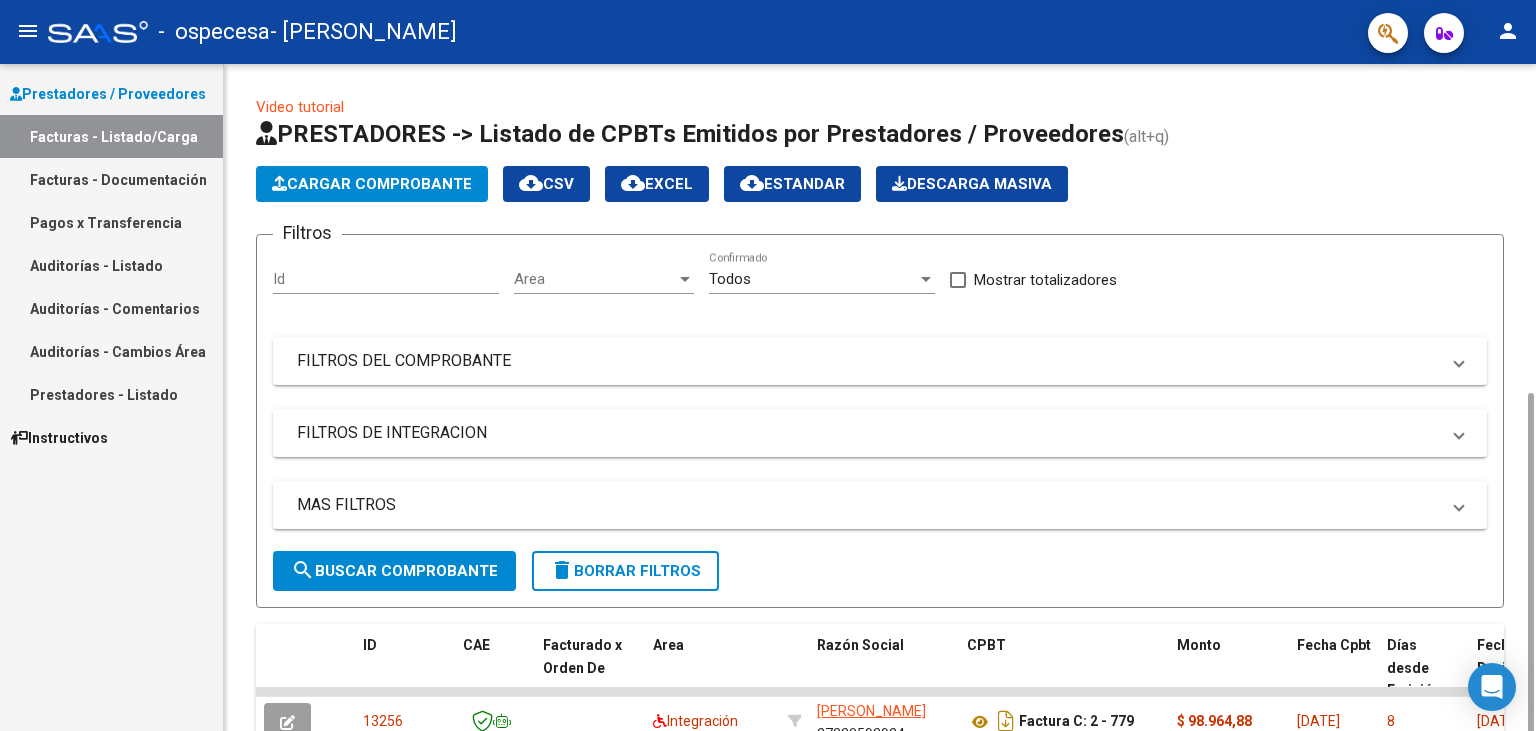 scroll, scrollTop: 184, scrollLeft: 0, axis: vertical 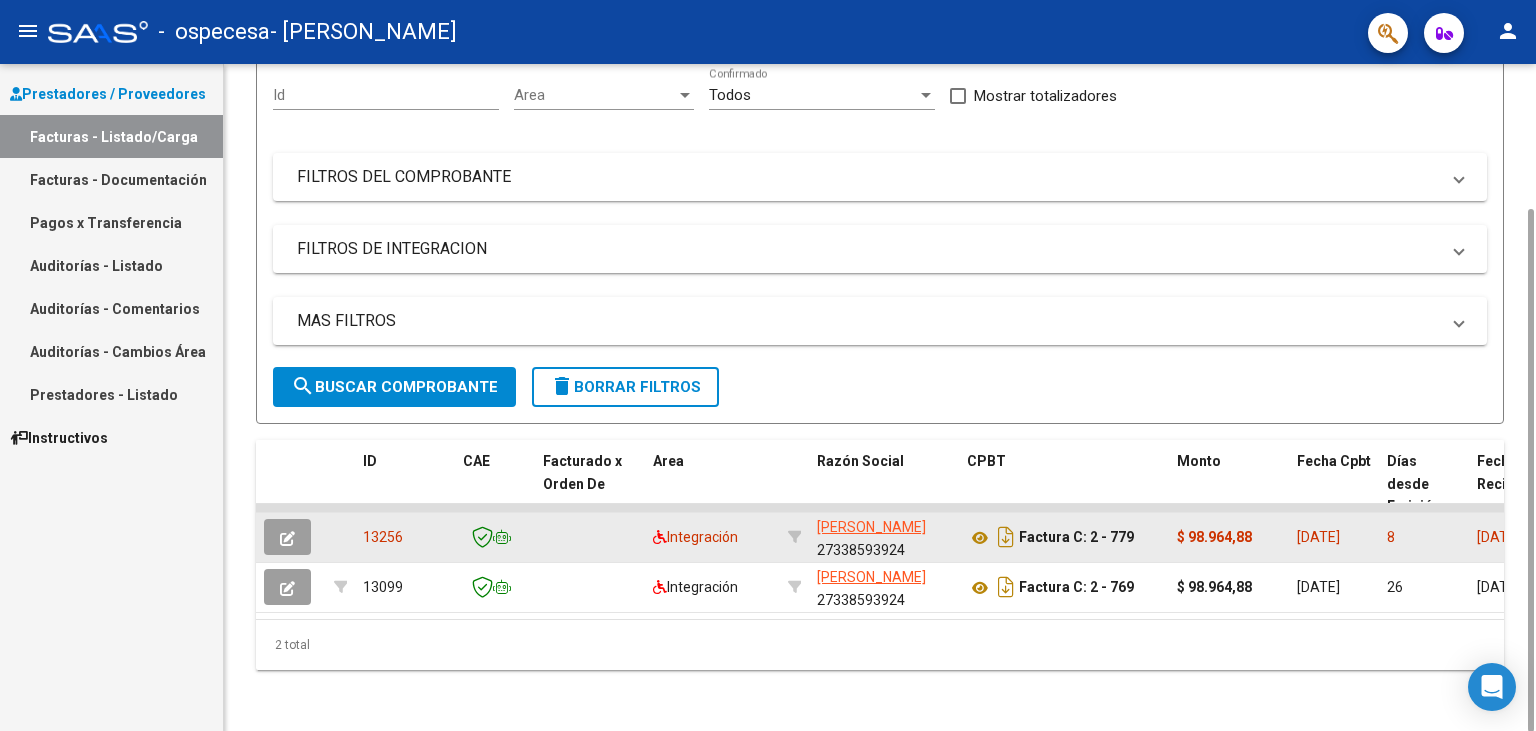 click 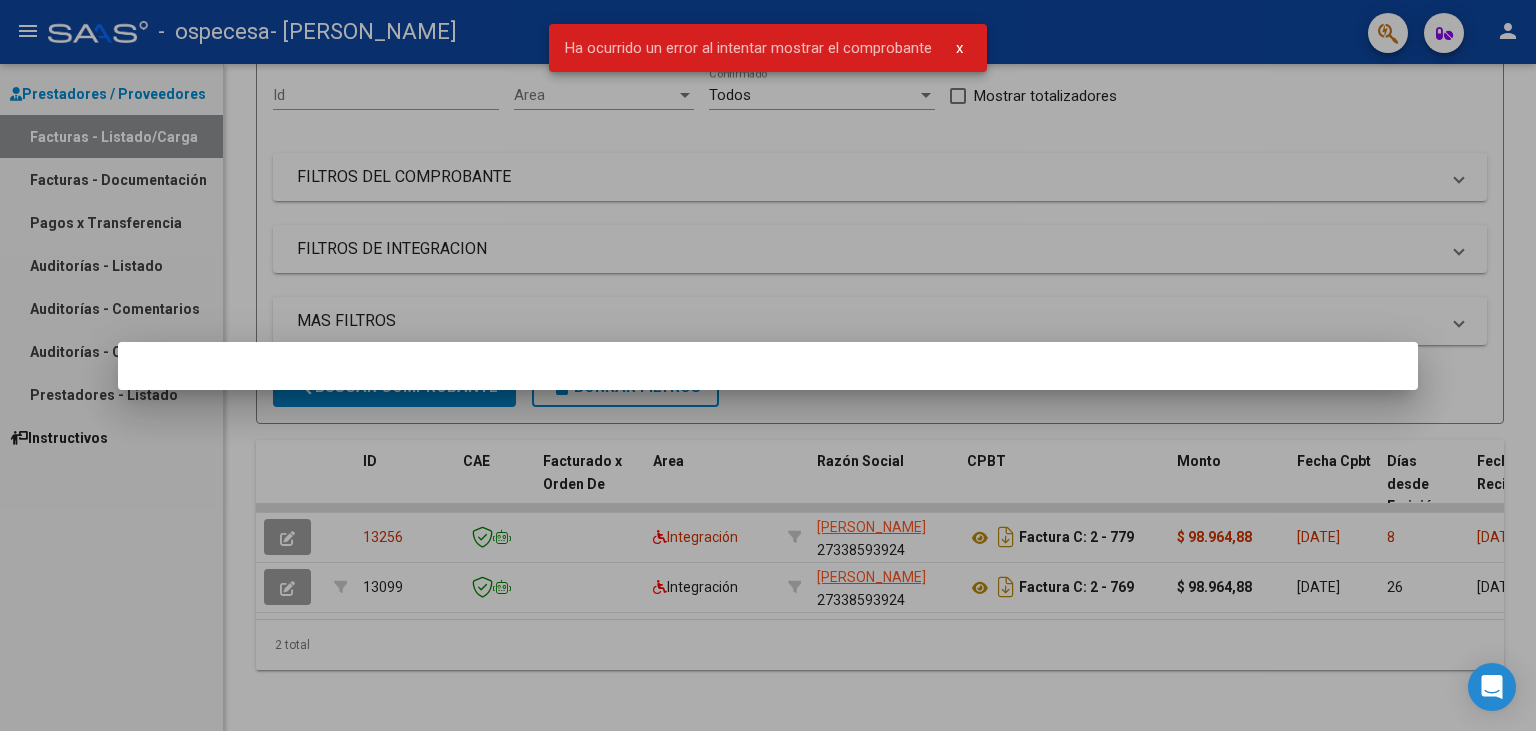 click on "x" at bounding box center [959, 48] 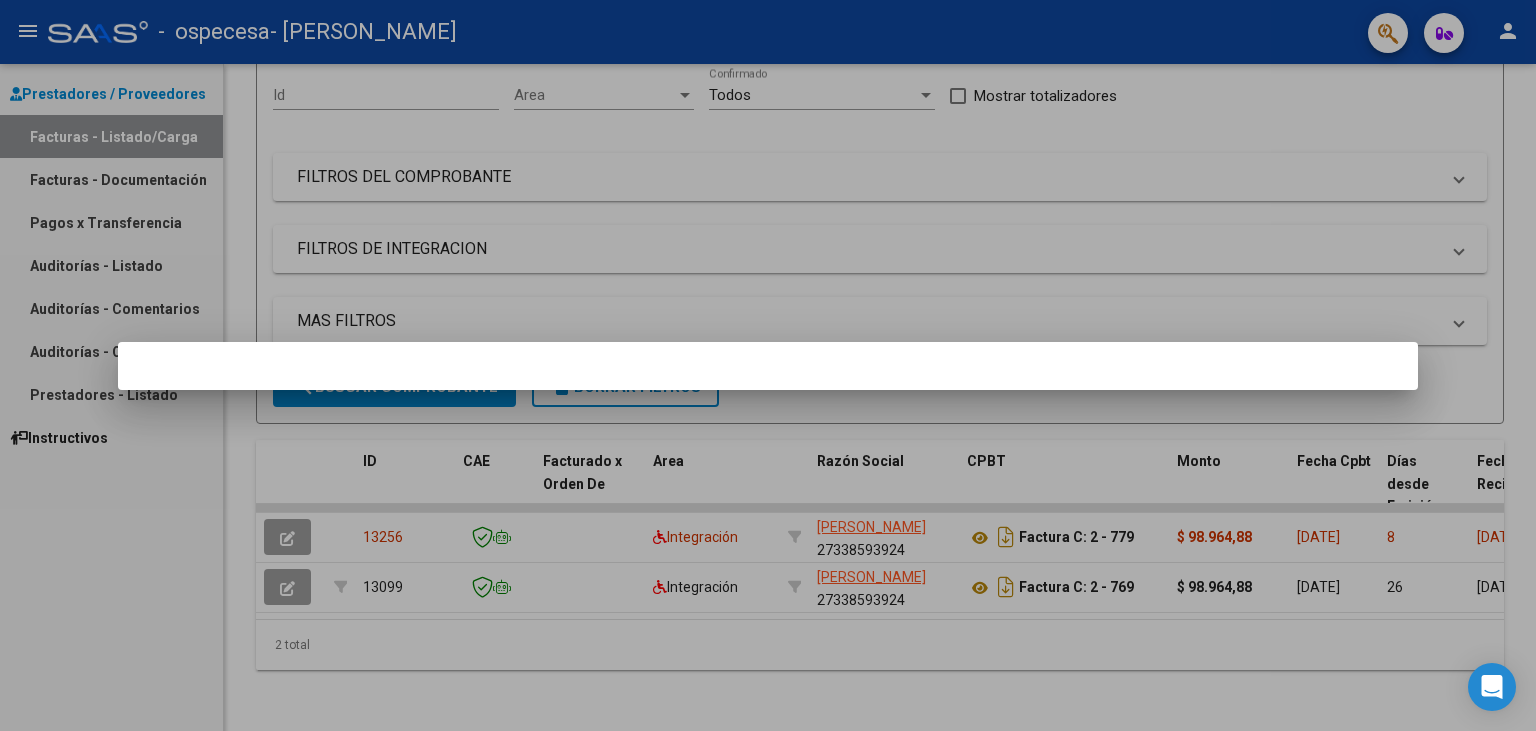 click at bounding box center (768, 365) 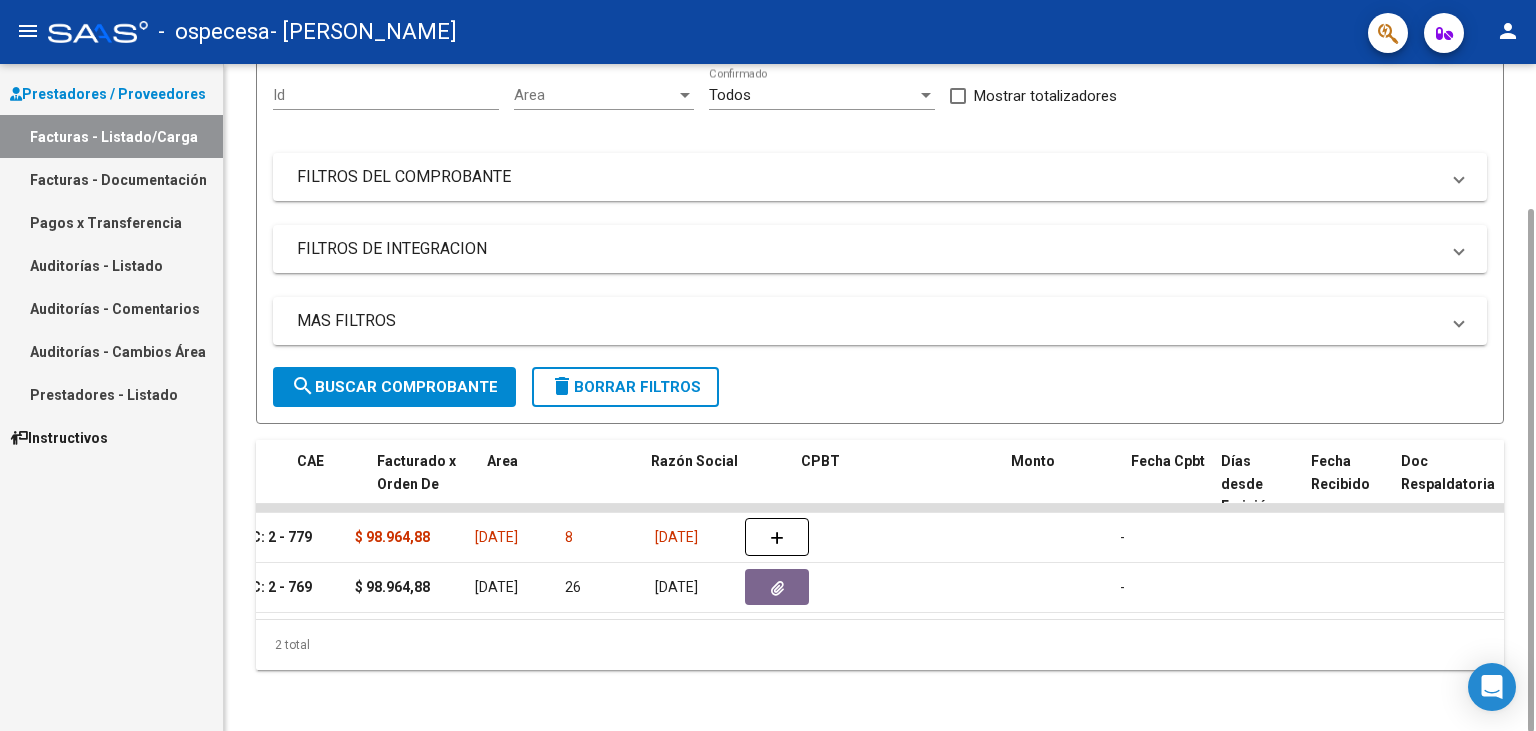 scroll, scrollTop: 0, scrollLeft: 842, axis: horizontal 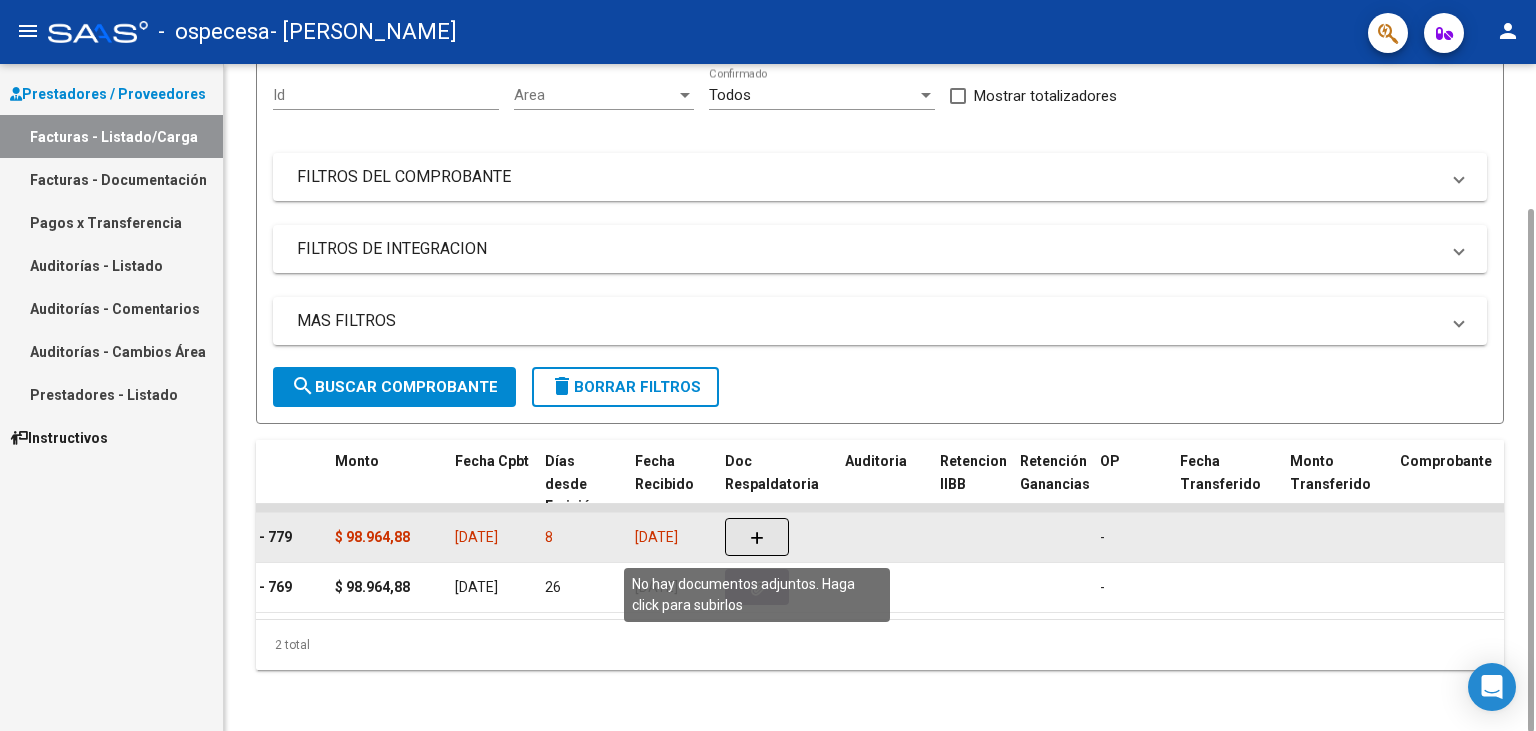 click 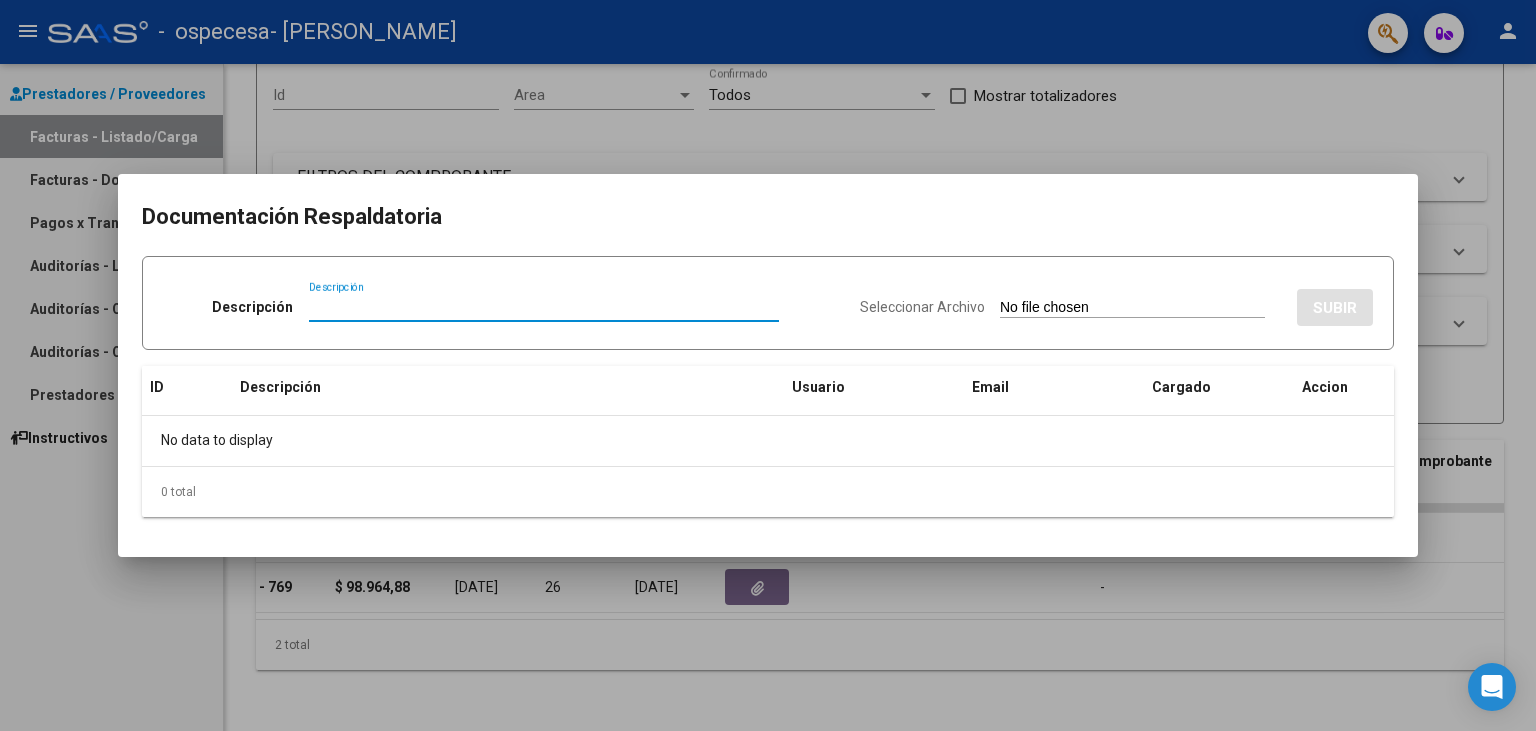 click on "Seleccionar Archivo" at bounding box center (1132, 308) 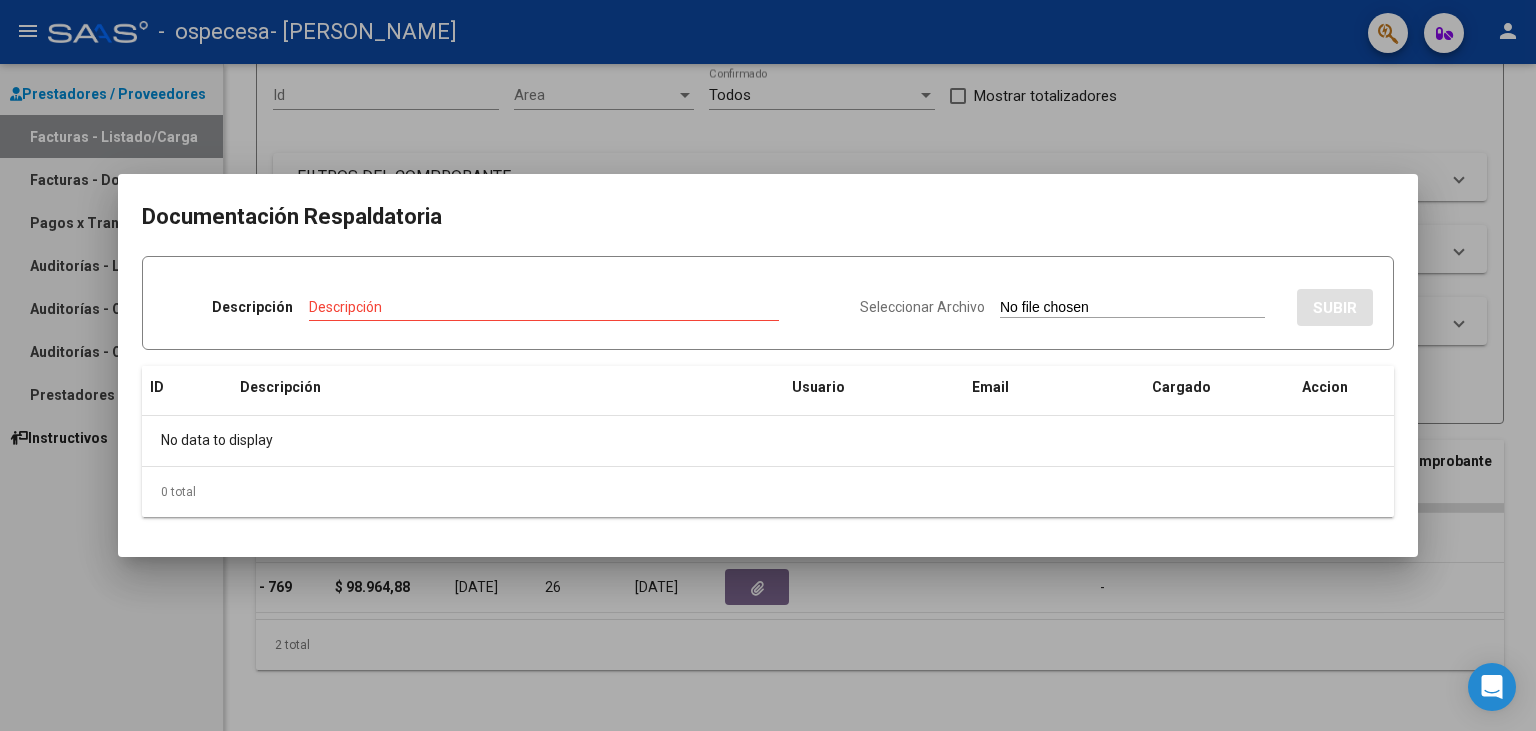 type on "C:\fakepath\Planilla de Asistencias junio.pdf" 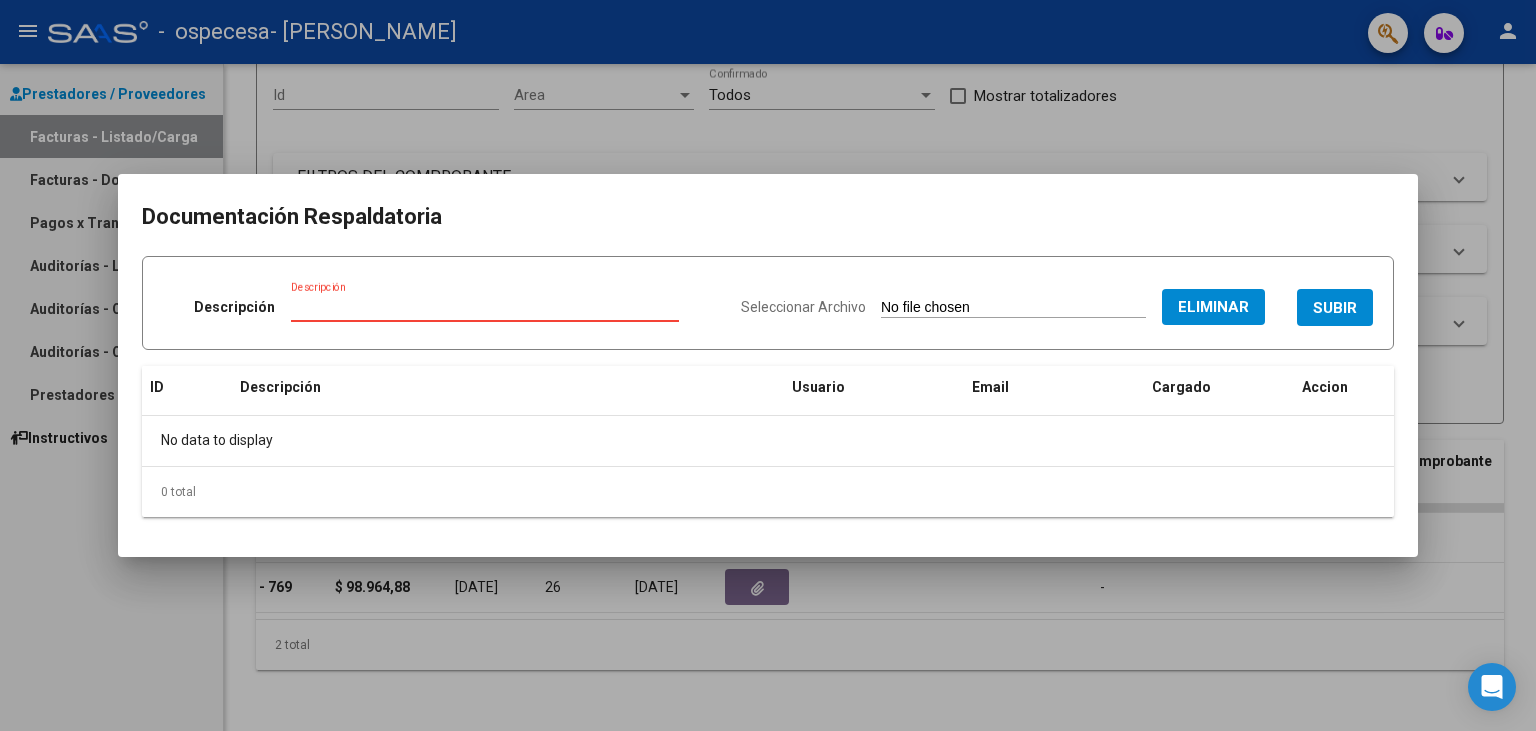 paste on "Planilla de Asistencias junio" 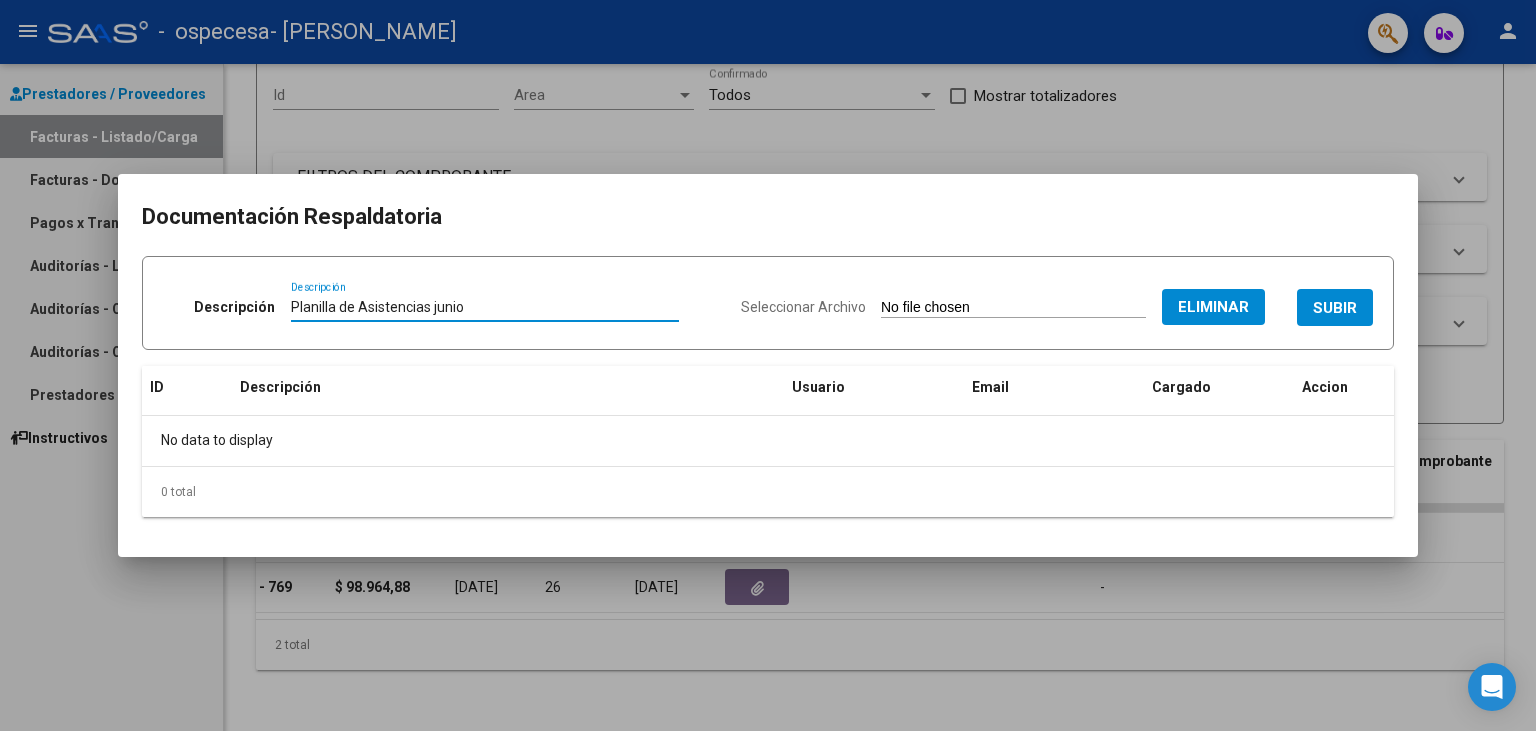type on "Planilla de Asistencias junio" 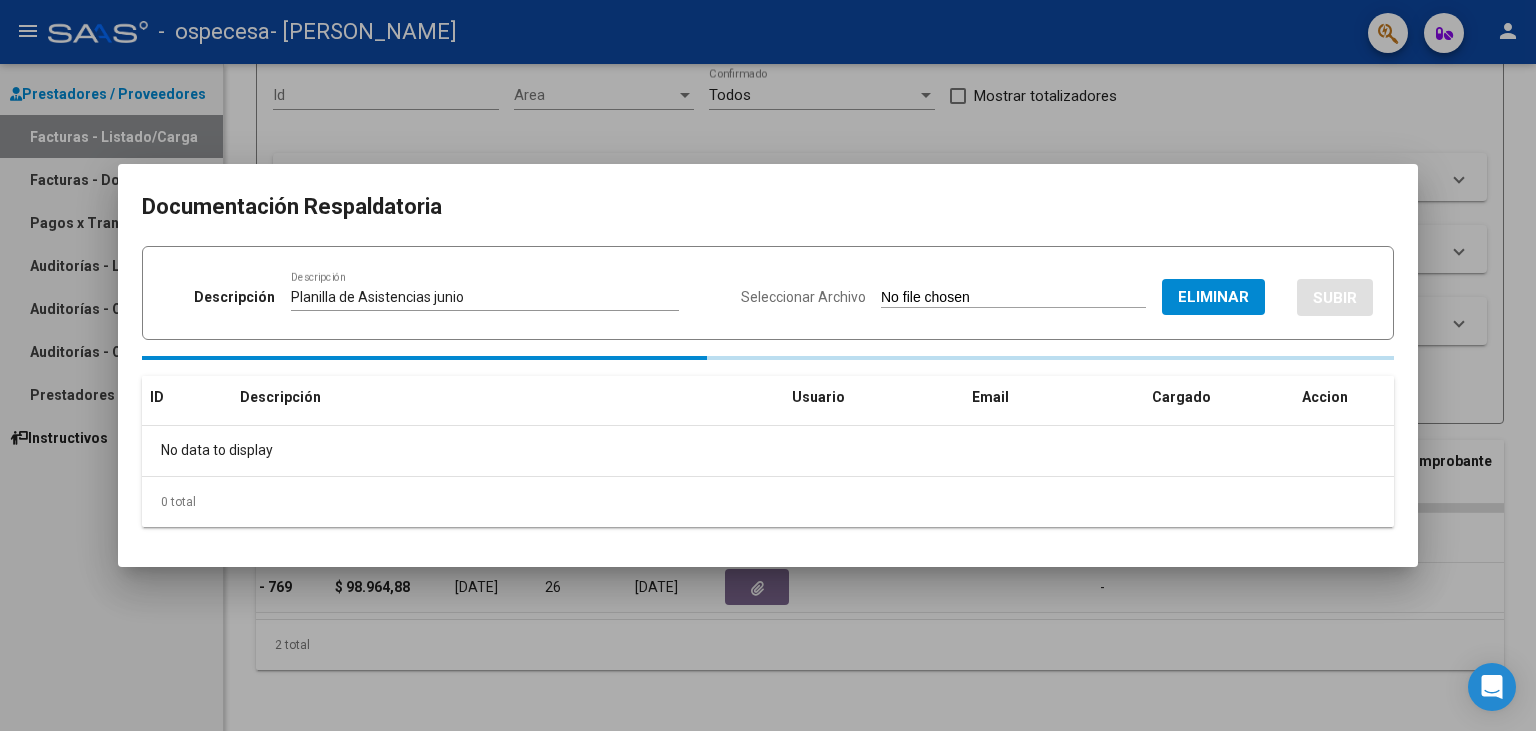 type 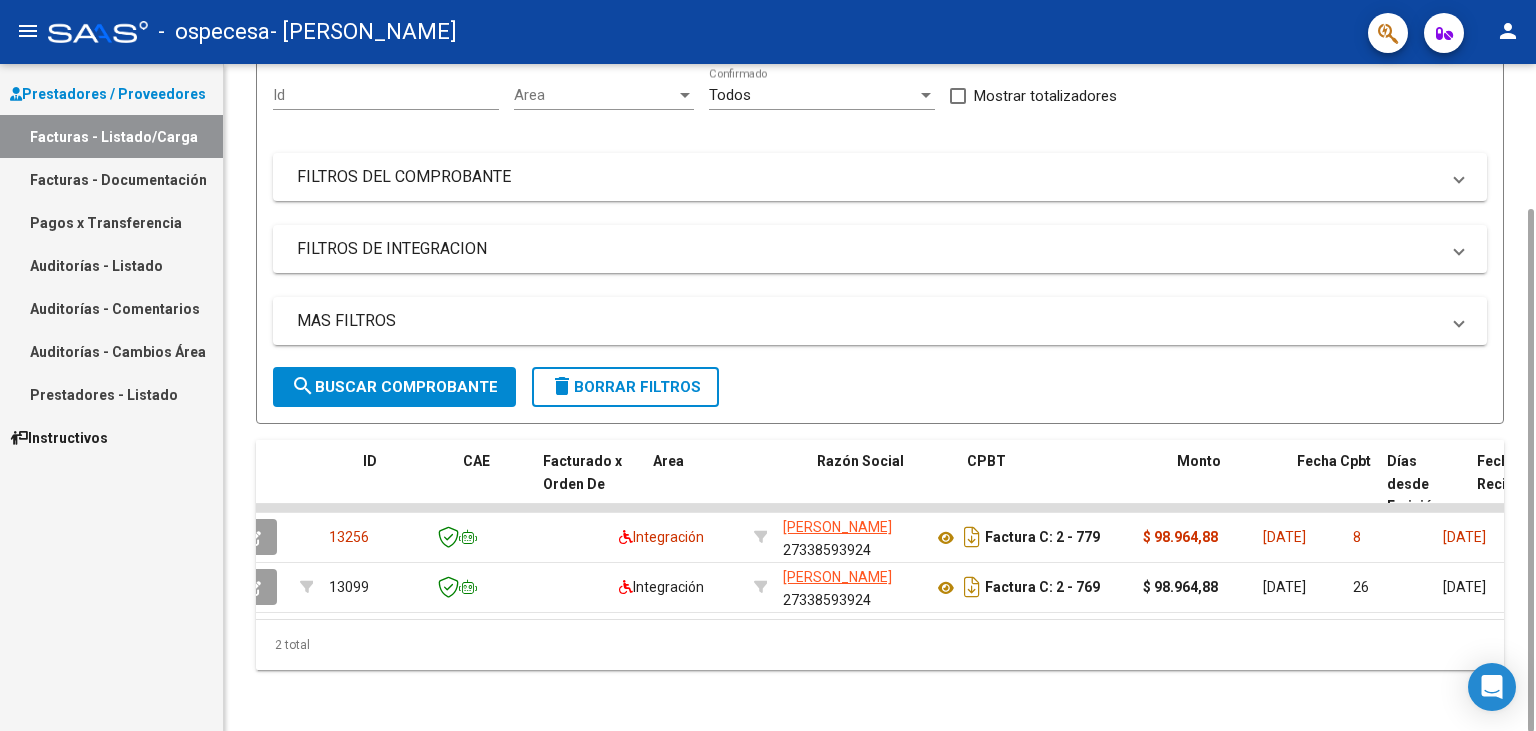 scroll, scrollTop: 0, scrollLeft: 0, axis: both 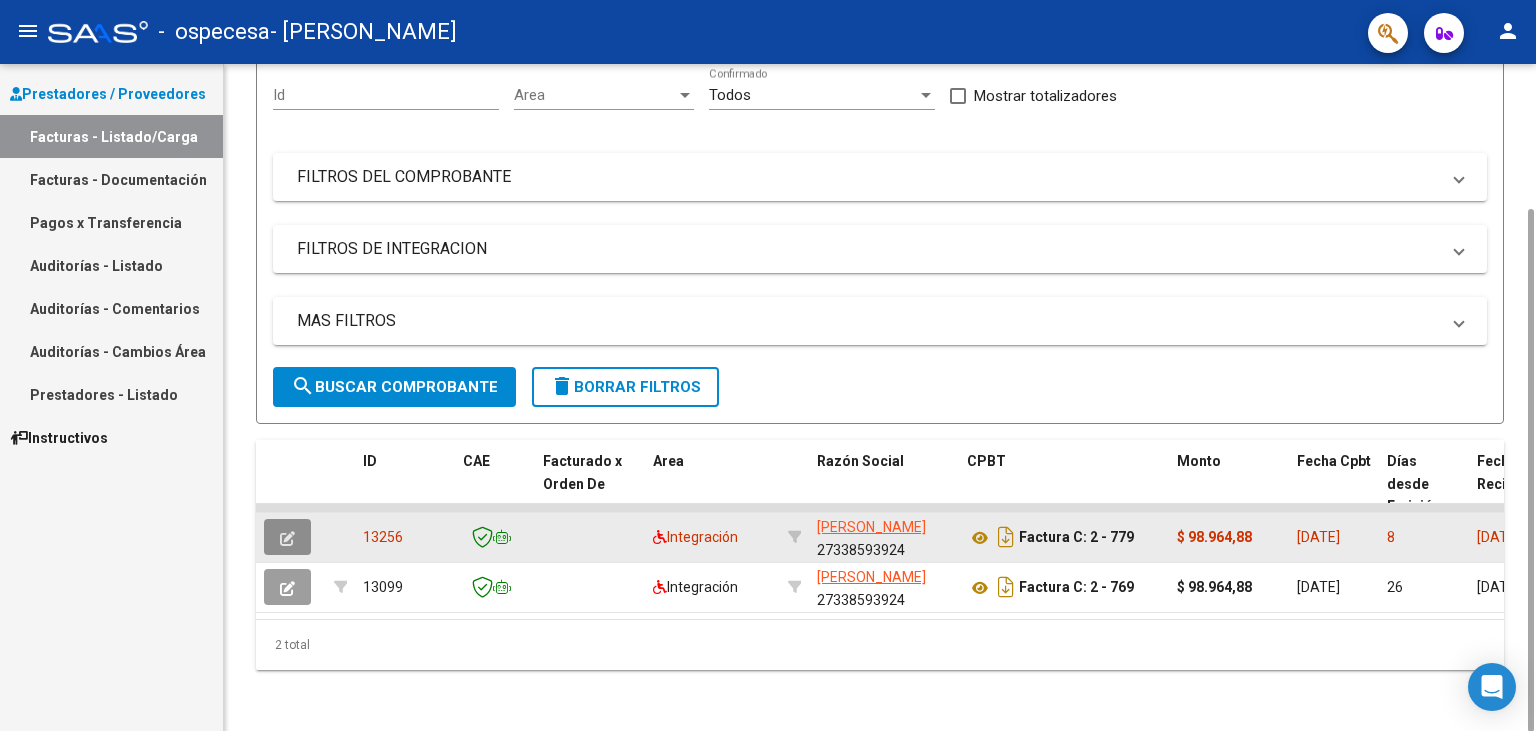 click 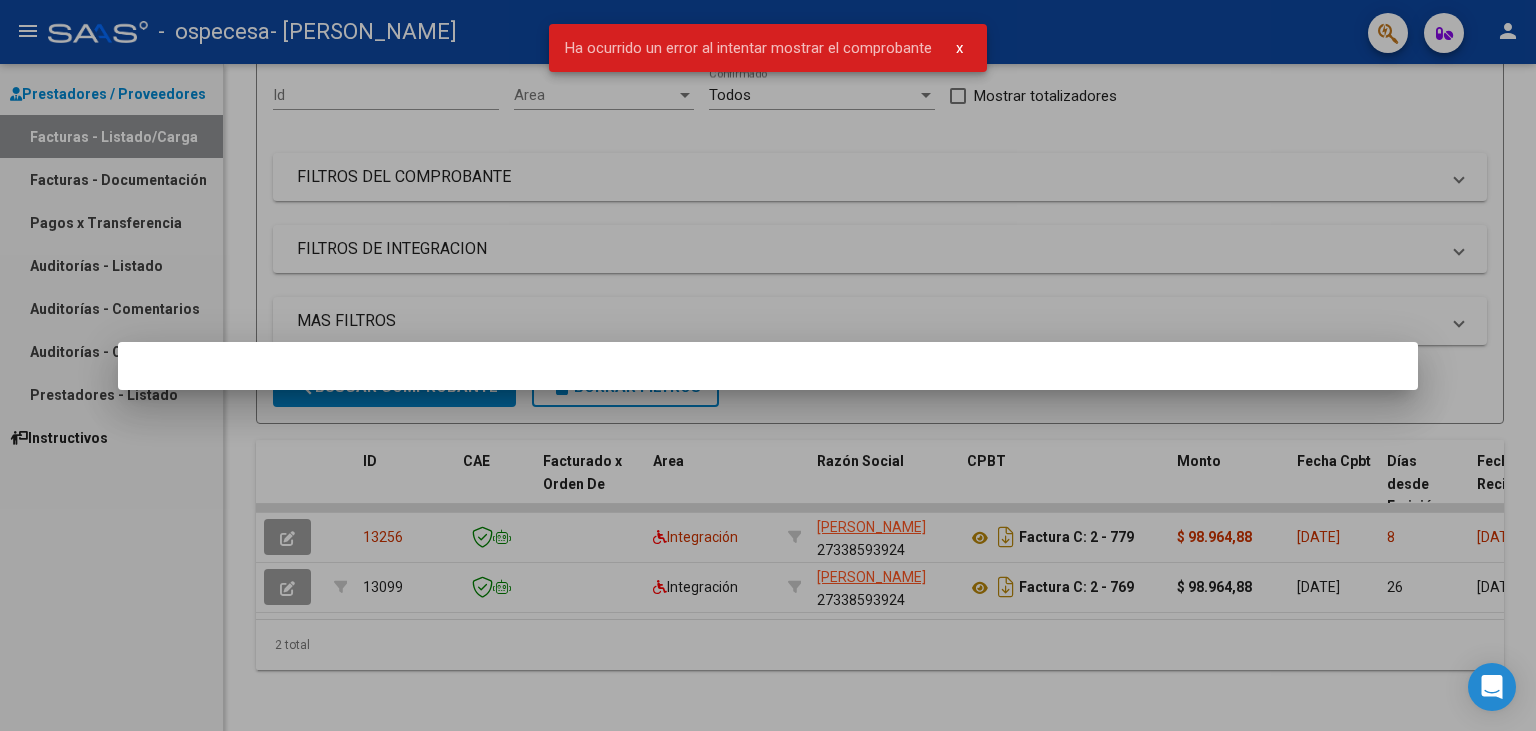 click on "x" at bounding box center (959, 48) 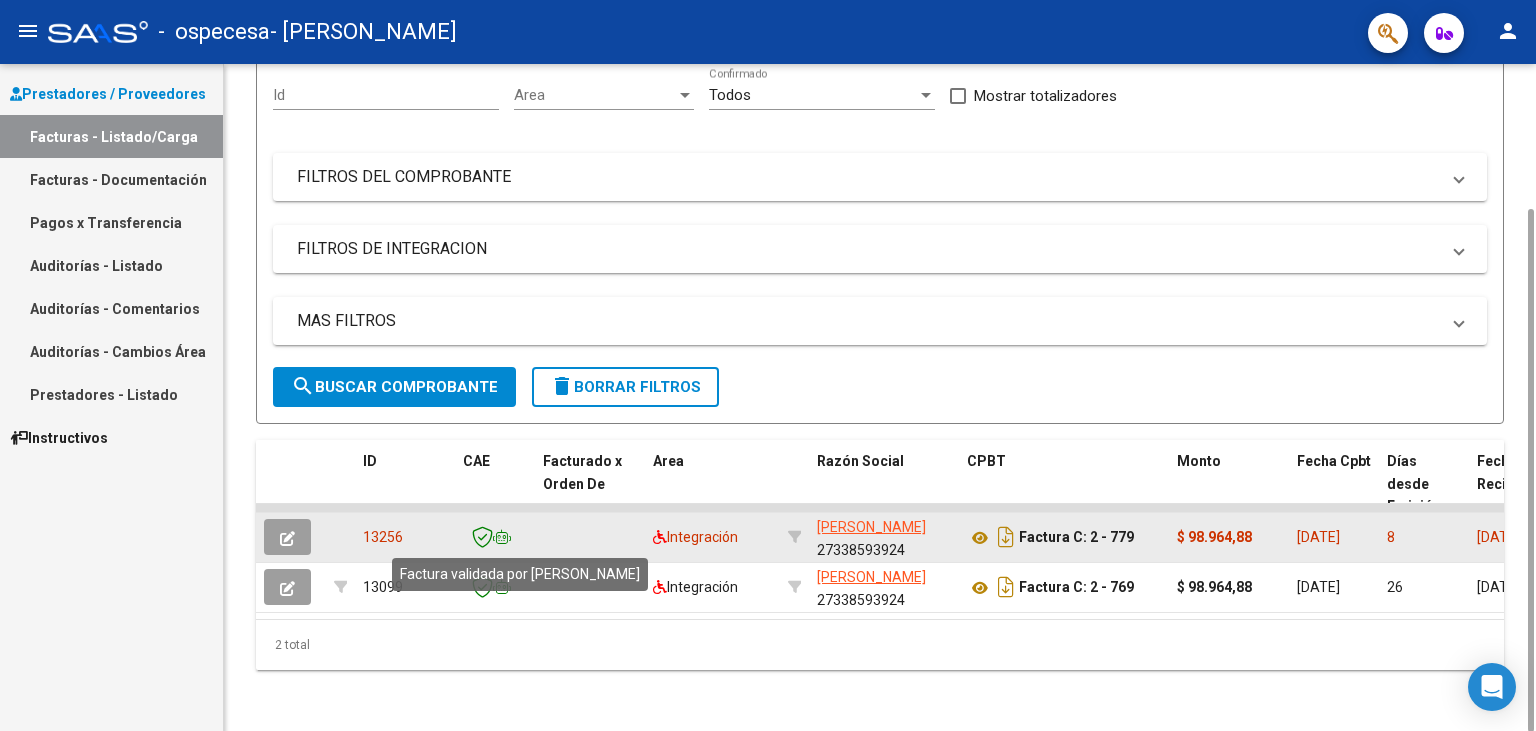 click 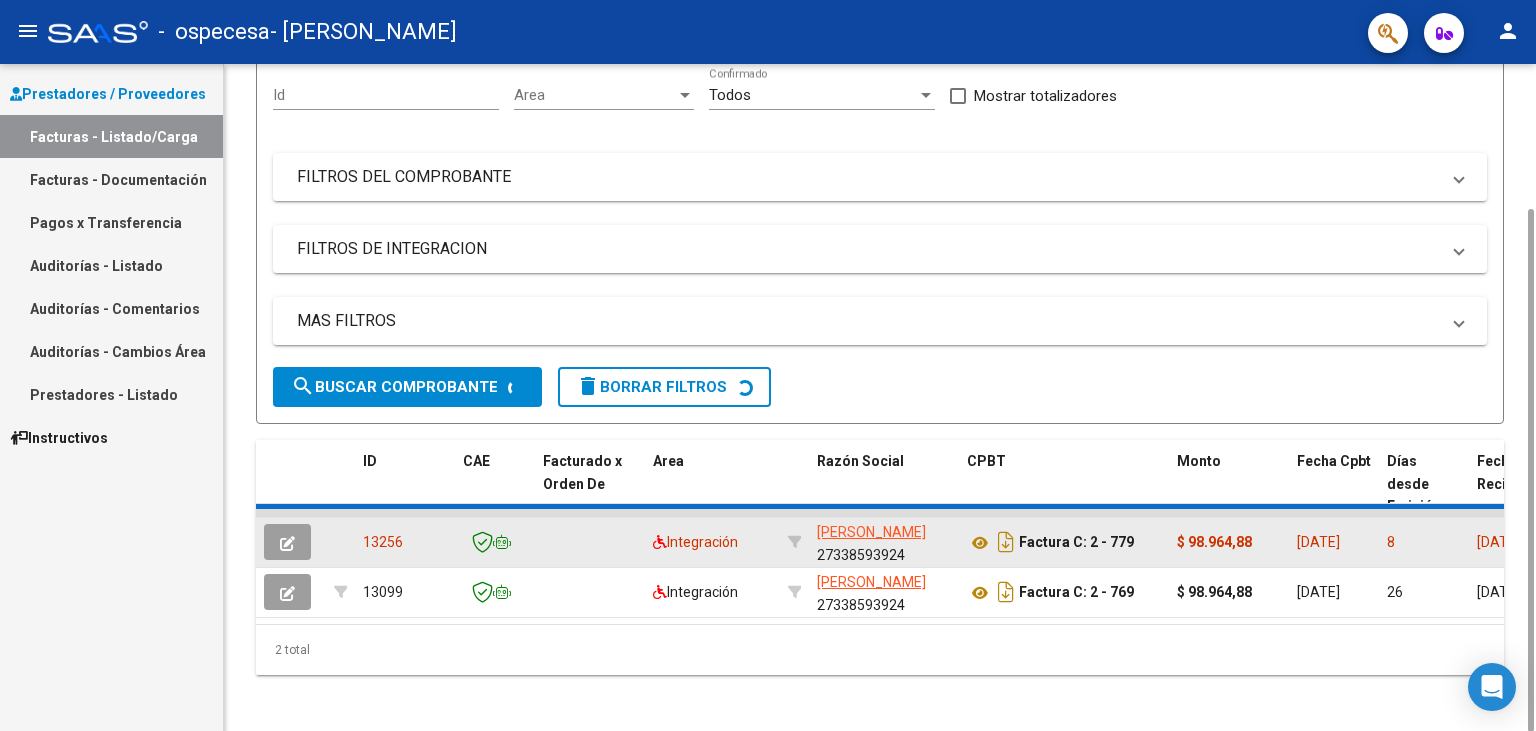 click 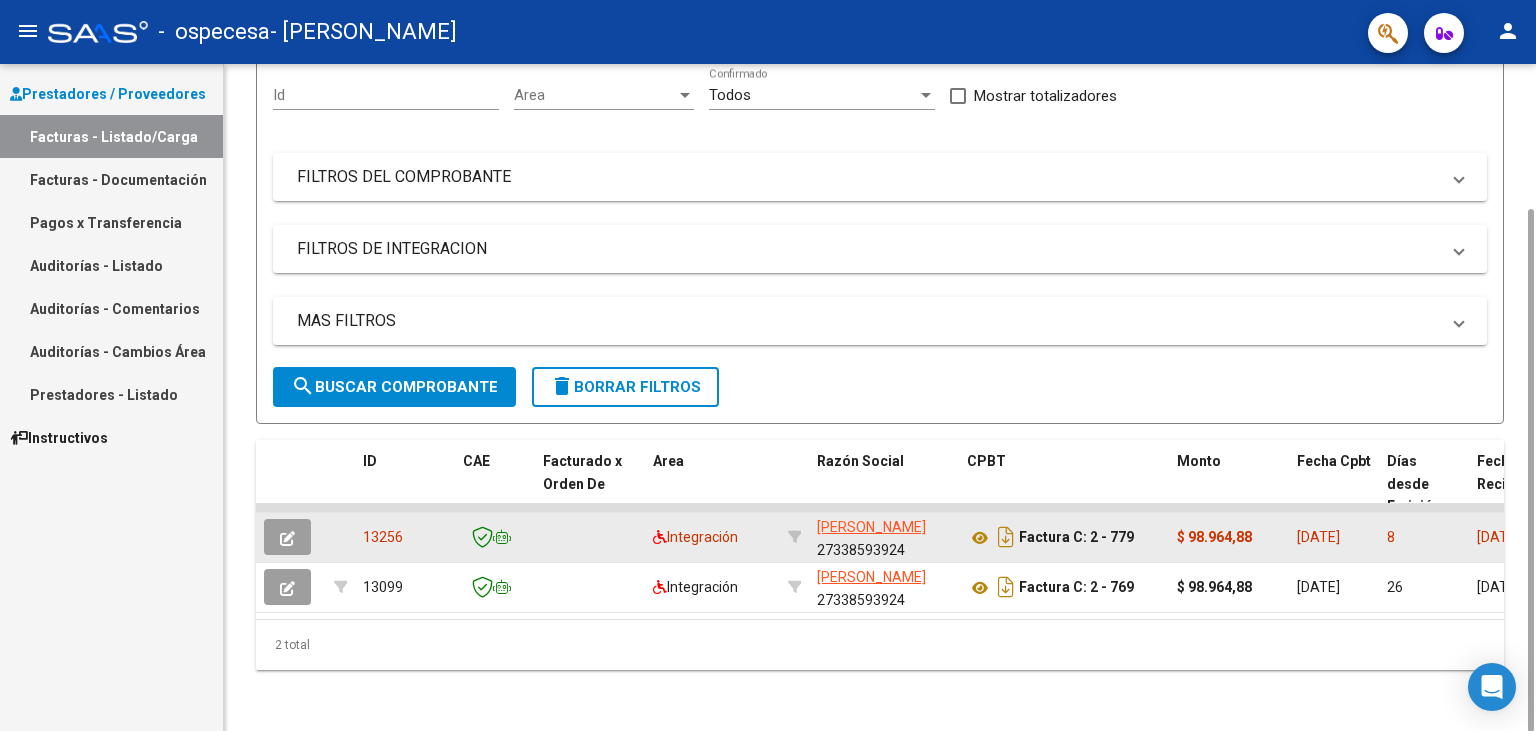 click on "13256" 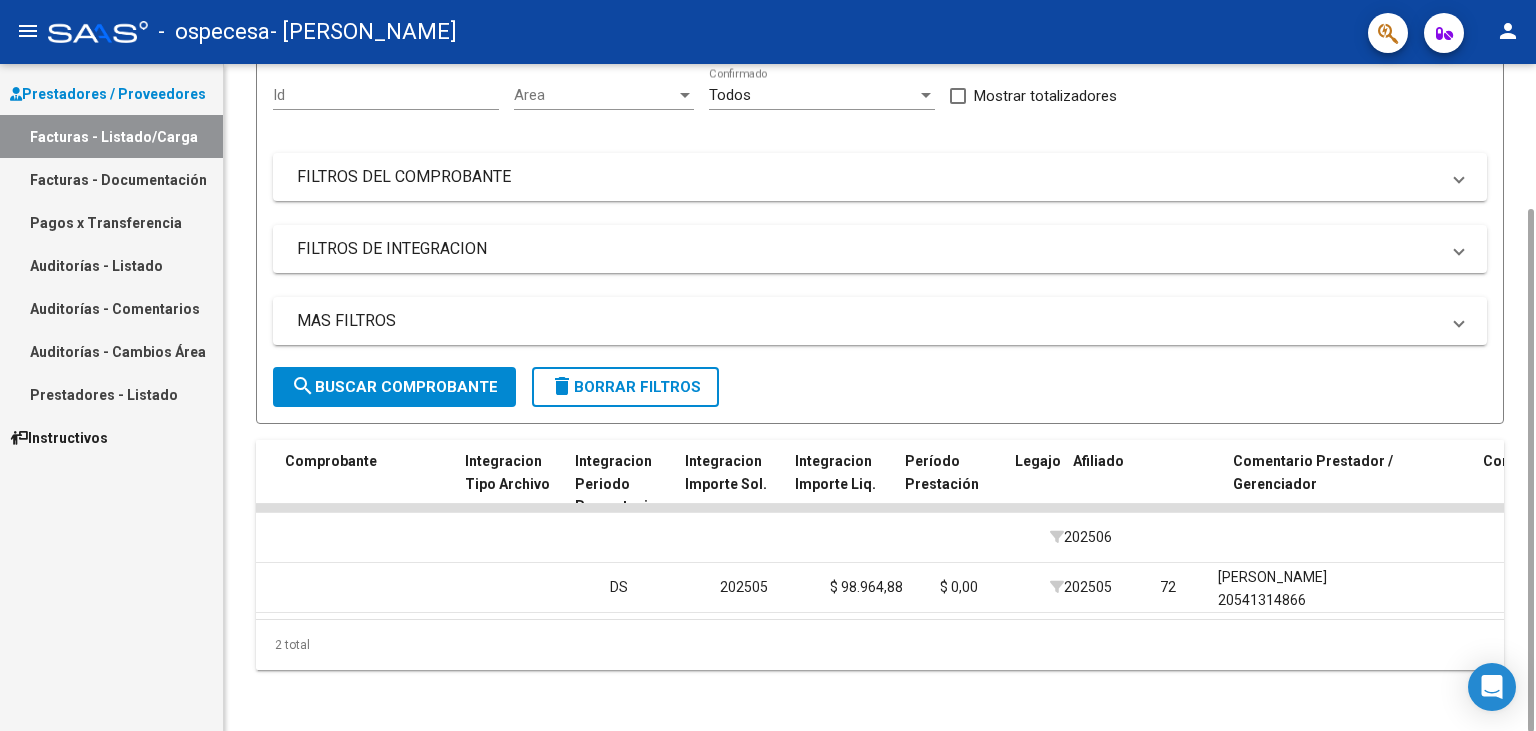 scroll, scrollTop: 0, scrollLeft: 1962, axis: horizontal 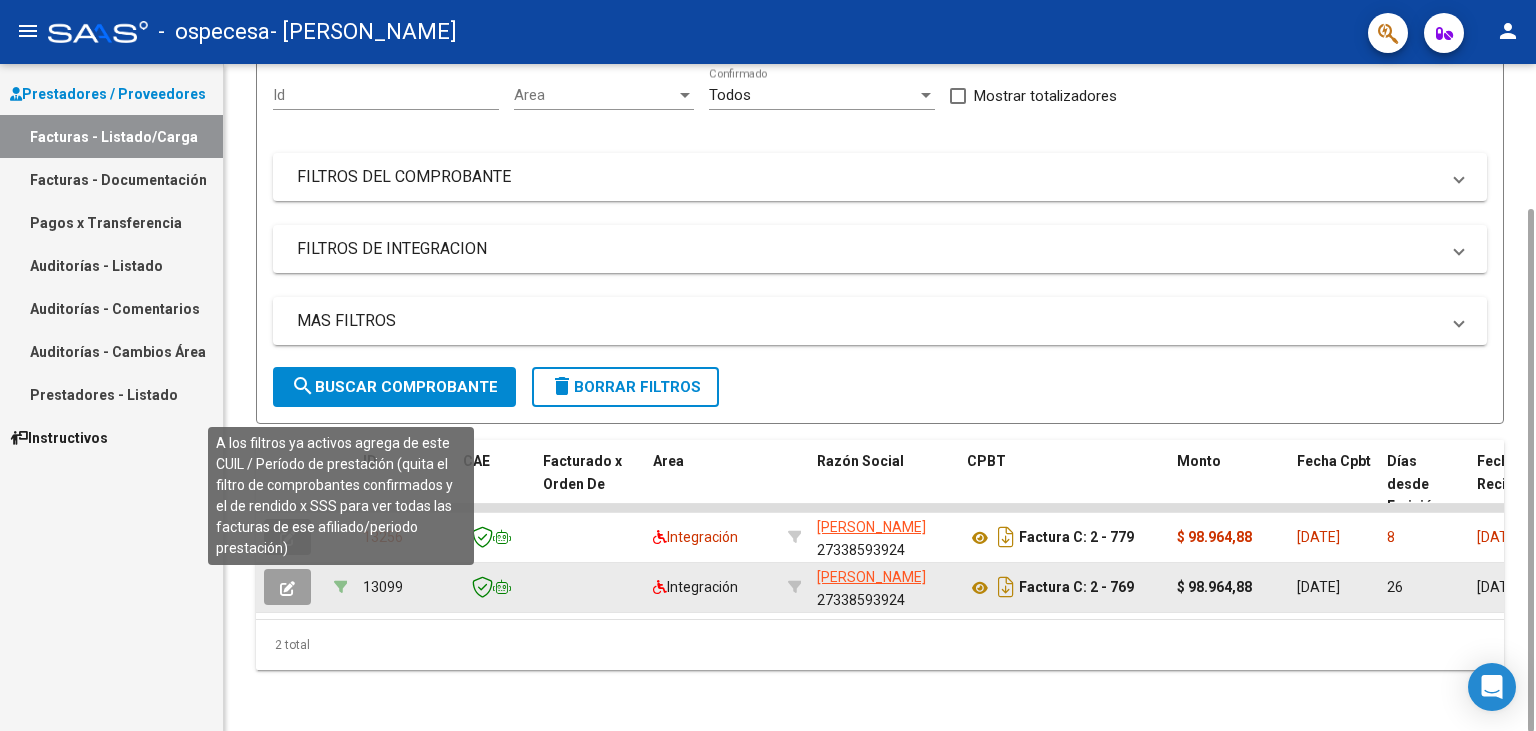 click 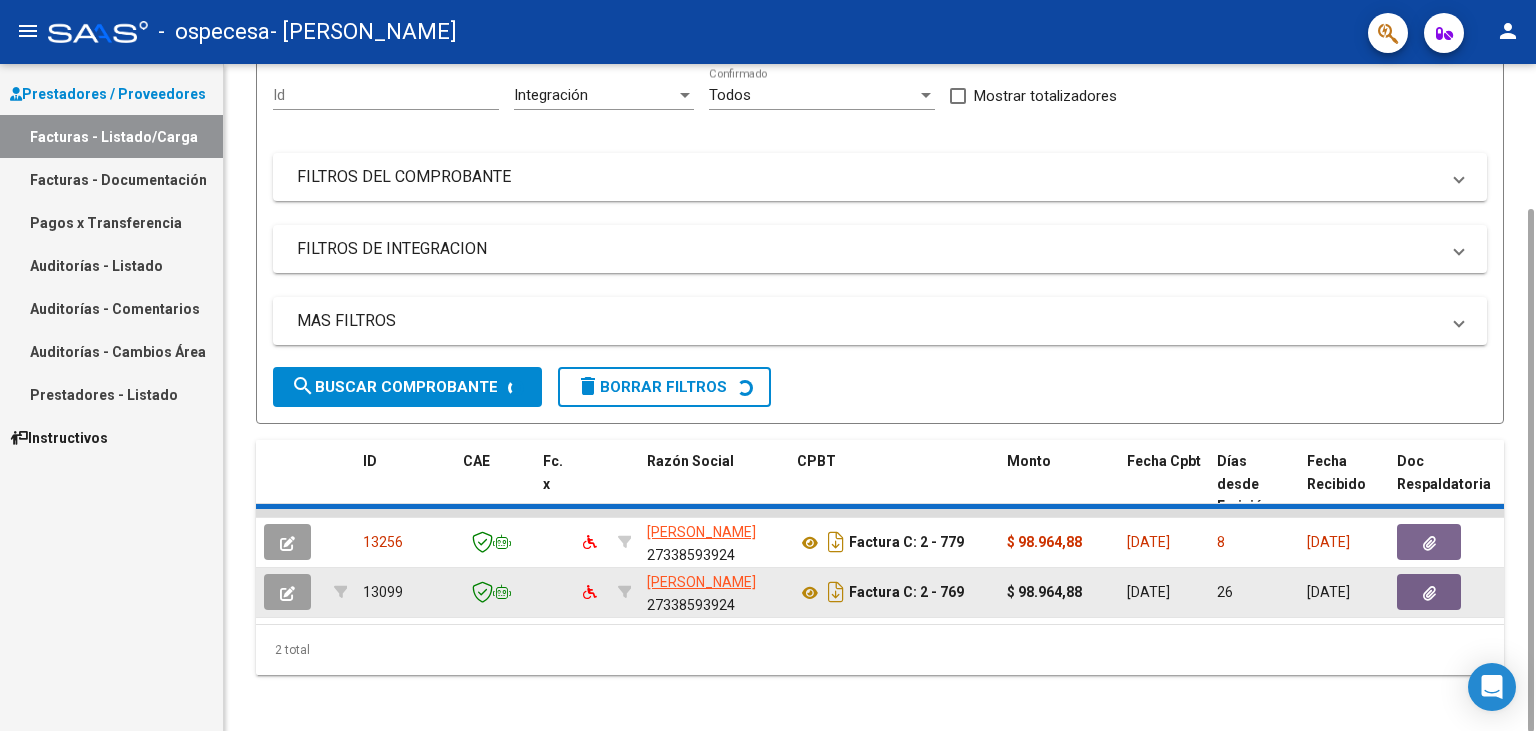 type on "202505" 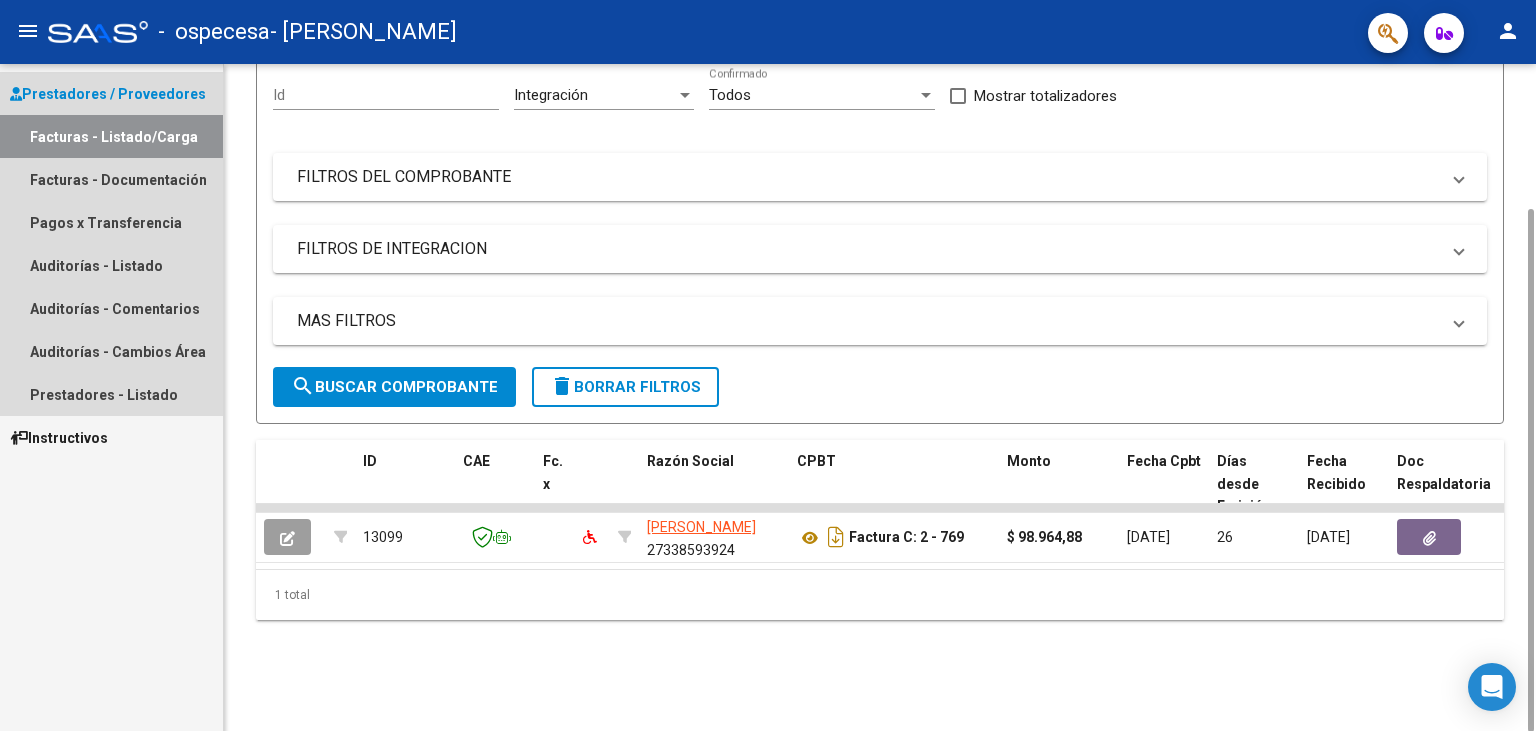 click on "Facturas - Listado/Carga" at bounding box center [111, 136] 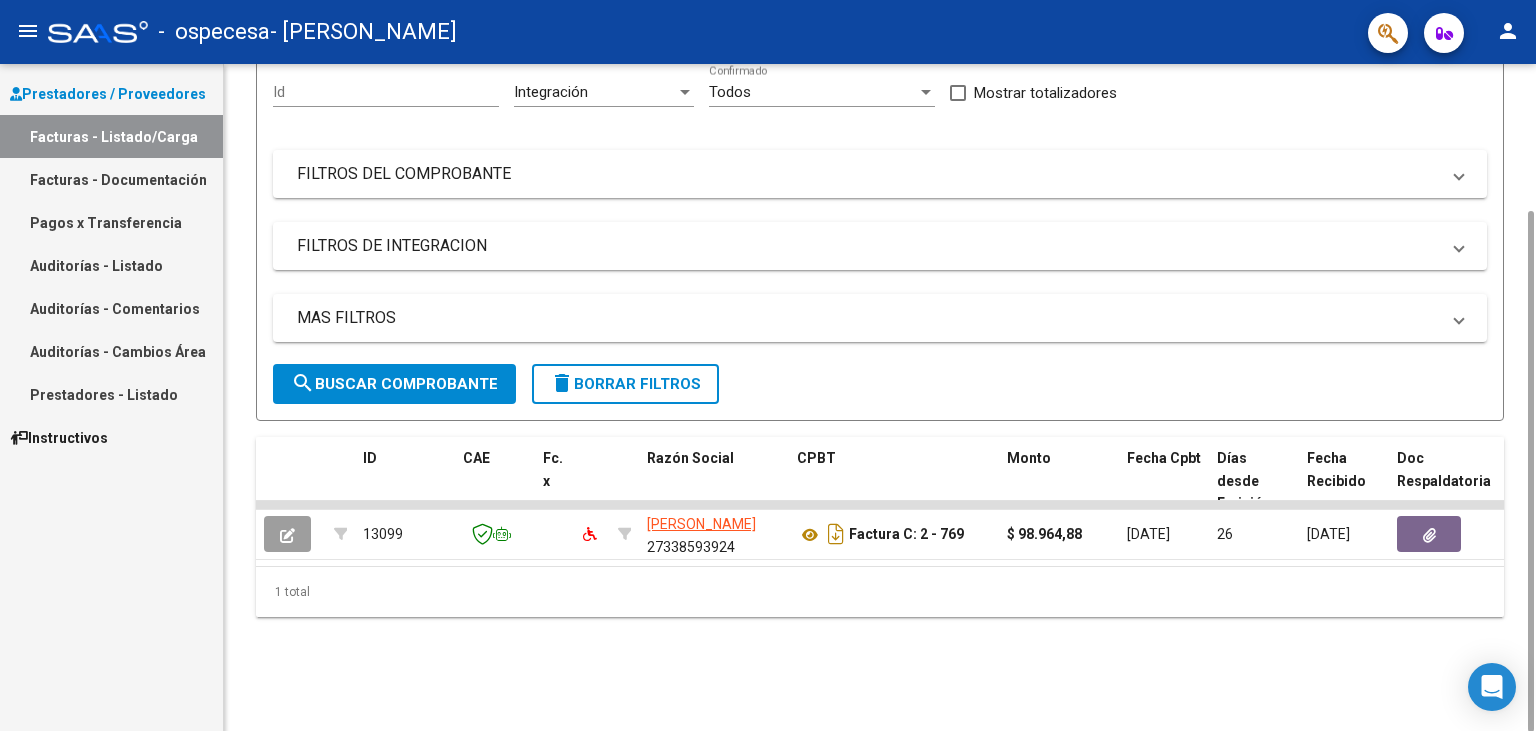 scroll, scrollTop: 0, scrollLeft: 0, axis: both 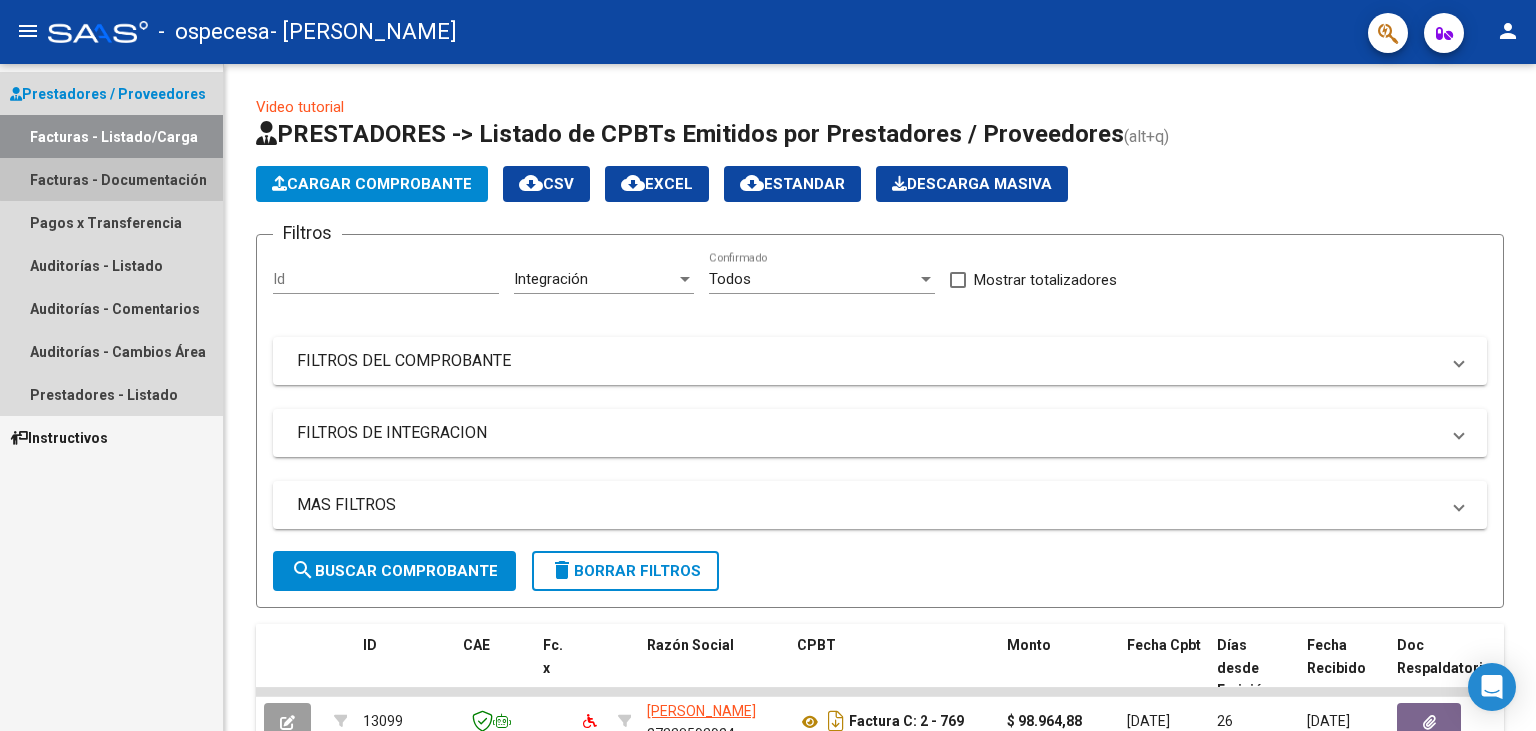 click on "Facturas - Documentación" at bounding box center (111, 179) 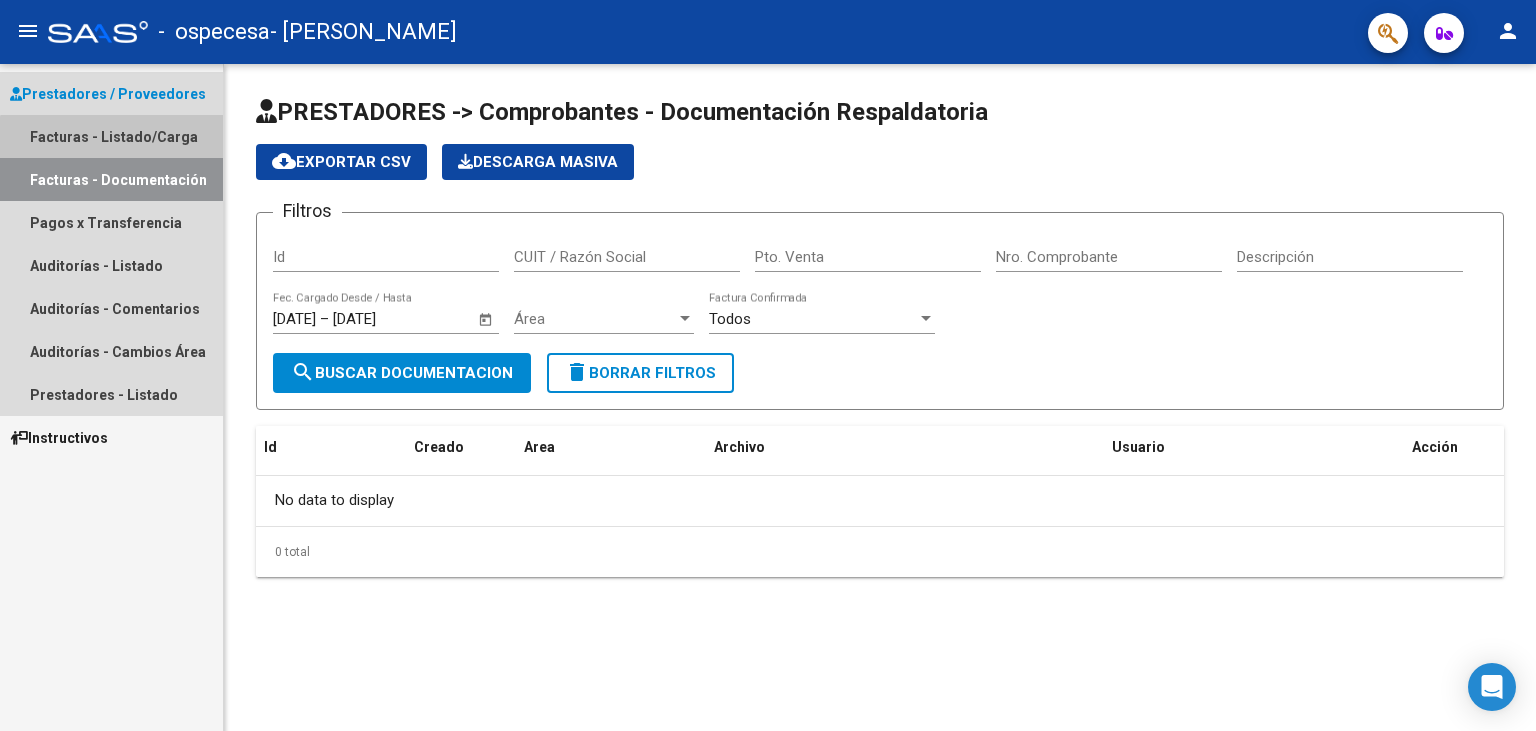click on "Facturas - Listado/Carga" at bounding box center [111, 136] 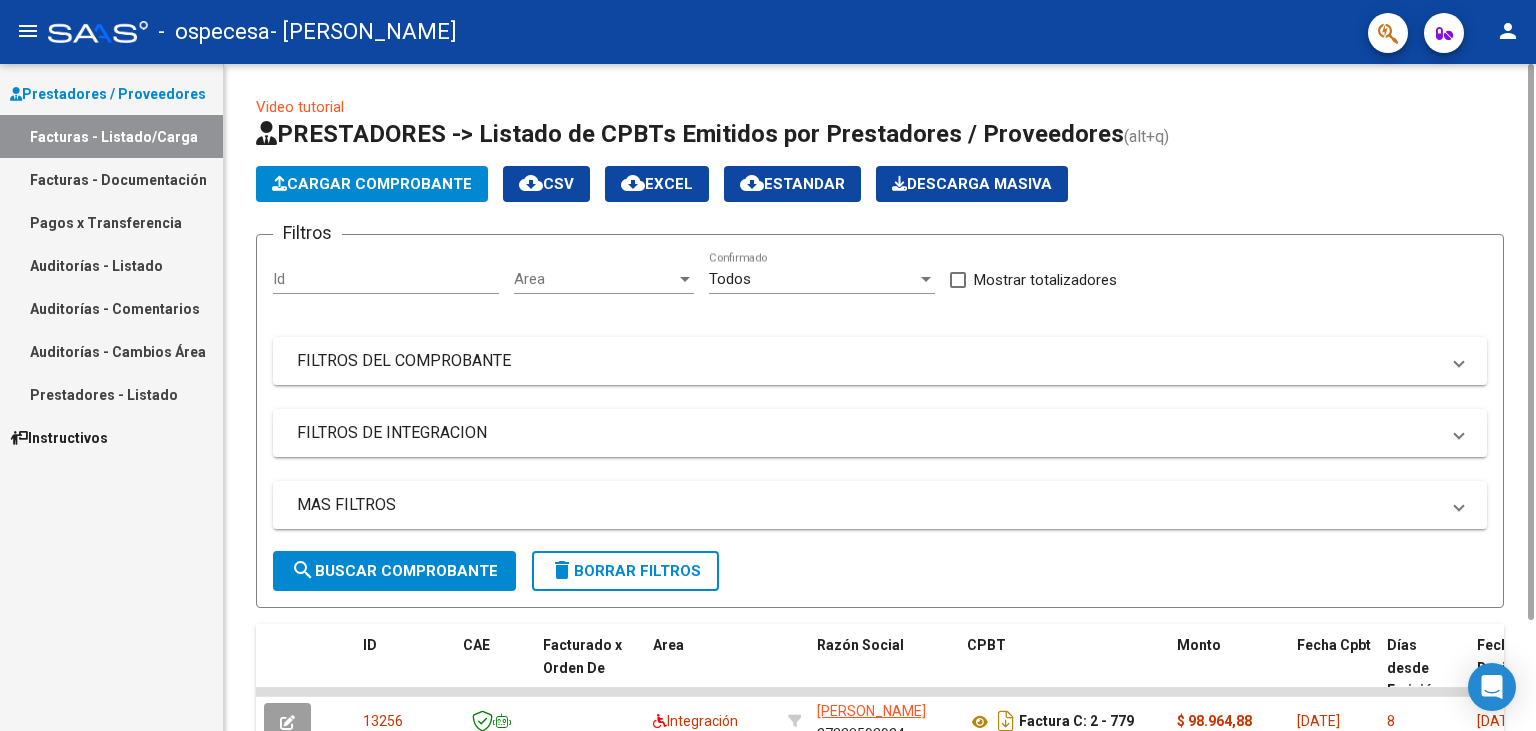 scroll, scrollTop: 186, scrollLeft: 0, axis: vertical 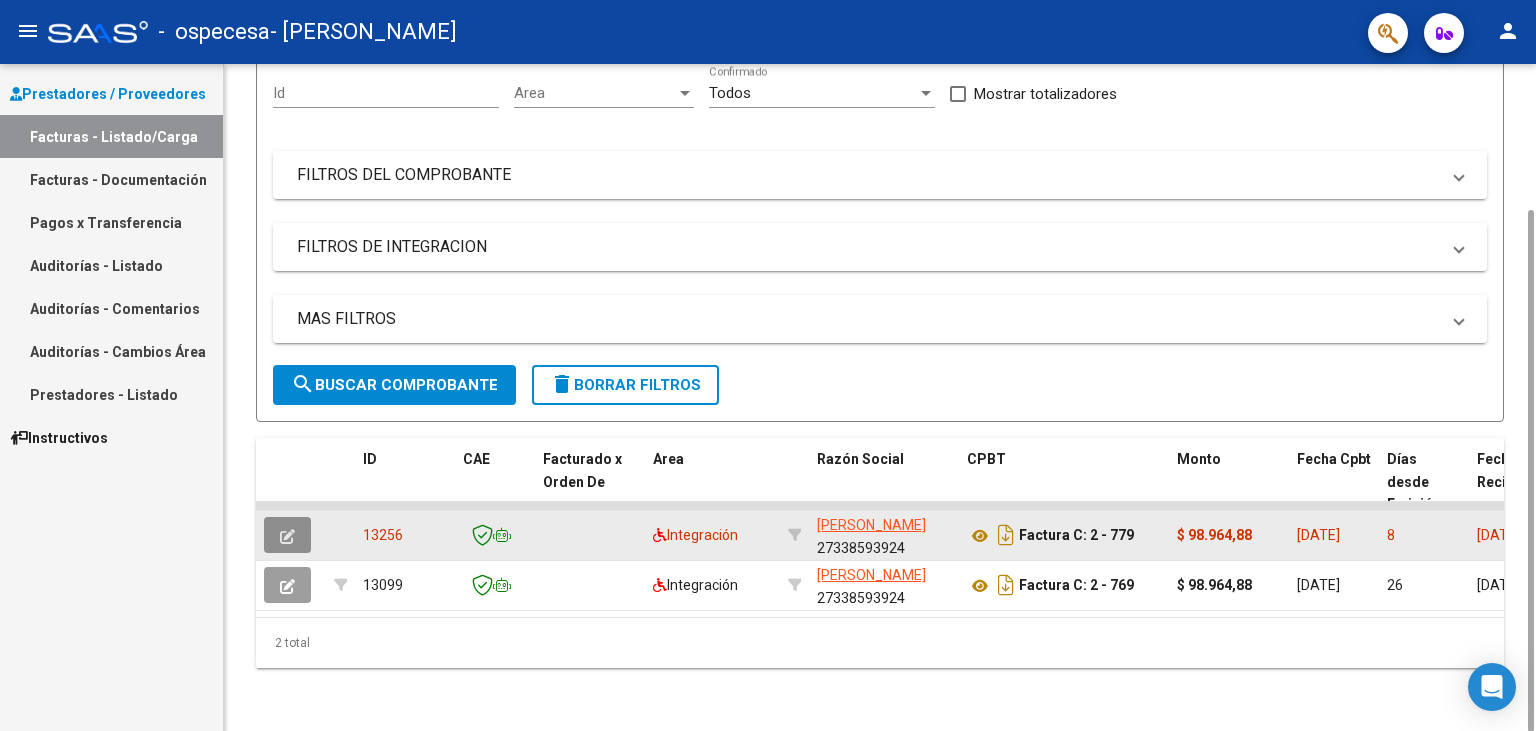 click 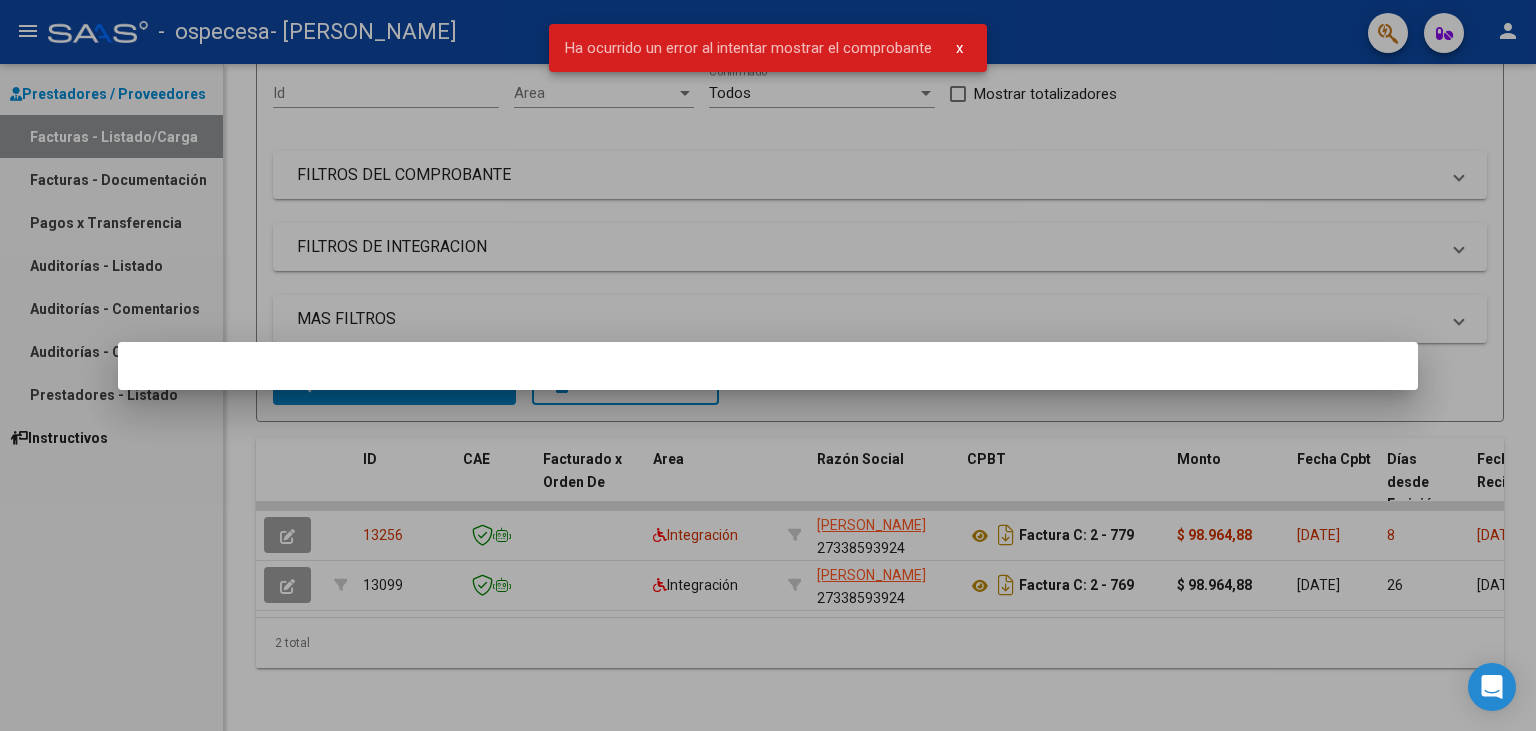 click on "x" at bounding box center [959, 48] 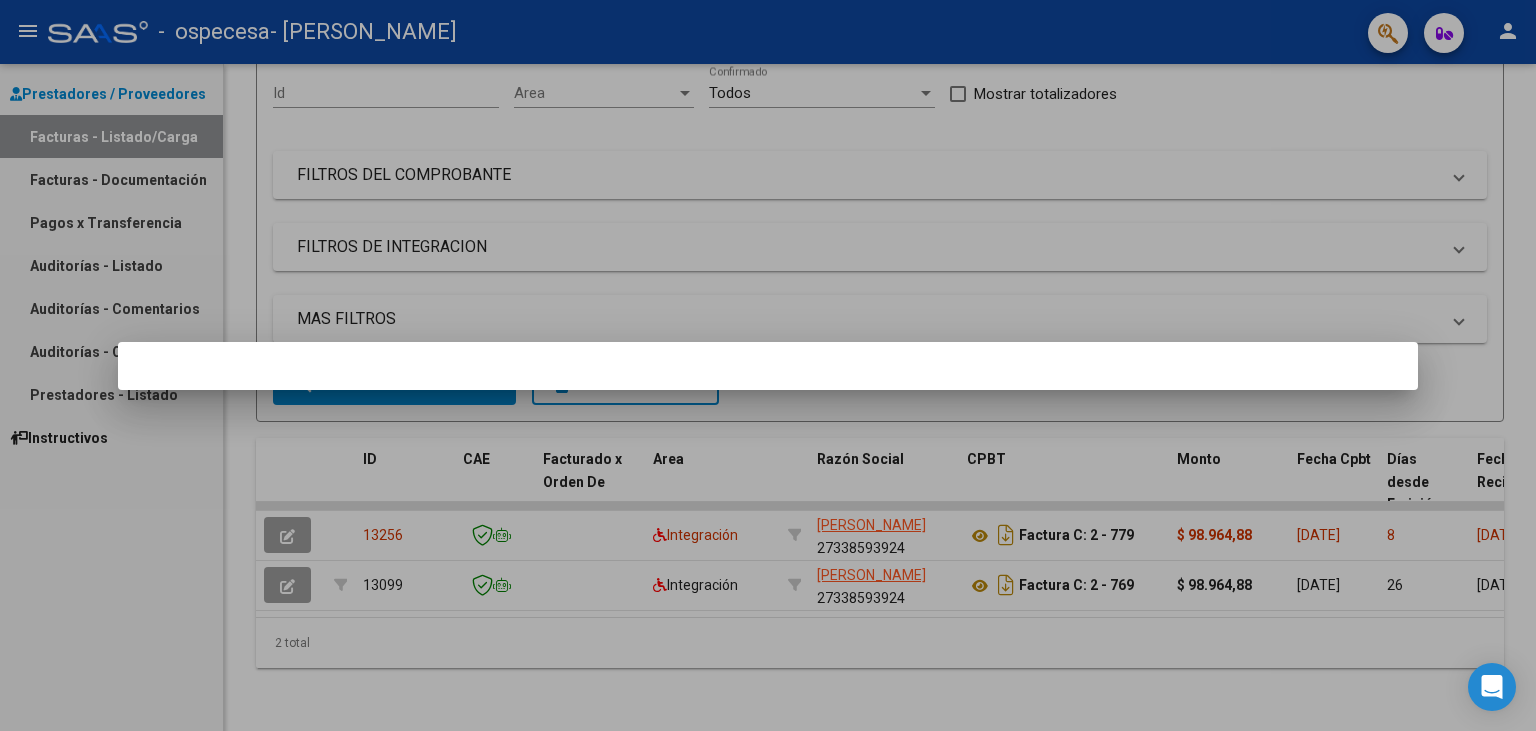 click at bounding box center (768, 365) 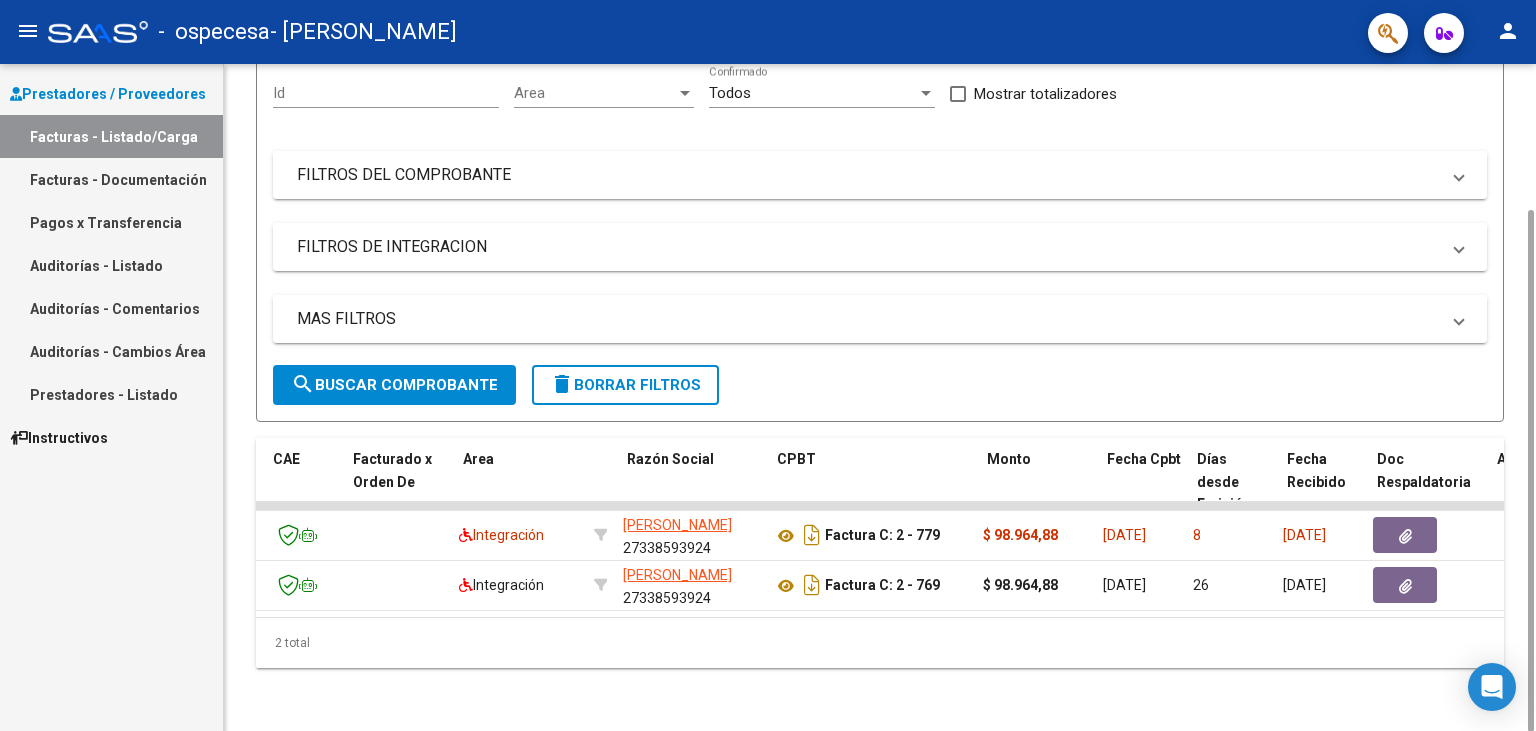 scroll, scrollTop: 0, scrollLeft: 238, axis: horizontal 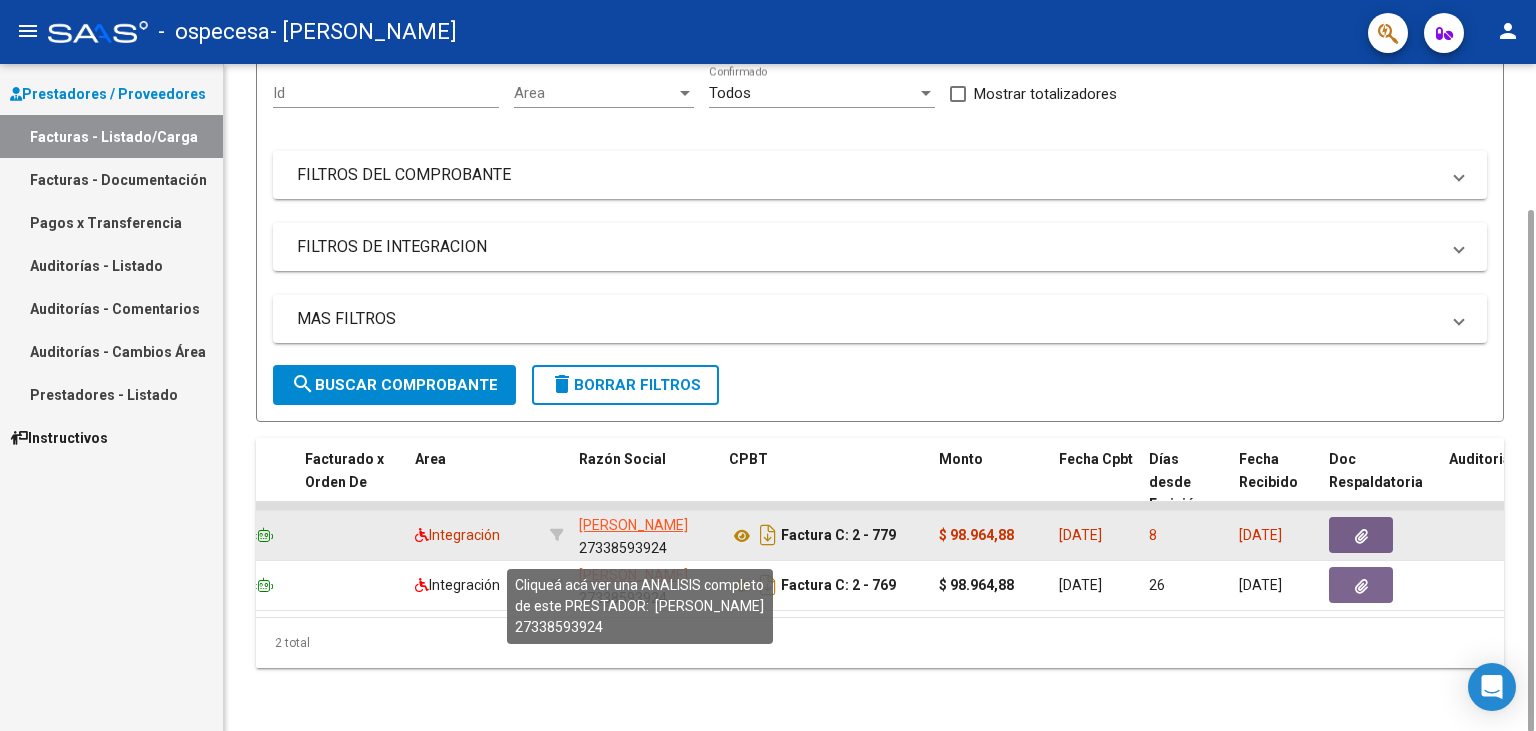 click on "HINOJOSA LUISINA MARISABEL" 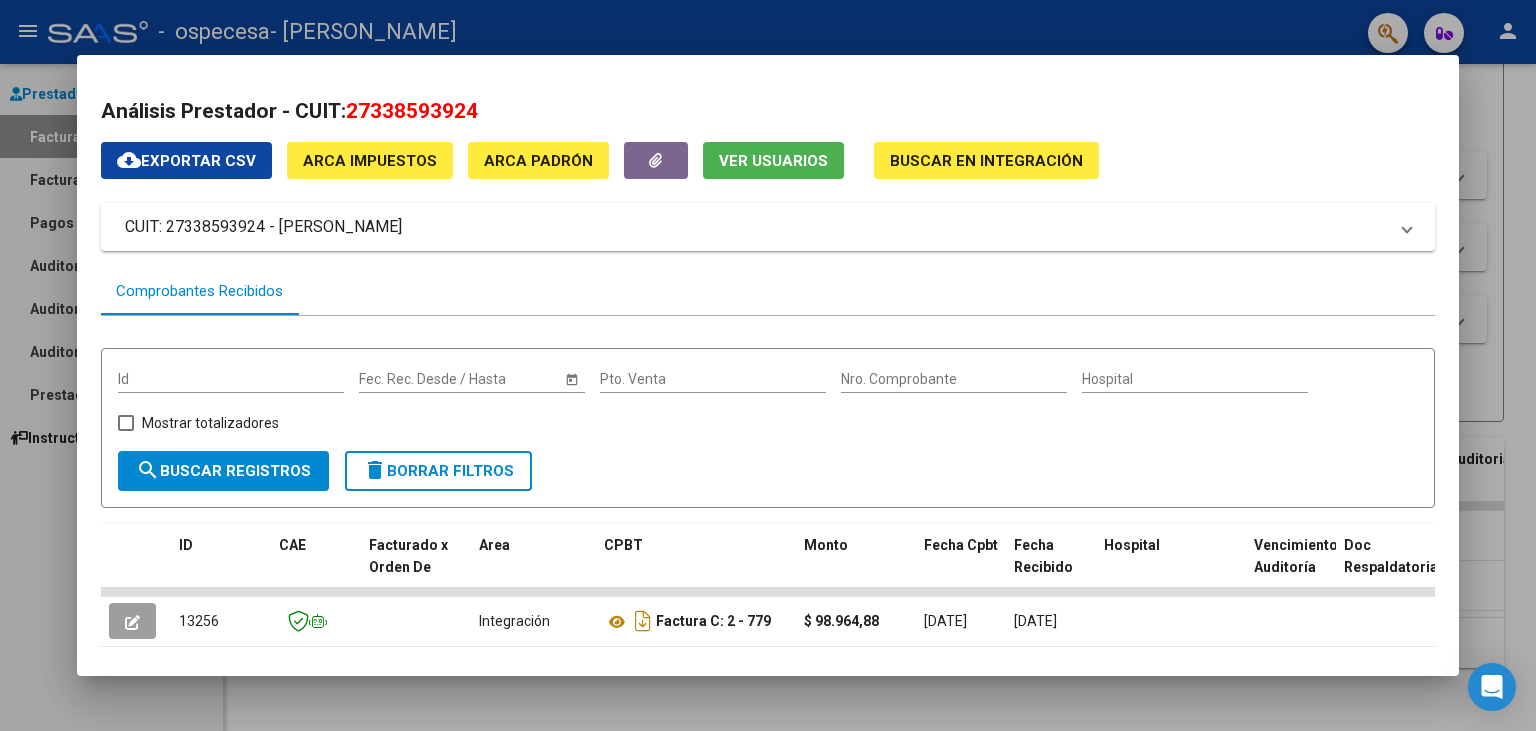 scroll, scrollTop: 137, scrollLeft: 0, axis: vertical 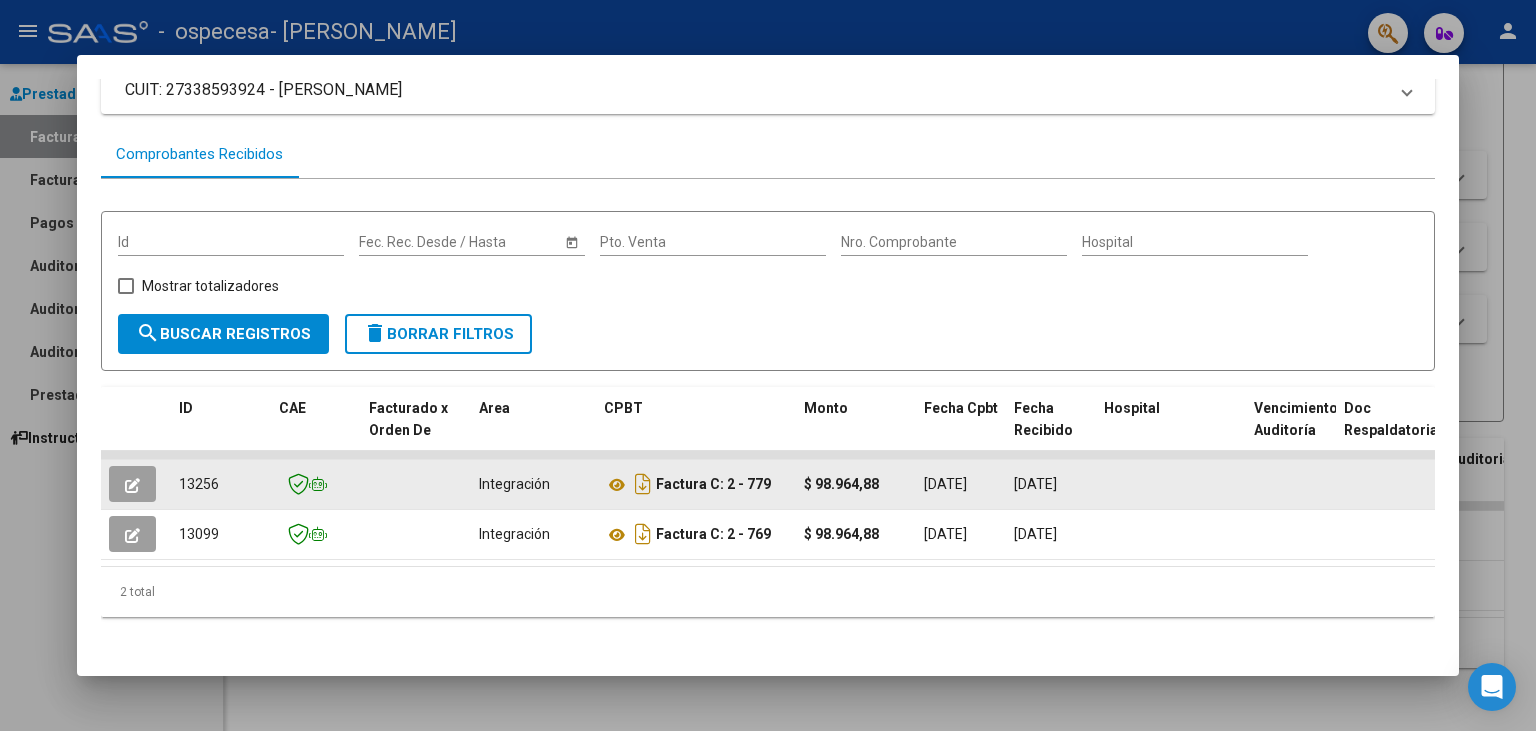 click 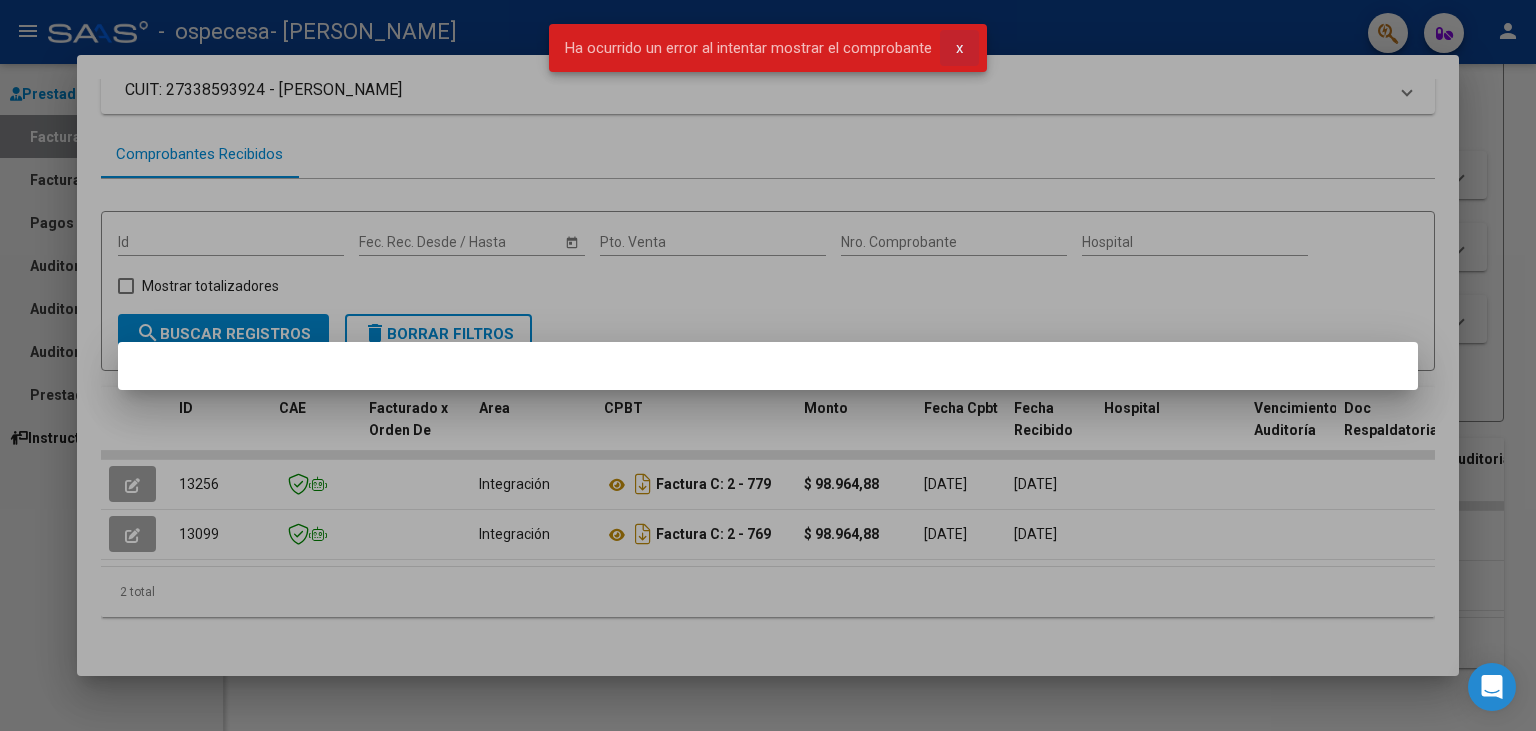 click on "x" at bounding box center (959, 48) 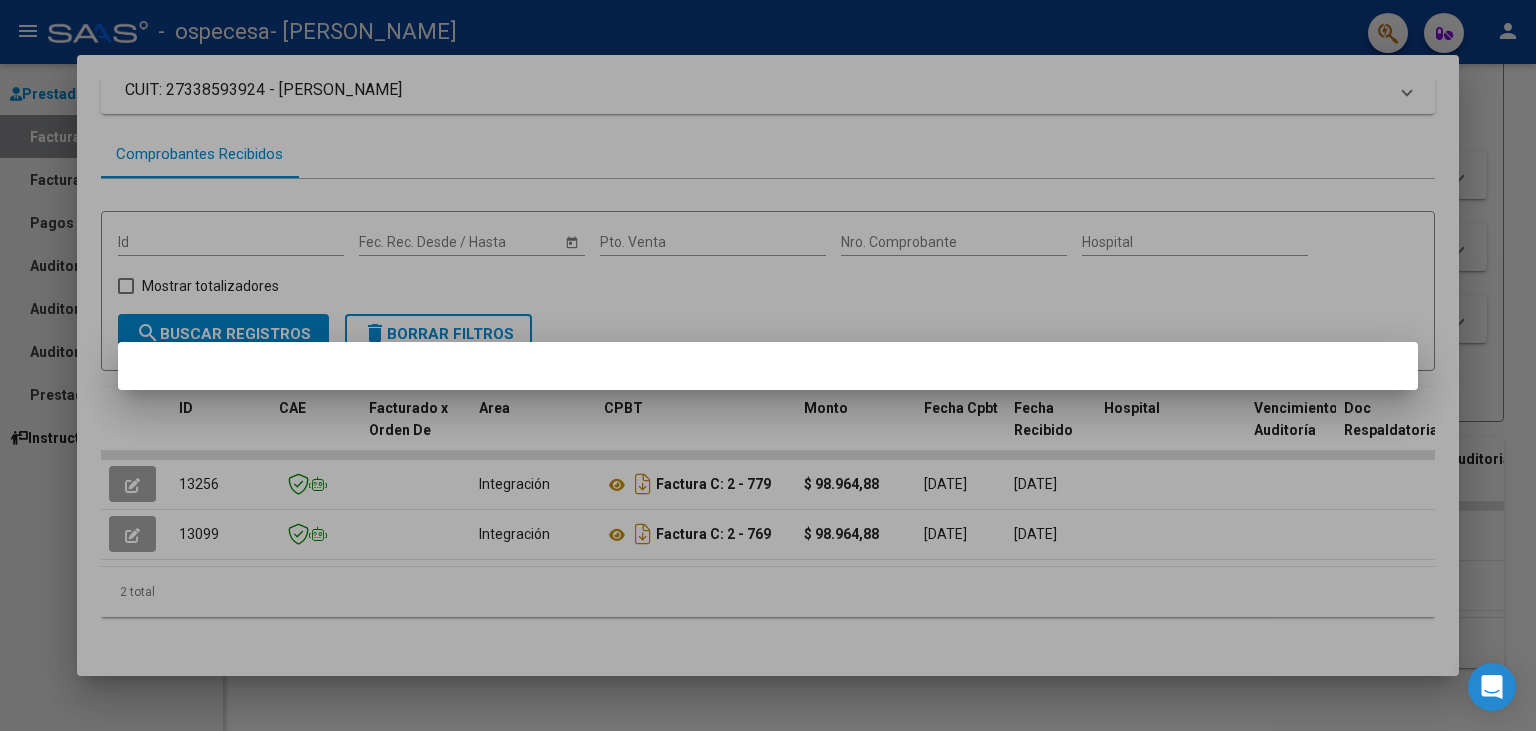 click at bounding box center [768, 365] 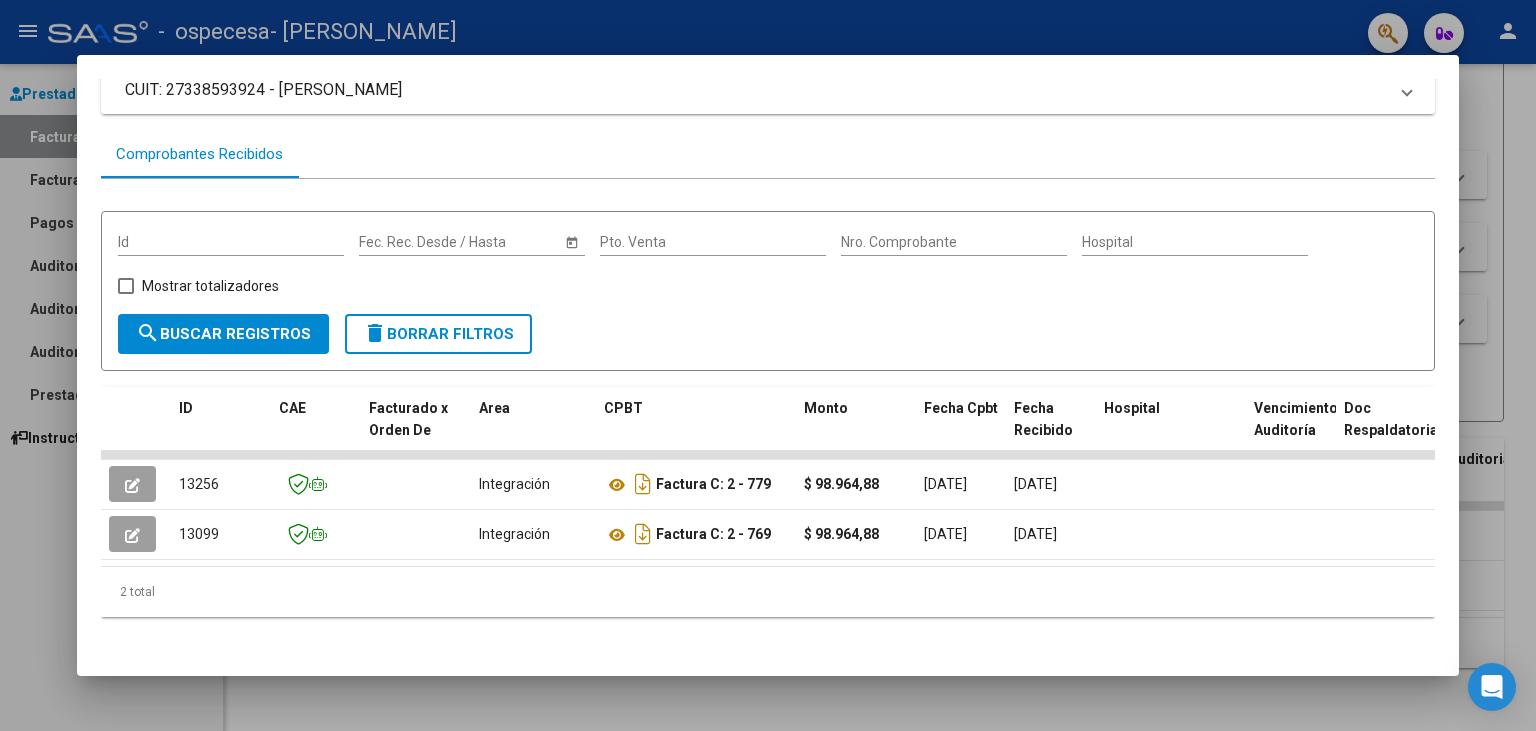 click at bounding box center [1407, 90] 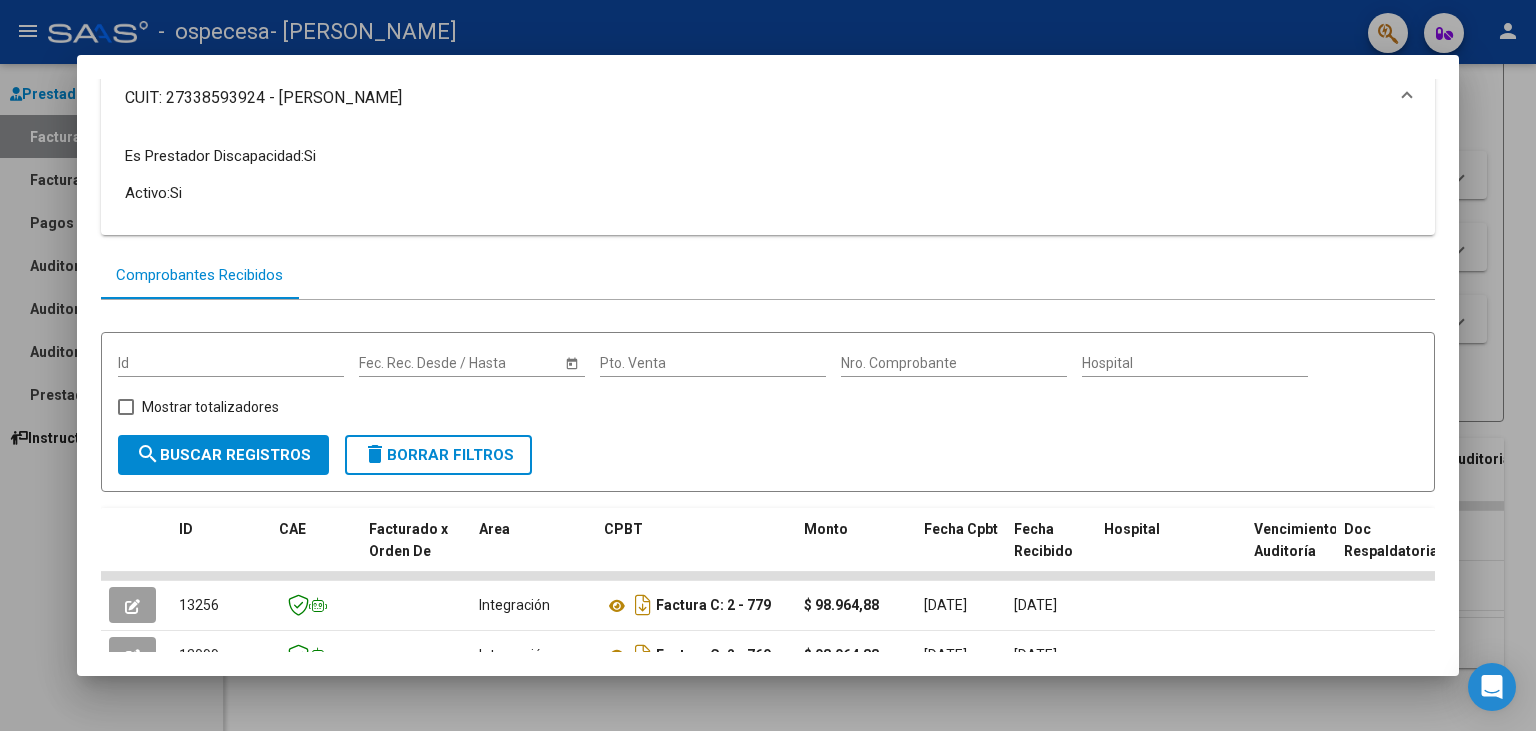 click at bounding box center [1407, 98] 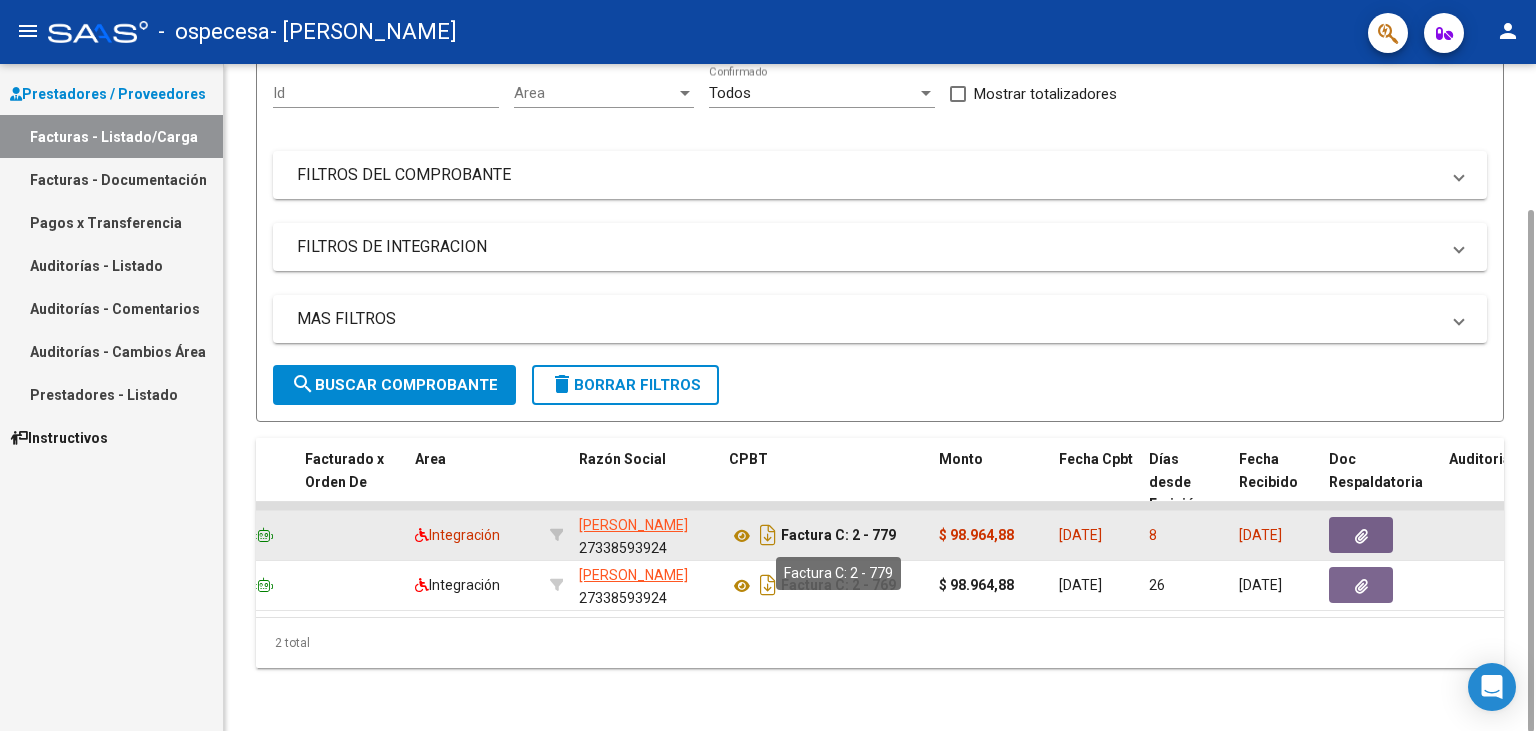 click on "Factura C: 2 - 779" 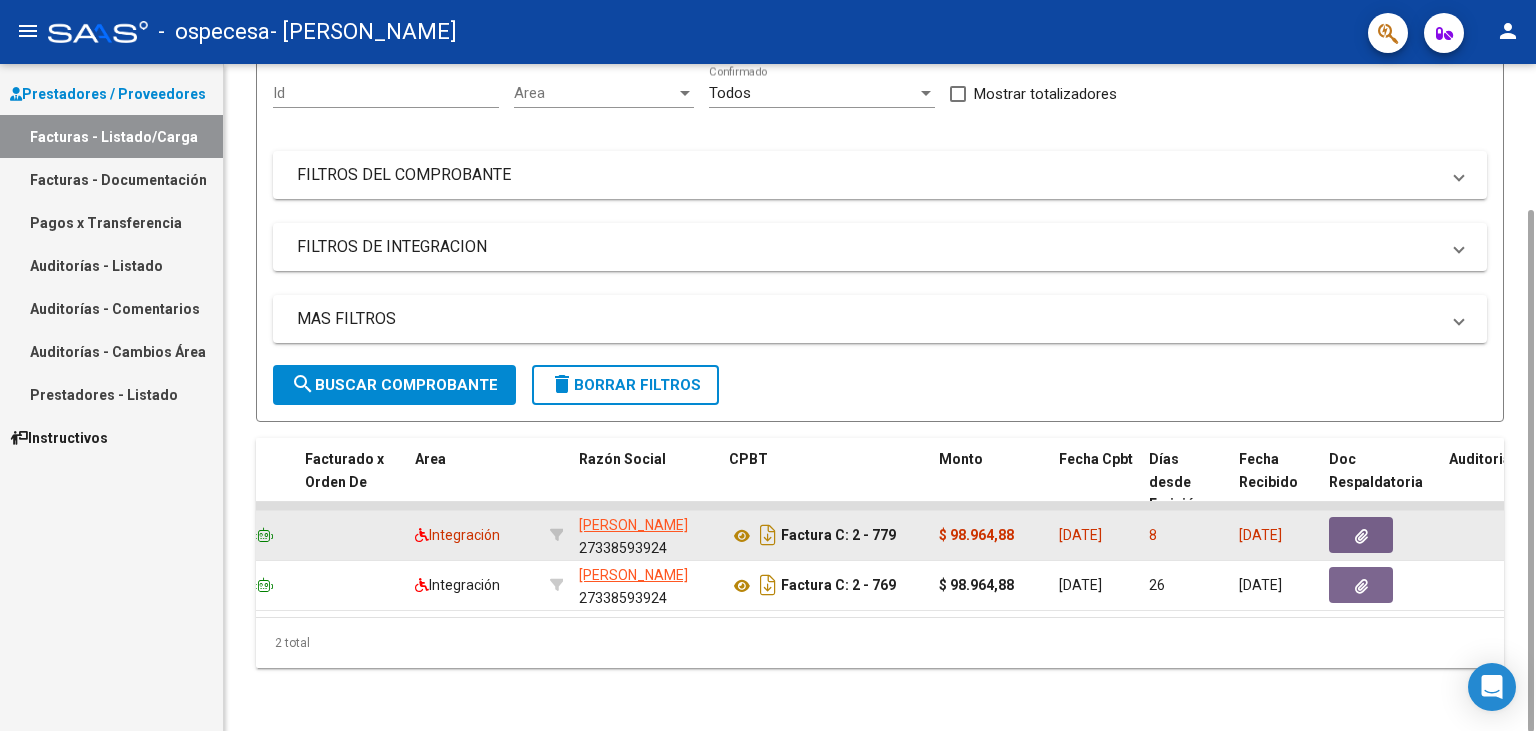 click on "27/06/2025" 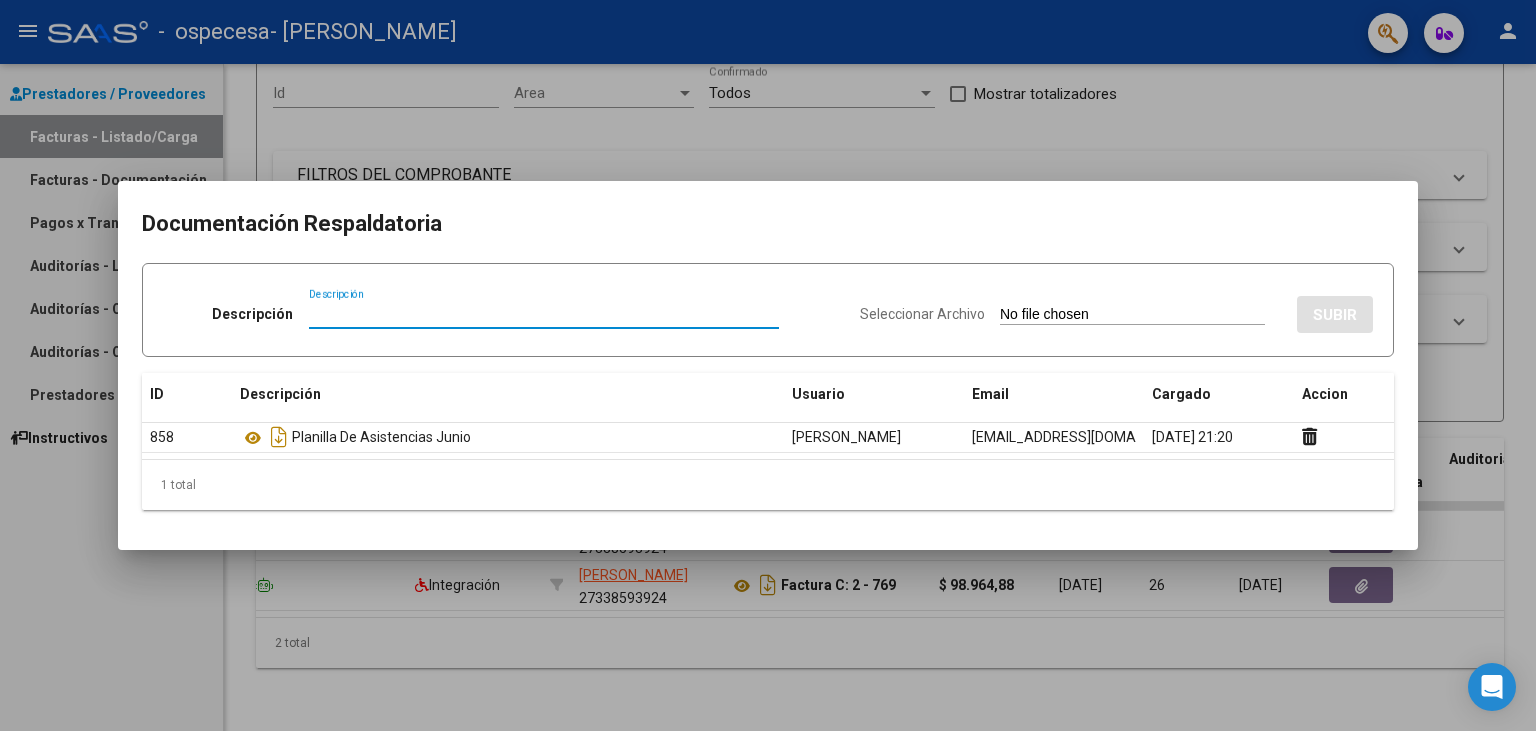 type 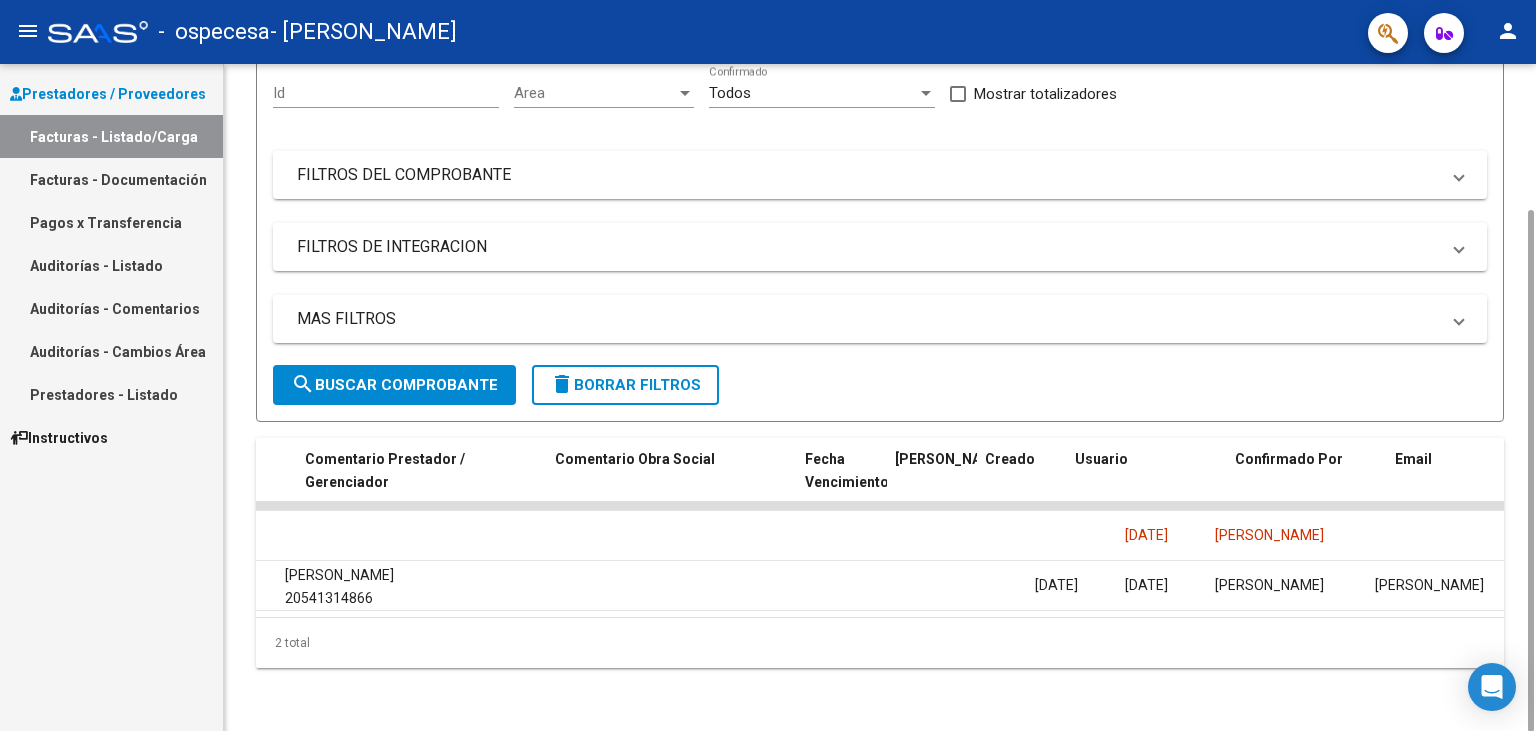 scroll, scrollTop: 0, scrollLeft: 2968, axis: horizontal 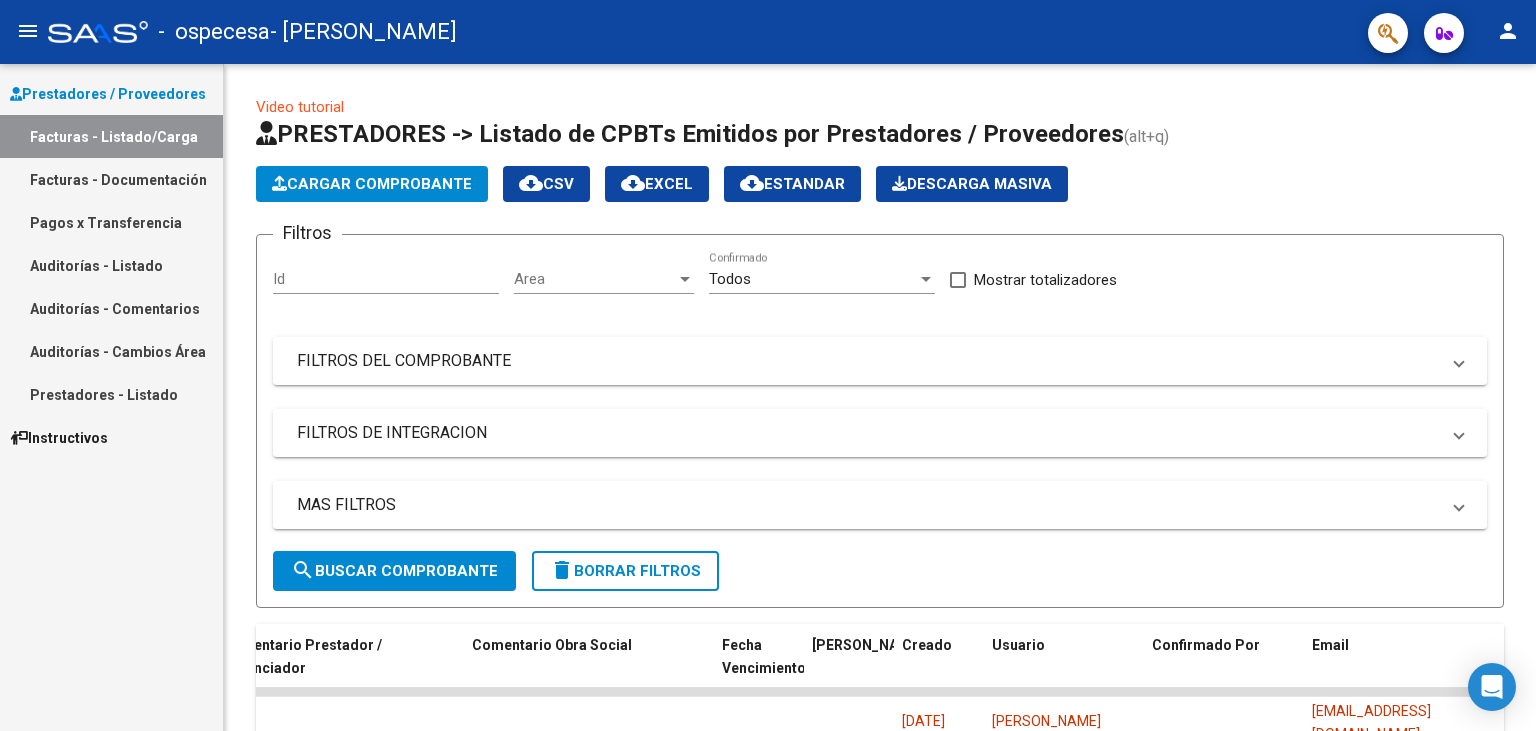 click on "person" 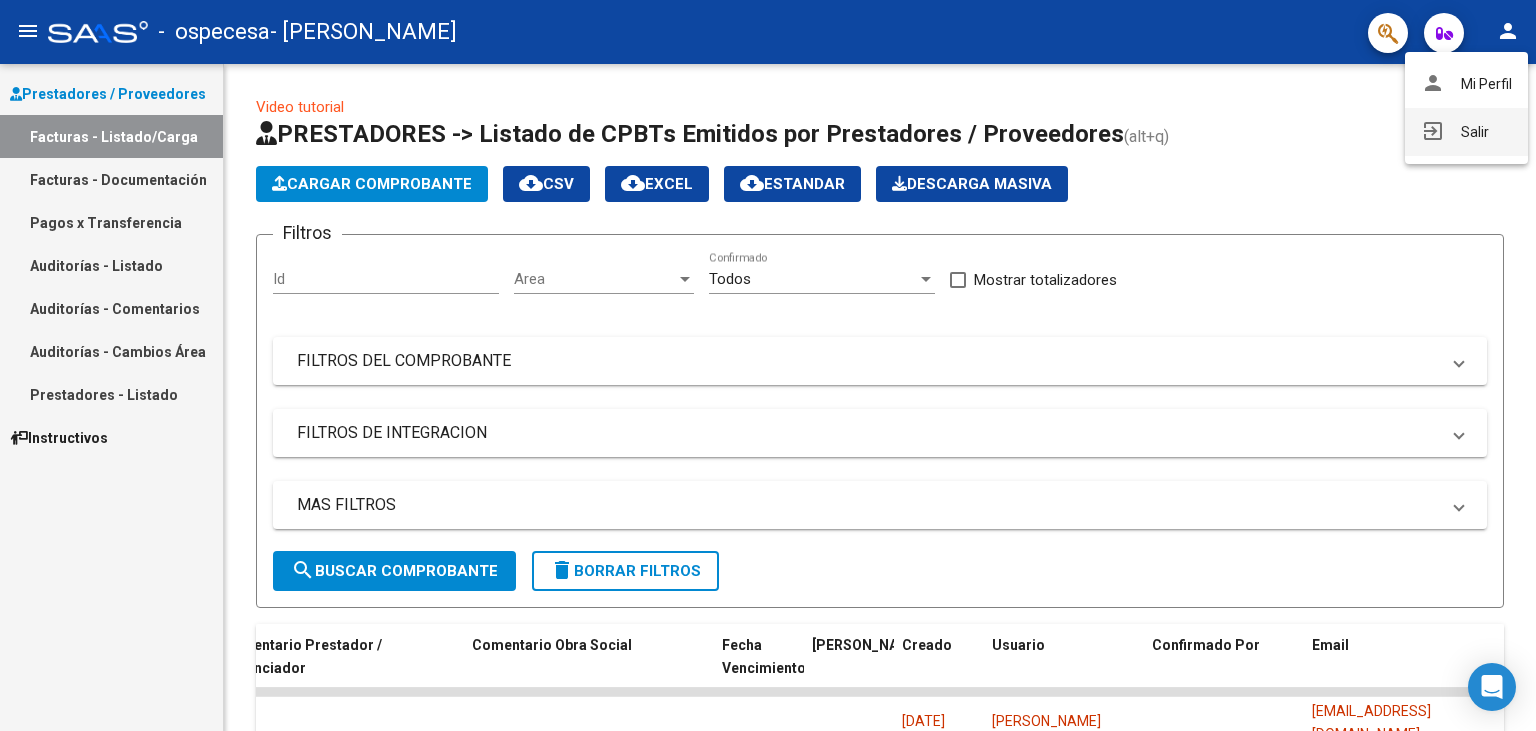 click on "exit_to_app  Salir" at bounding box center (1466, 132) 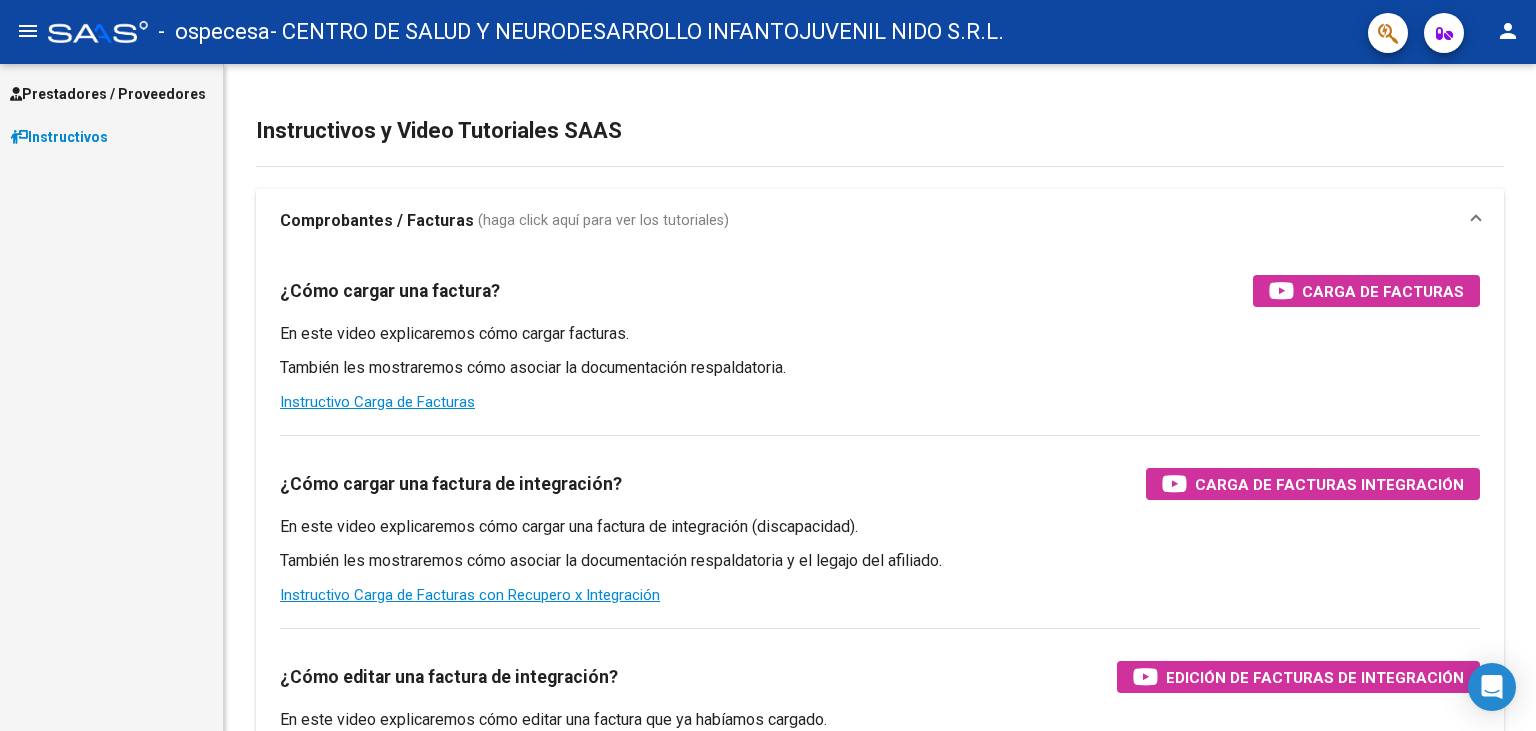scroll, scrollTop: 0, scrollLeft: 0, axis: both 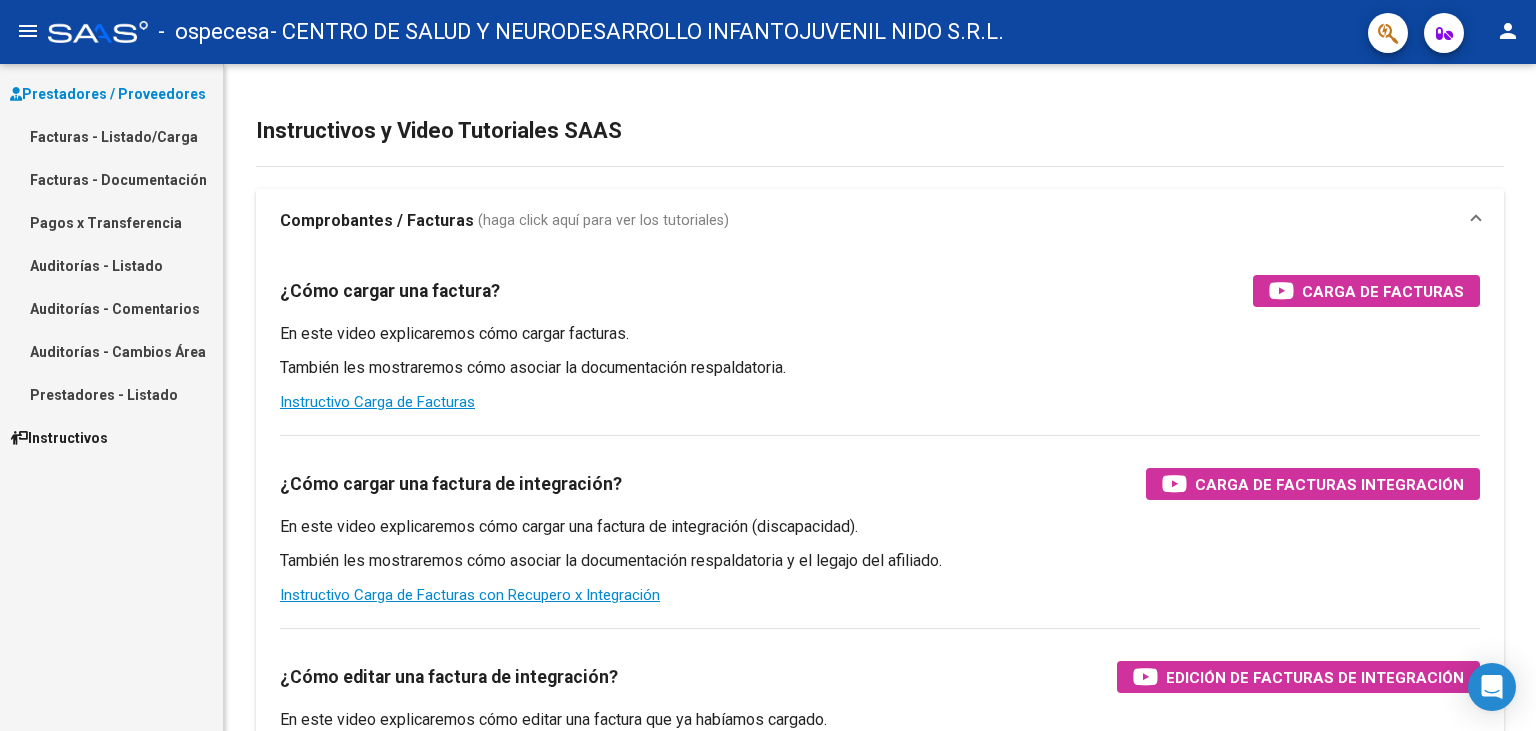 click on "Facturas - Listado/Carga" at bounding box center [111, 136] 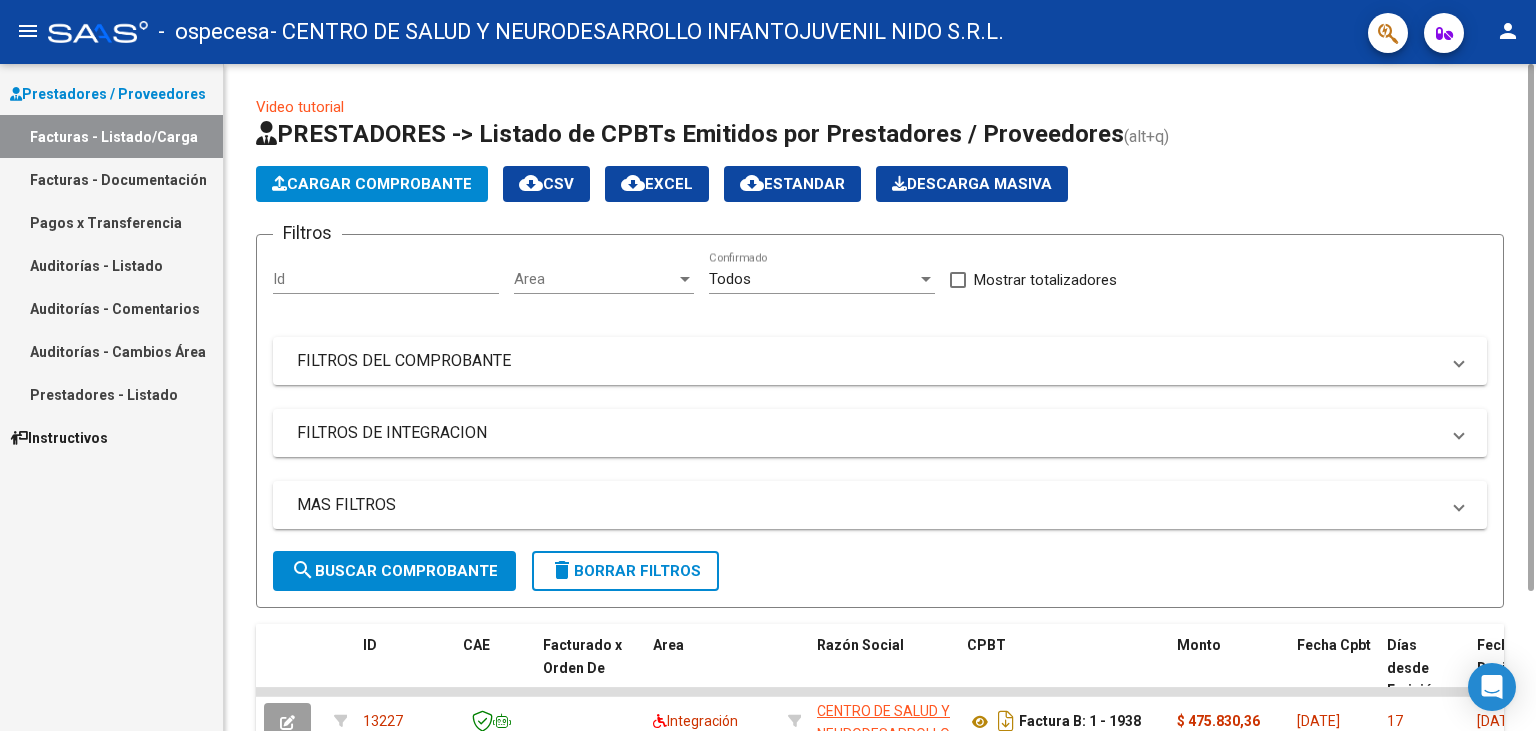 click on "Cargar Comprobante" 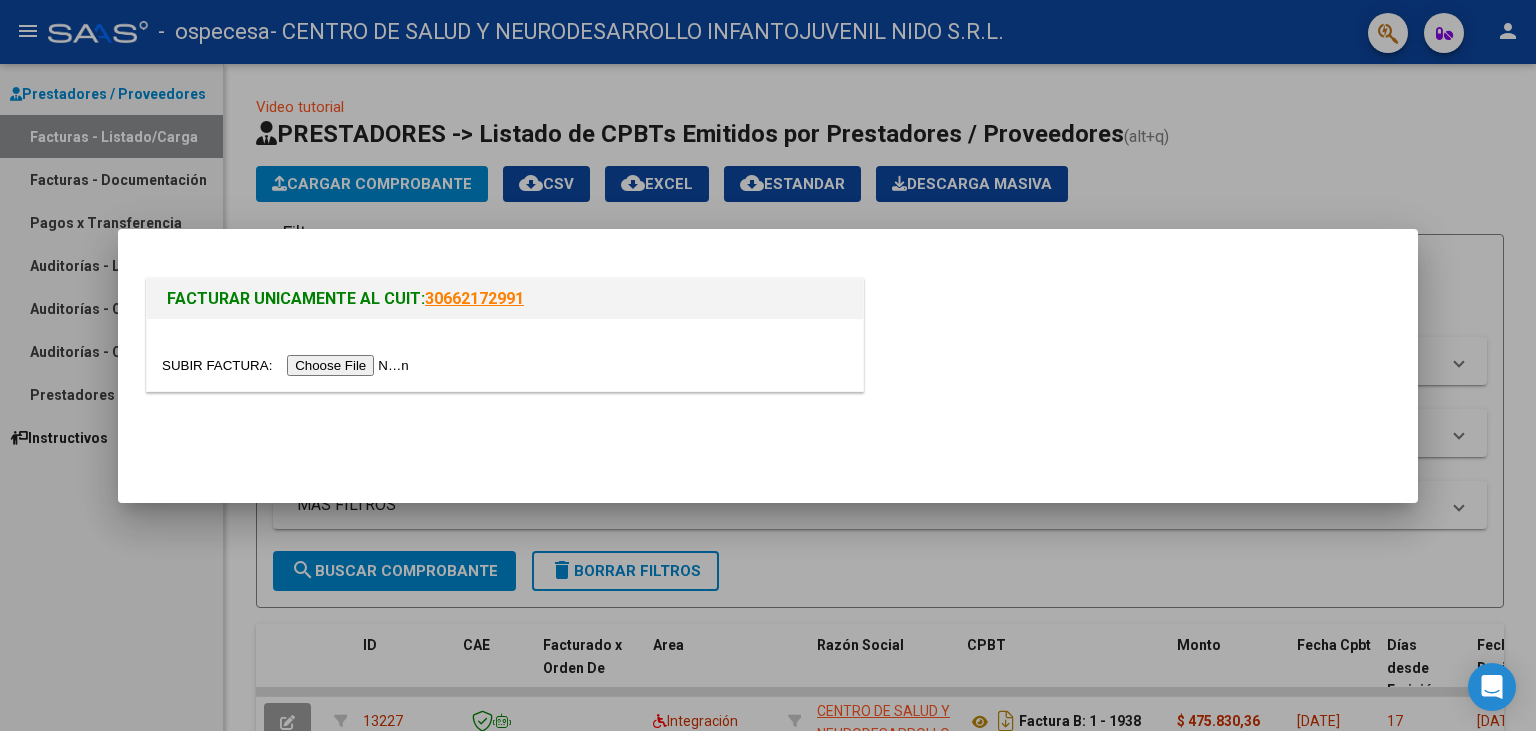 click at bounding box center [288, 365] 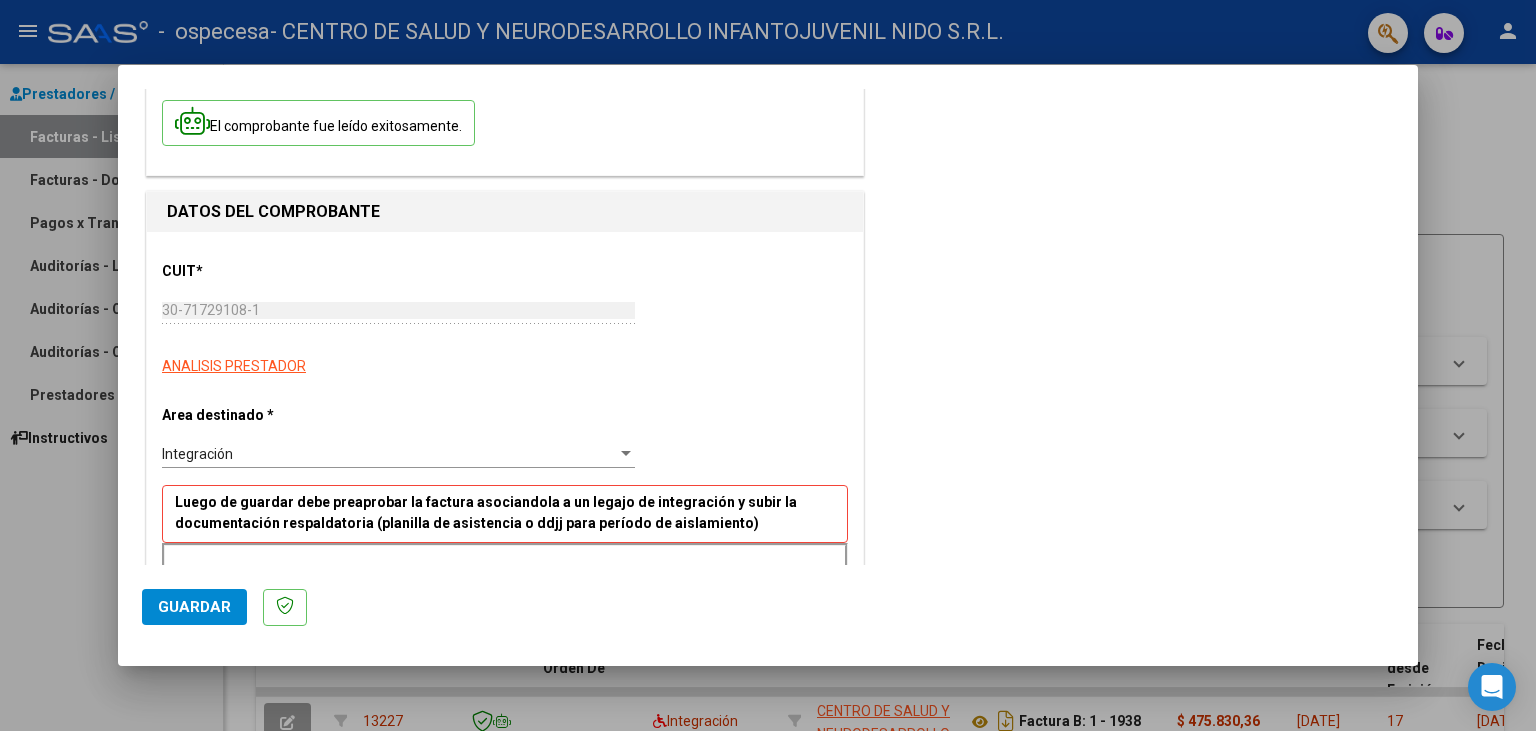 scroll, scrollTop: 302, scrollLeft: 0, axis: vertical 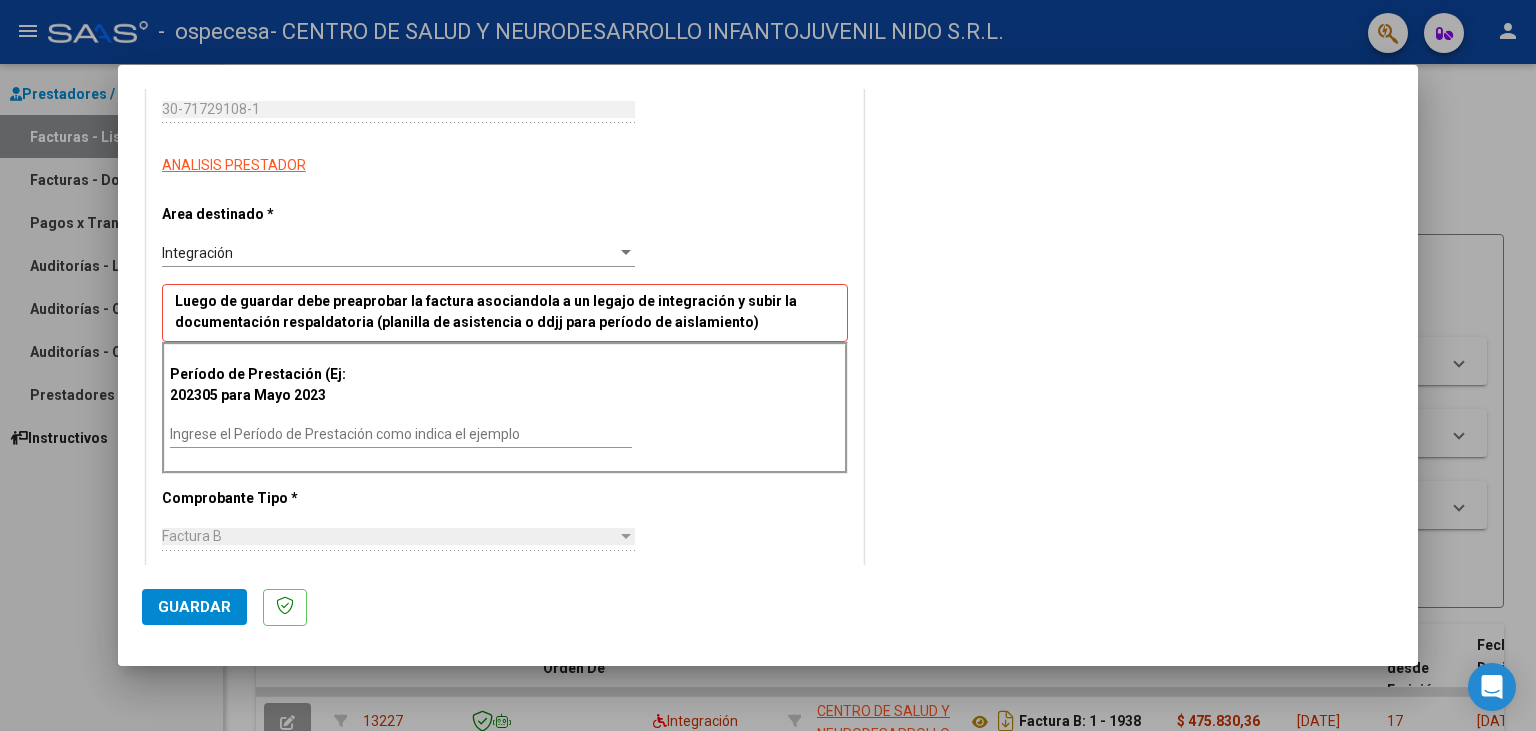 click on "Período de Prestación (Ej: 202305 para [DATE]    Ingrese el Período de Prestación como indica el ejemplo" at bounding box center [505, 407] 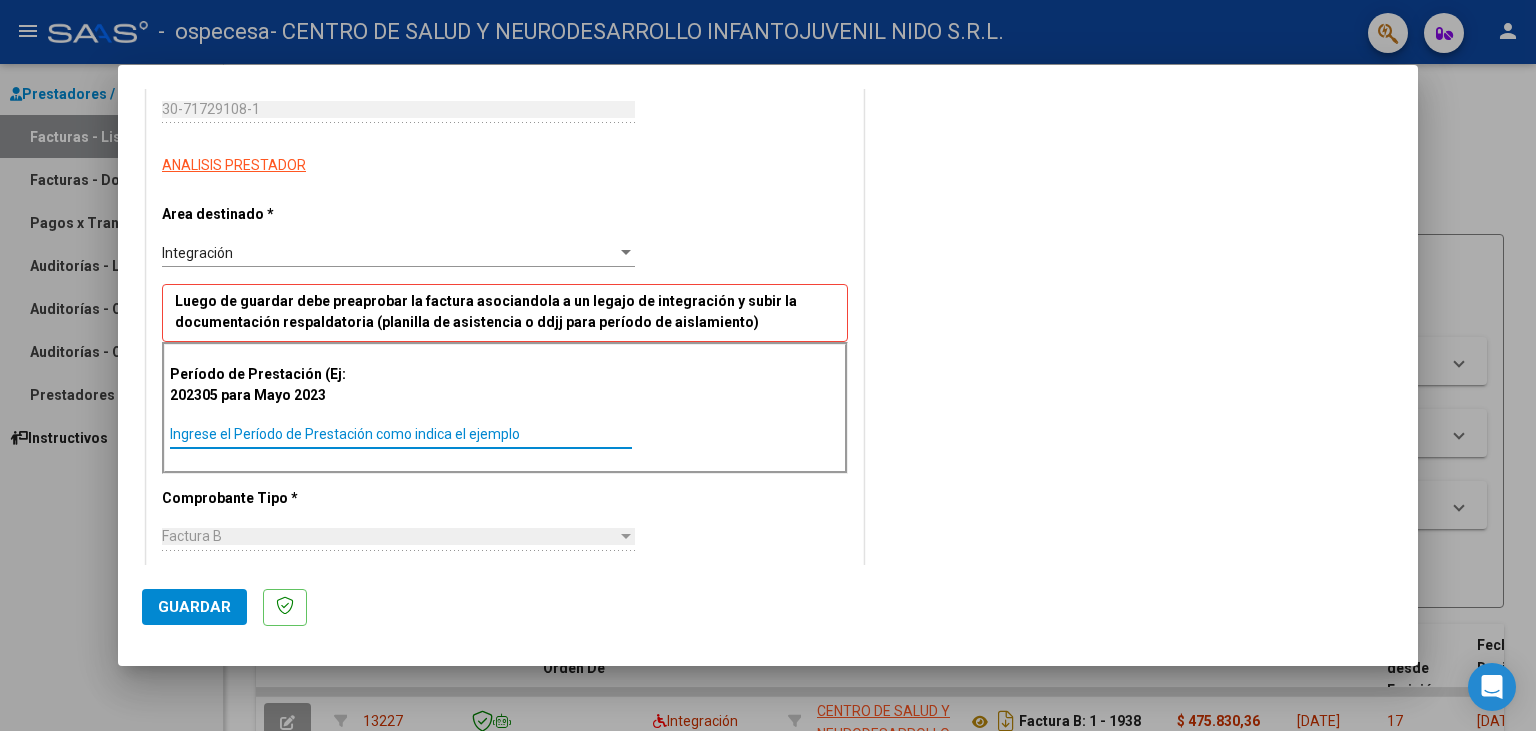 click on "Ingrese el Período de Prestación como indica el ejemplo" at bounding box center (401, 434) 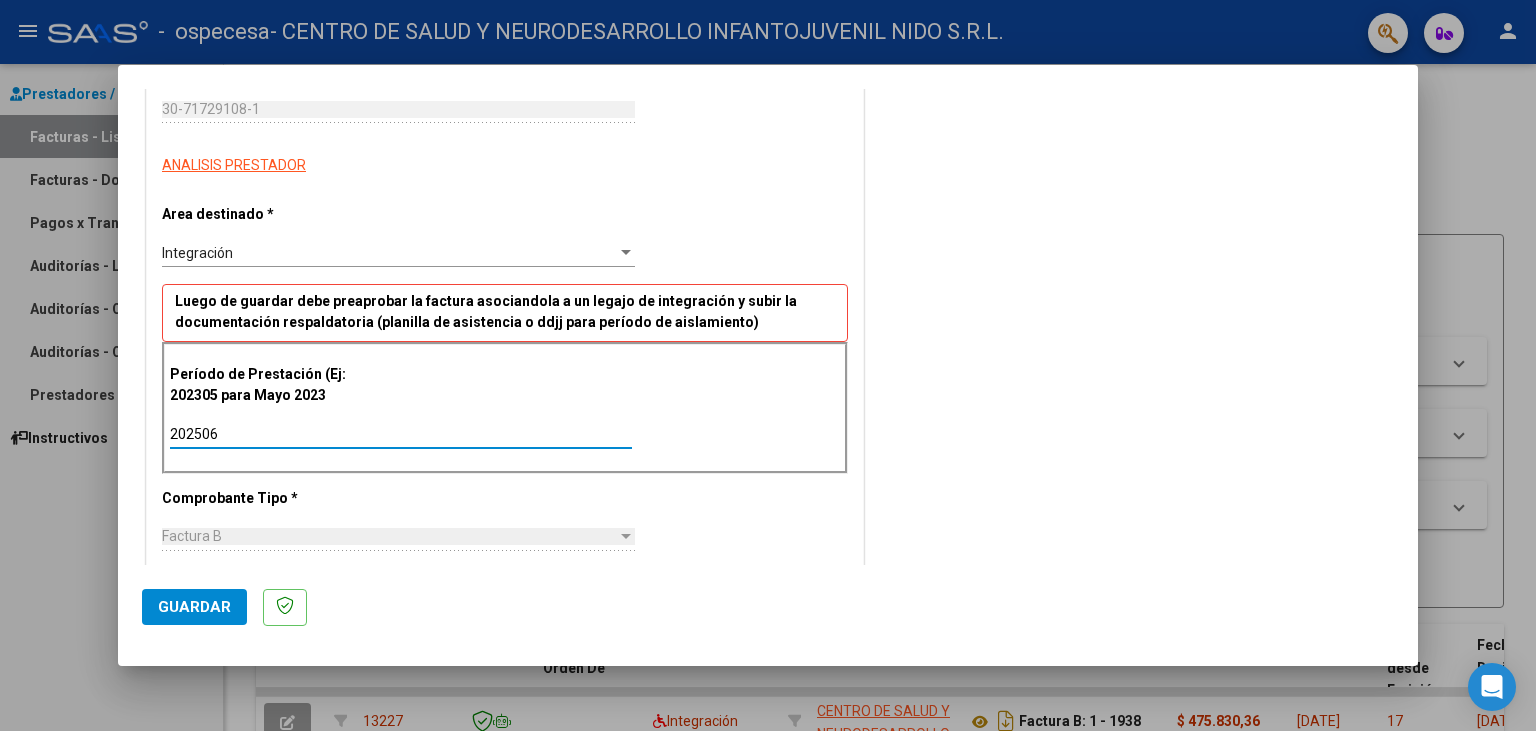 type on "202506" 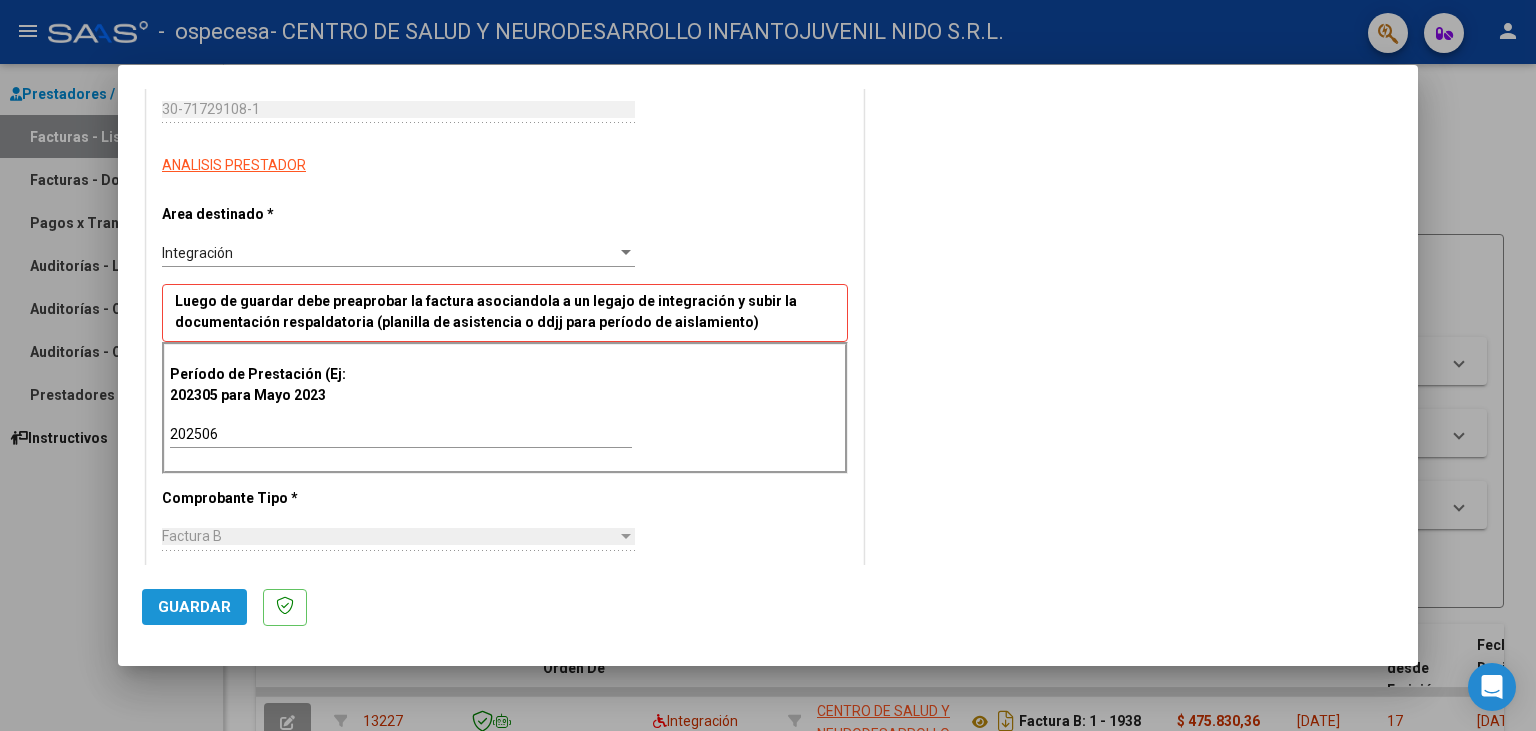 click on "Guardar" 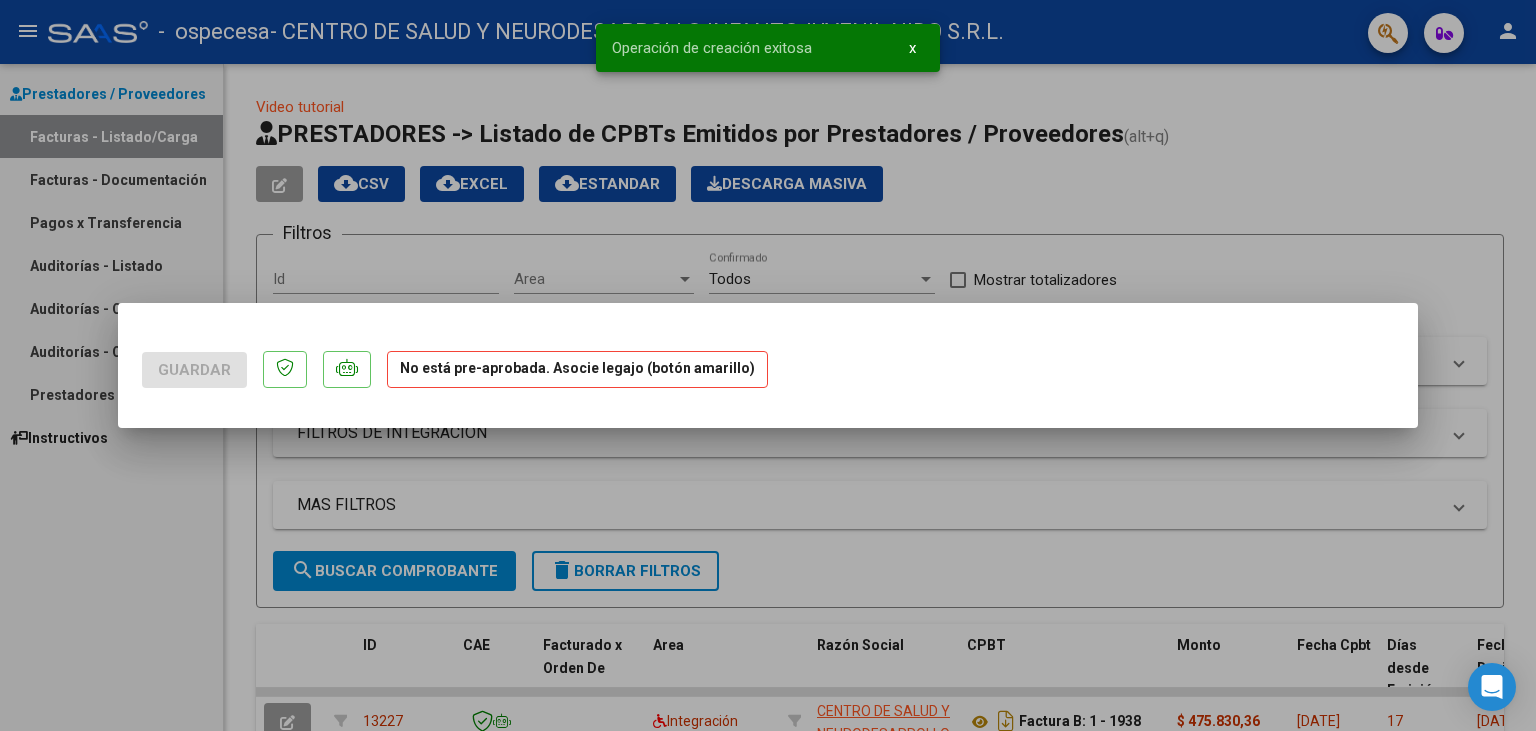 scroll, scrollTop: 0, scrollLeft: 0, axis: both 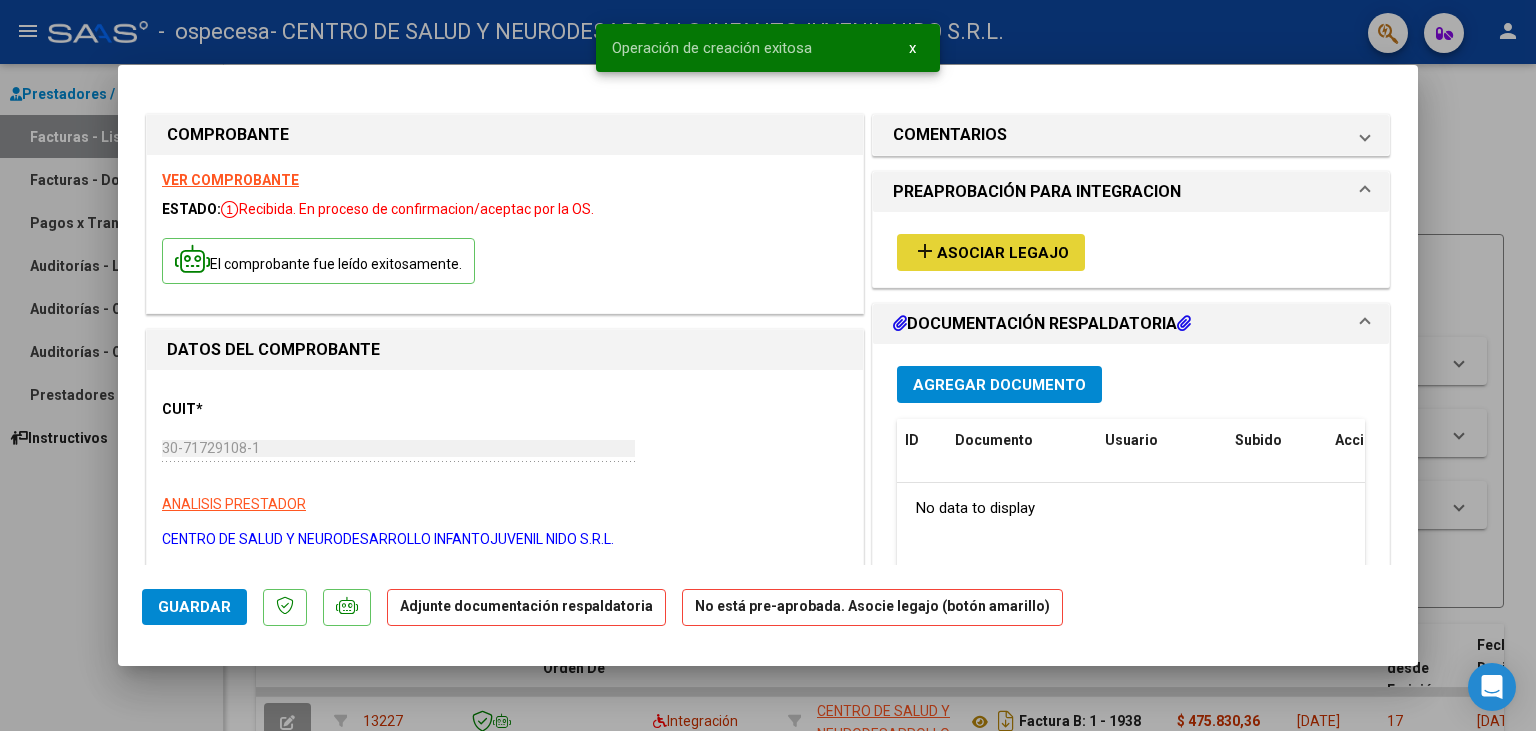 click on "add Asociar Legajo" at bounding box center [991, 252] 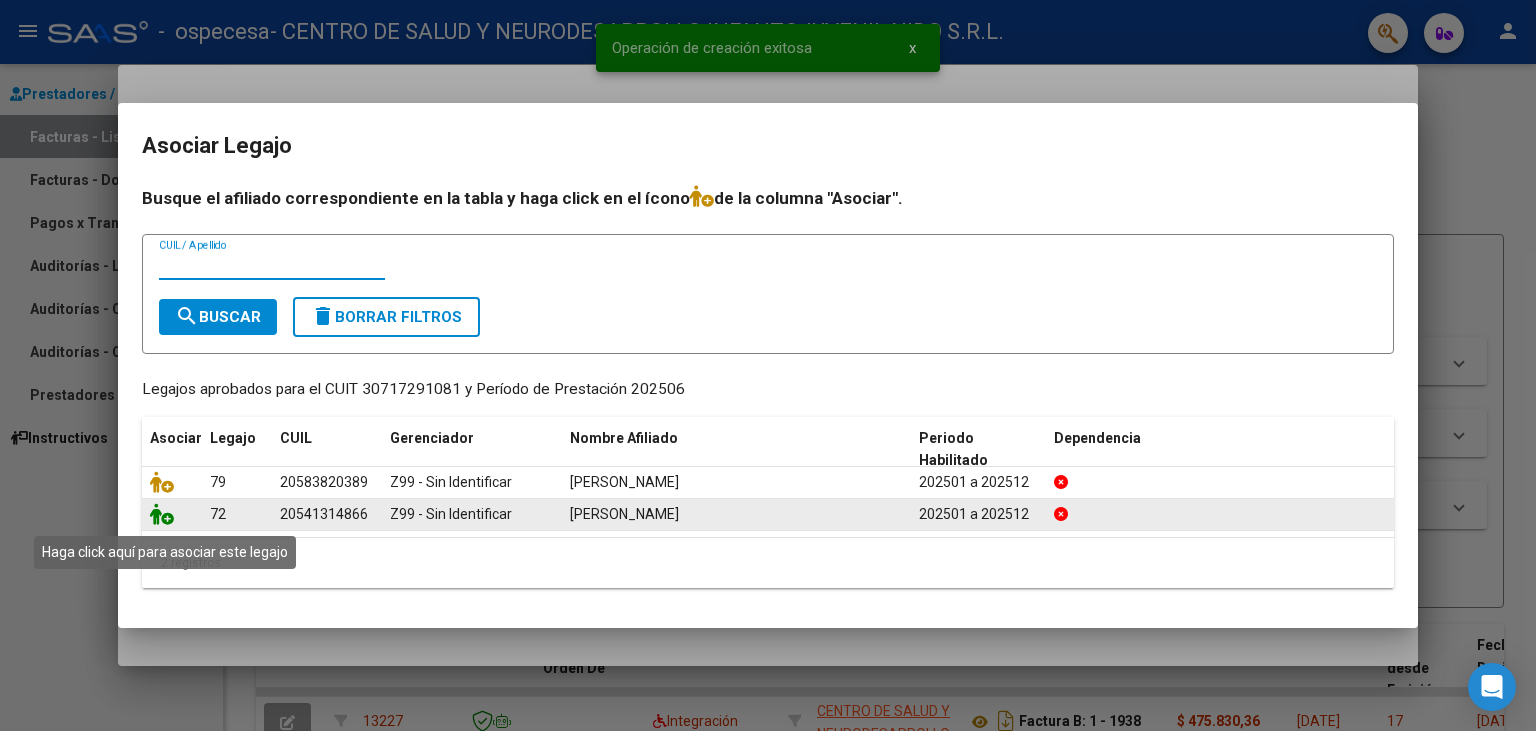 click 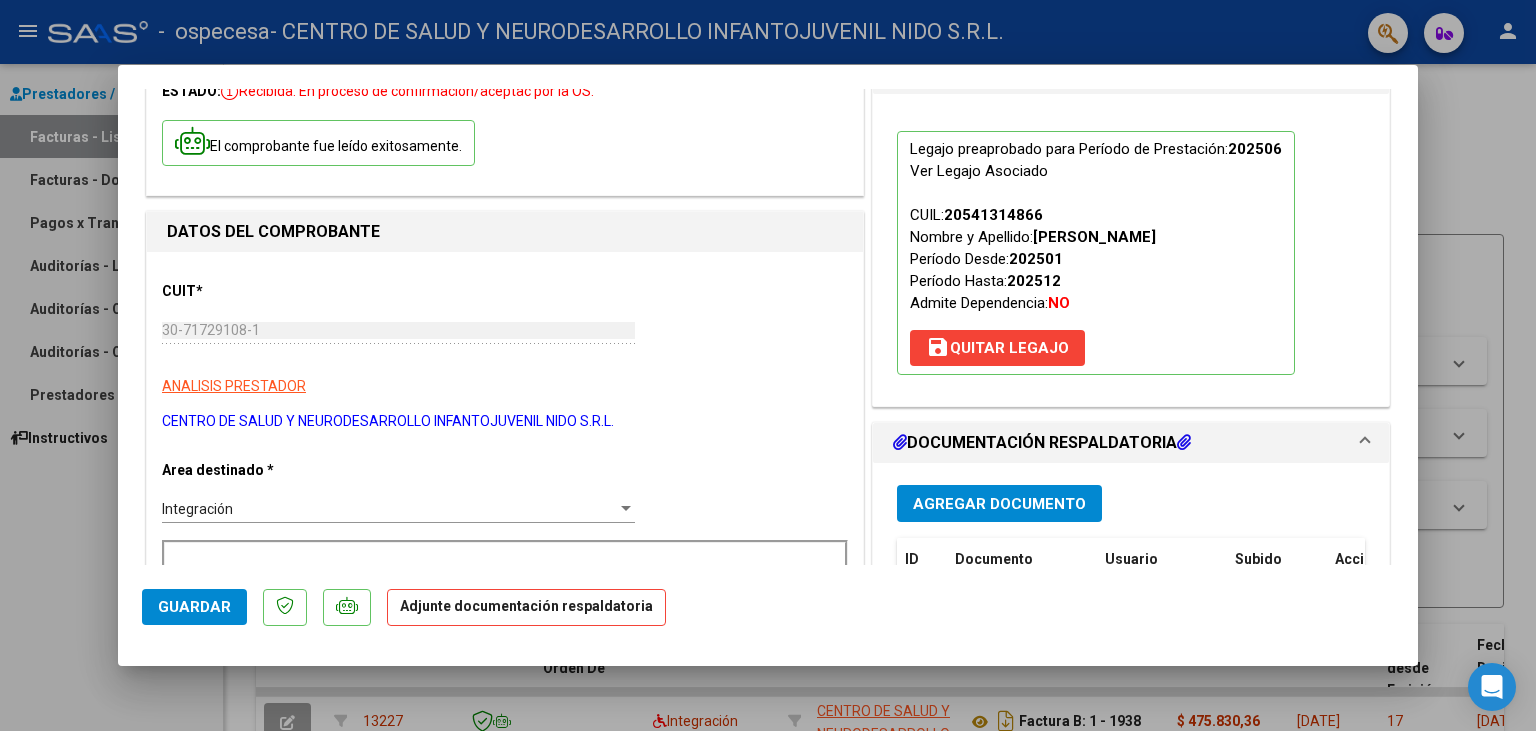 scroll, scrollTop: 202, scrollLeft: 0, axis: vertical 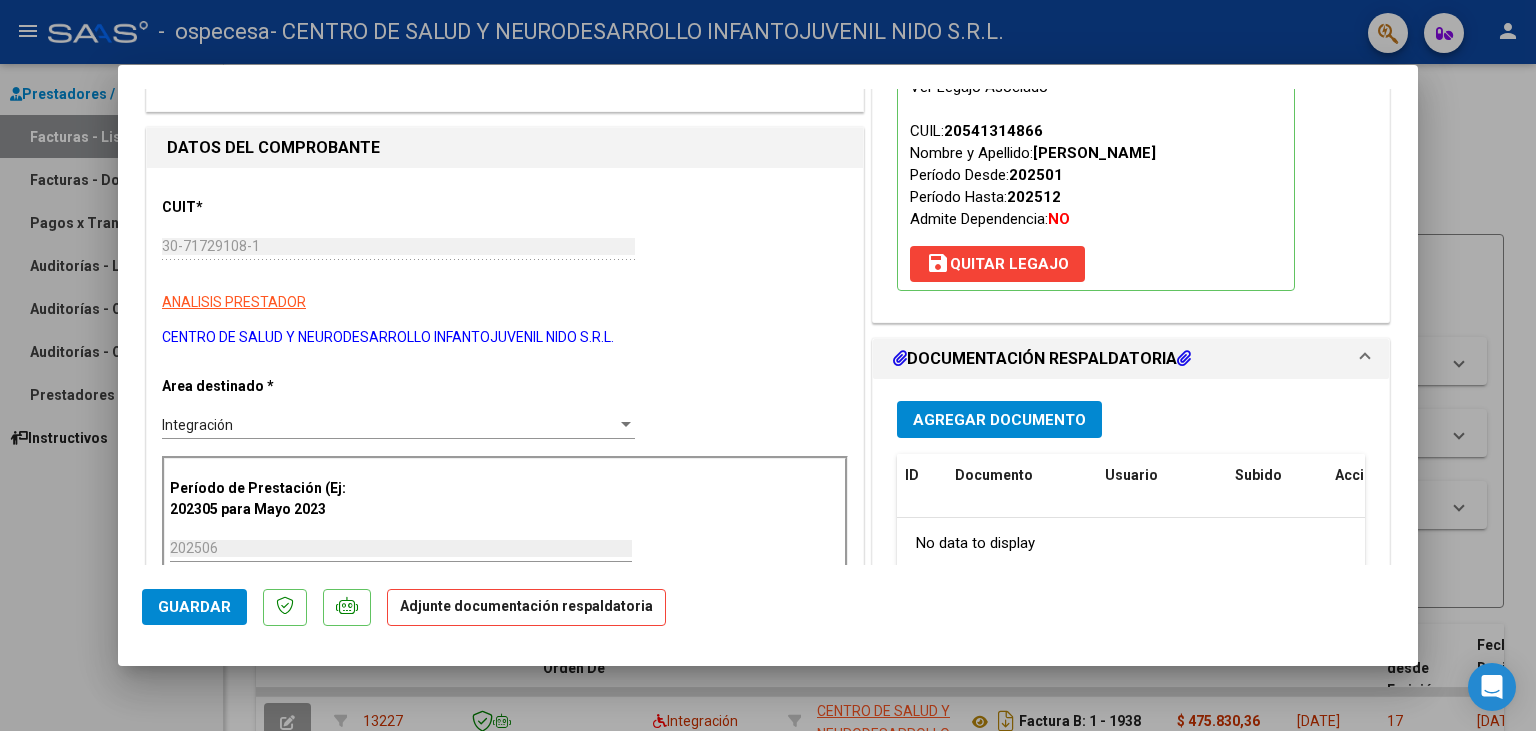 click on "Agregar Documento" at bounding box center (999, 420) 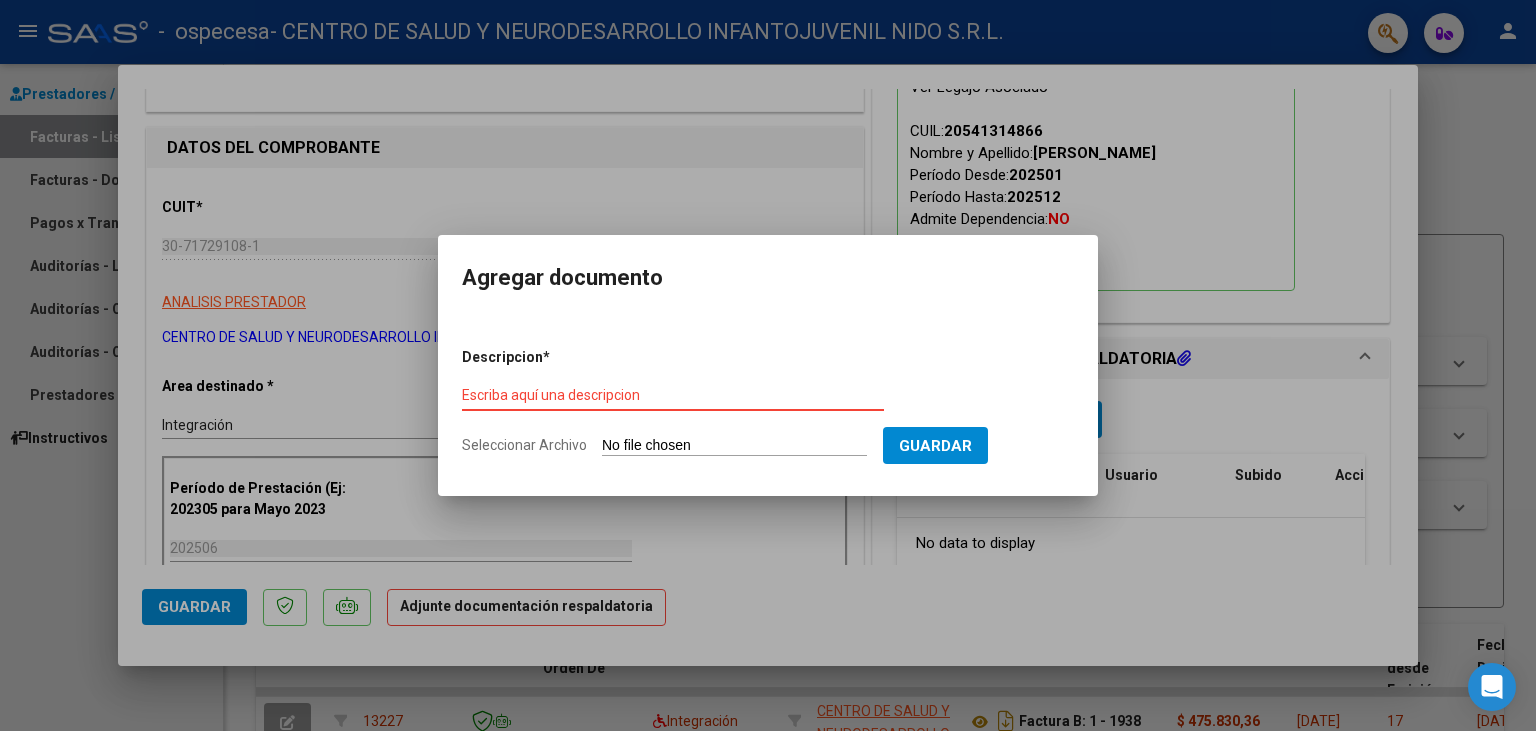 paste on "Planilla de Asistencias MIS junio" 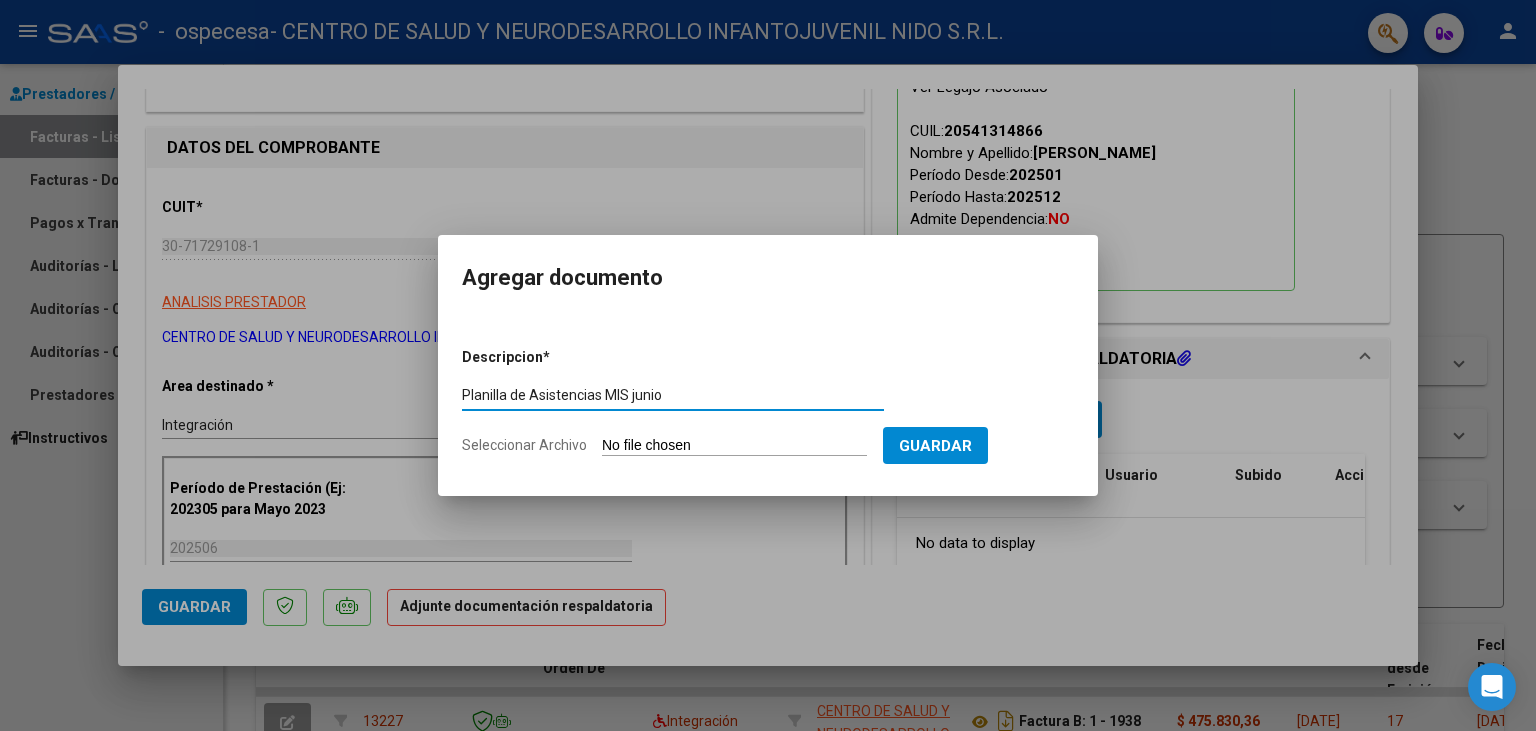 type on "Planilla de Asistencias MIS junio" 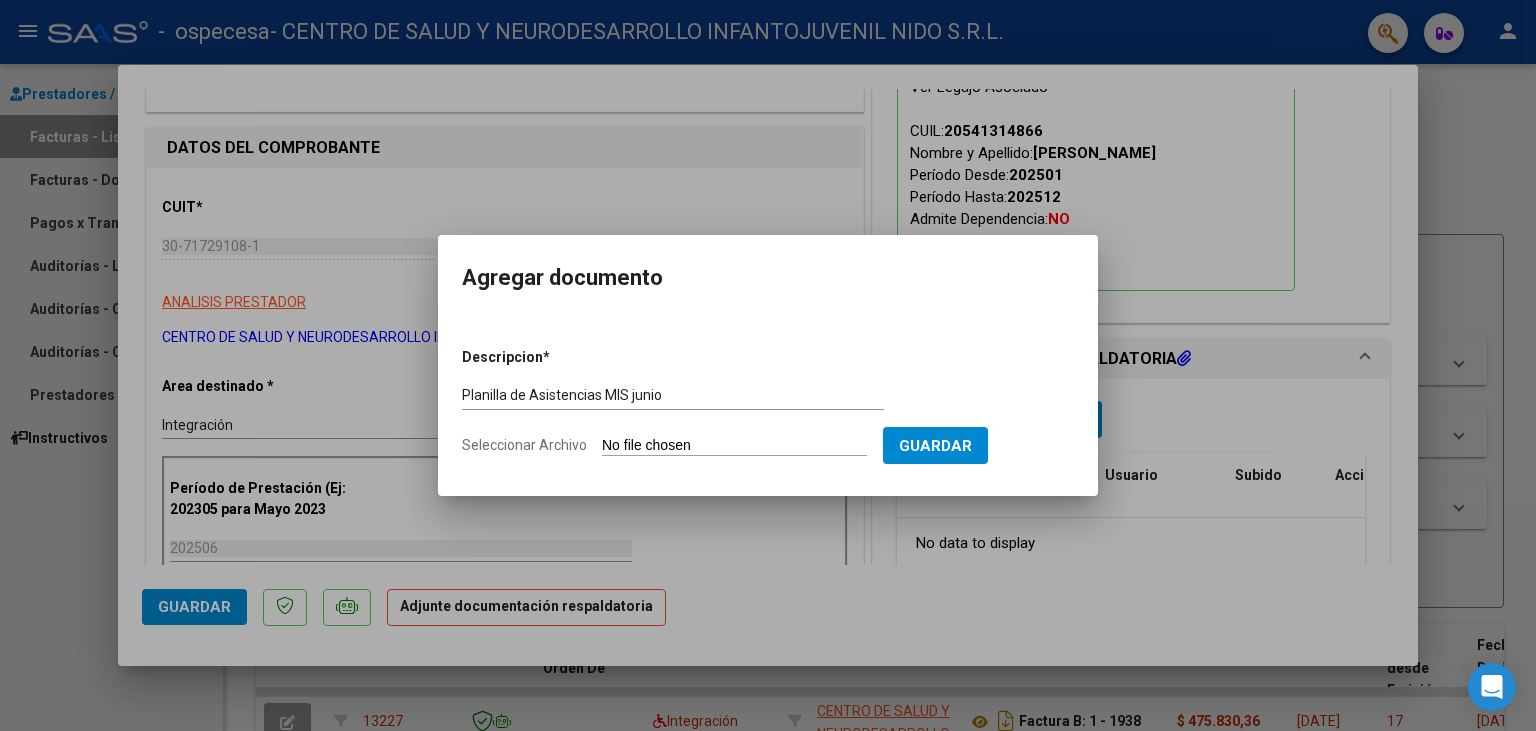 type on "C:\fakepath\Planilla de Asistencias MIS junio.pdf" 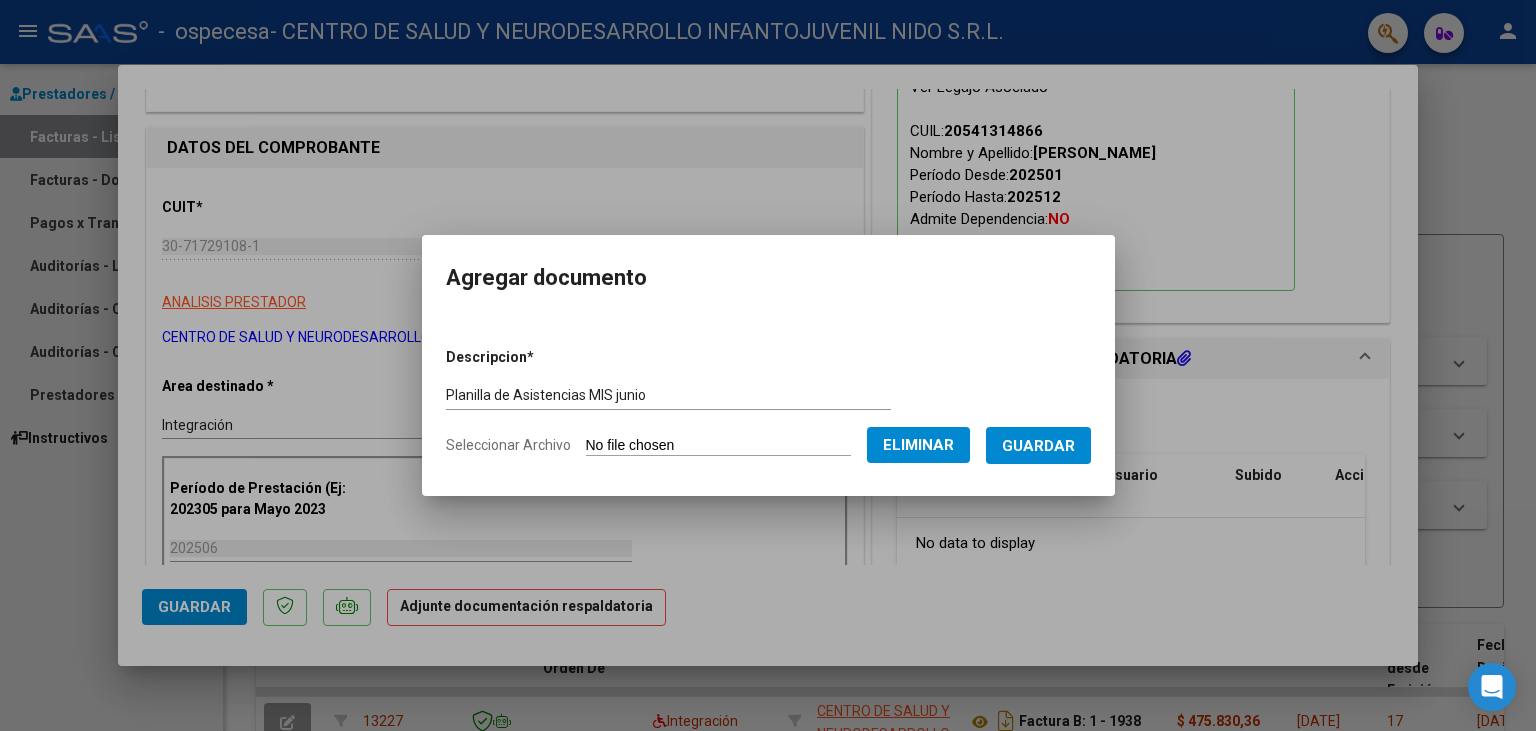click on "Guardar" at bounding box center (1038, 446) 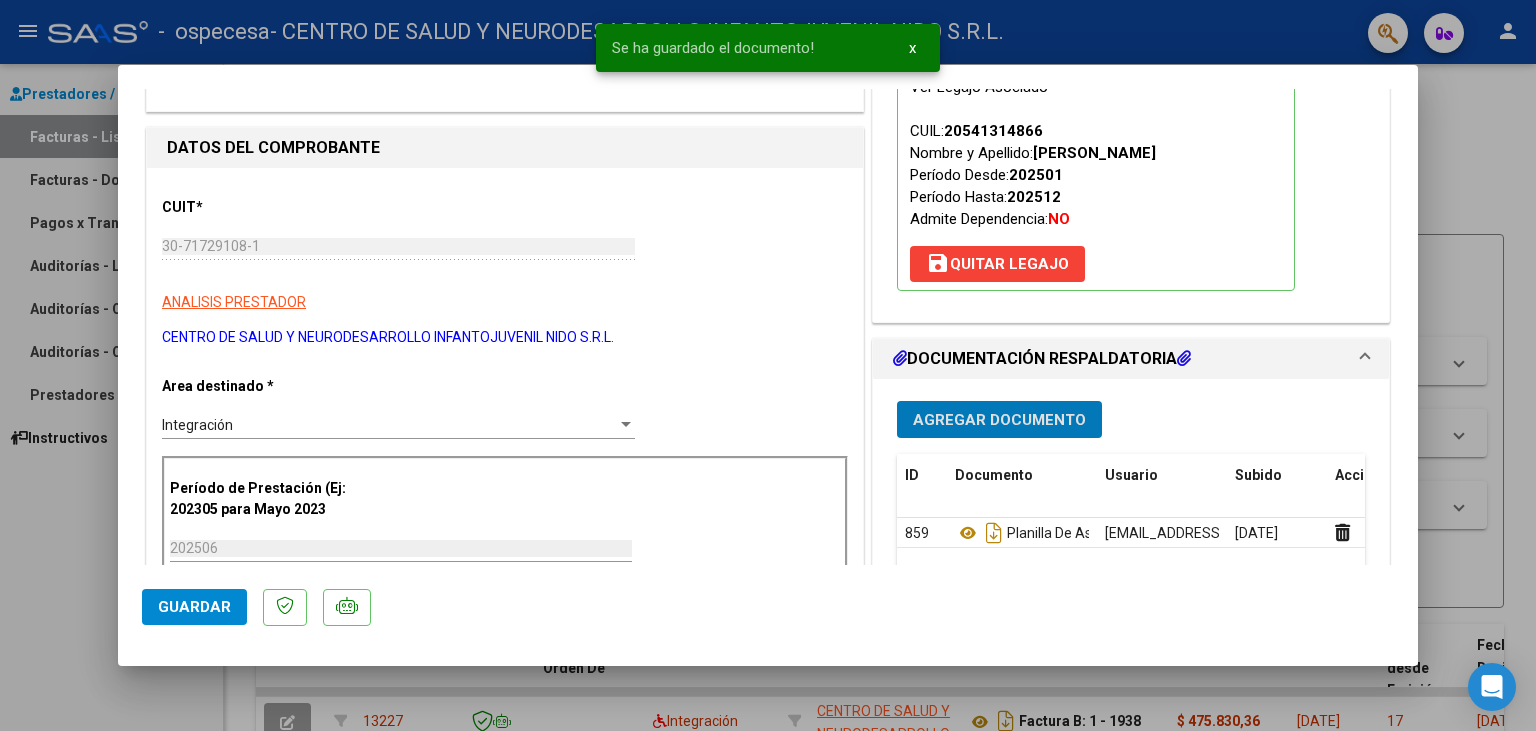 click on "Guardar" 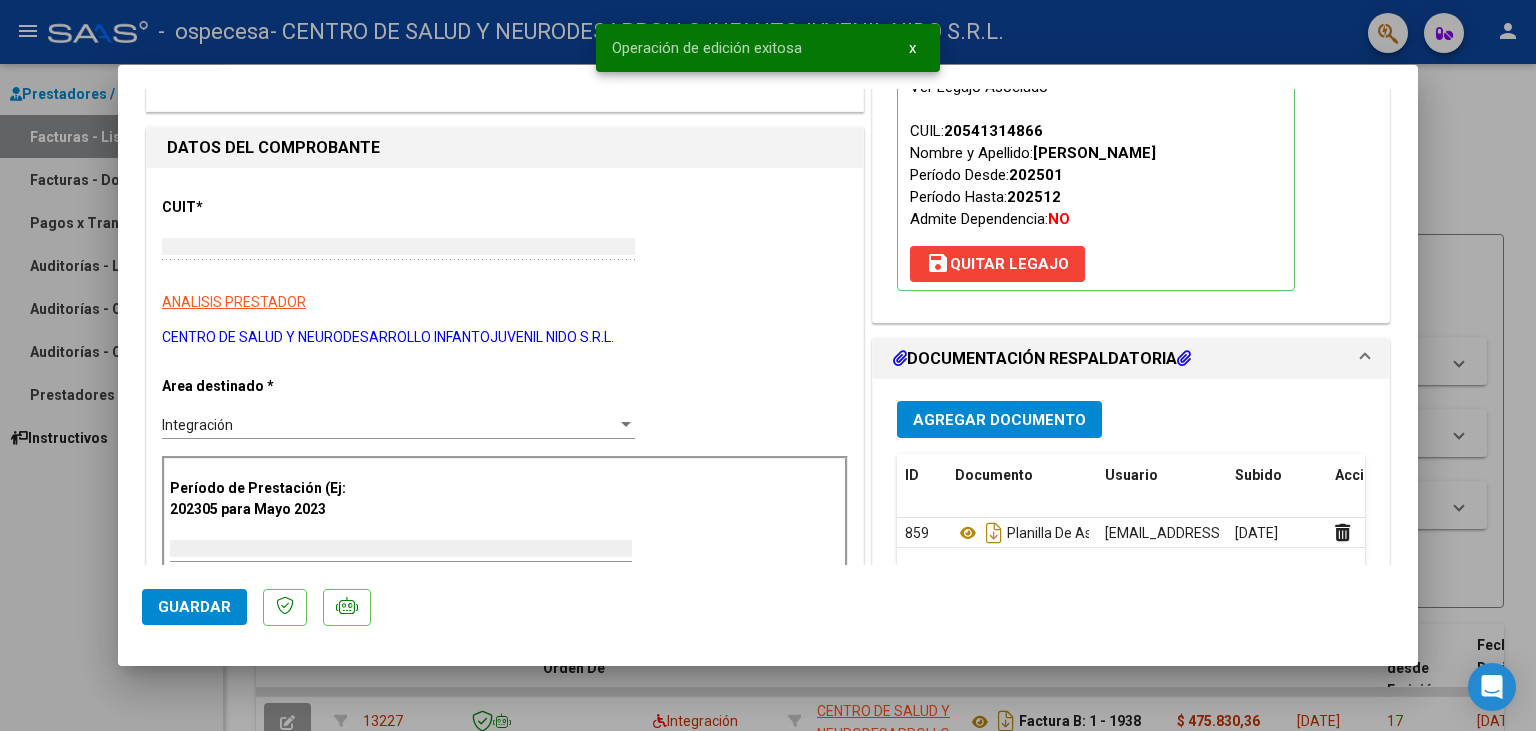 scroll, scrollTop: 0, scrollLeft: 0, axis: both 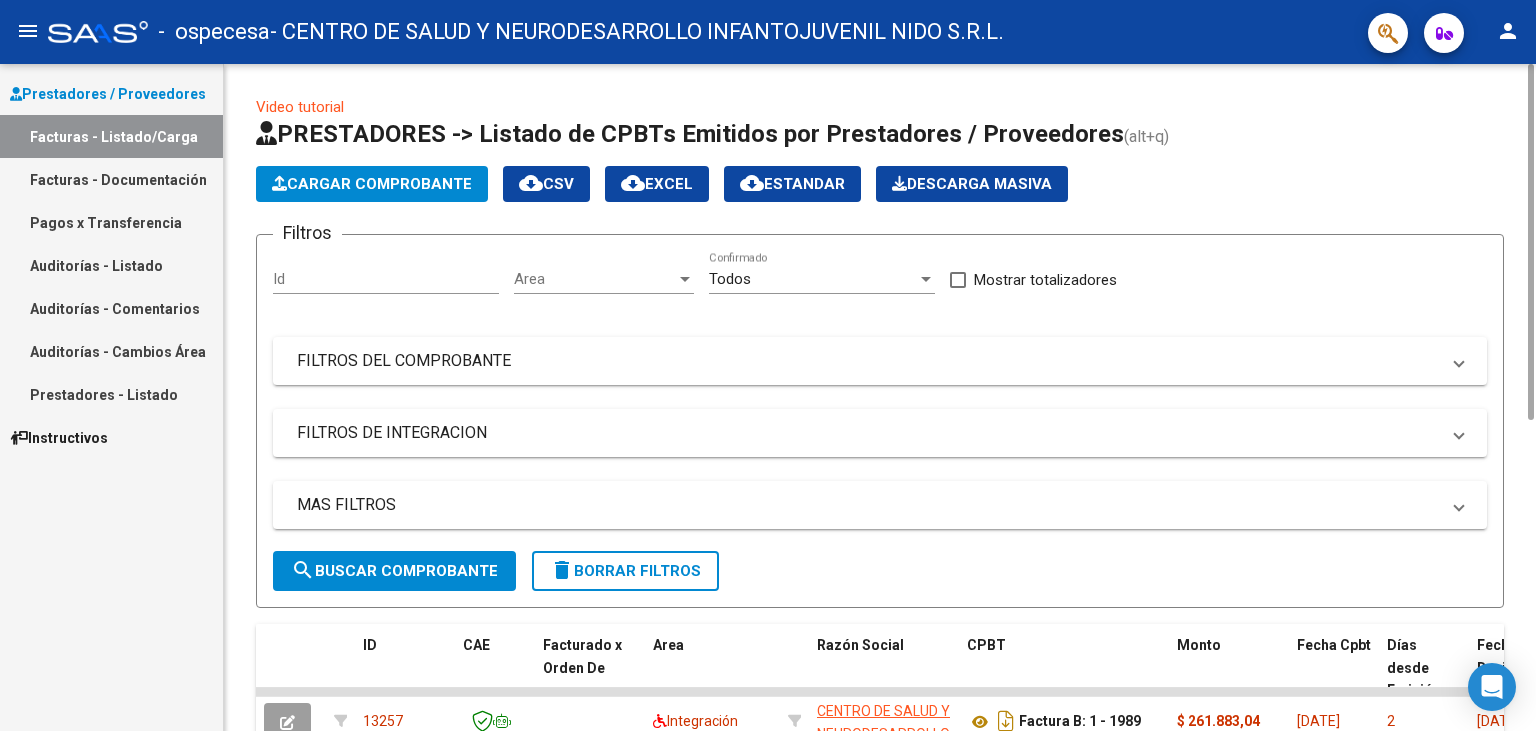 click on "Cargar Comprobante" 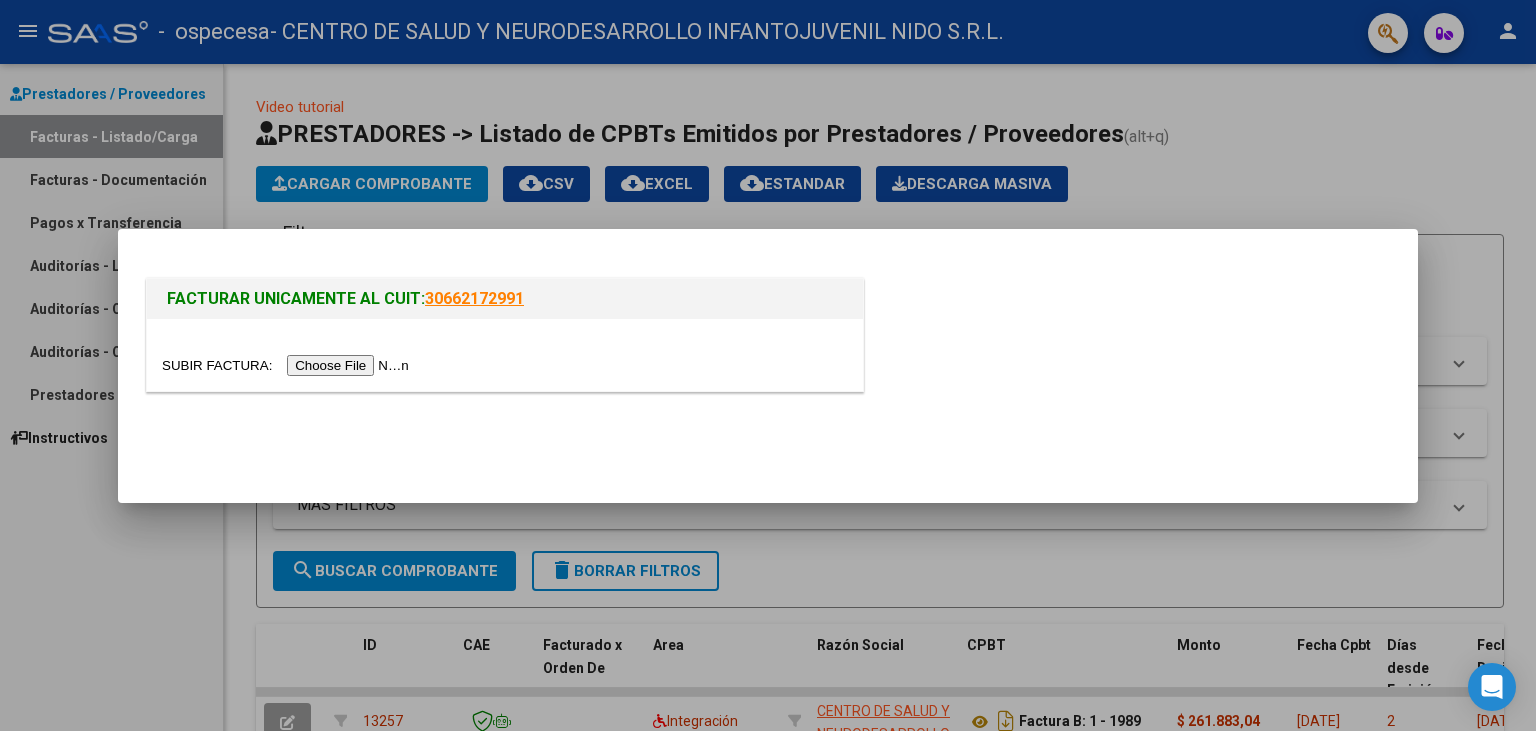 click at bounding box center (288, 365) 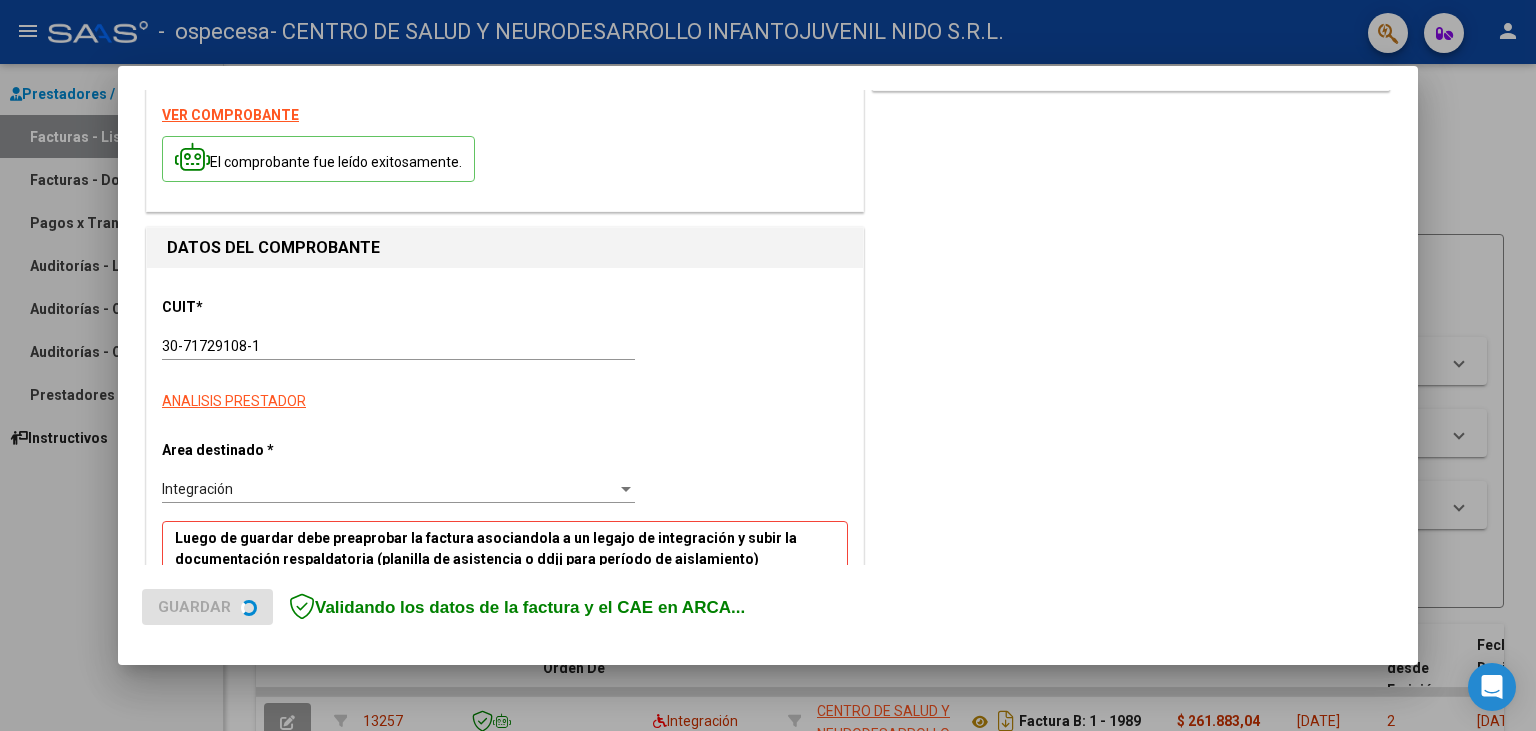 scroll, scrollTop: 101, scrollLeft: 0, axis: vertical 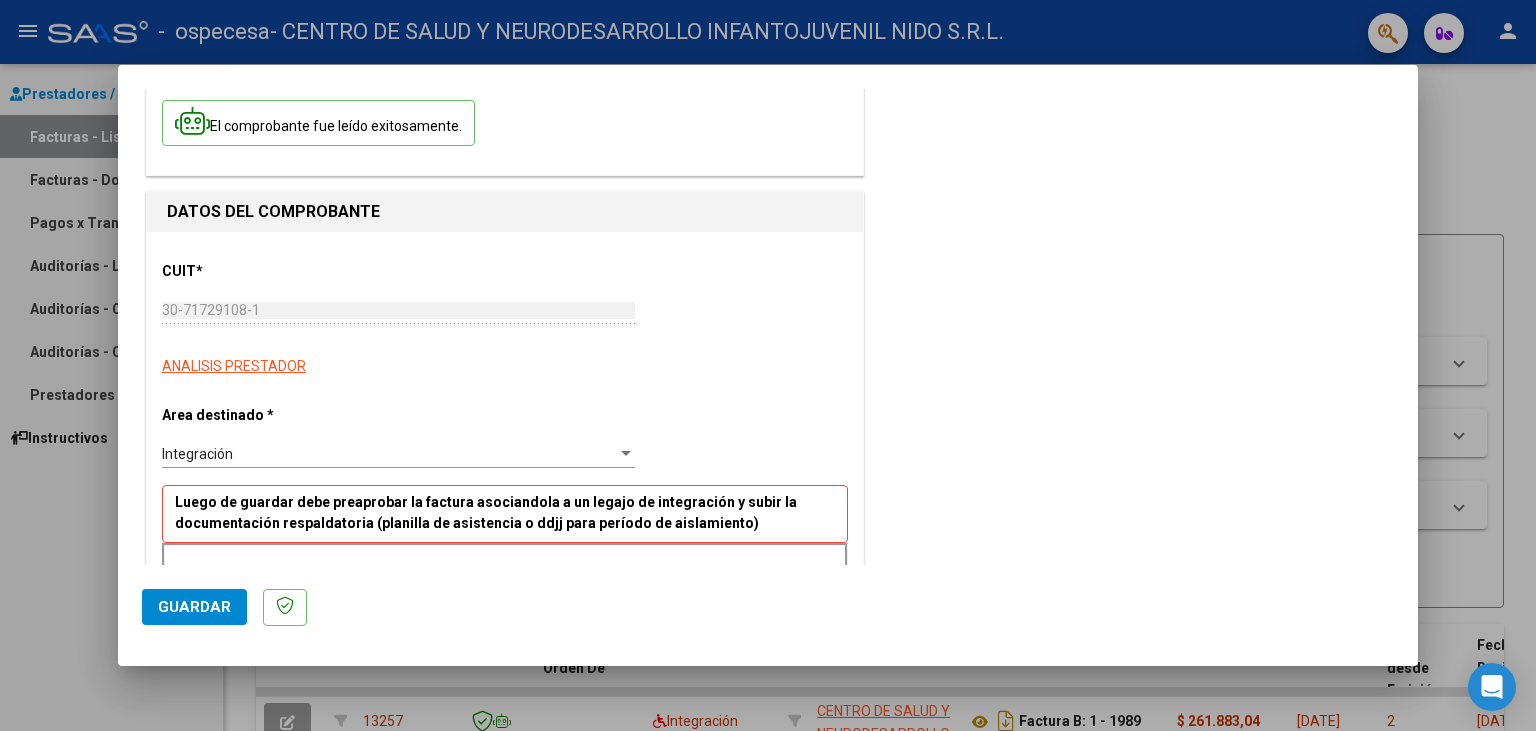 click on "Integración" at bounding box center [389, 454] 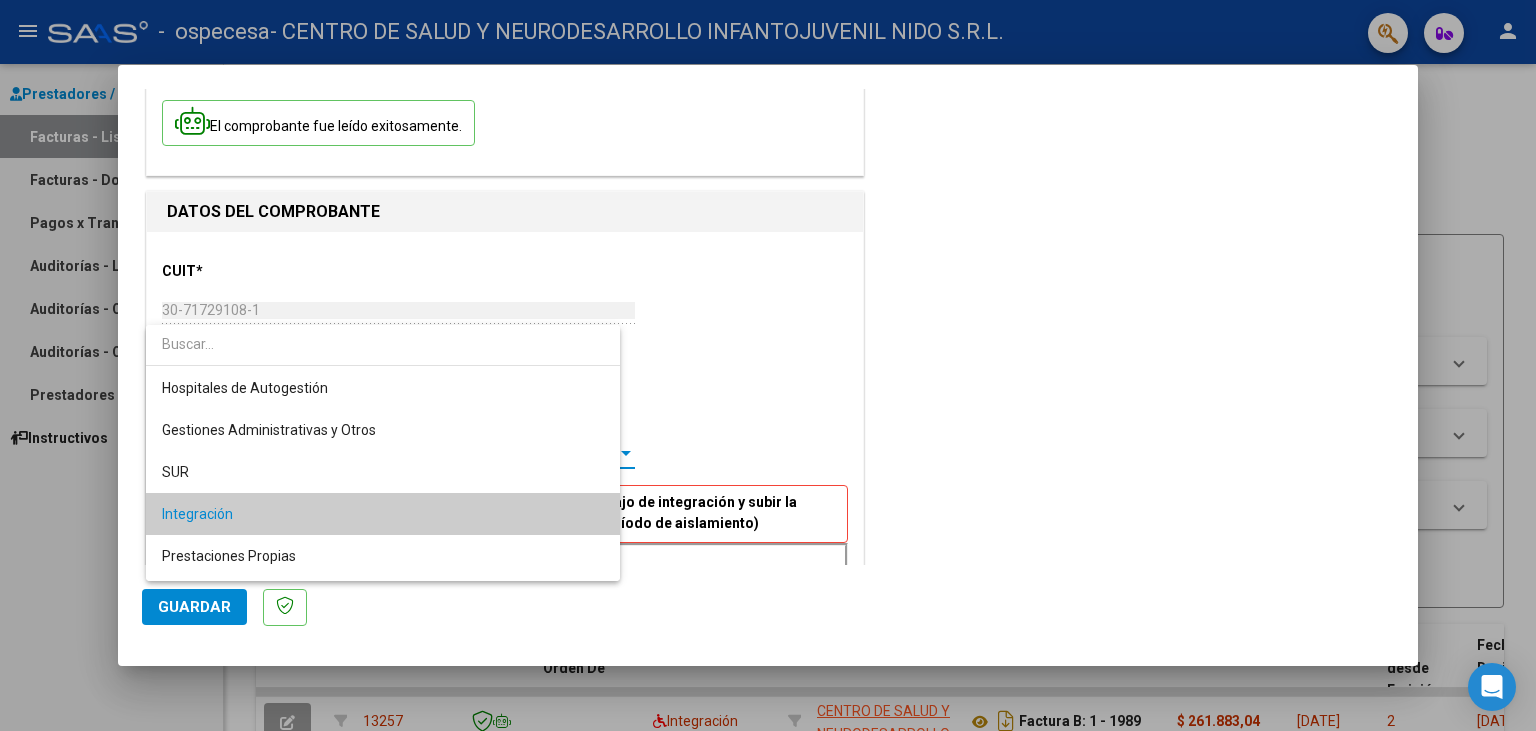 scroll, scrollTop: 61, scrollLeft: 0, axis: vertical 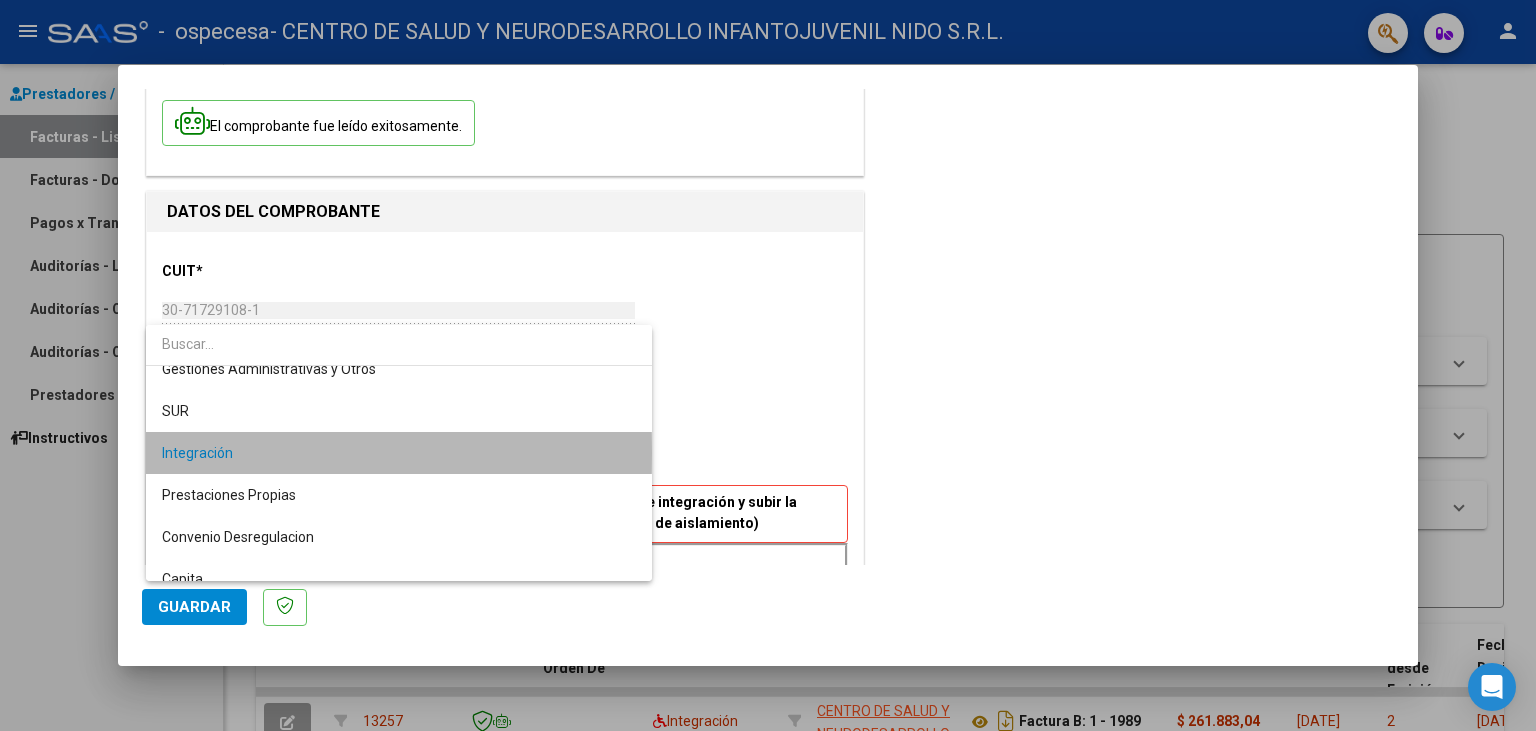 click on "Integración" at bounding box center (399, 453) 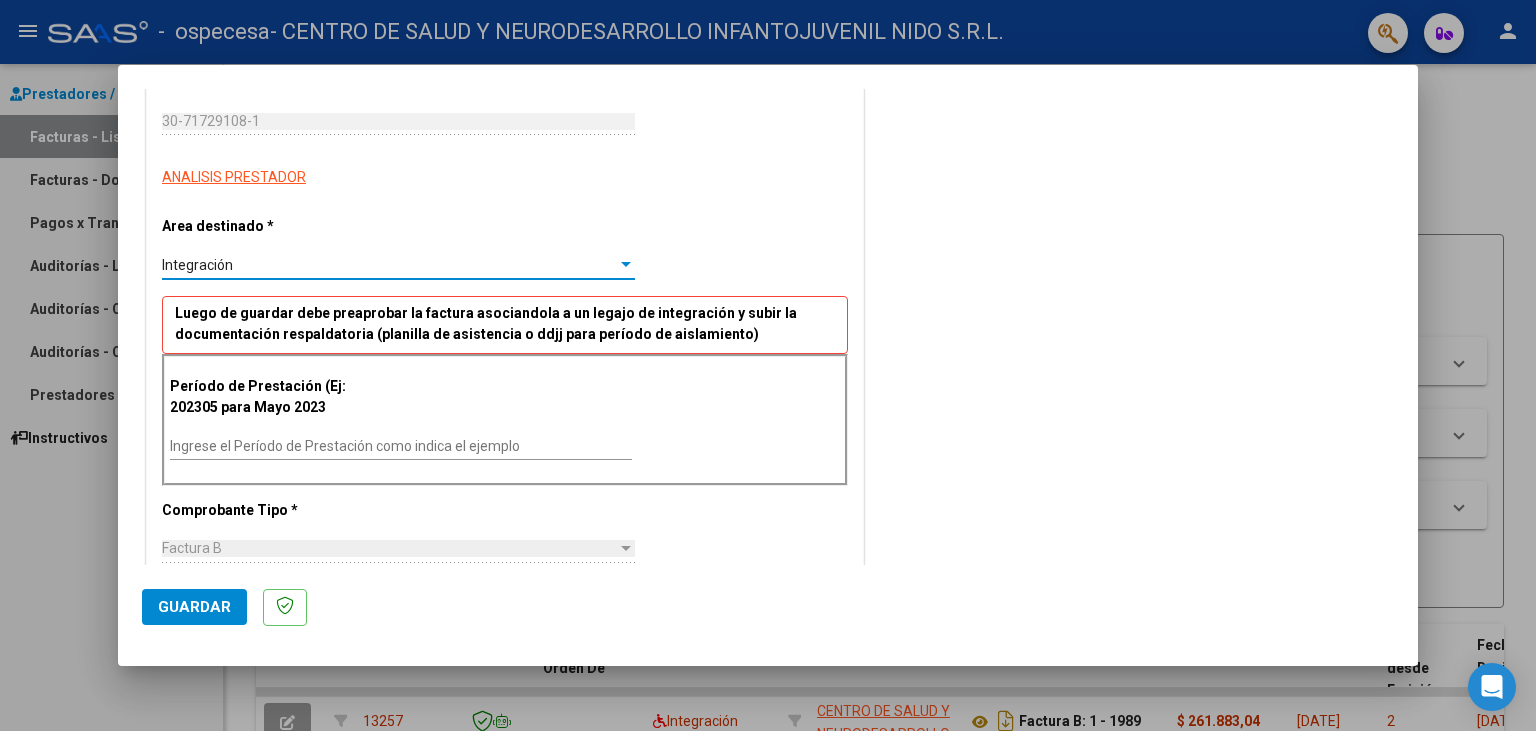 scroll, scrollTop: 302, scrollLeft: 0, axis: vertical 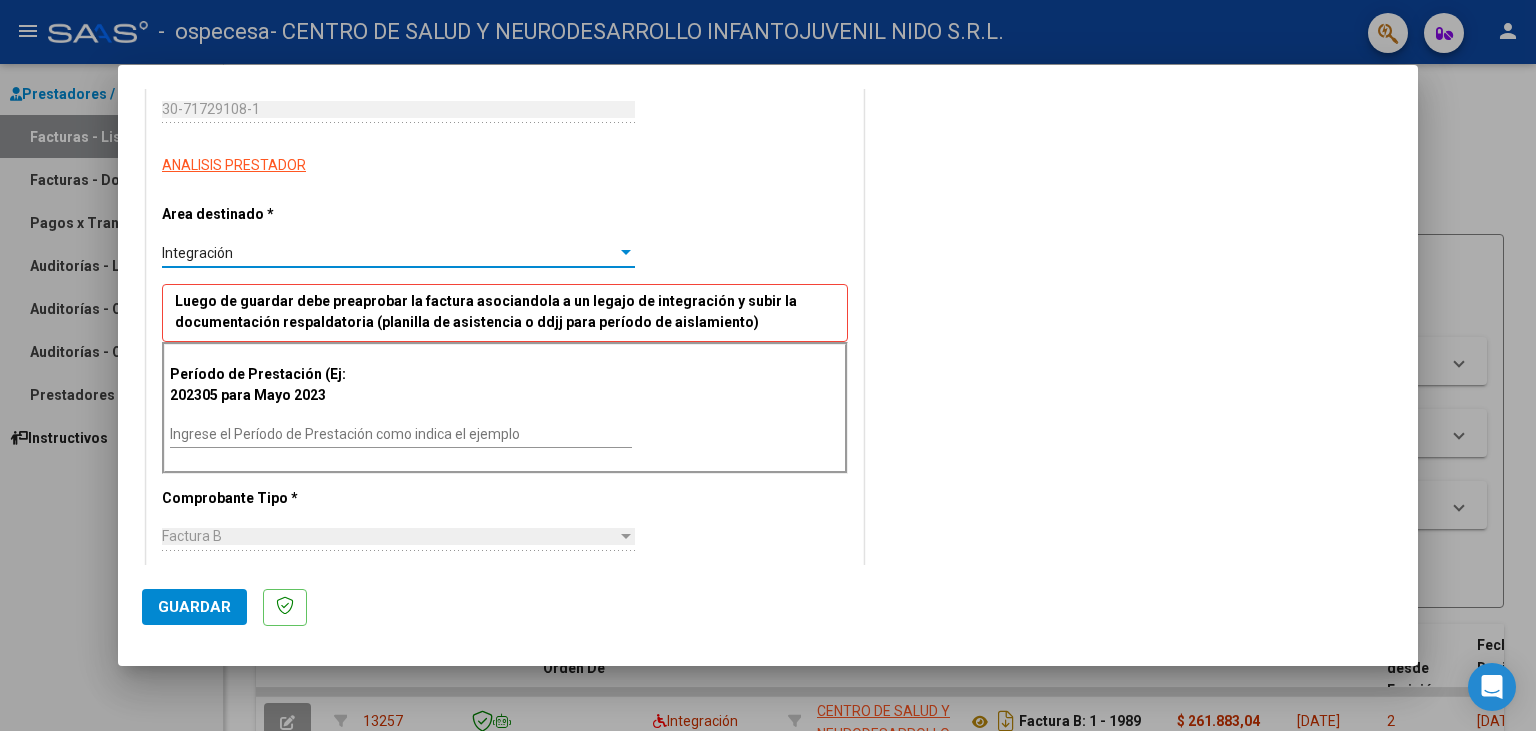 click on "Ingrese el Período de Prestación como indica el ejemplo" at bounding box center (401, 434) 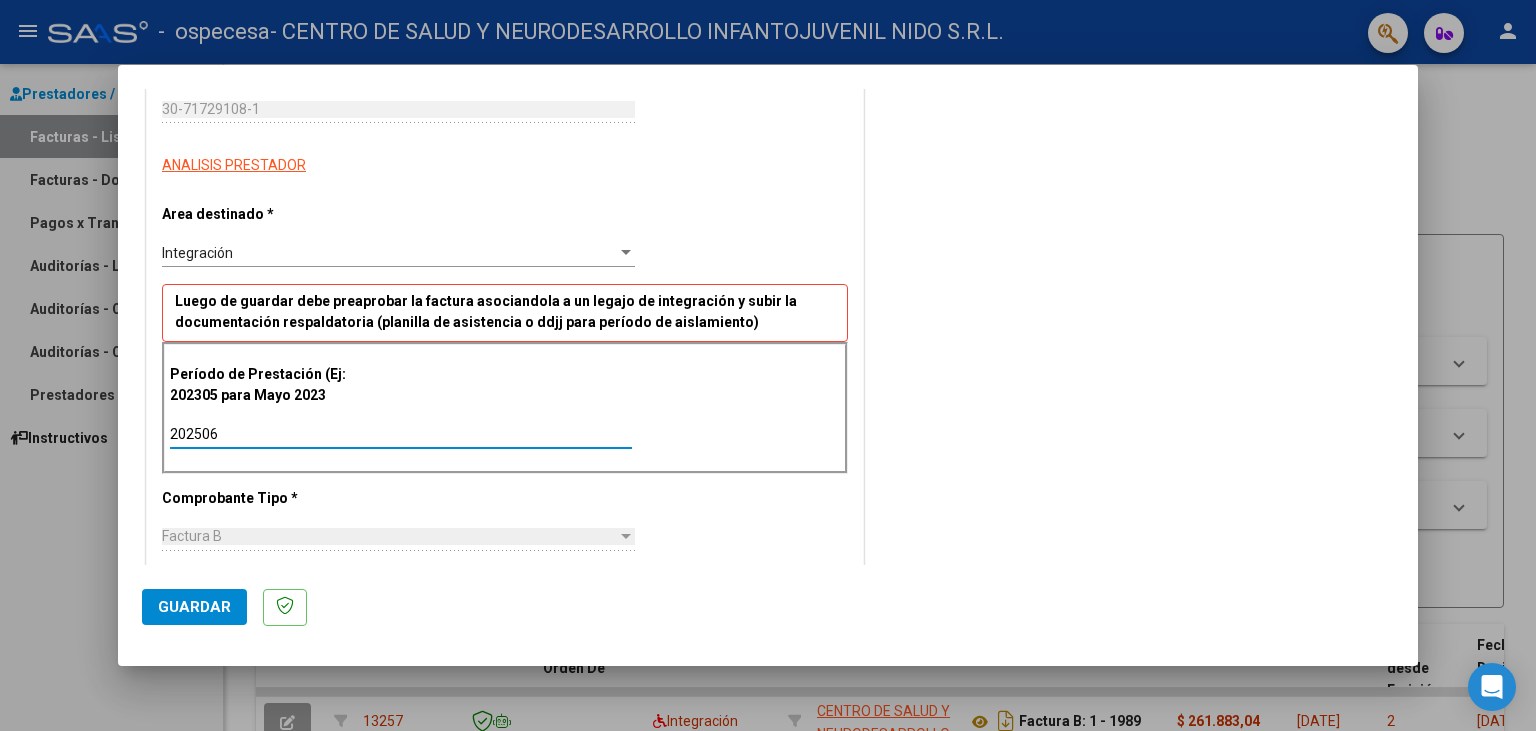 type on "202506" 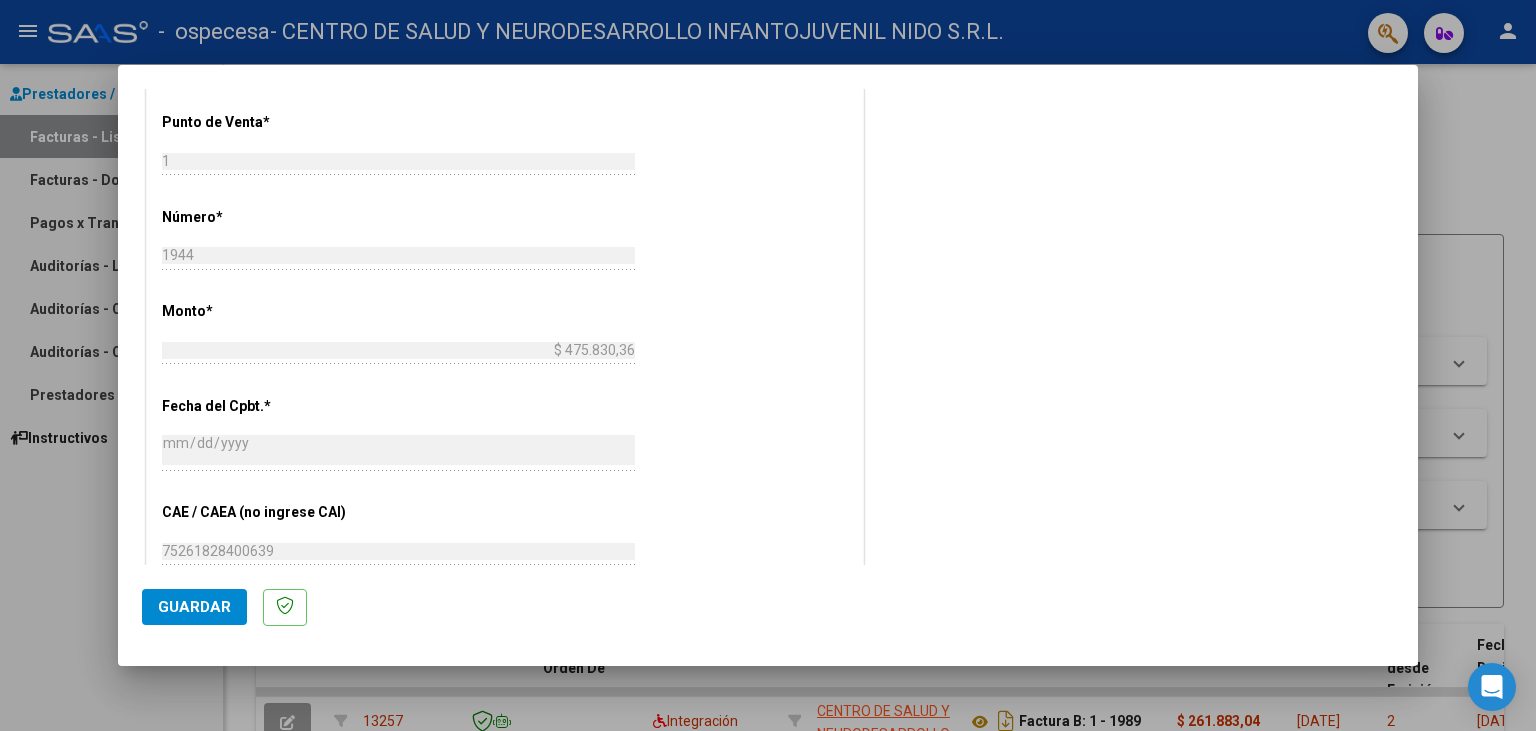 scroll, scrollTop: 1109, scrollLeft: 0, axis: vertical 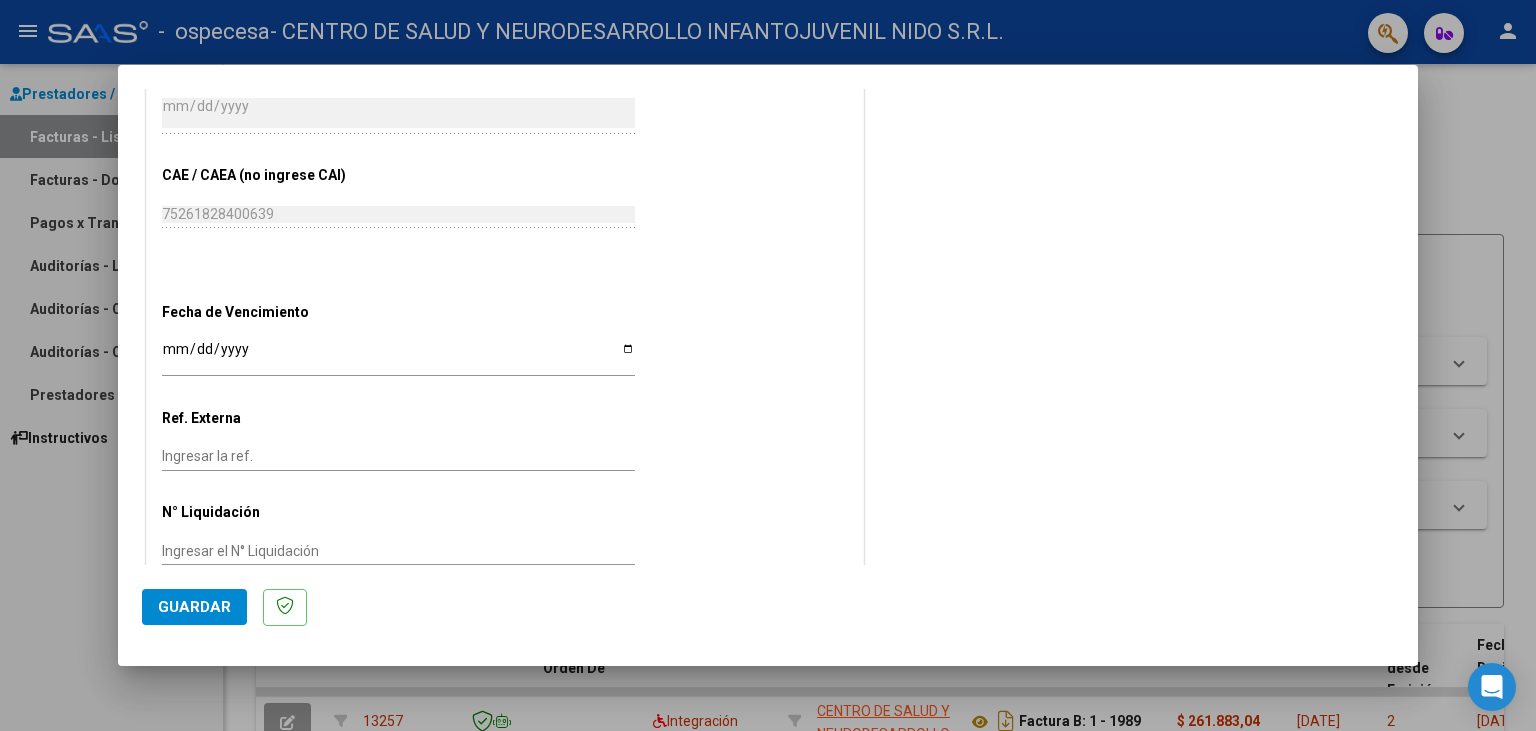 click on "Guardar" 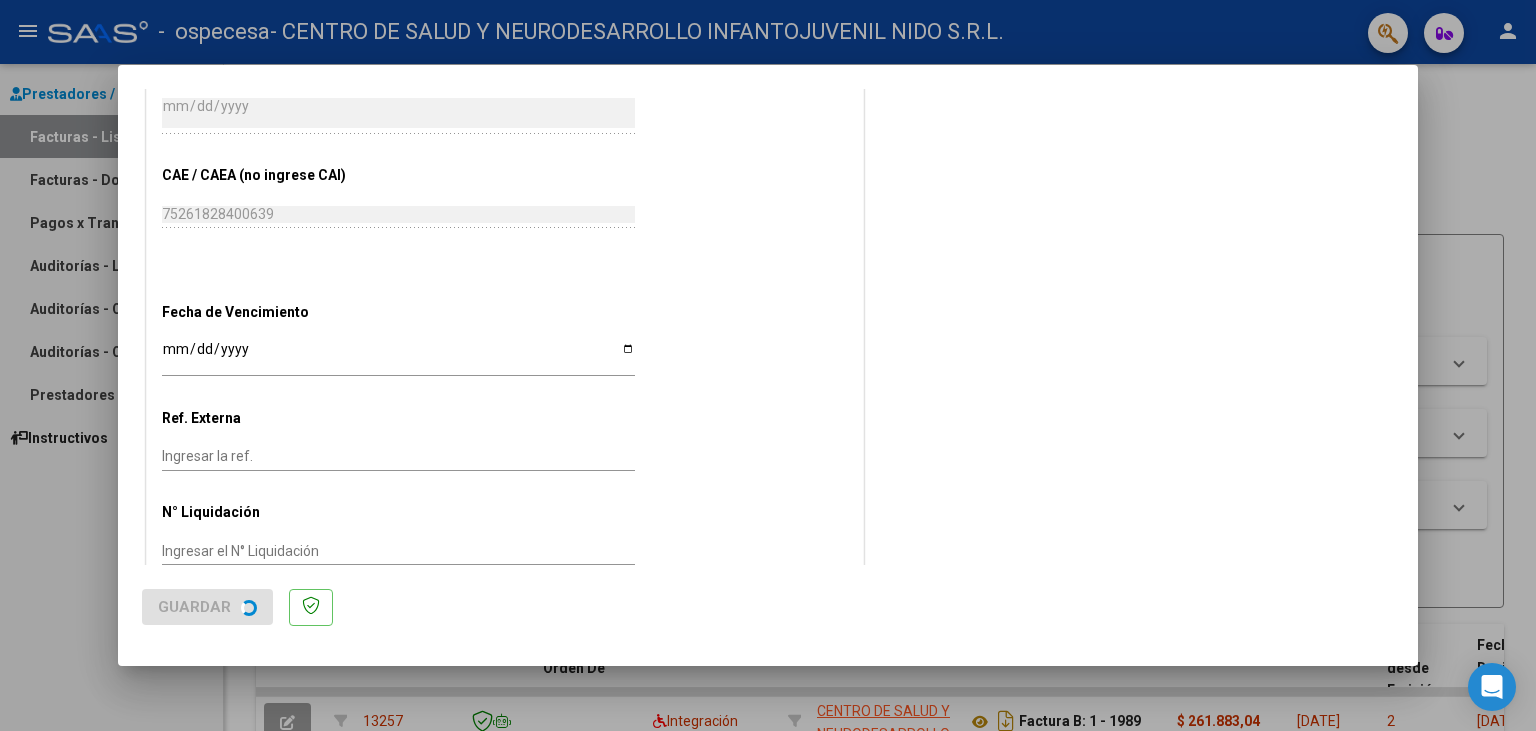 scroll, scrollTop: 0, scrollLeft: 0, axis: both 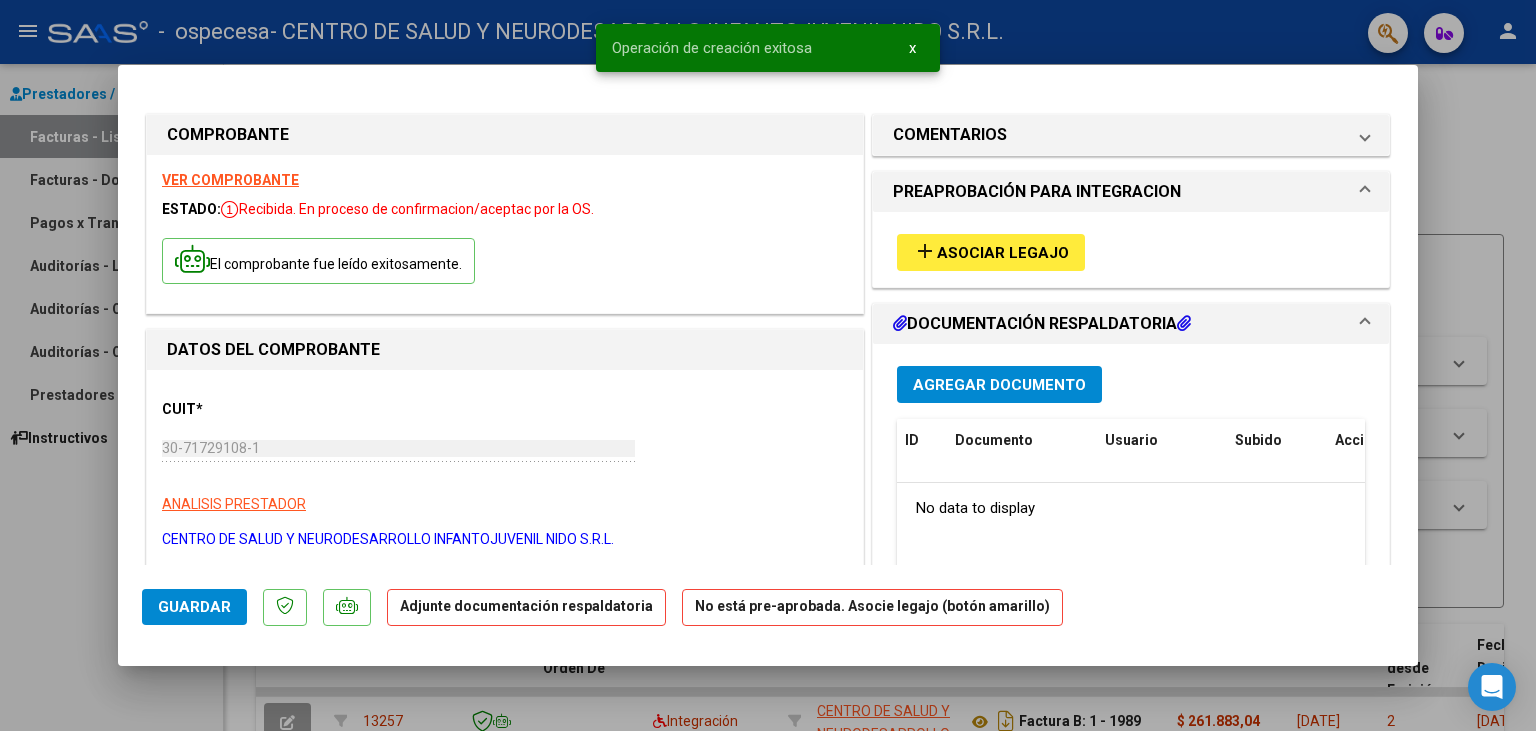 click on "add Asociar Legajo" at bounding box center [1006, 237] 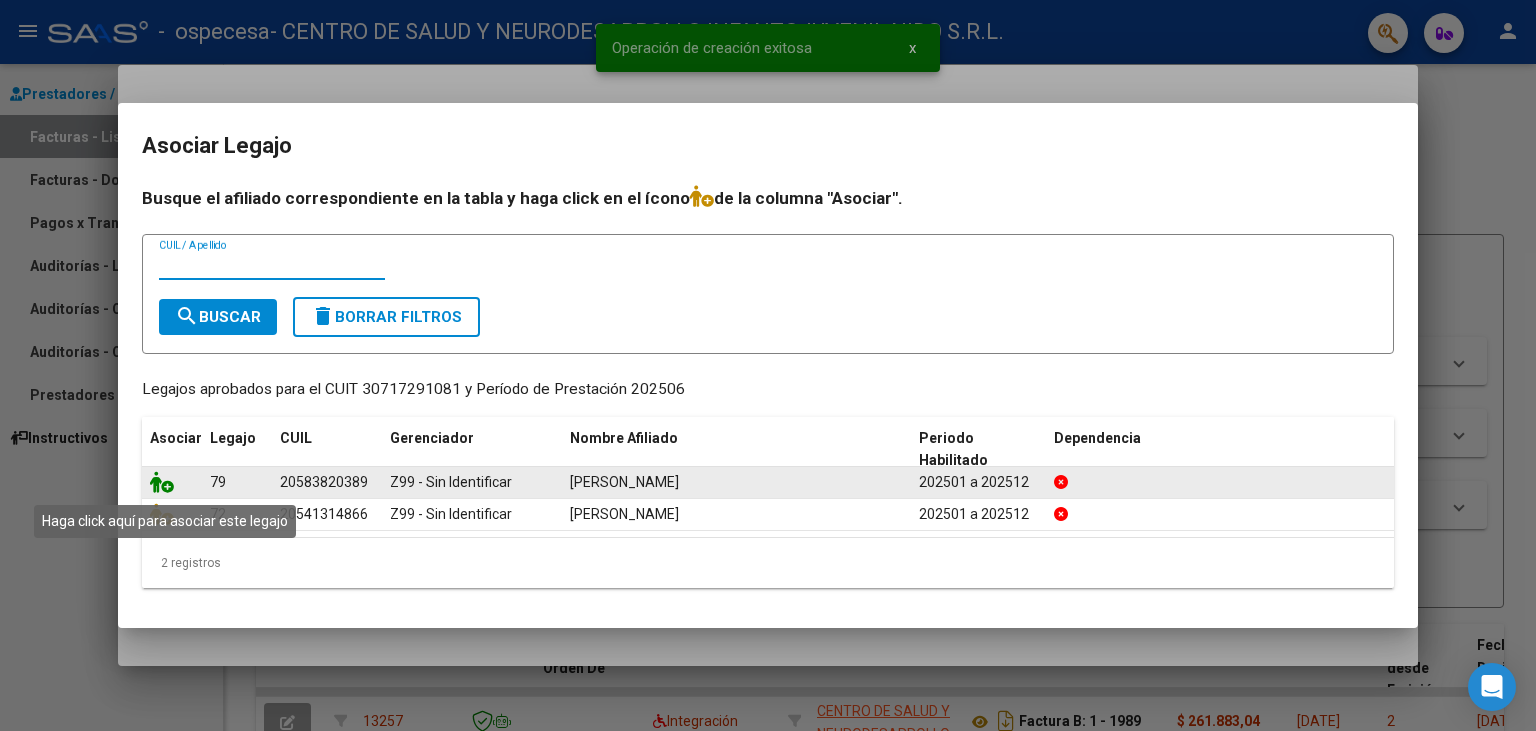 click 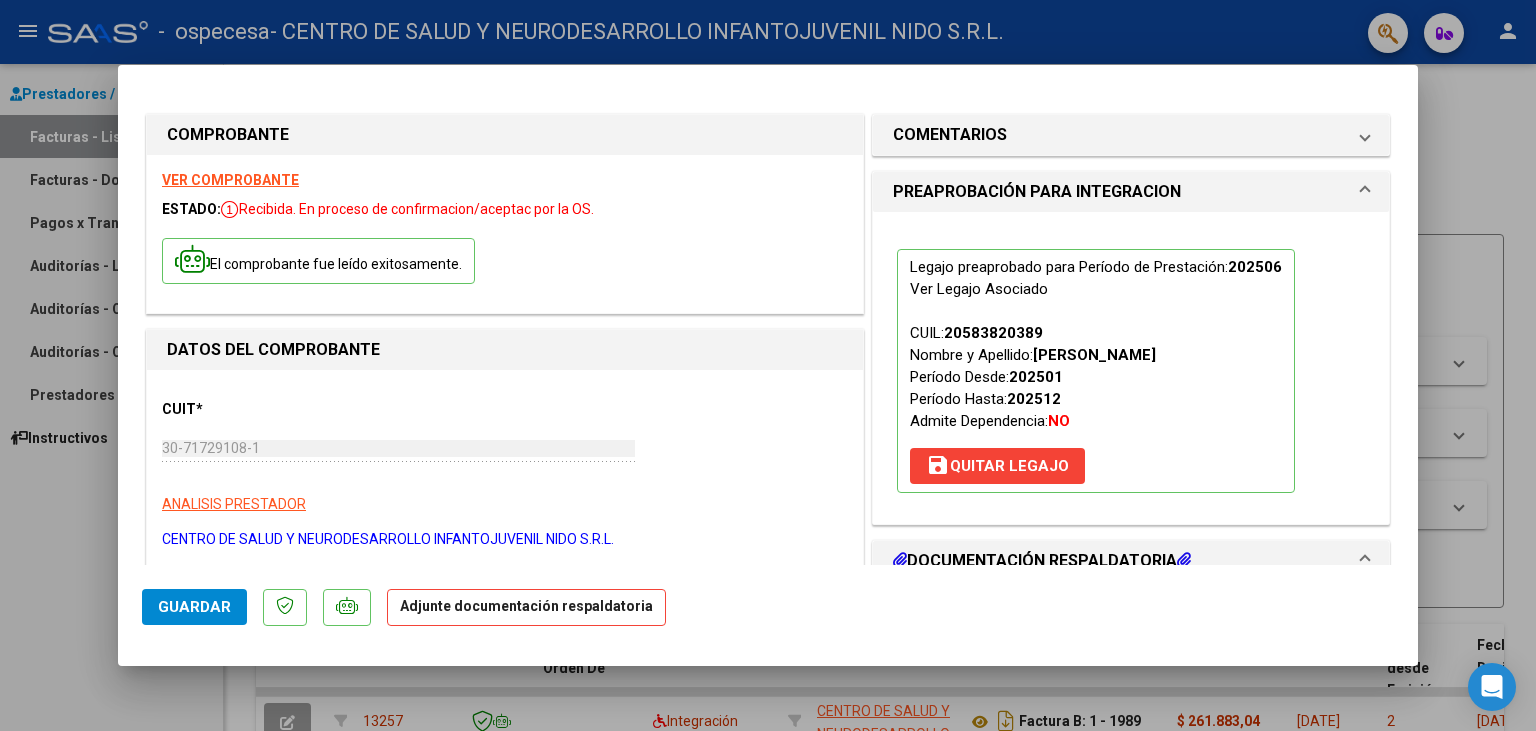 scroll, scrollTop: 101, scrollLeft: 0, axis: vertical 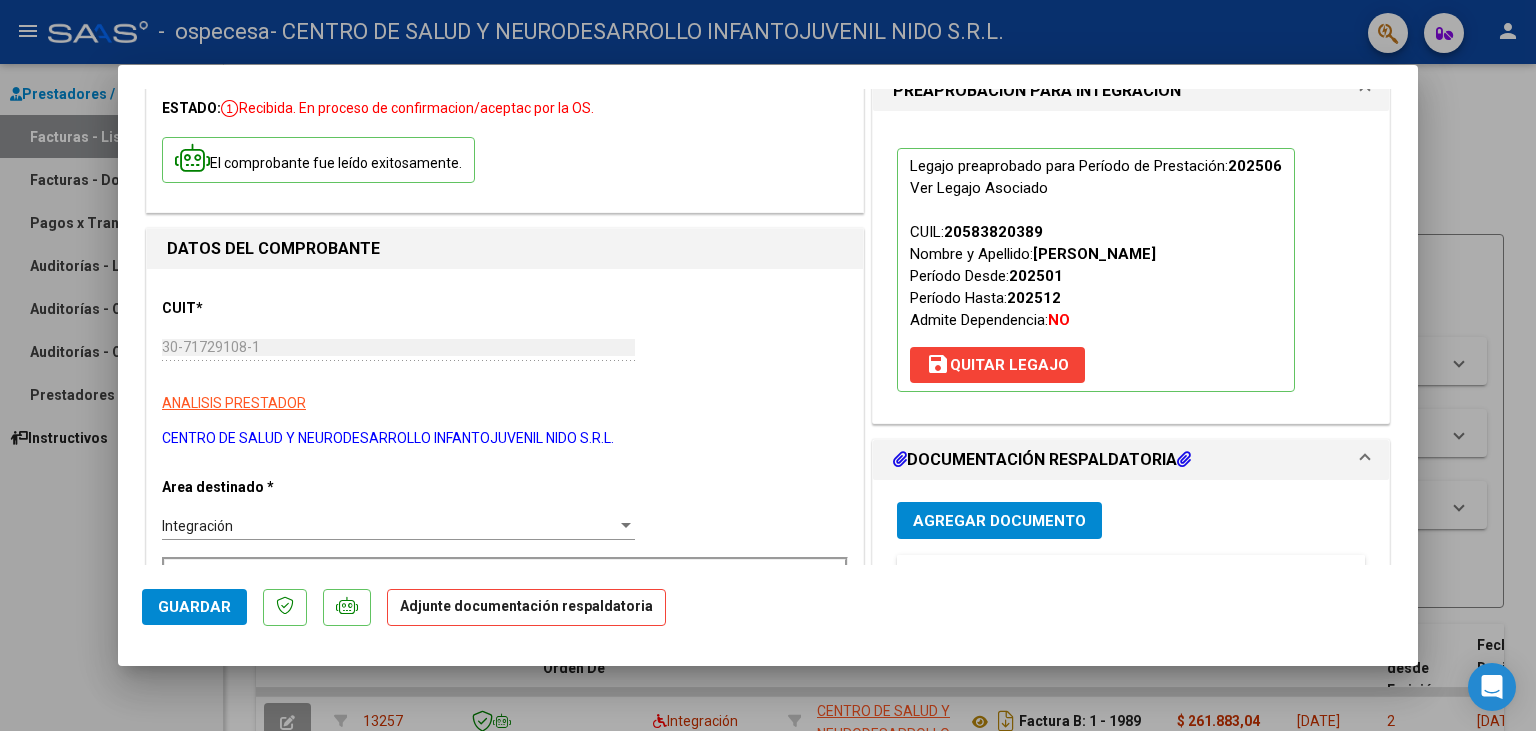 click on "Agregar Documento" at bounding box center [999, 520] 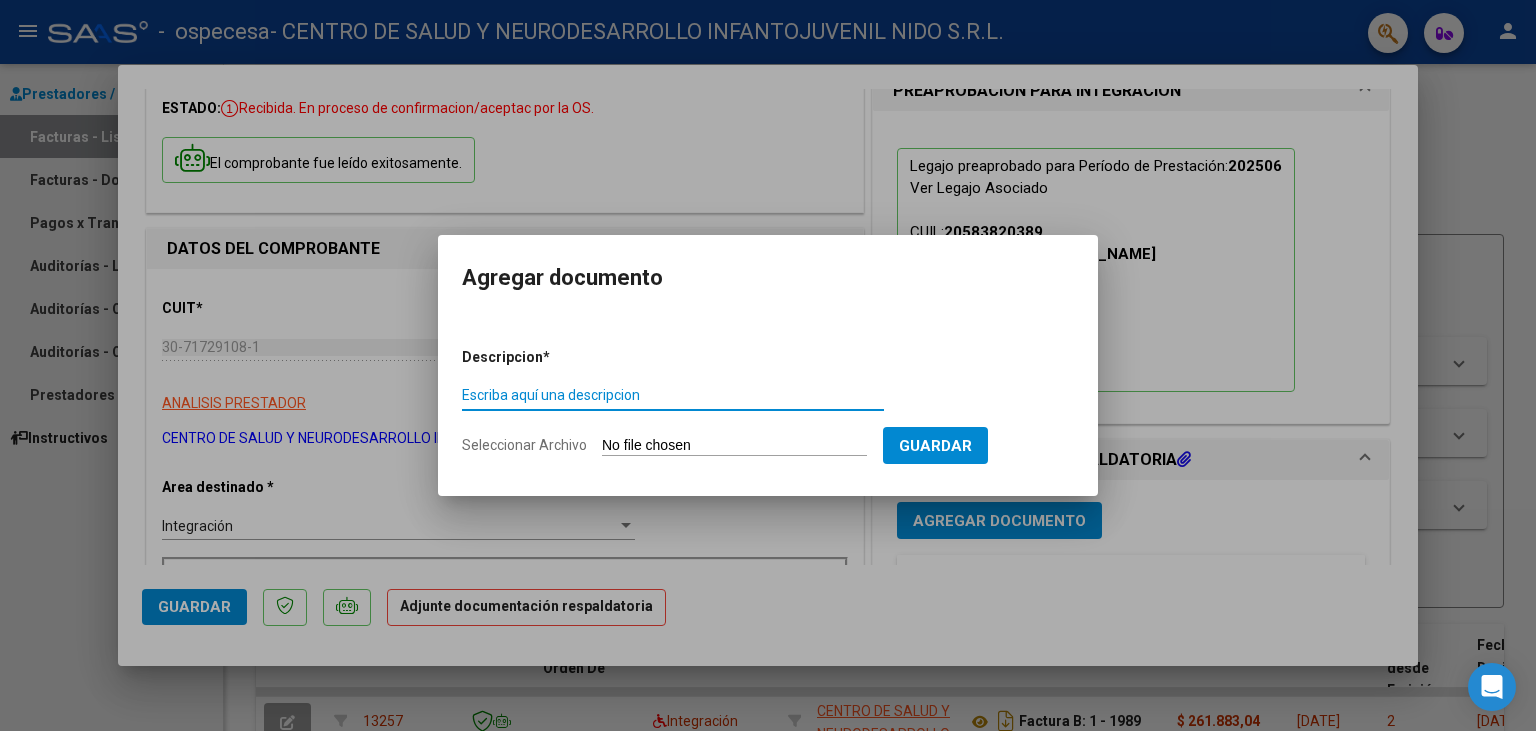 paste on "Planilla de Asistencias junio" 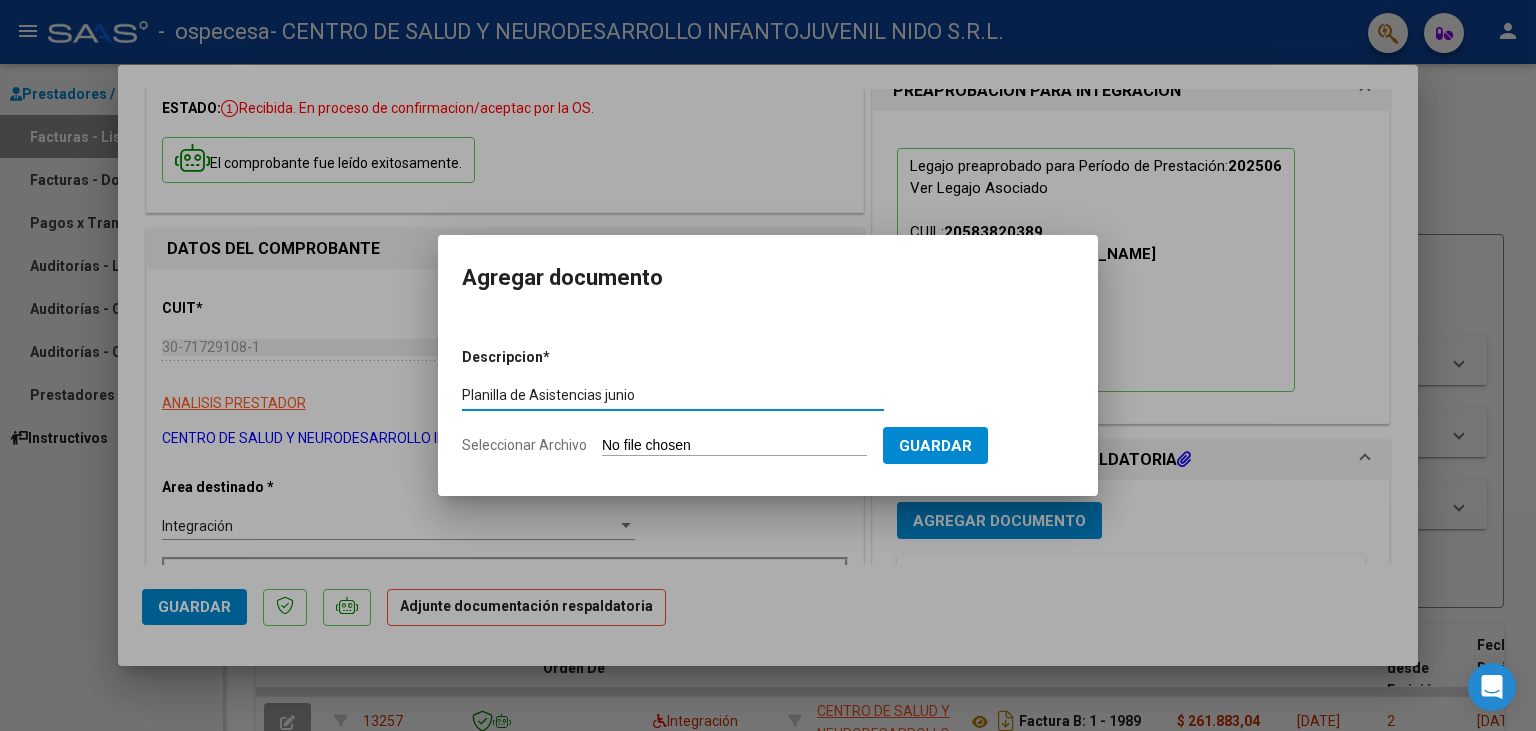 type on "Planilla de Asistencias junio" 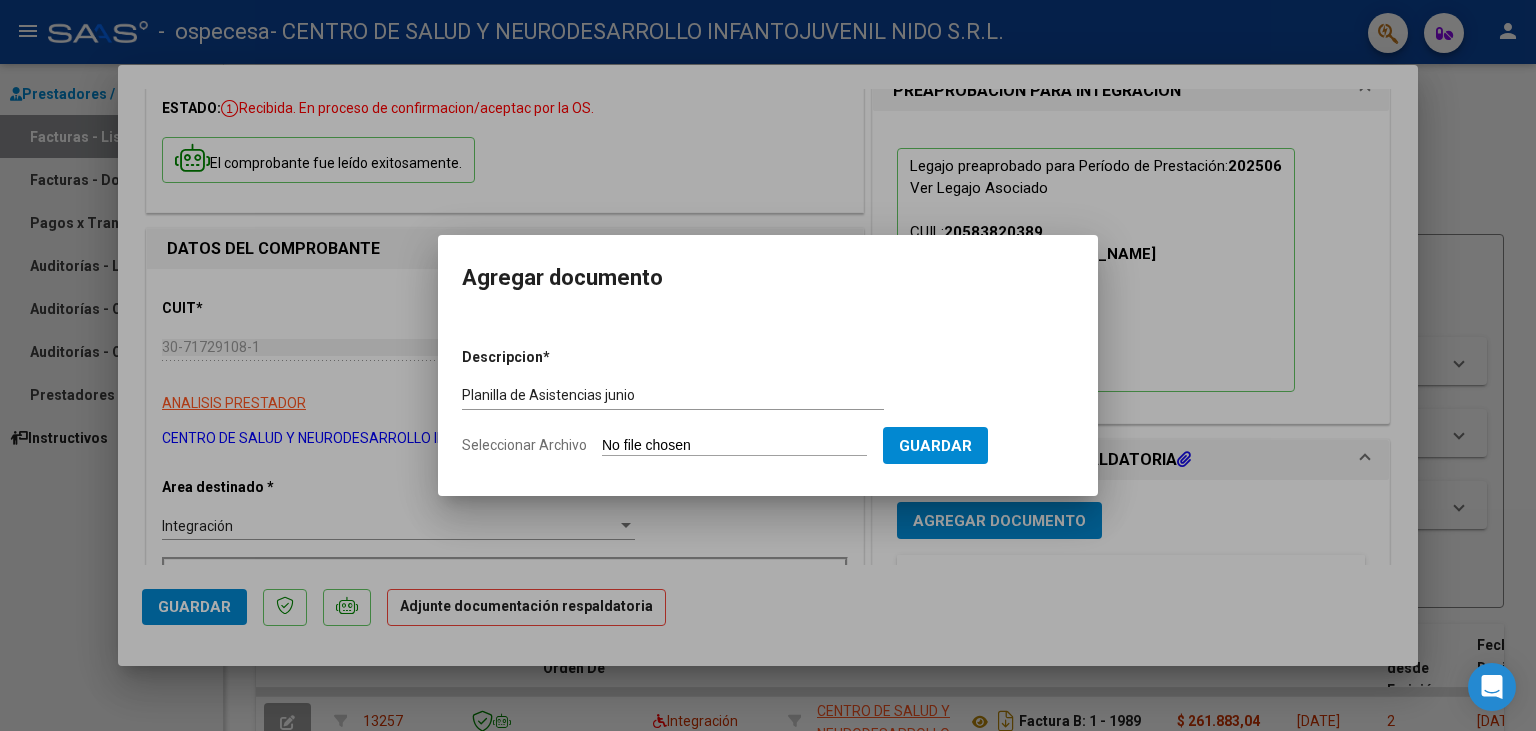 click on "Seleccionar Archivo" at bounding box center [734, 446] 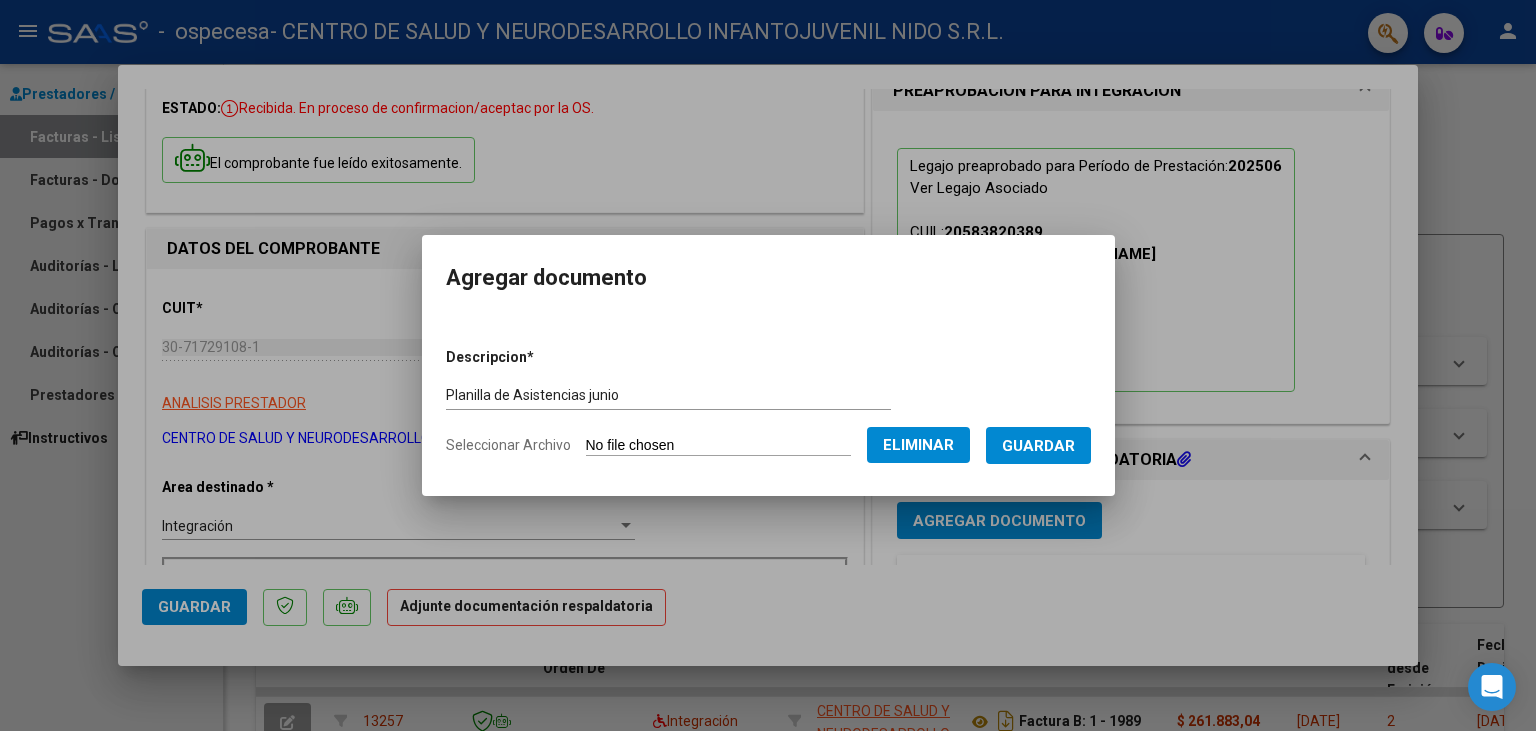 click on "Guardar" at bounding box center (1038, 446) 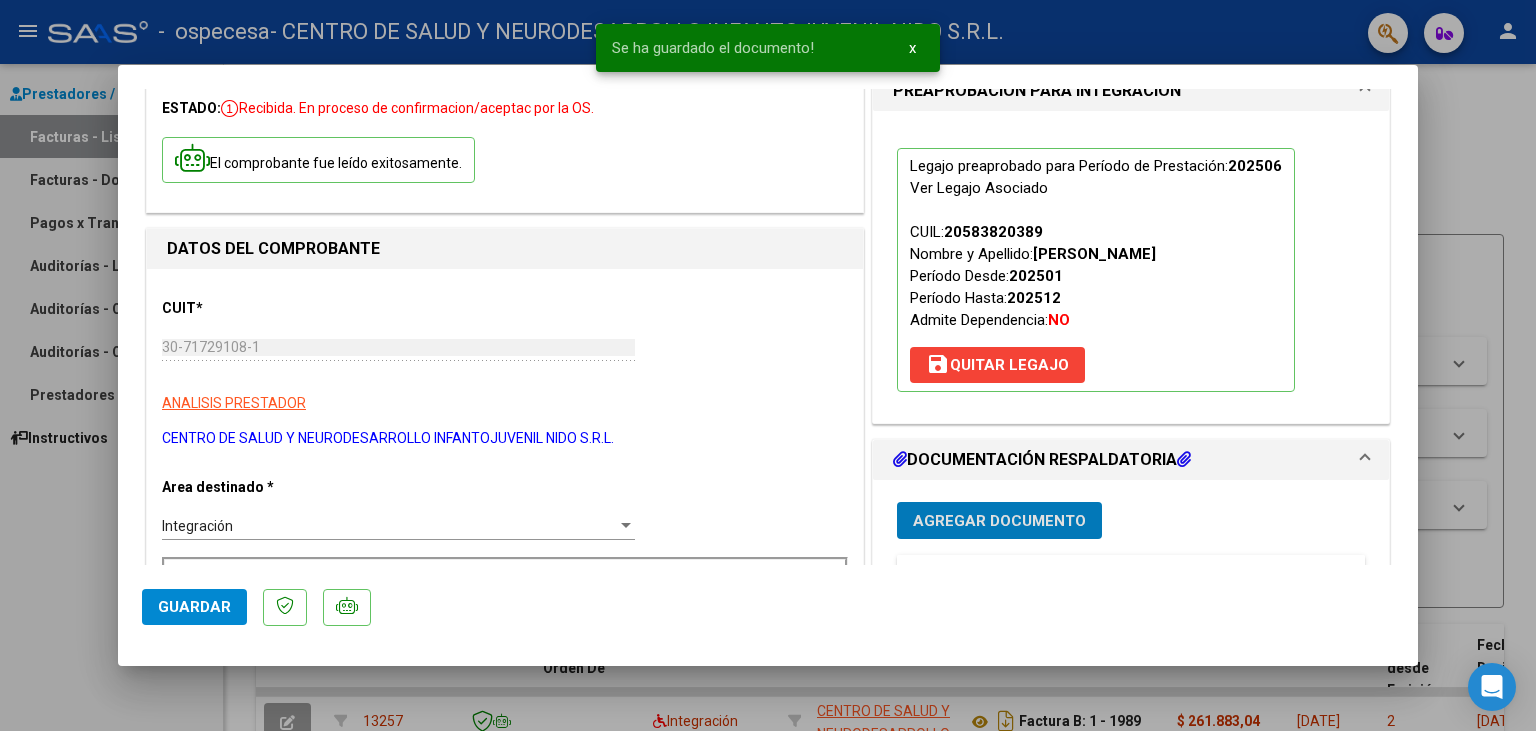 click on "Guardar" 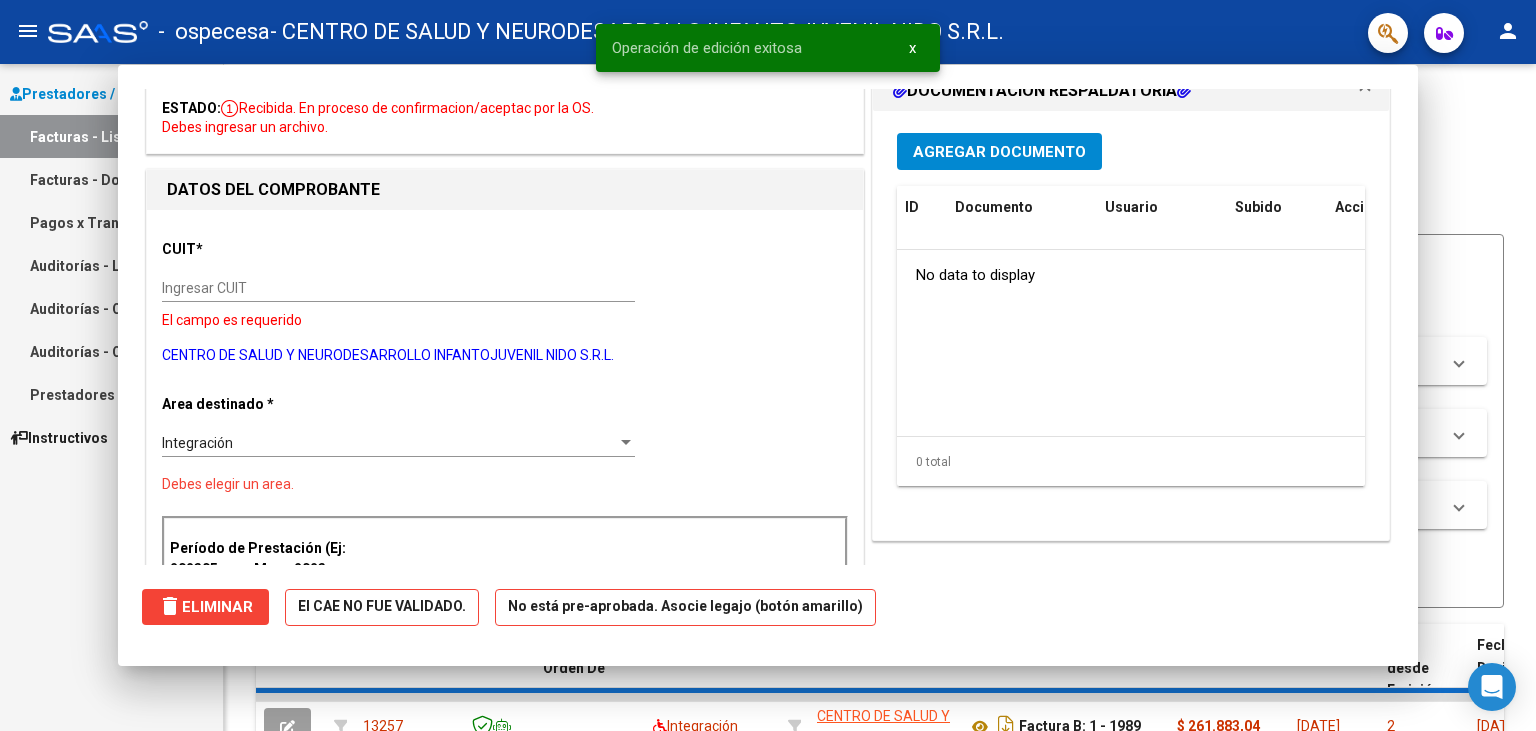 scroll, scrollTop: 0, scrollLeft: 0, axis: both 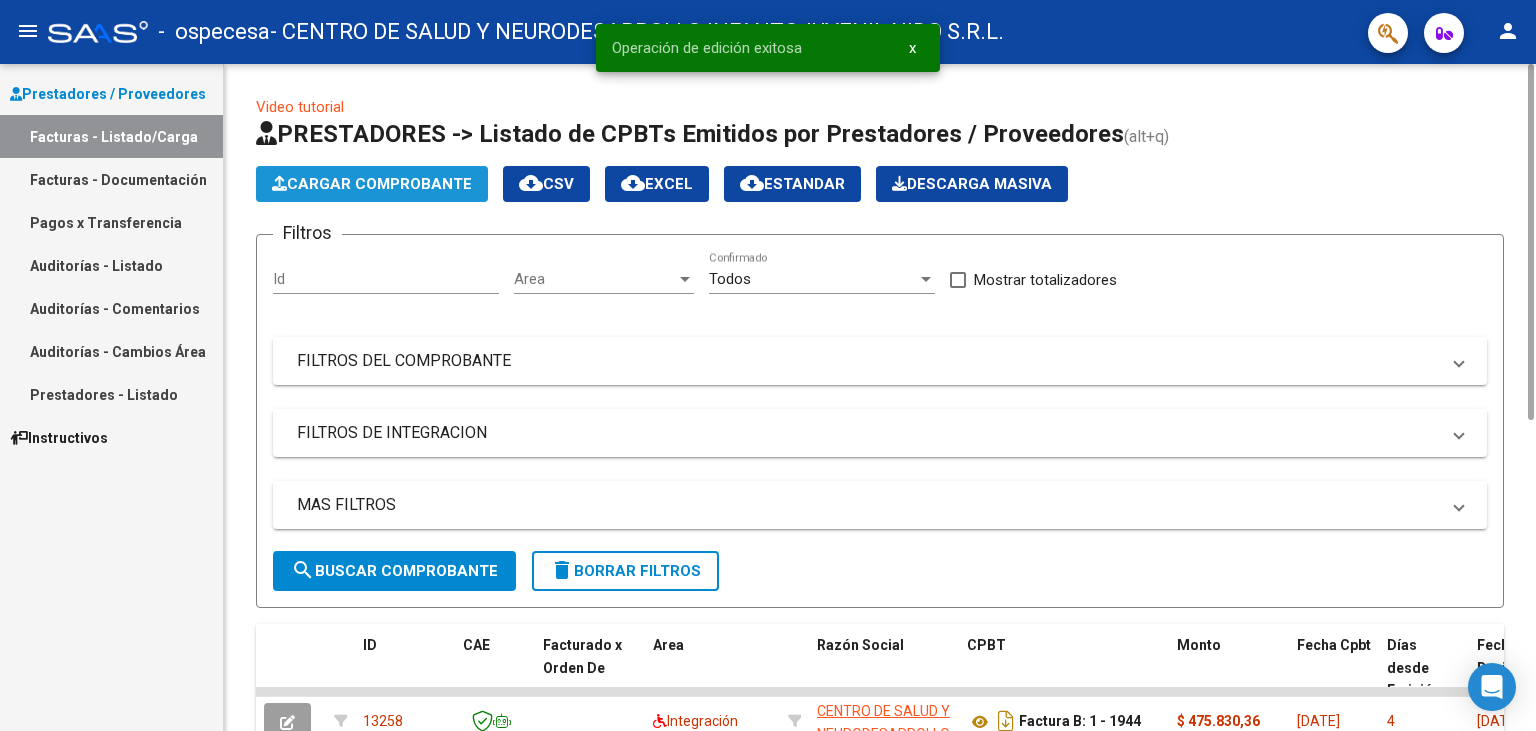 click on "Cargar Comprobante" 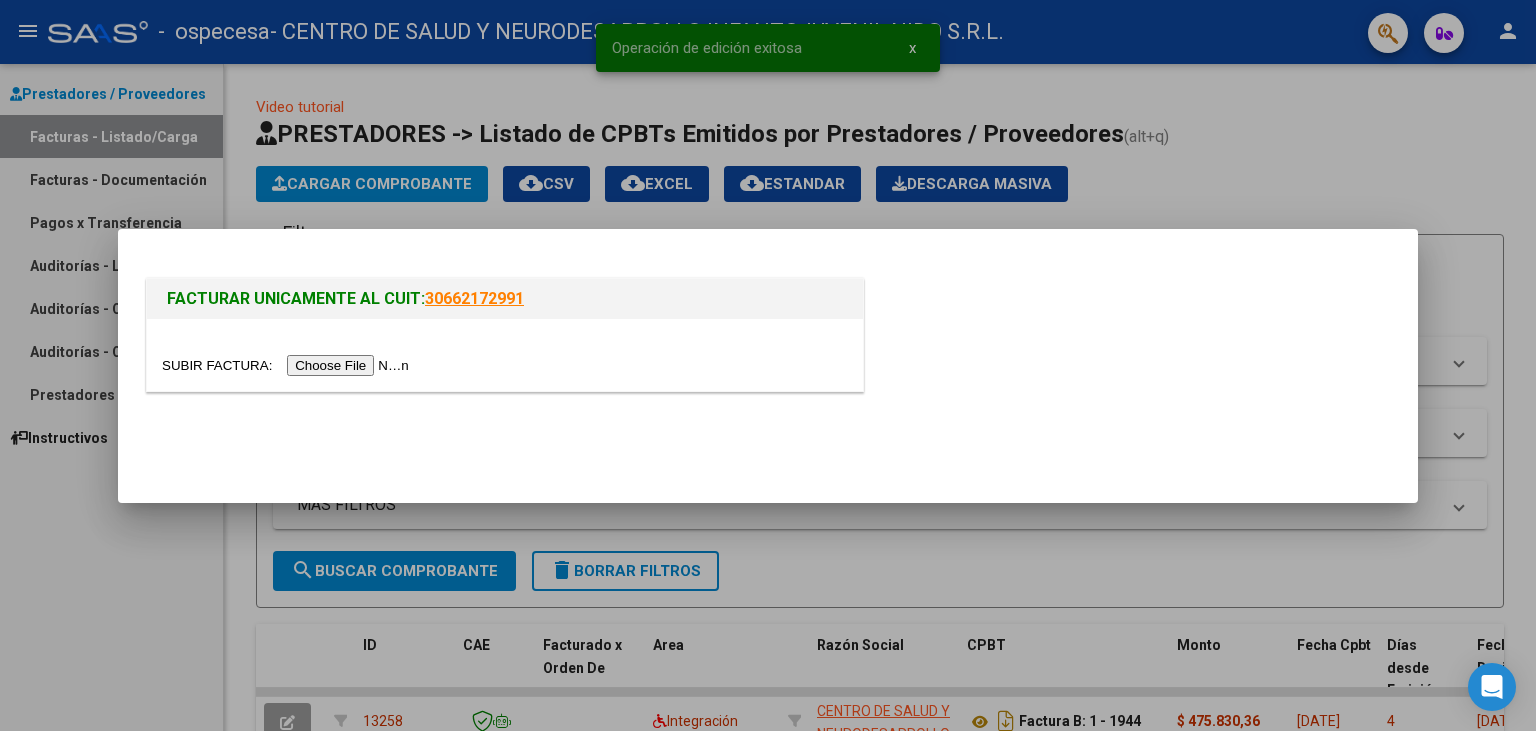 click at bounding box center [288, 365] 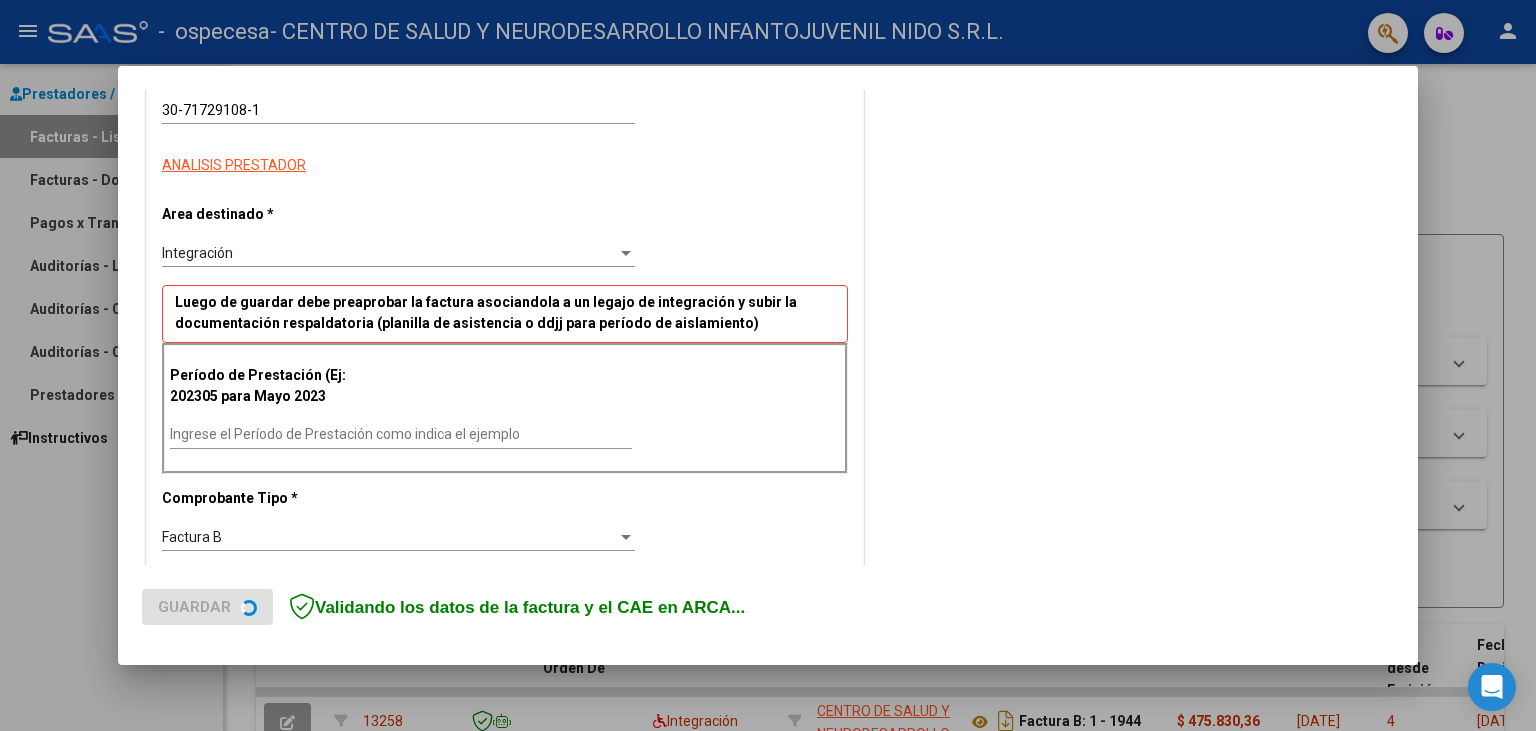 scroll, scrollTop: 403, scrollLeft: 0, axis: vertical 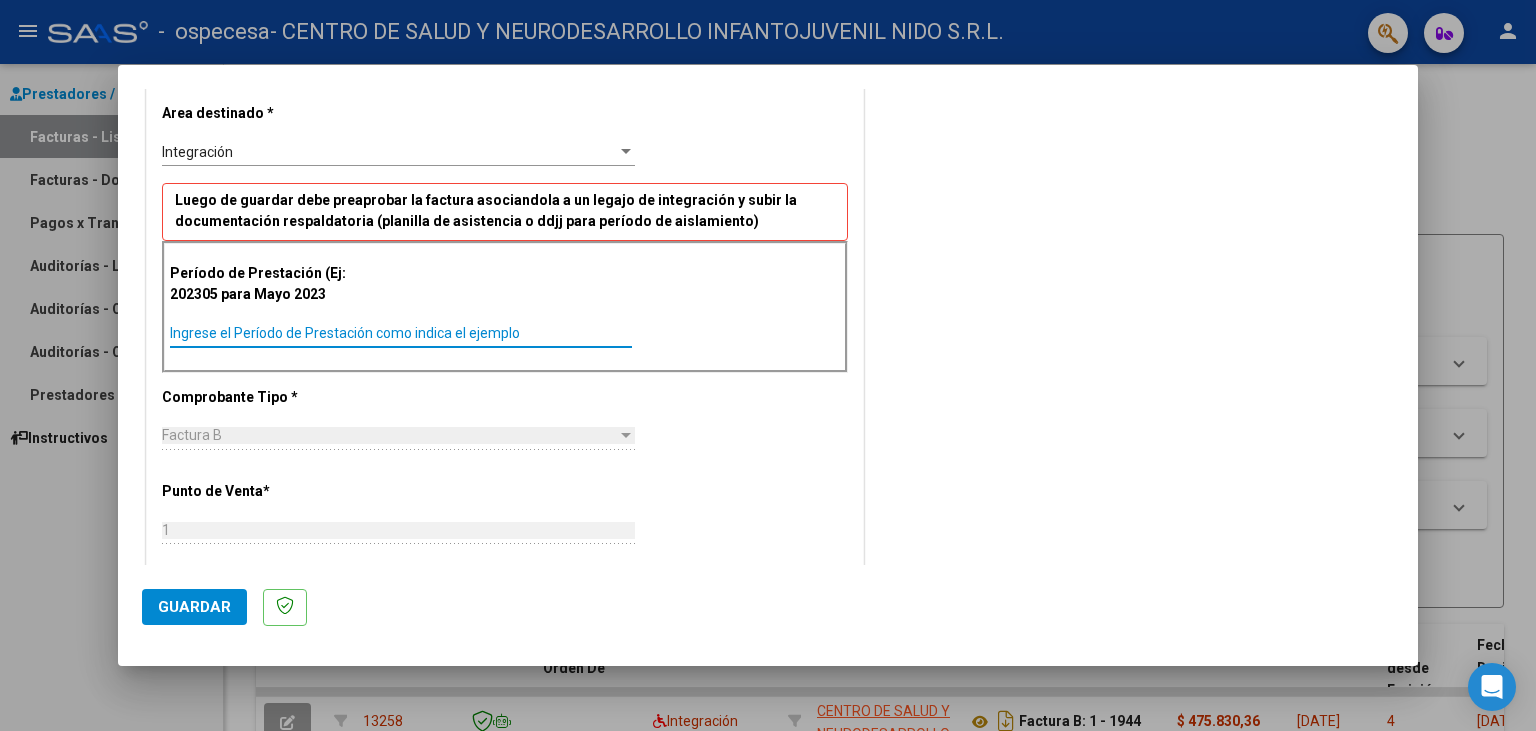 click on "Ingrese el Período de Prestación como indica el ejemplo" at bounding box center (401, 333) 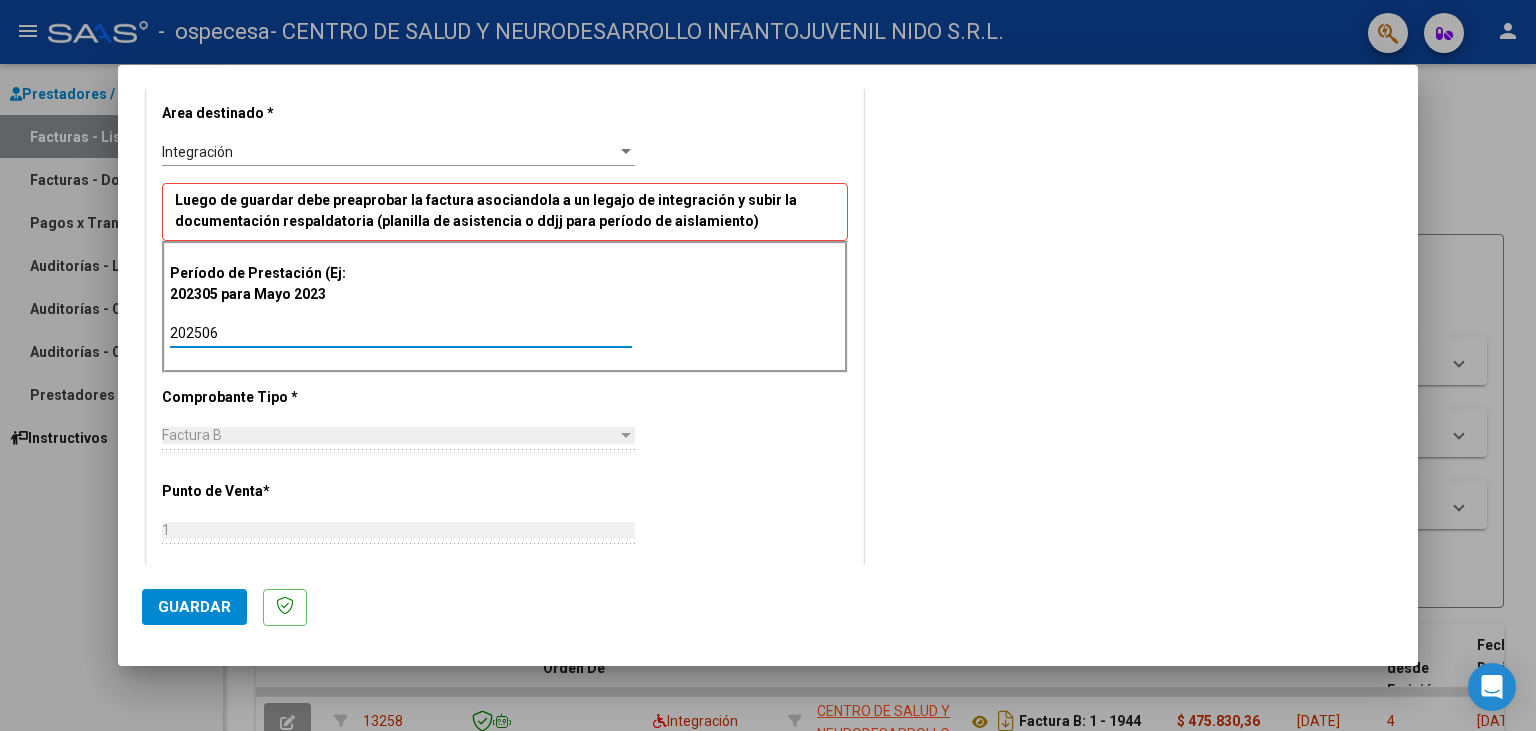 type on "202506" 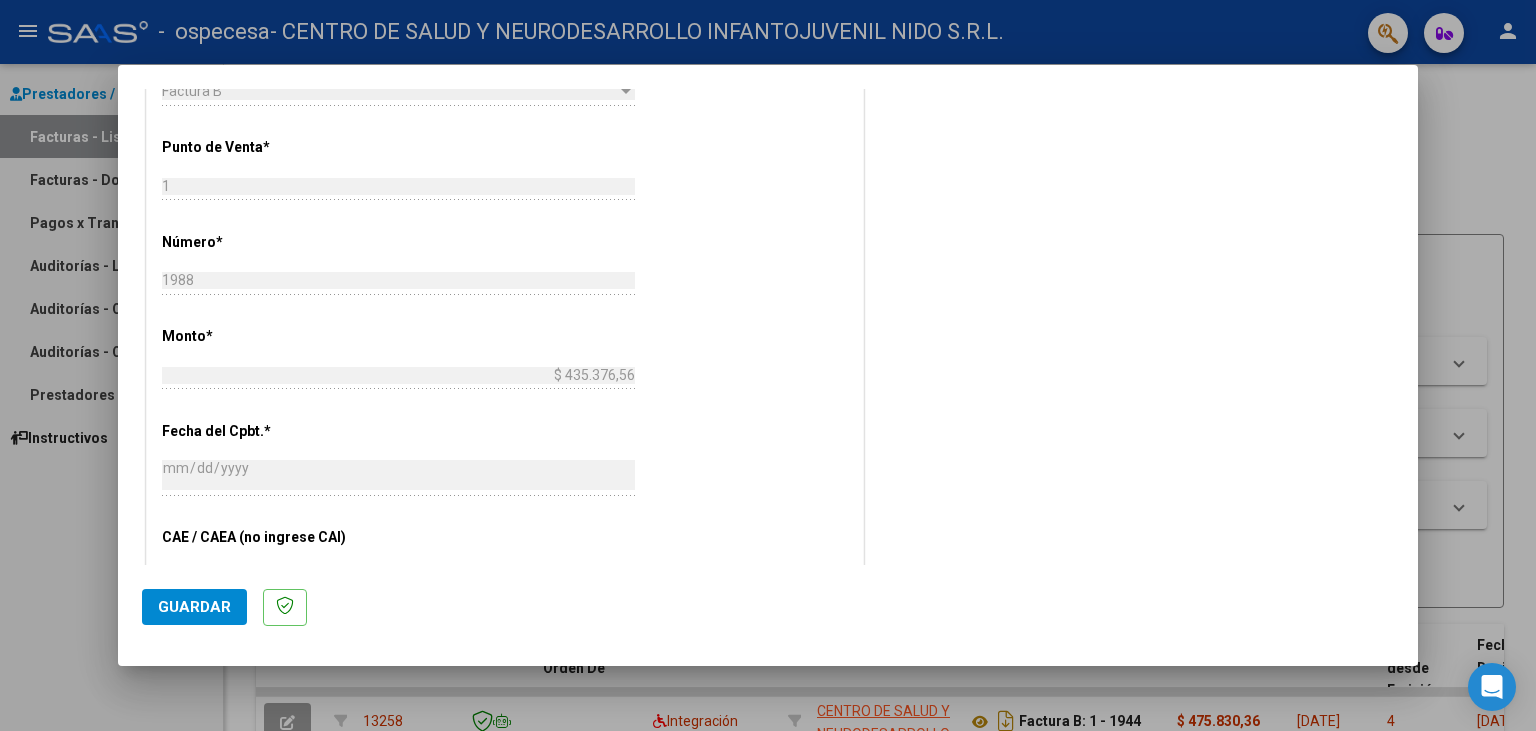 scroll, scrollTop: 907, scrollLeft: 0, axis: vertical 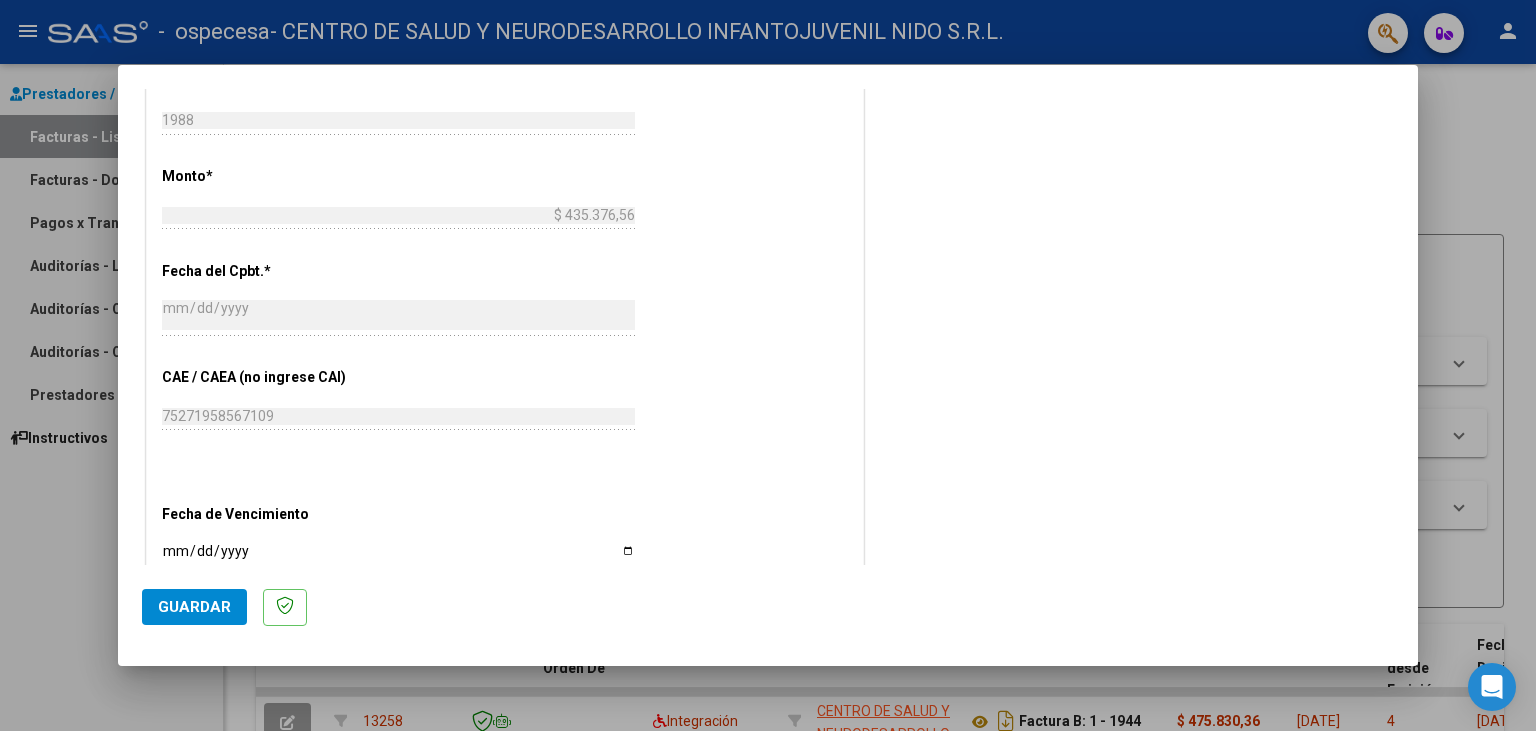 click on "Guardar" 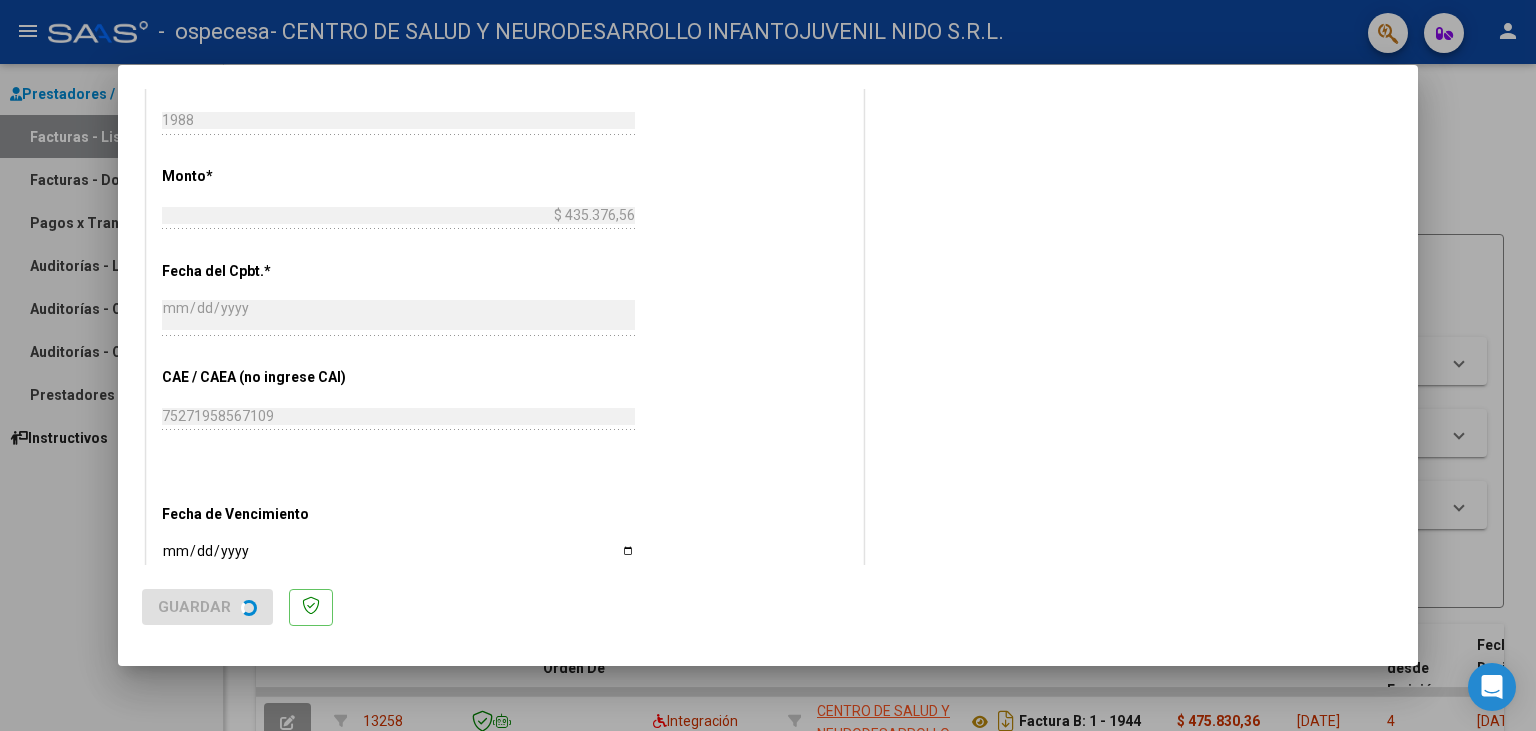 scroll, scrollTop: 0, scrollLeft: 0, axis: both 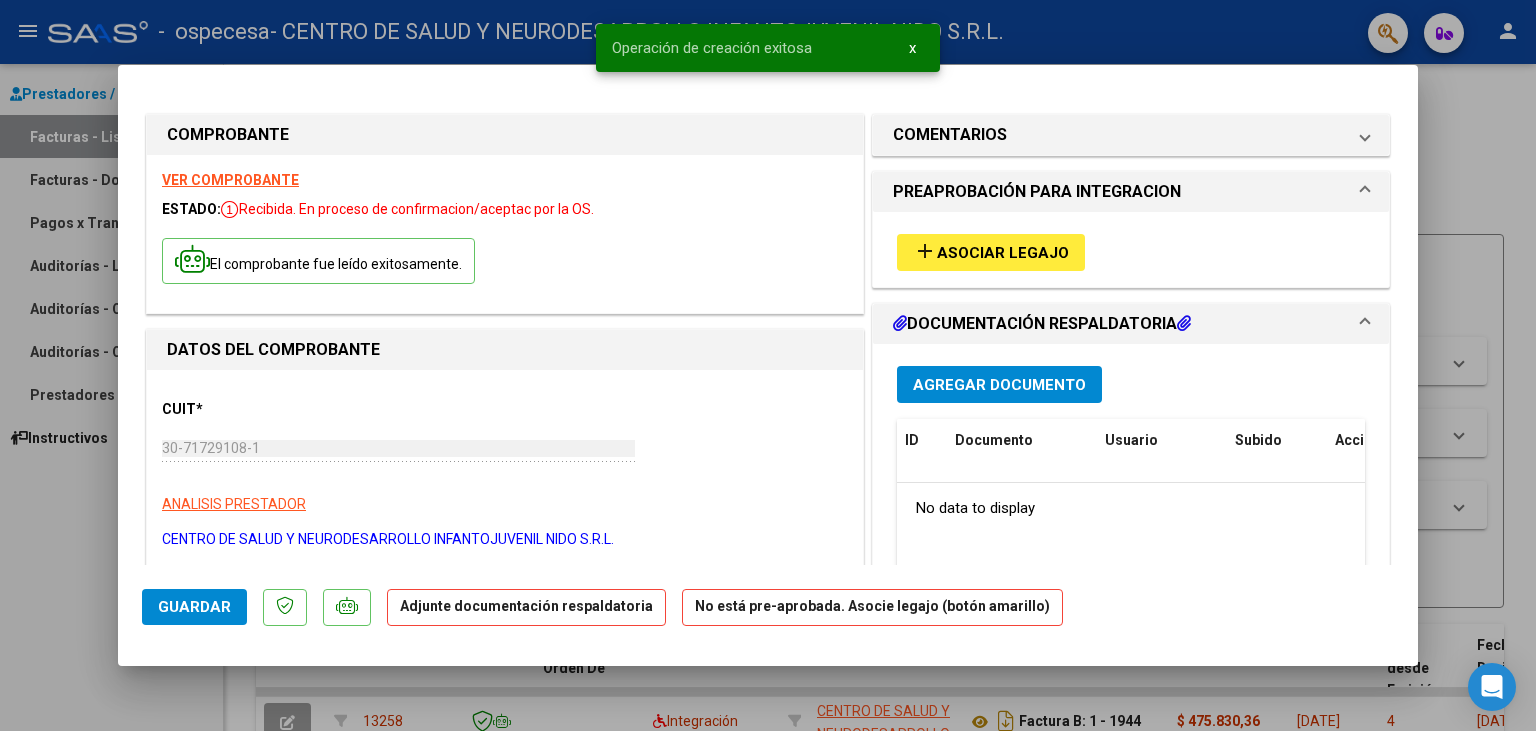 click on "add" at bounding box center [925, 251] 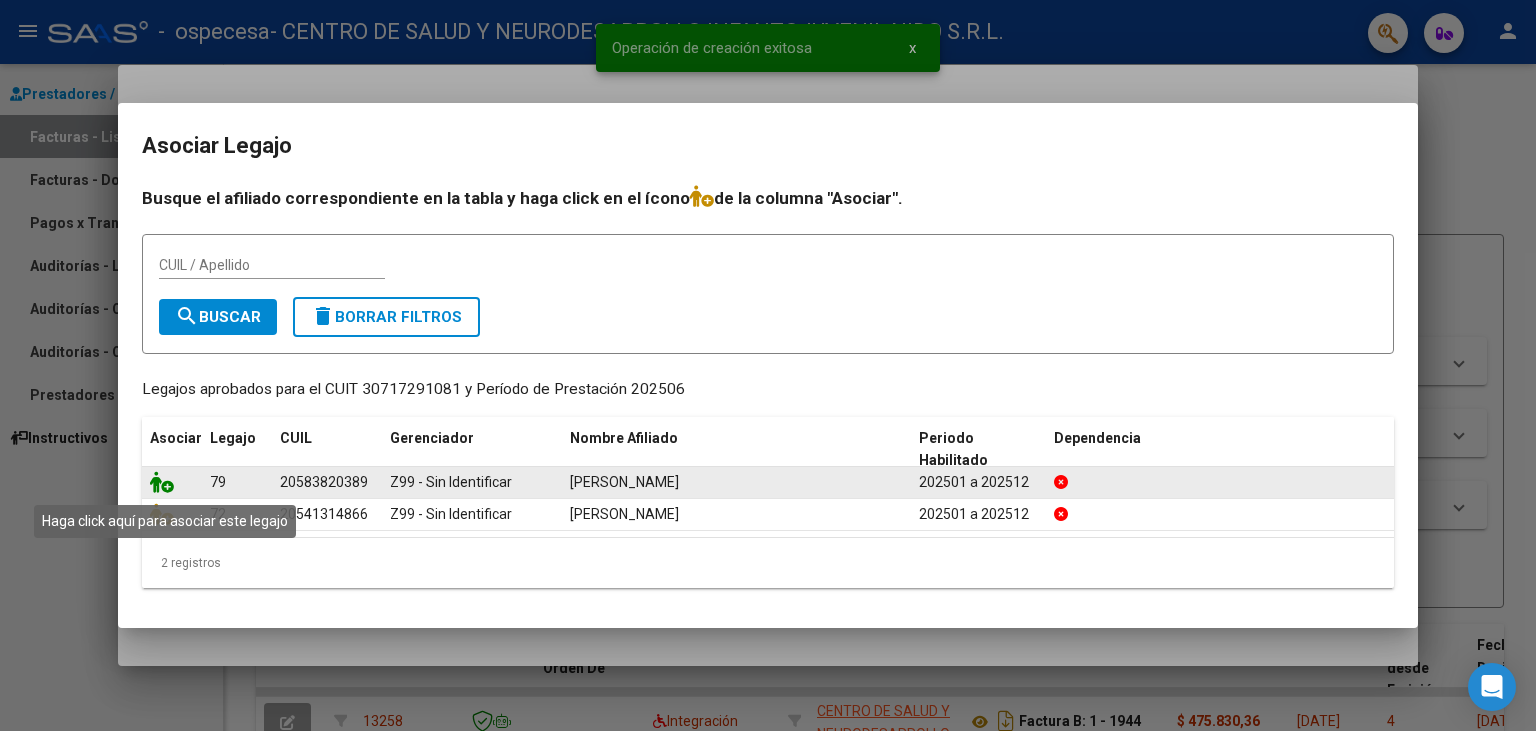 click 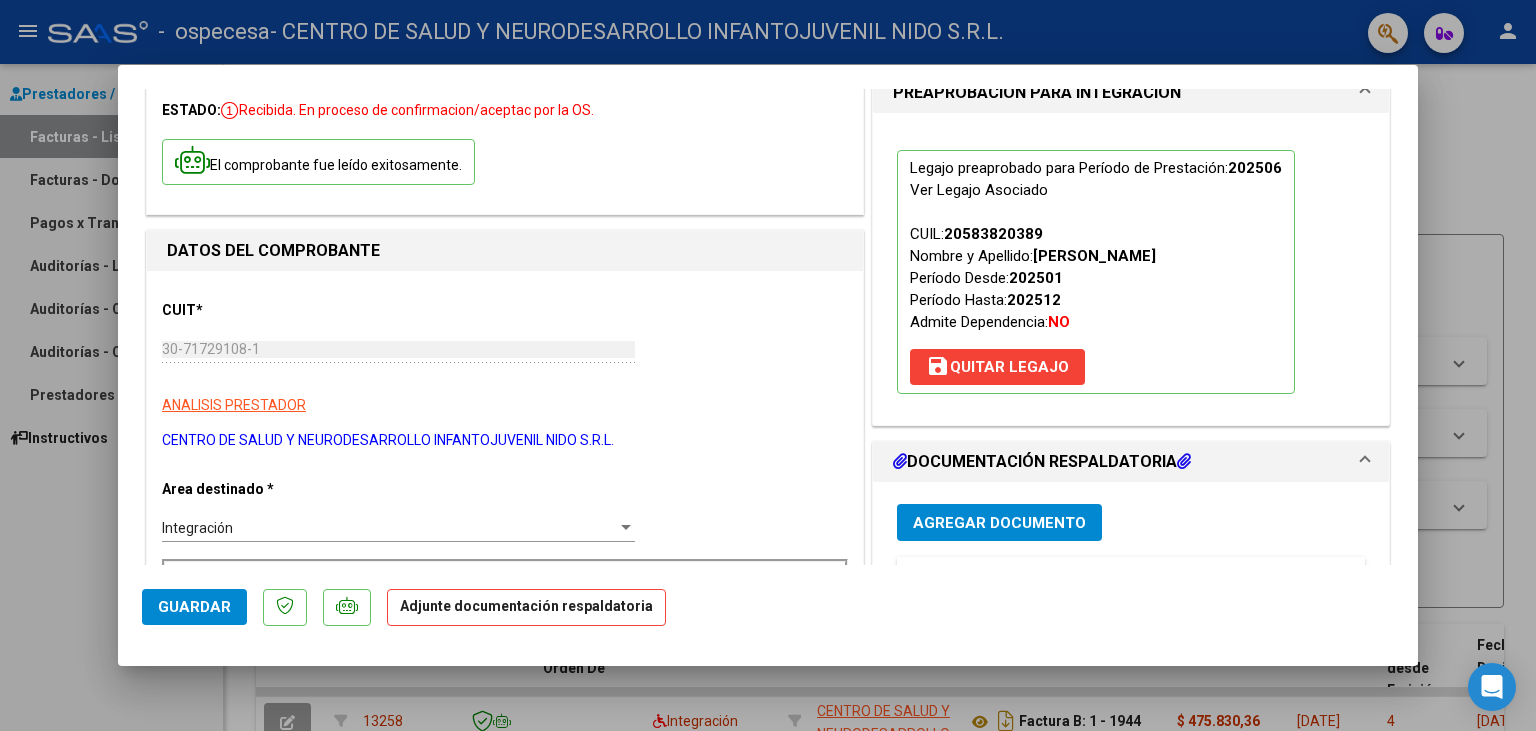 scroll, scrollTop: 202, scrollLeft: 0, axis: vertical 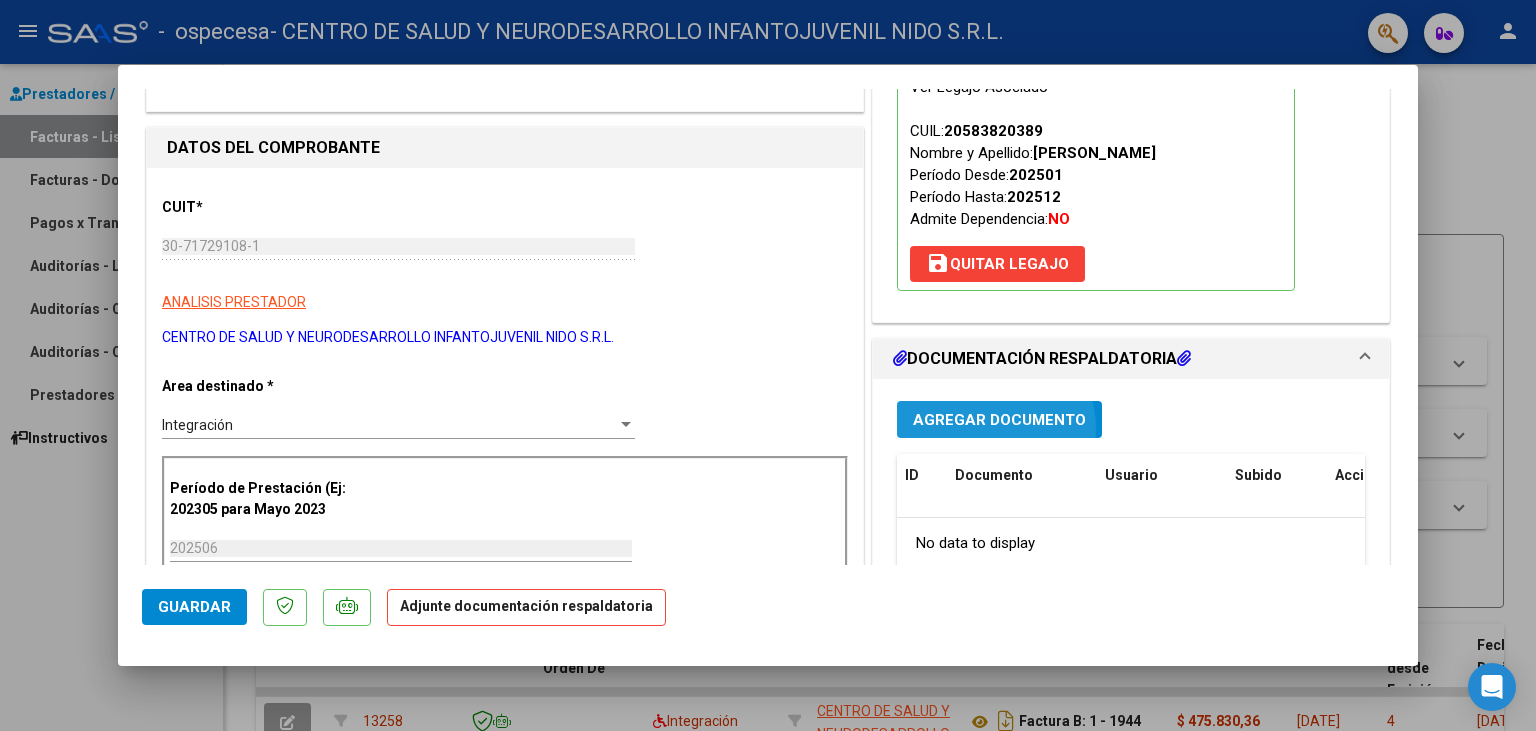 click on "Agregar Documento" at bounding box center [999, 420] 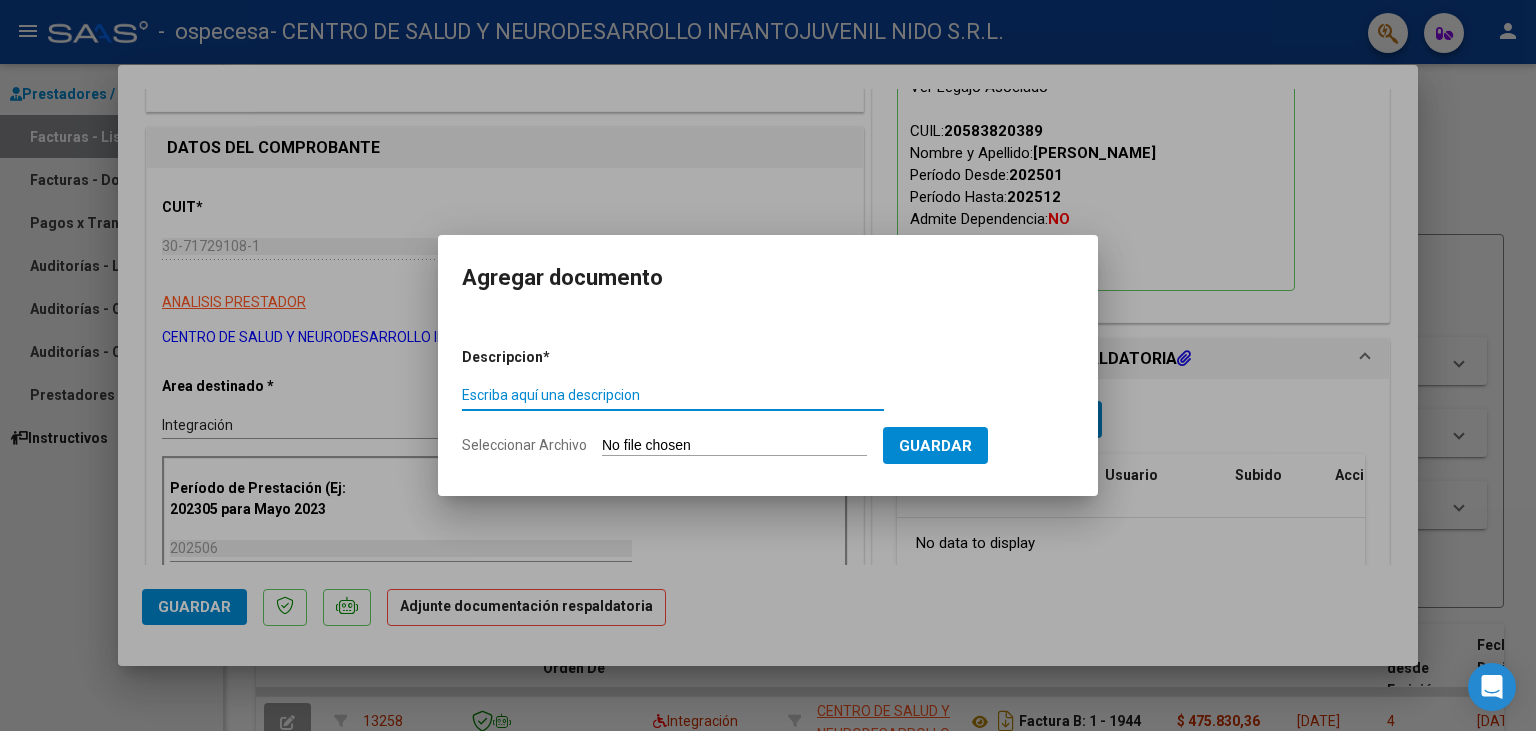 paste on "Planilla de Asistencias junio" 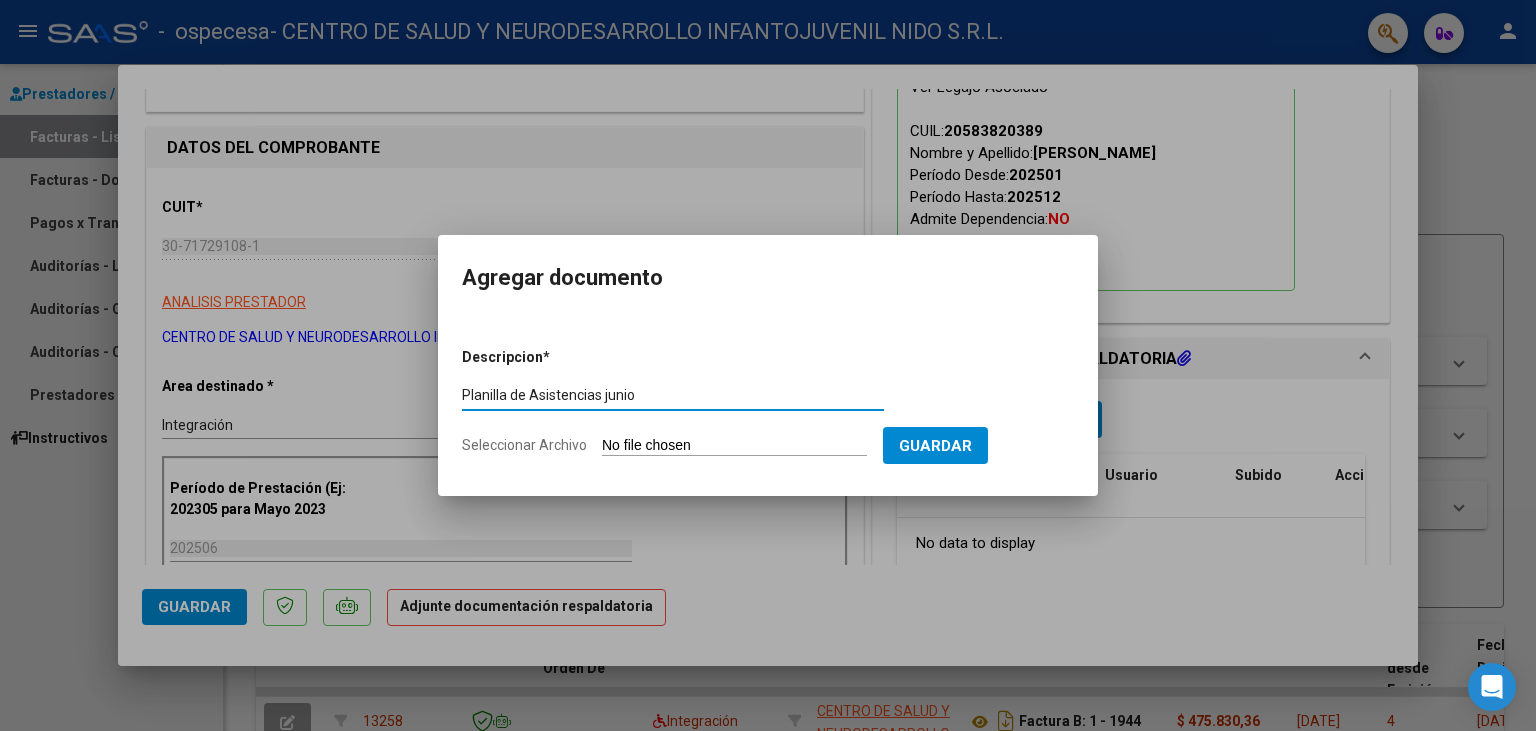 type on "Planilla de Asistencias junio" 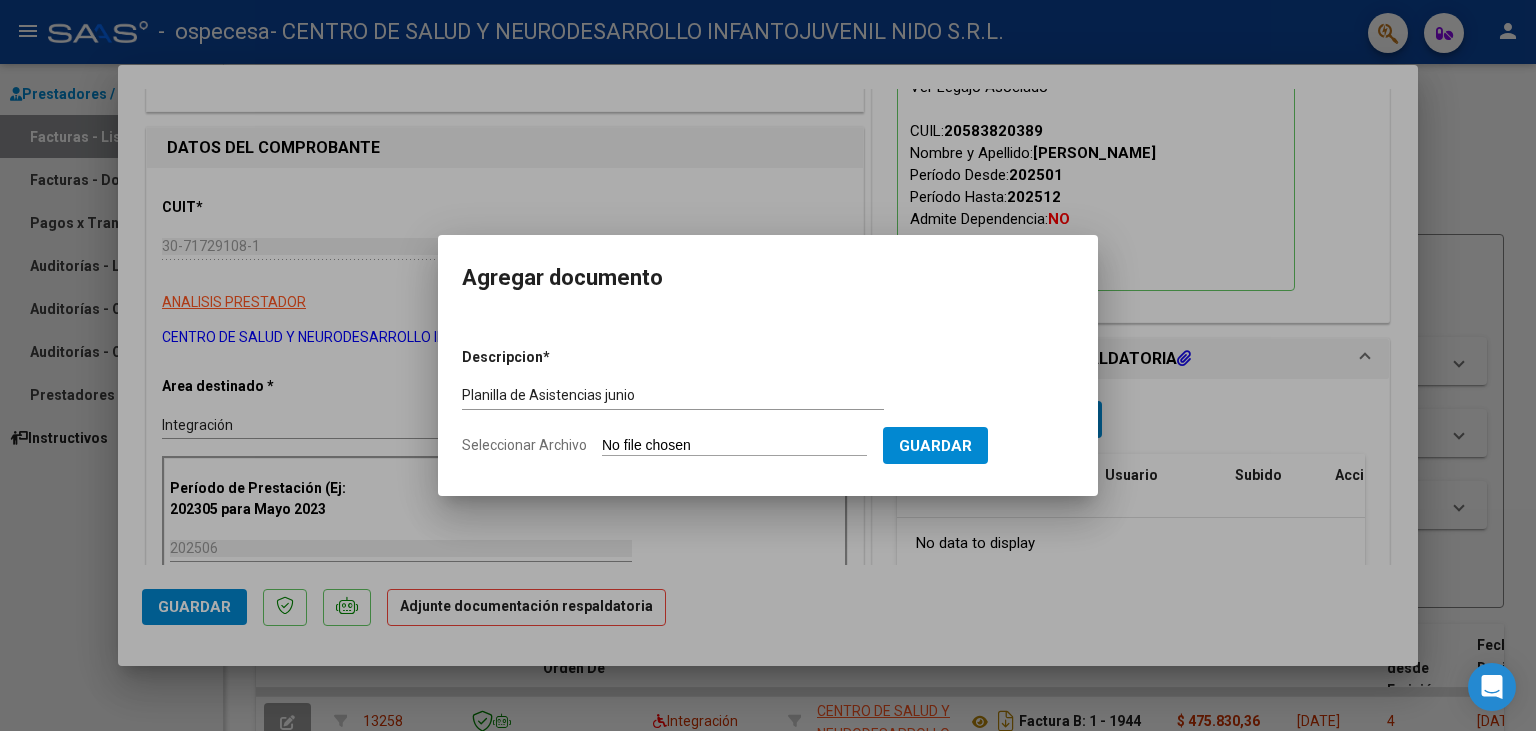 click on "Seleccionar Archivo" at bounding box center [734, 446] 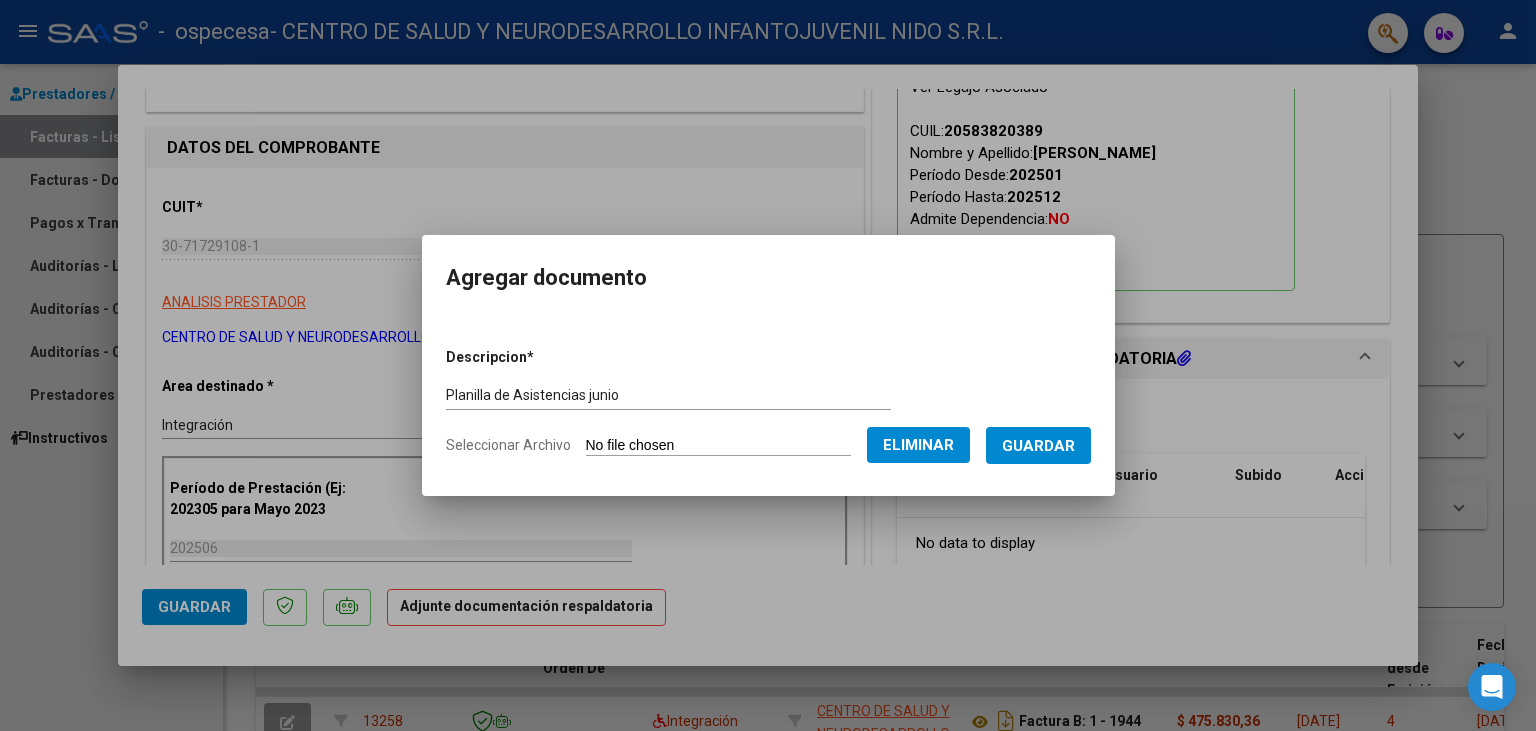 click on "Guardar" at bounding box center (1038, 446) 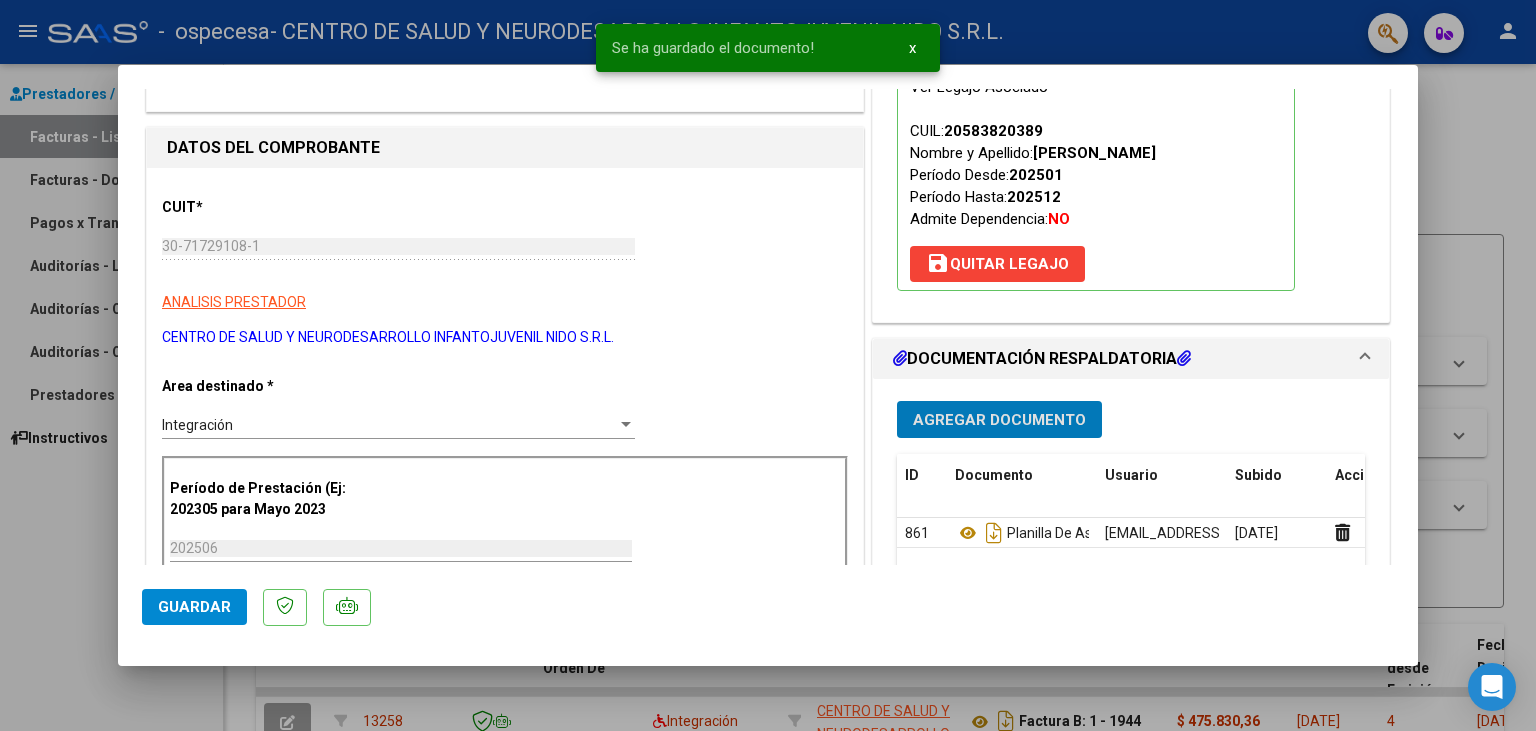 click on "Guardar" 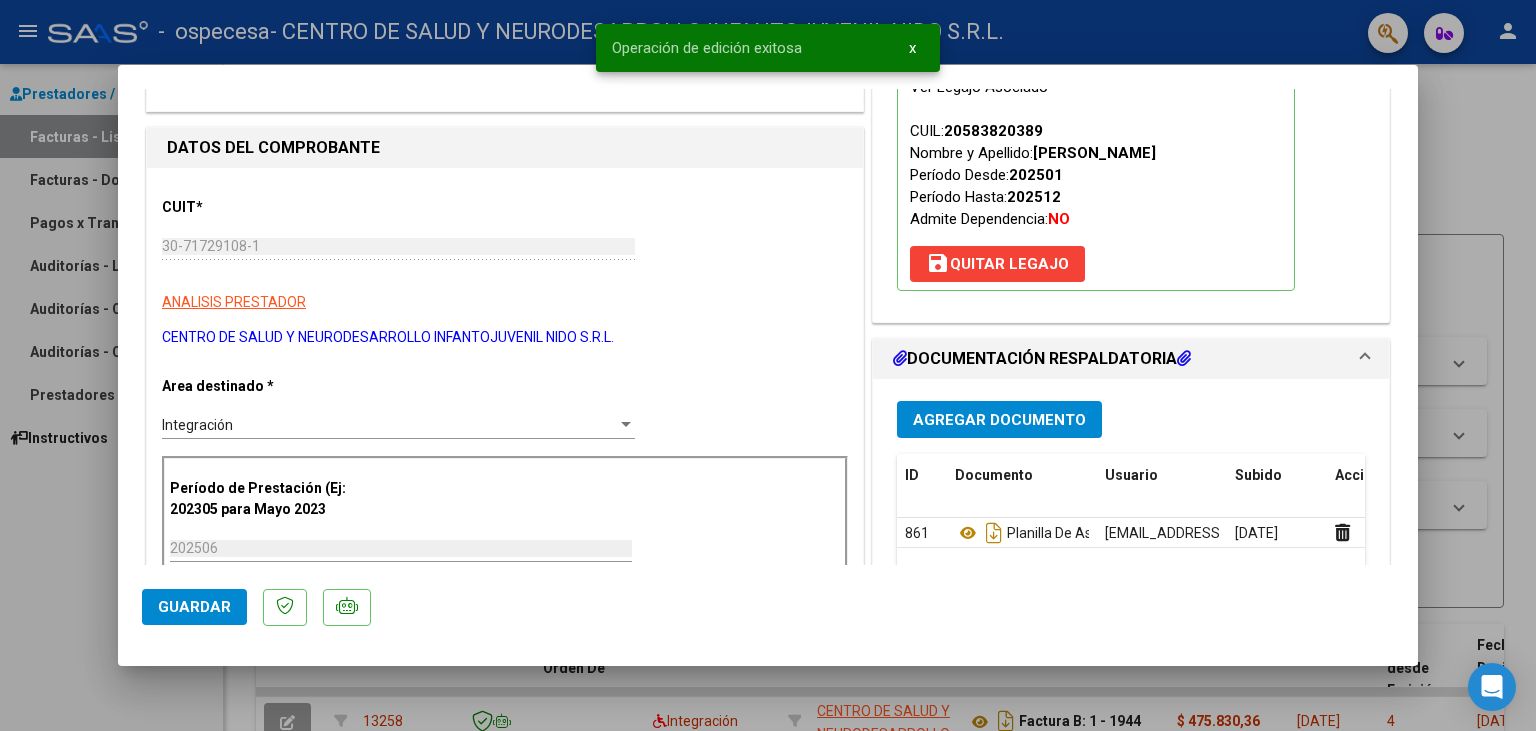 type 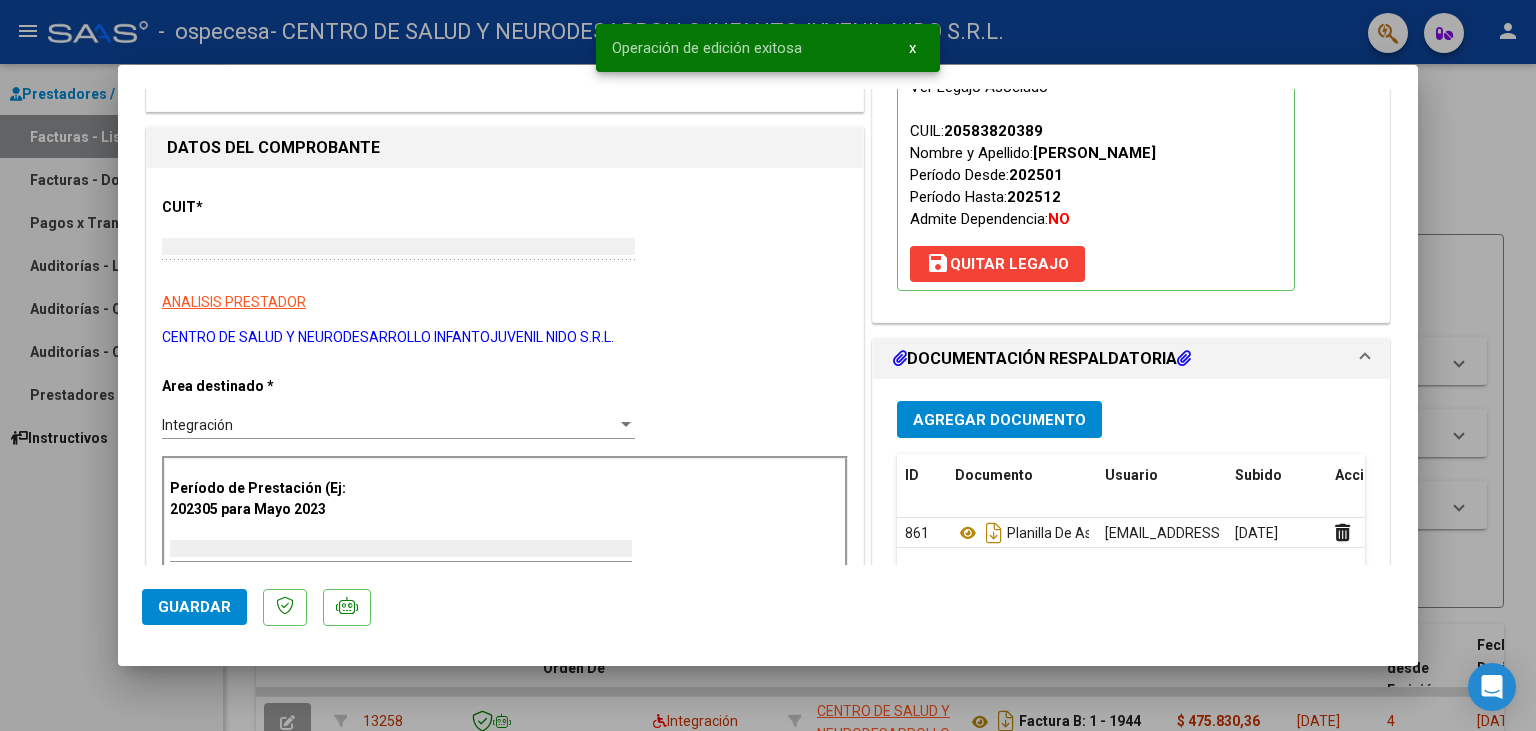 scroll, scrollTop: 0, scrollLeft: 0, axis: both 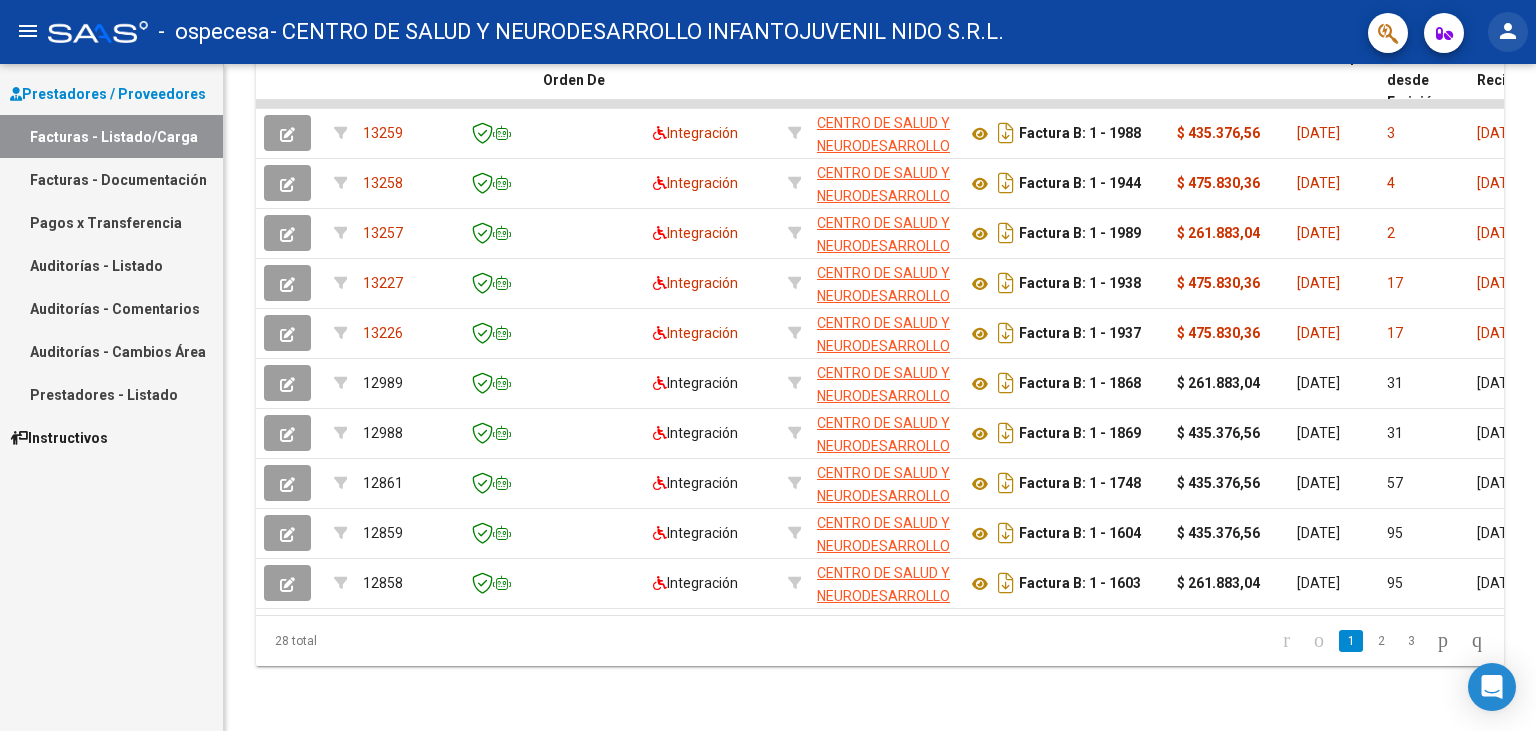 click on "person" 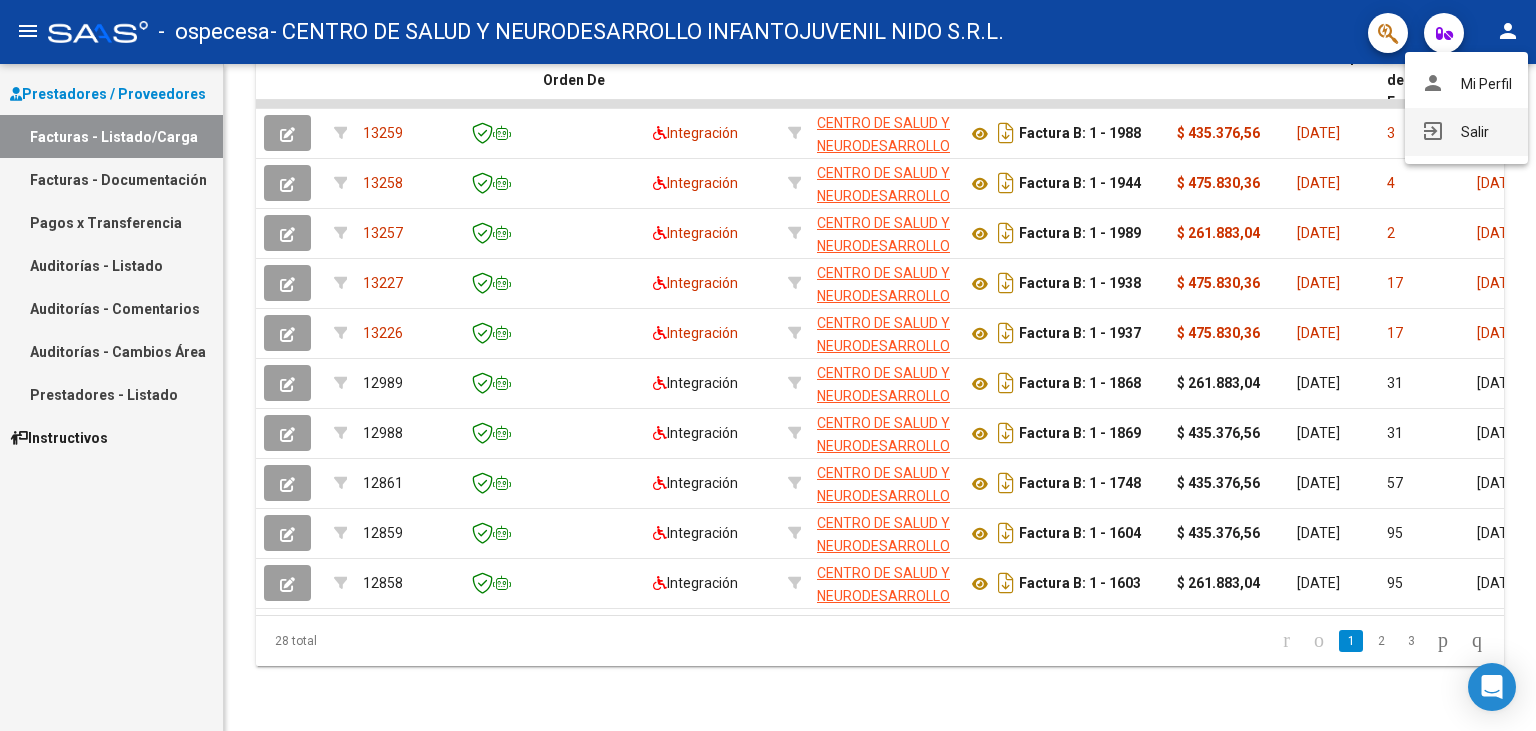 click on "exit_to_app  Salir" at bounding box center [1466, 132] 